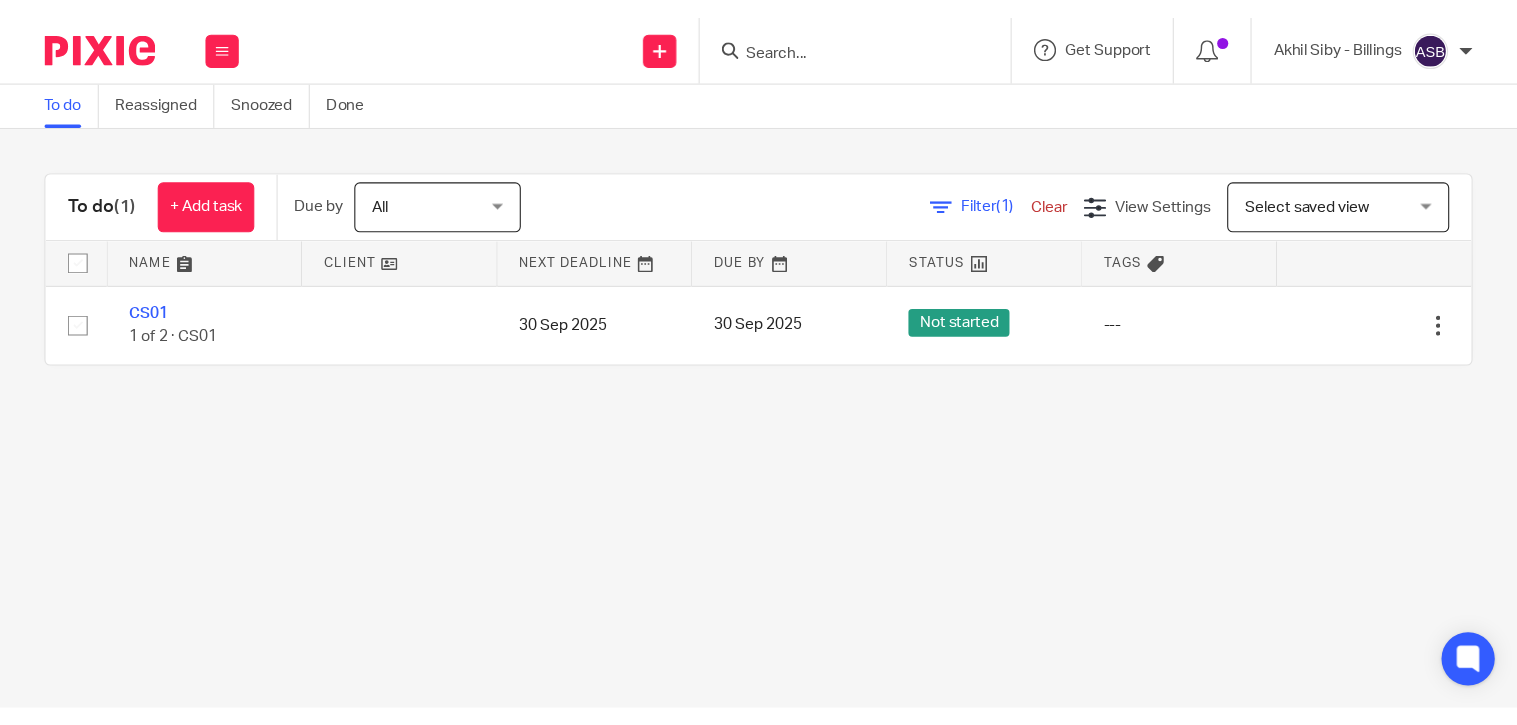 scroll, scrollTop: 0, scrollLeft: 0, axis: both 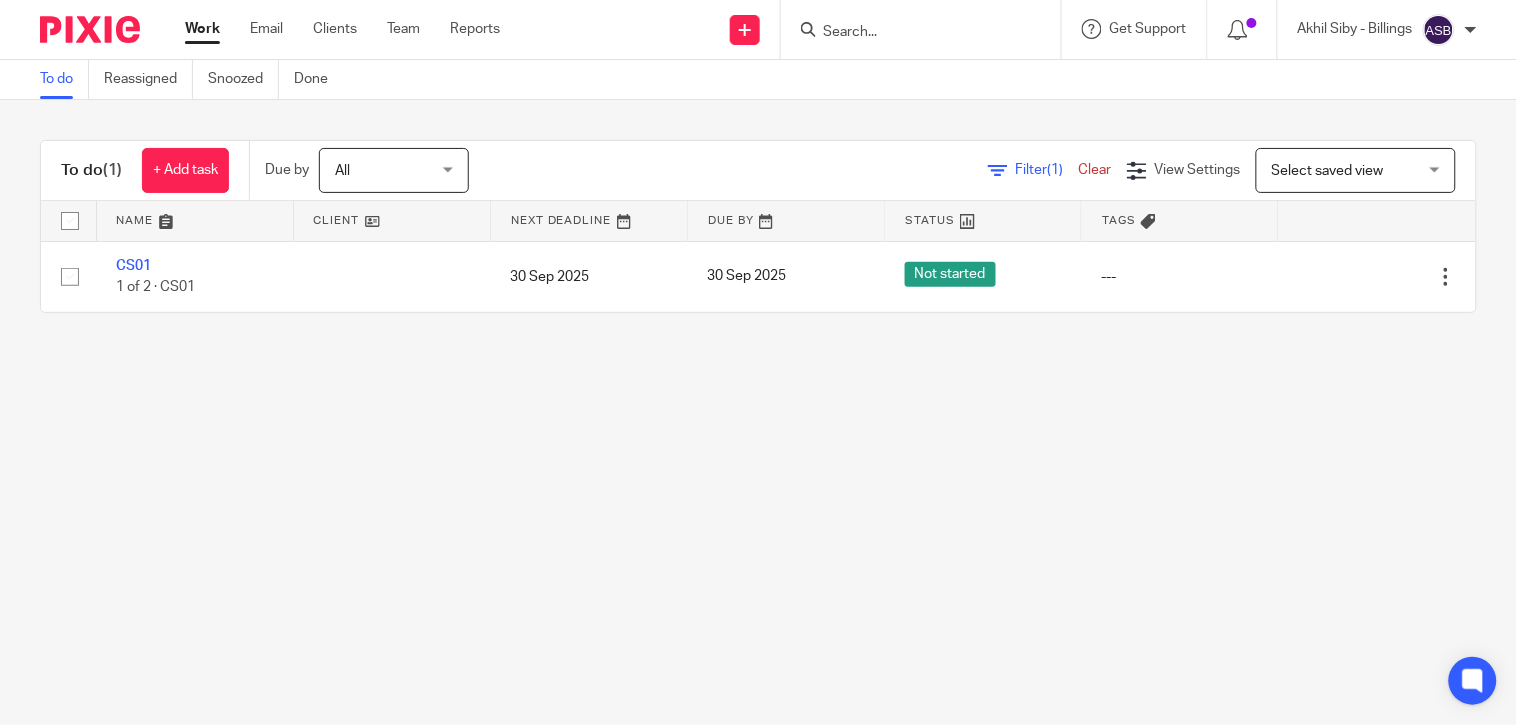click at bounding box center (921, 29) 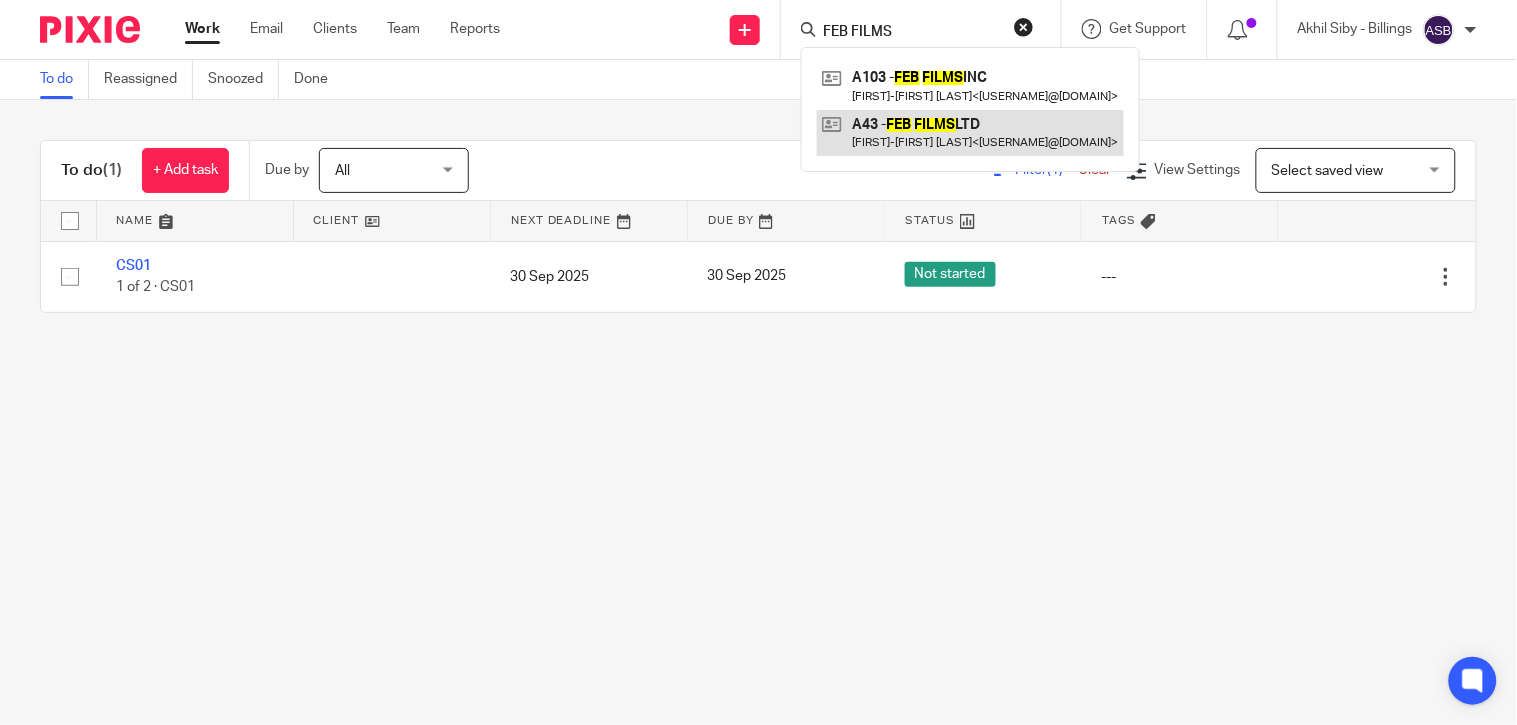 type on "FEB FILMS" 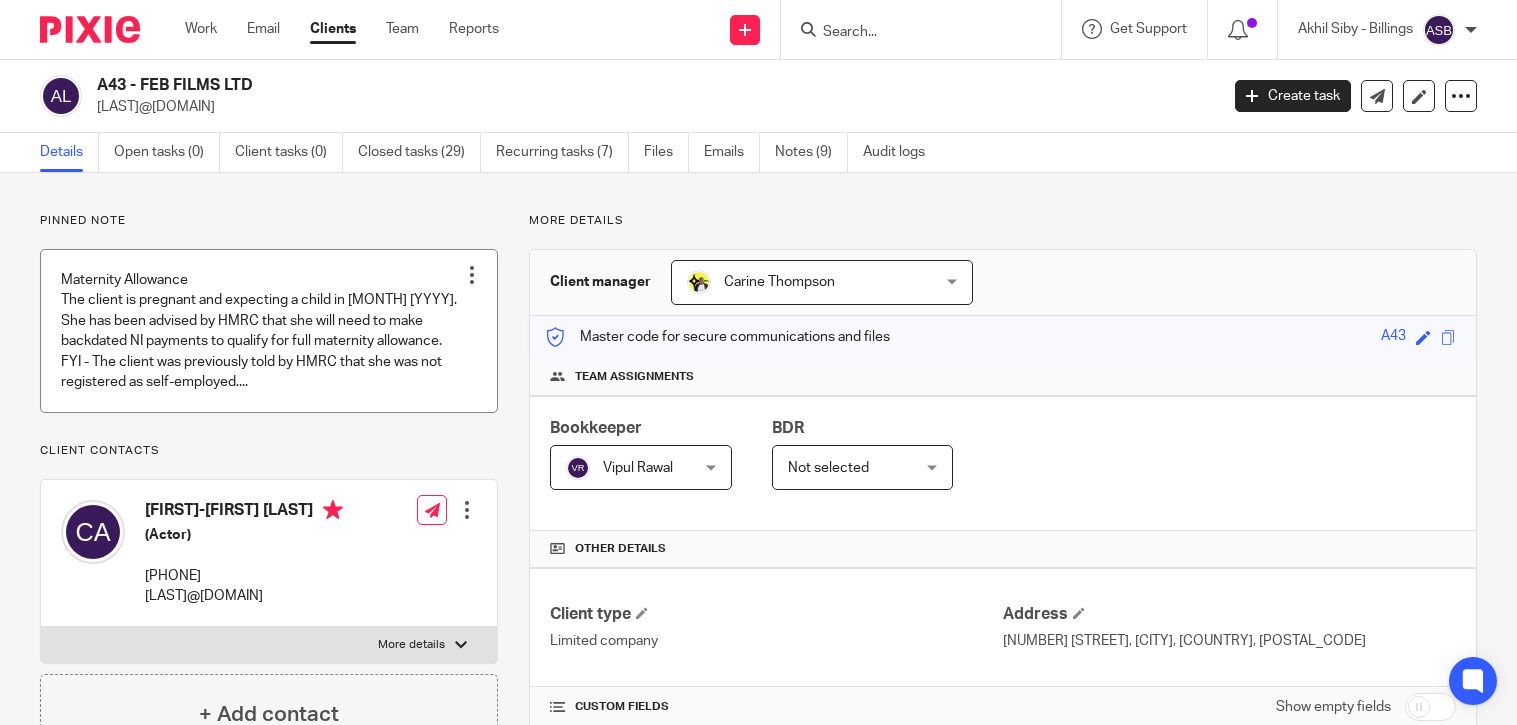 scroll, scrollTop: 0, scrollLeft: 0, axis: both 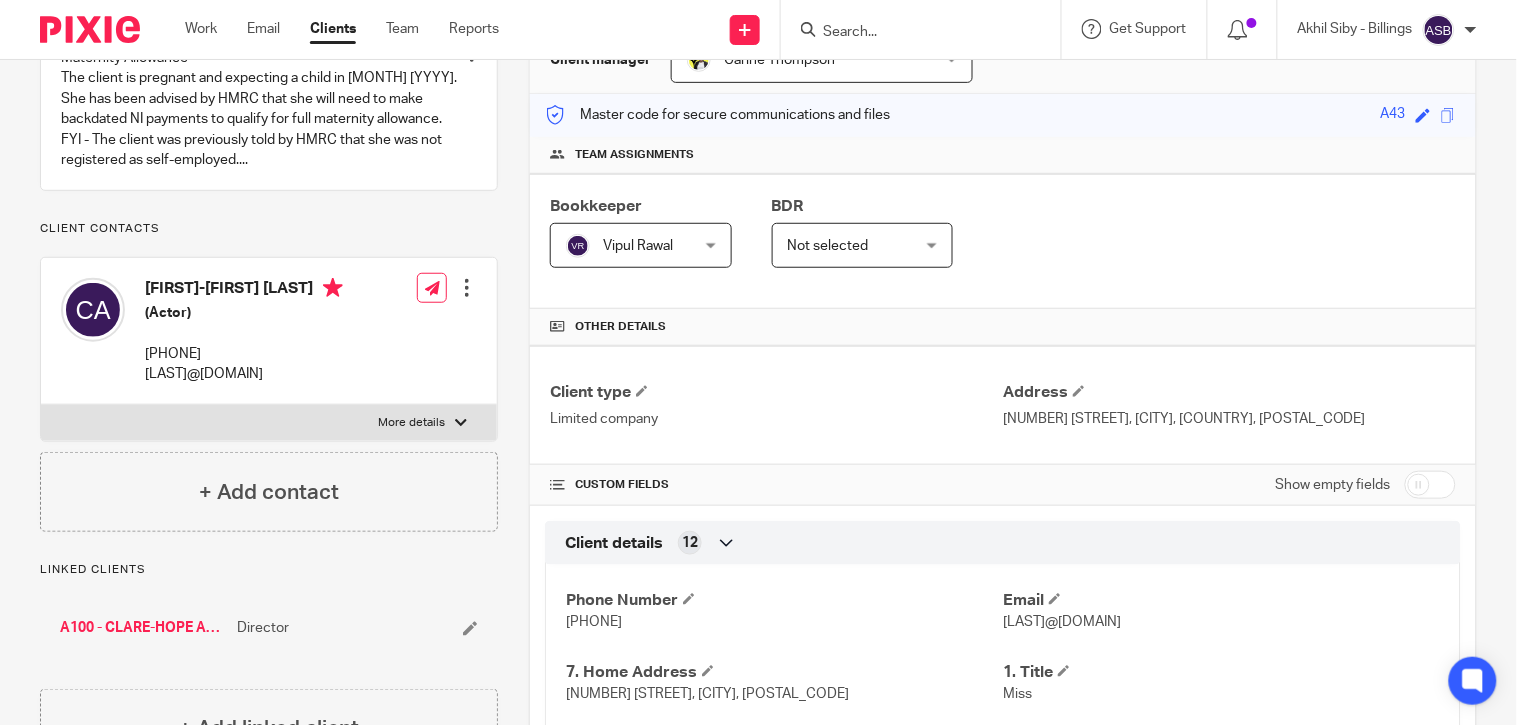 click at bounding box center (911, 33) 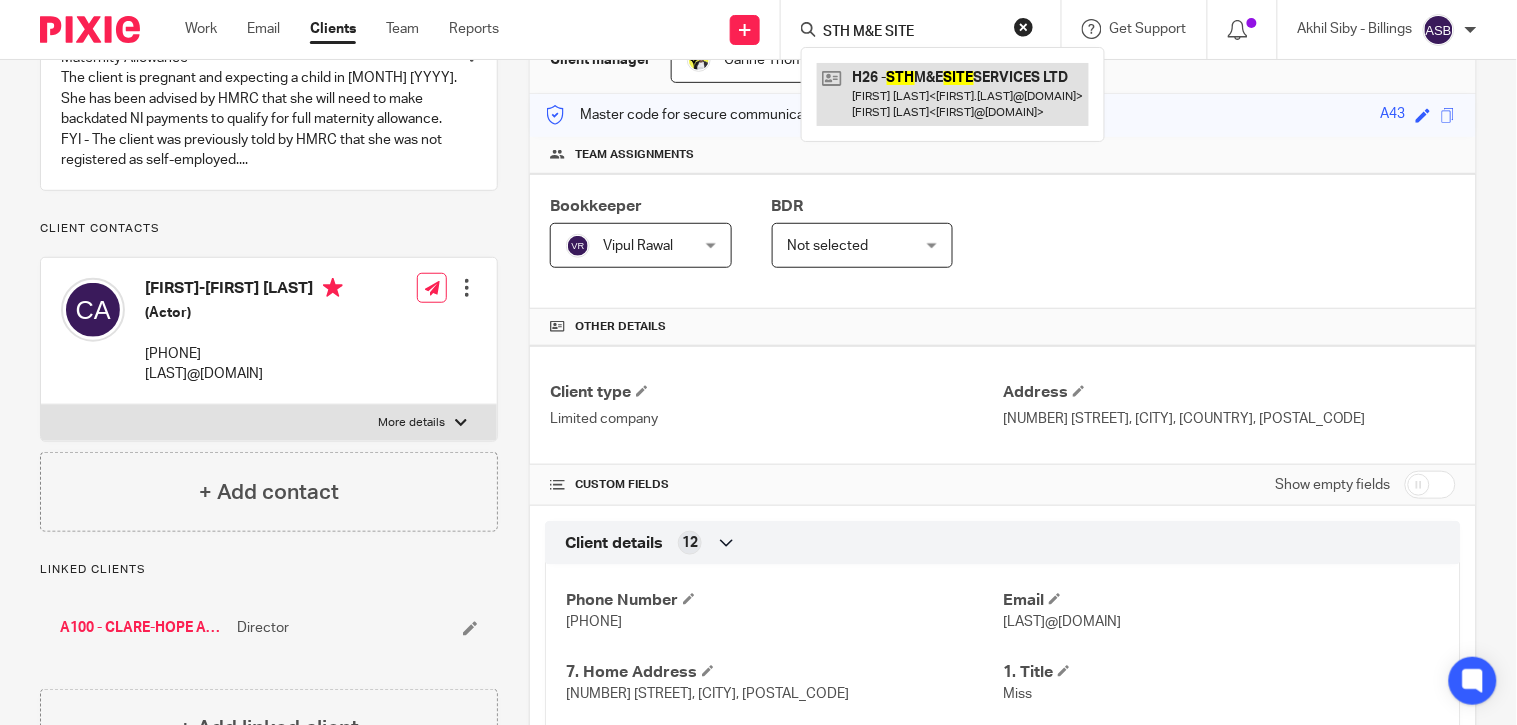 type on "STH M&E SITE" 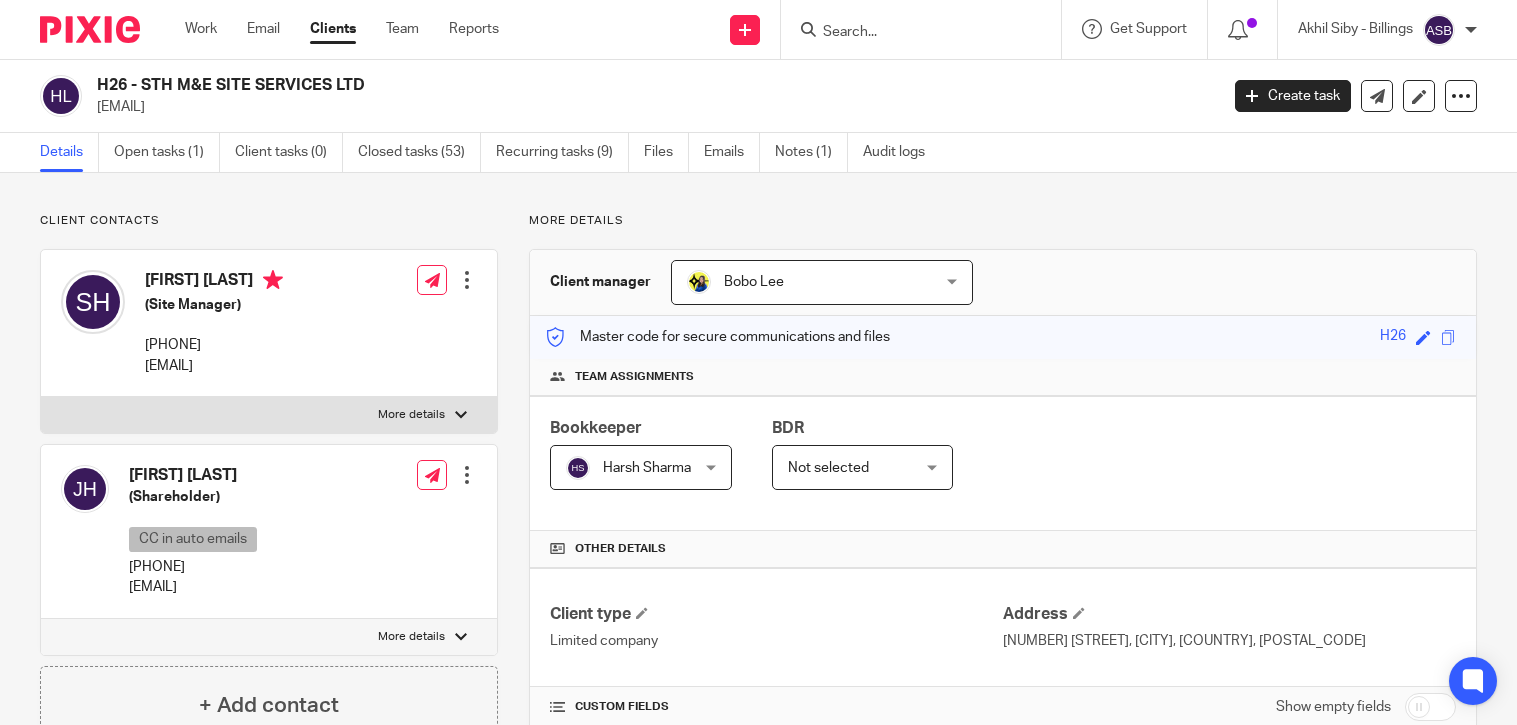 scroll, scrollTop: 0, scrollLeft: 0, axis: both 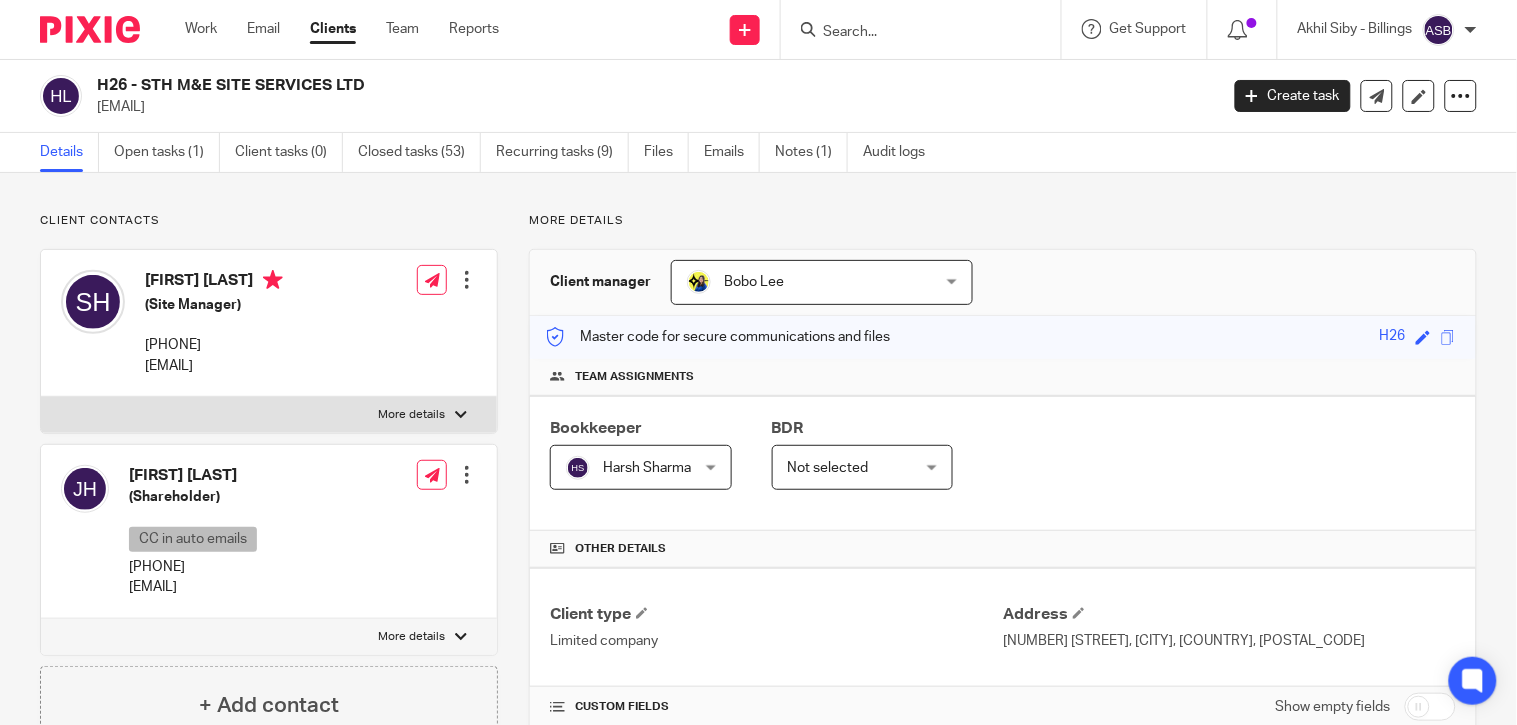 click at bounding box center [911, 33] 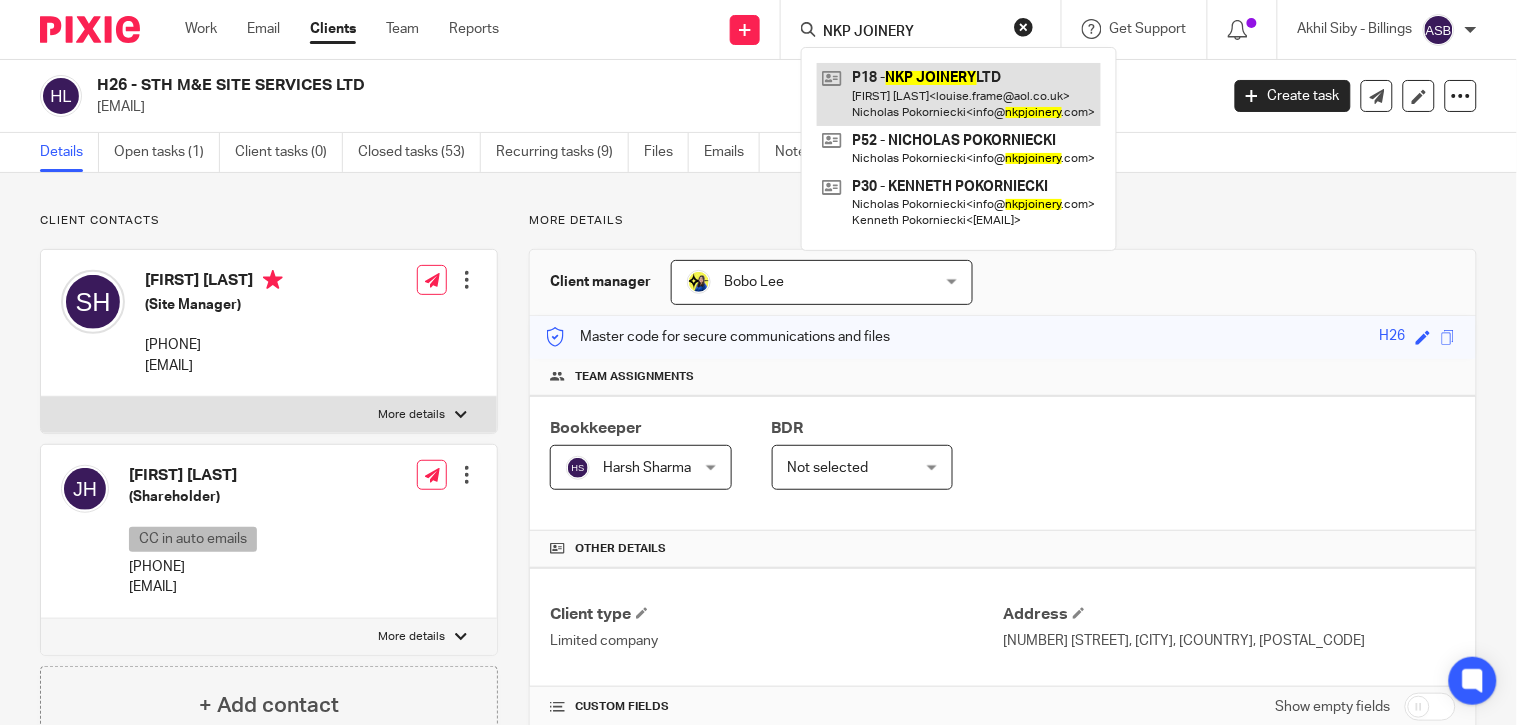 type on "NKP JOINERY" 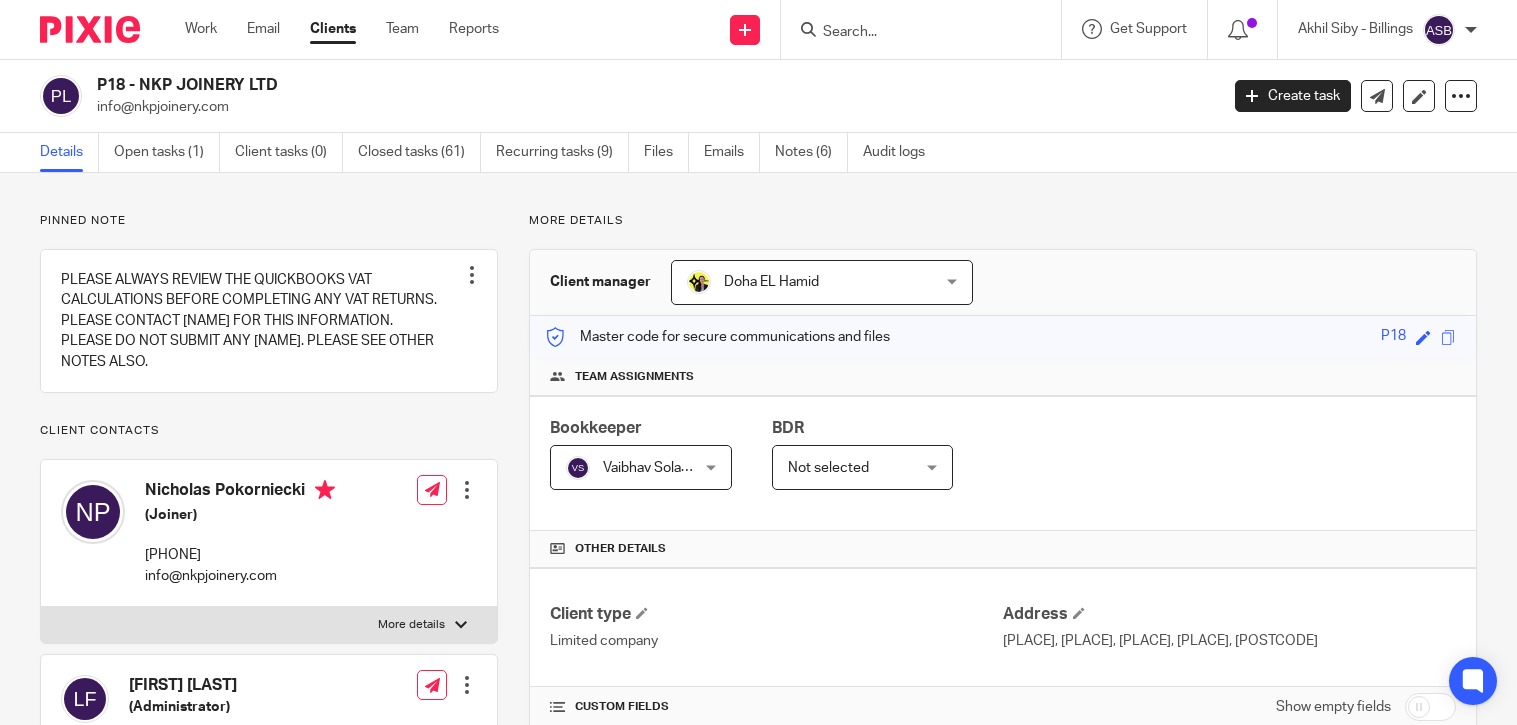 scroll, scrollTop: 0, scrollLeft: 0, axis: both 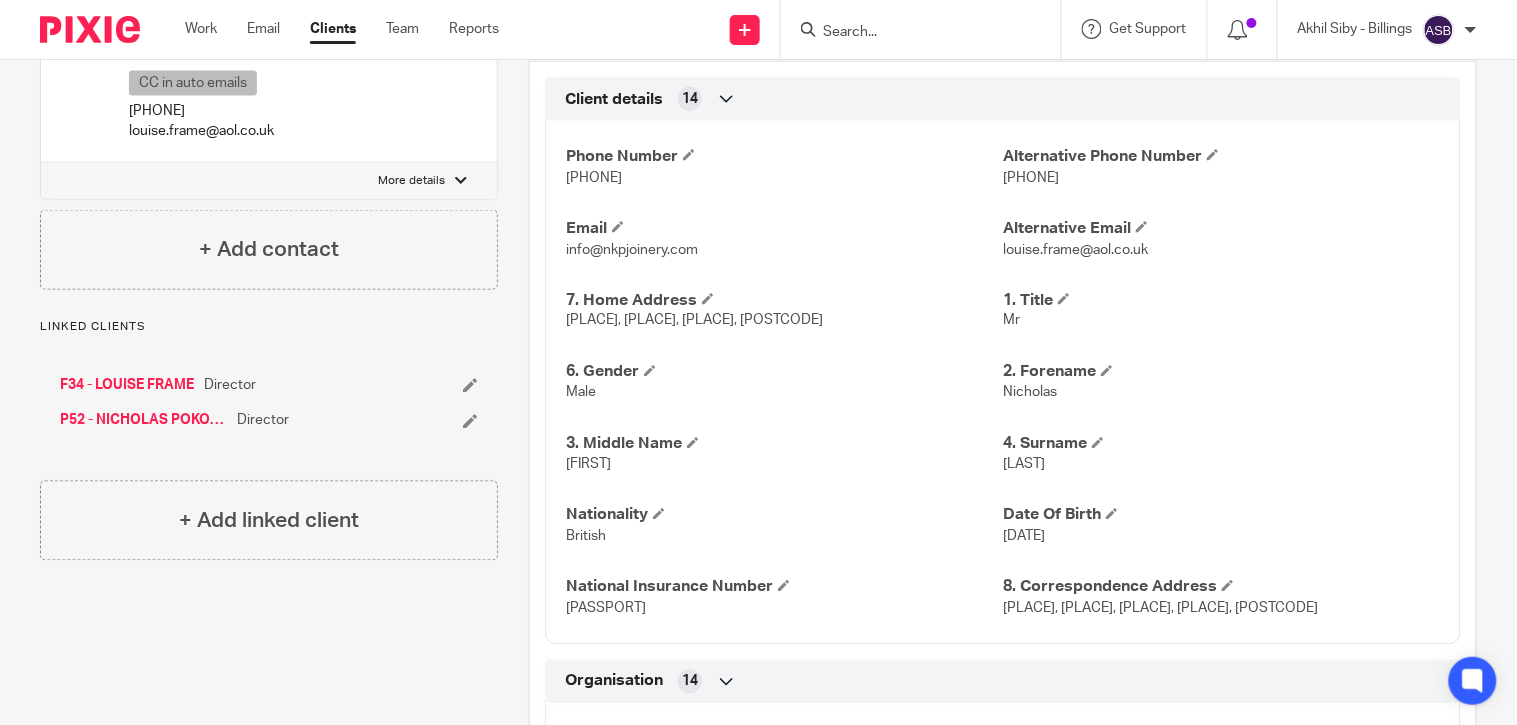 click at bounding box center [911, 33] 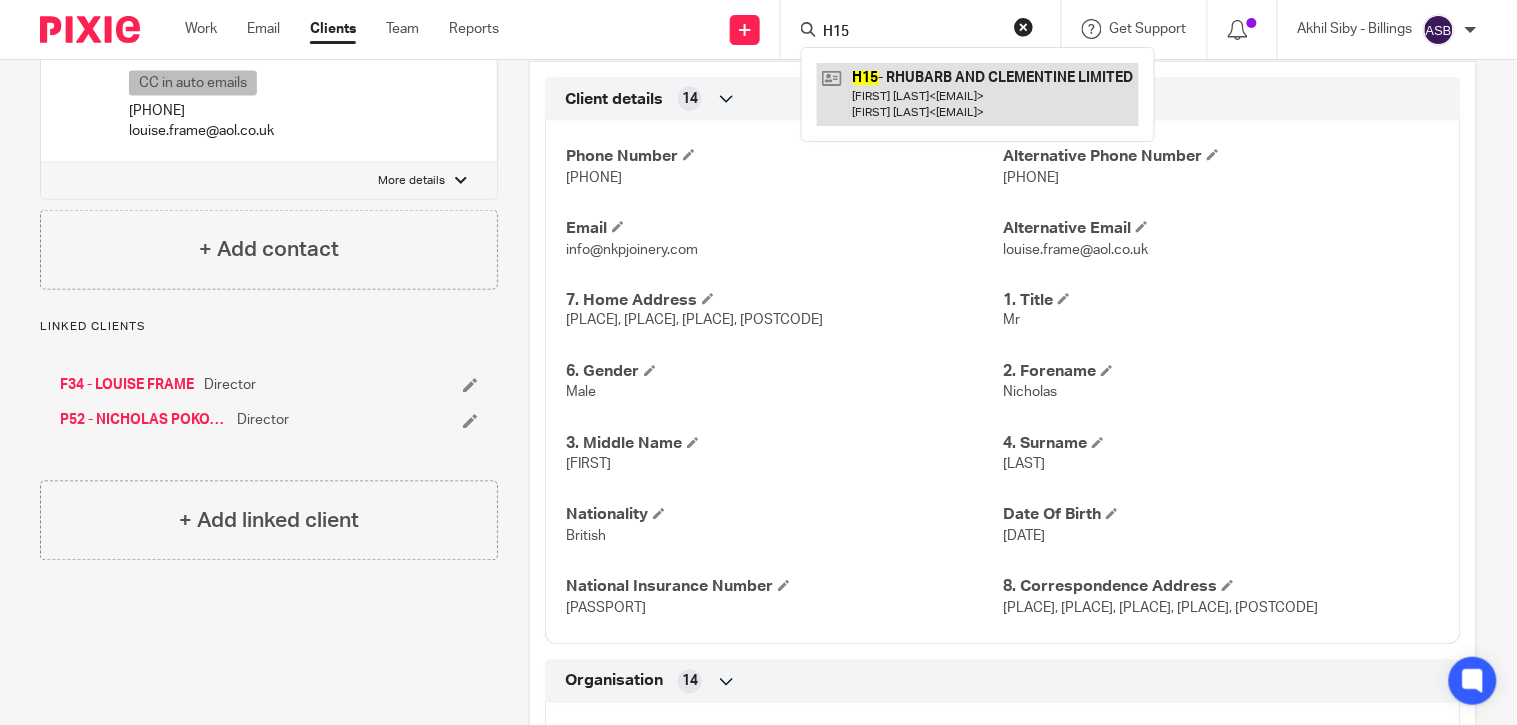 type on "H15" 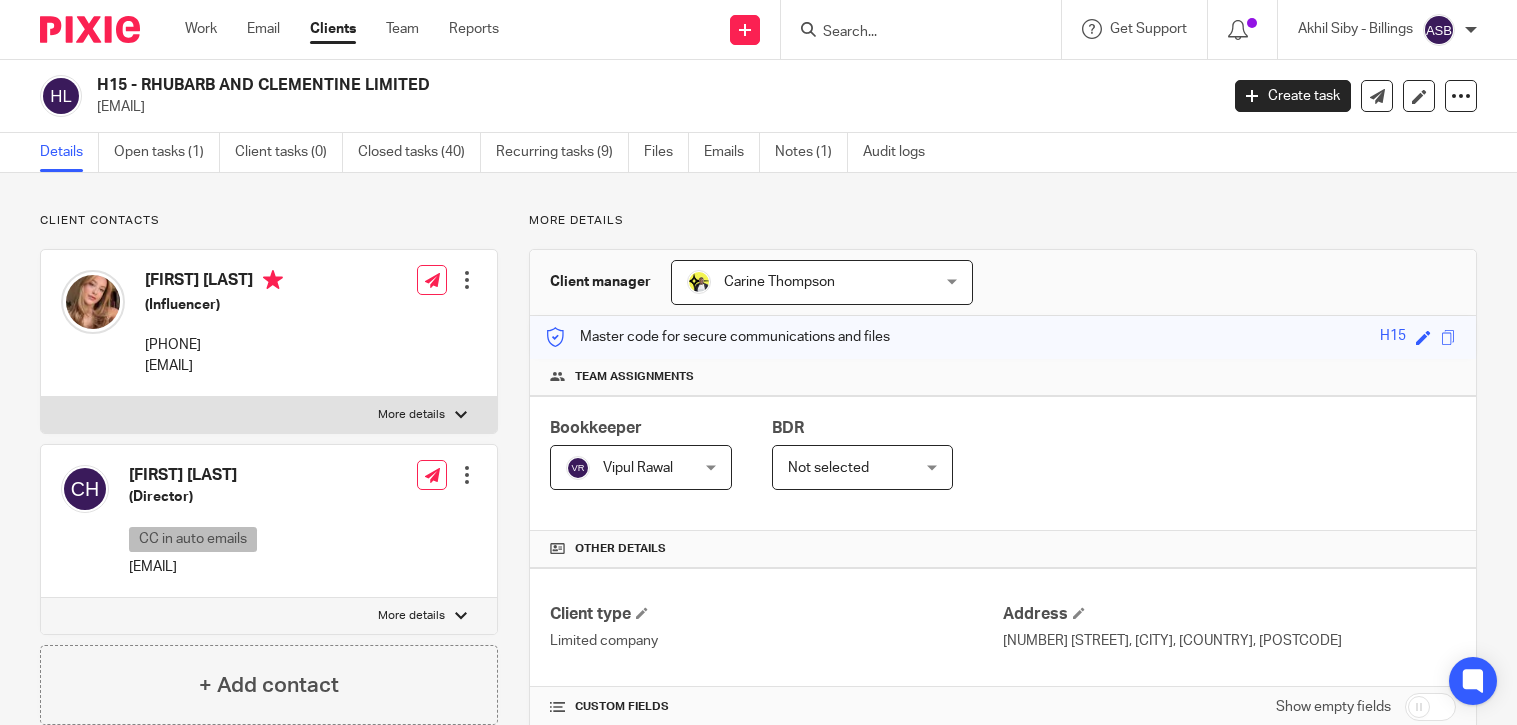 scroll, scrollTop: 0, scrollLeft: 0, axis: both 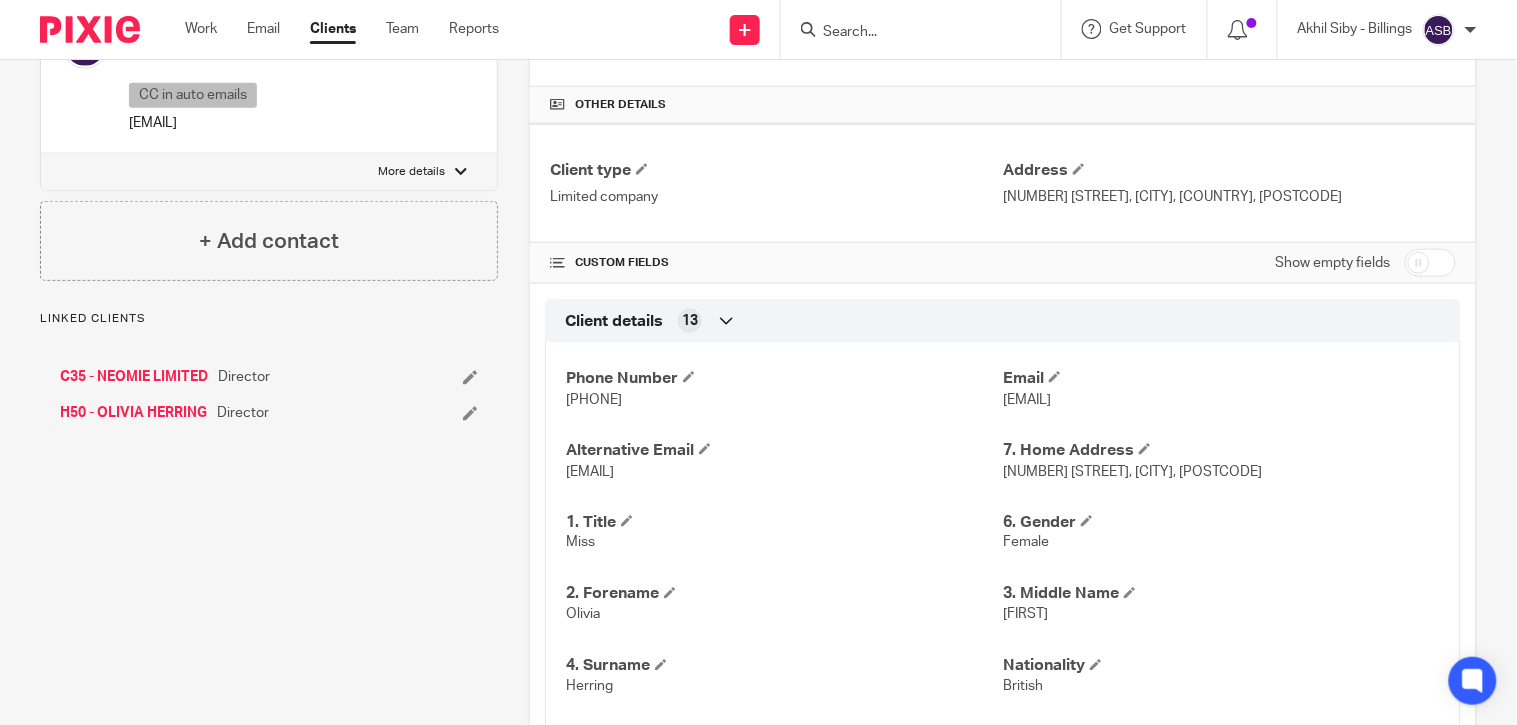click on "H50 - OLIVIA HERRING" at bounding box center (133, 413) 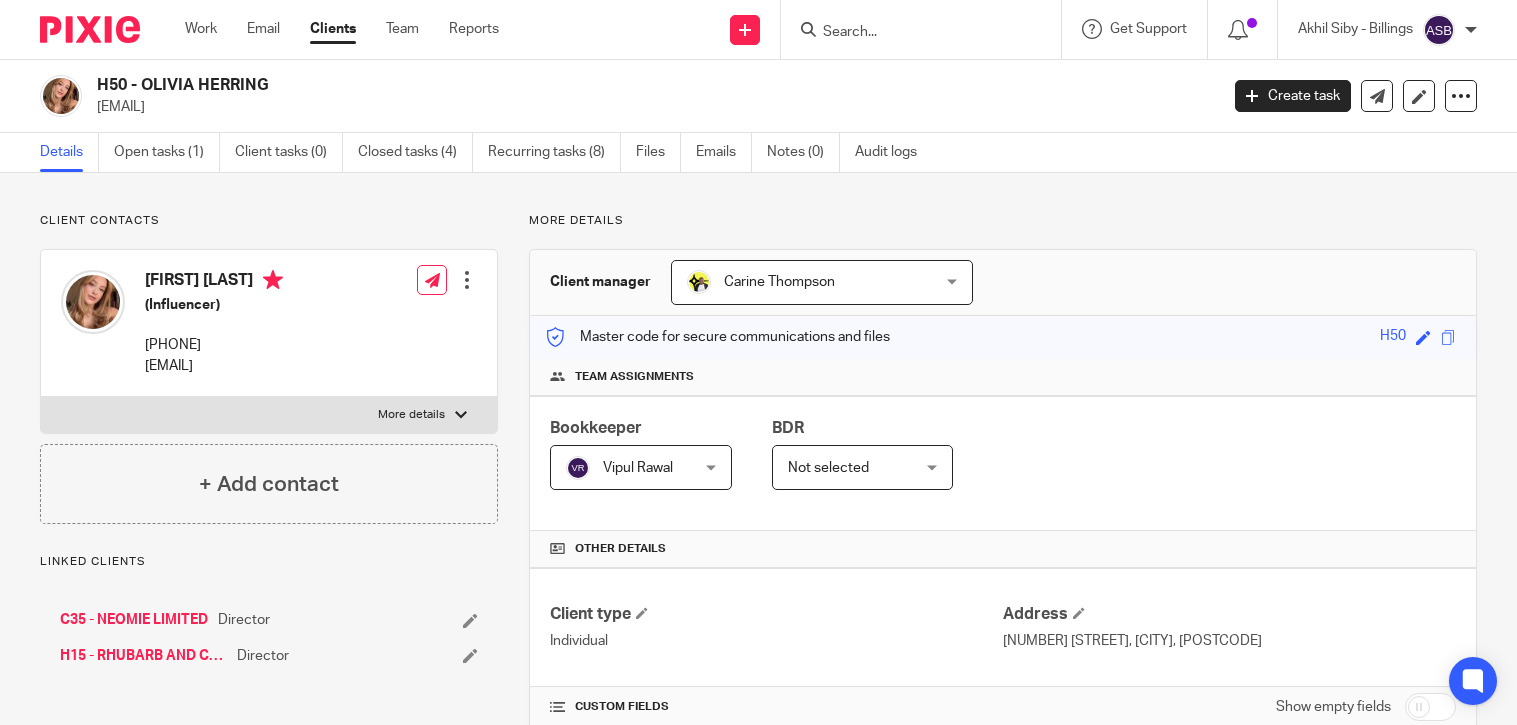 scroll, scrollTop: 0, scrollLeft: 0, axis: both 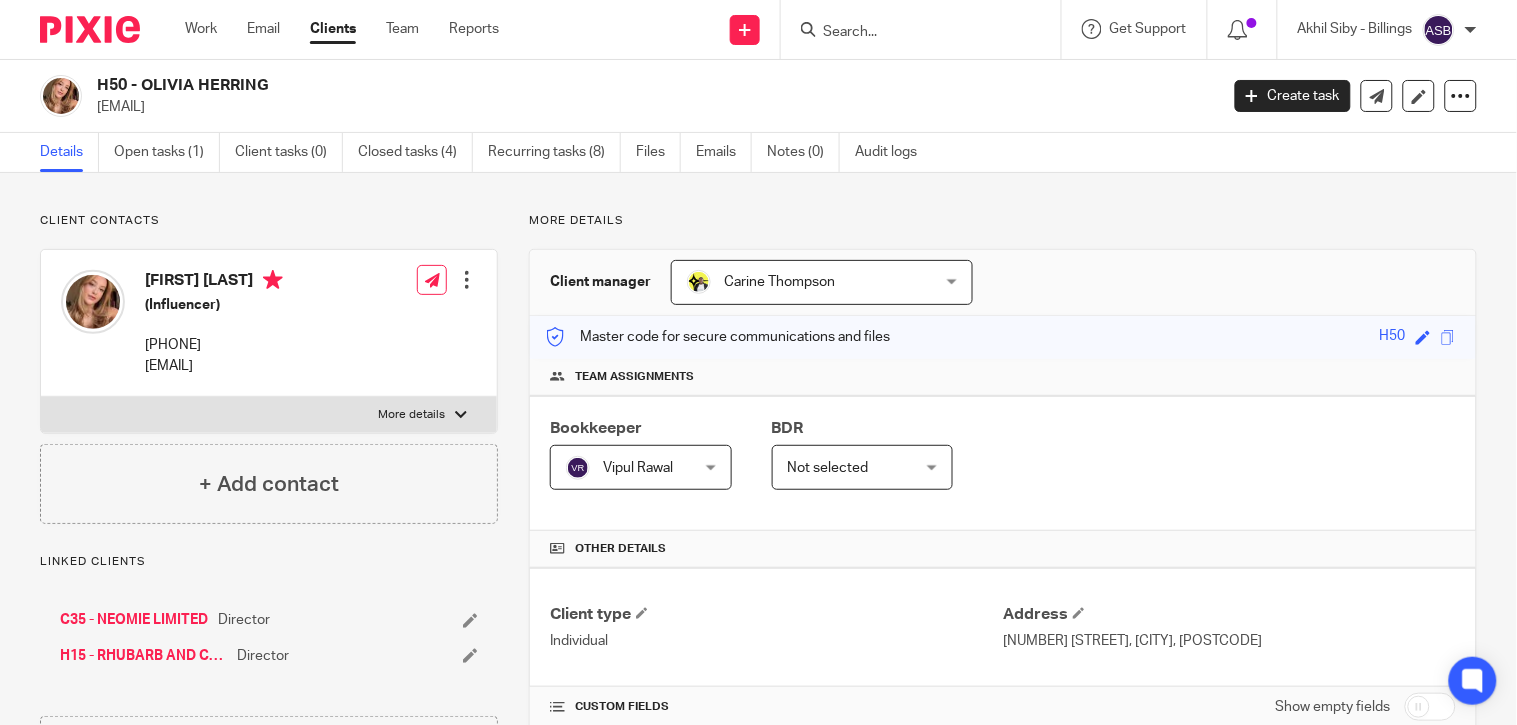 click at bounding box center [911, 33] 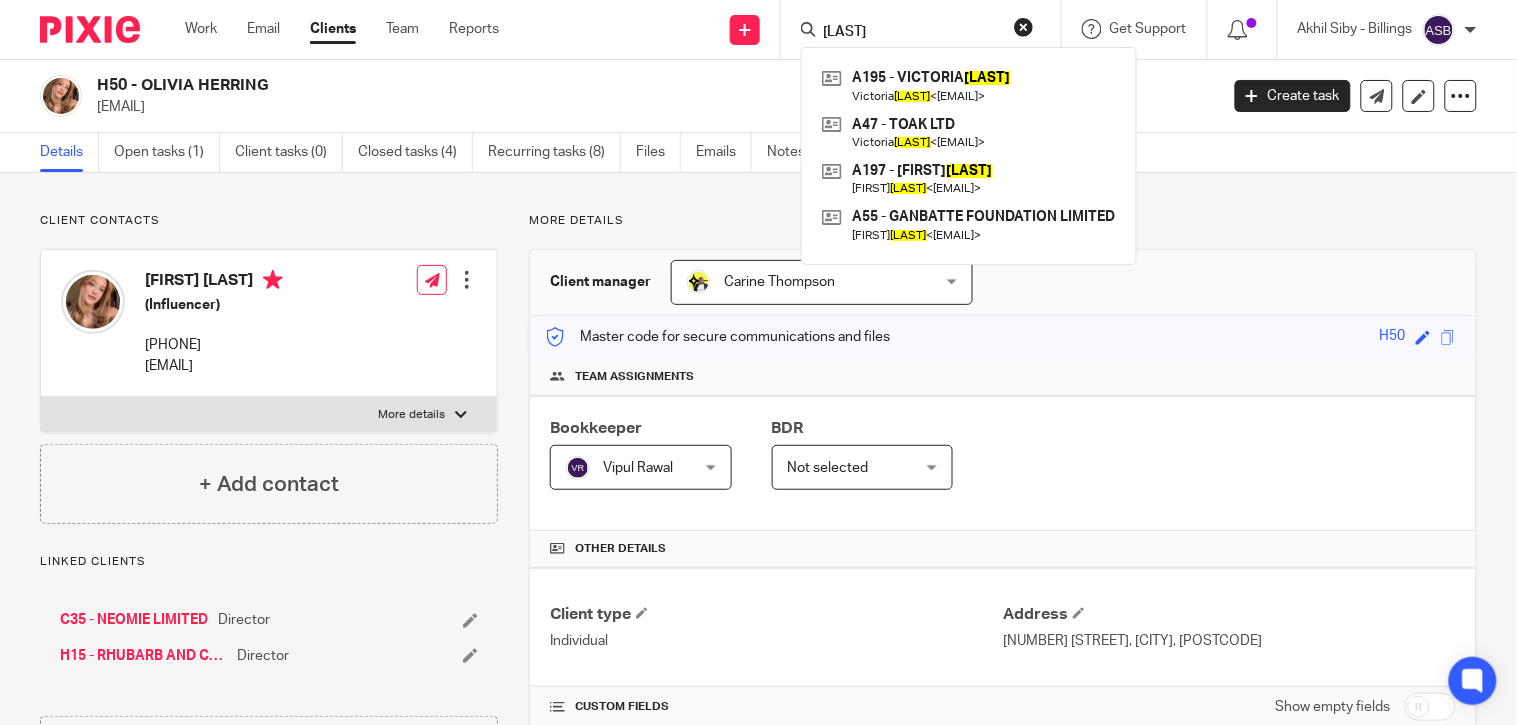 type on "AKINTOLA" 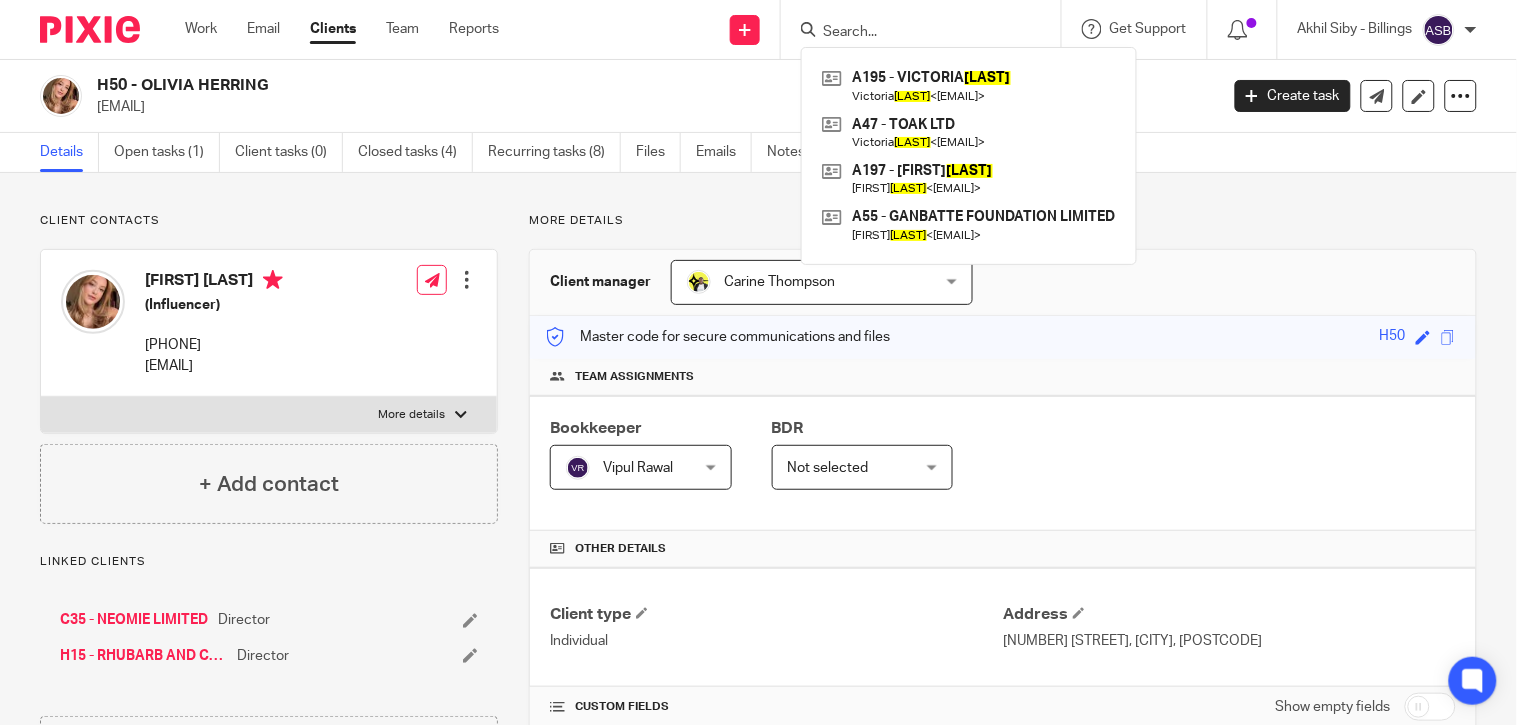 click on "A195 - VICTORIA  AKINTOLA   Victoria  Akintola  < vakintola@gmail.com >
A47 - TOAK LTD   Victoria  Akintola  < vakintola@gmail.com >
A197 - OLUSEGUN  AKINJIOLA   Olusegun  Akinjiola  < segun@ganbatte.org.uk >
A55 - GANBATTE FOUNDATION LIMITED   Olusegun  Akinjiola  < segun@ganbatte.org.uk >" at bounding box center (921, 29) 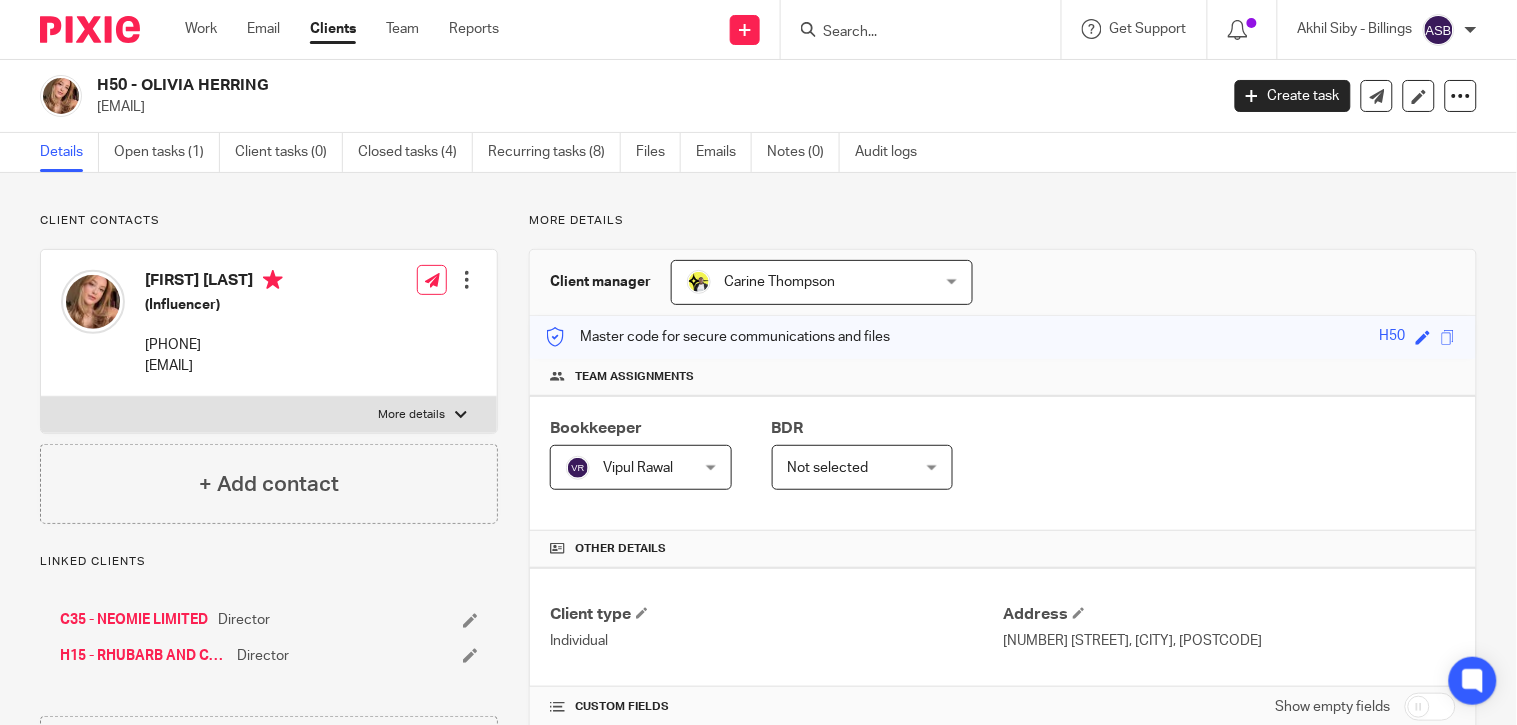 click at bounding box center (927, 29) 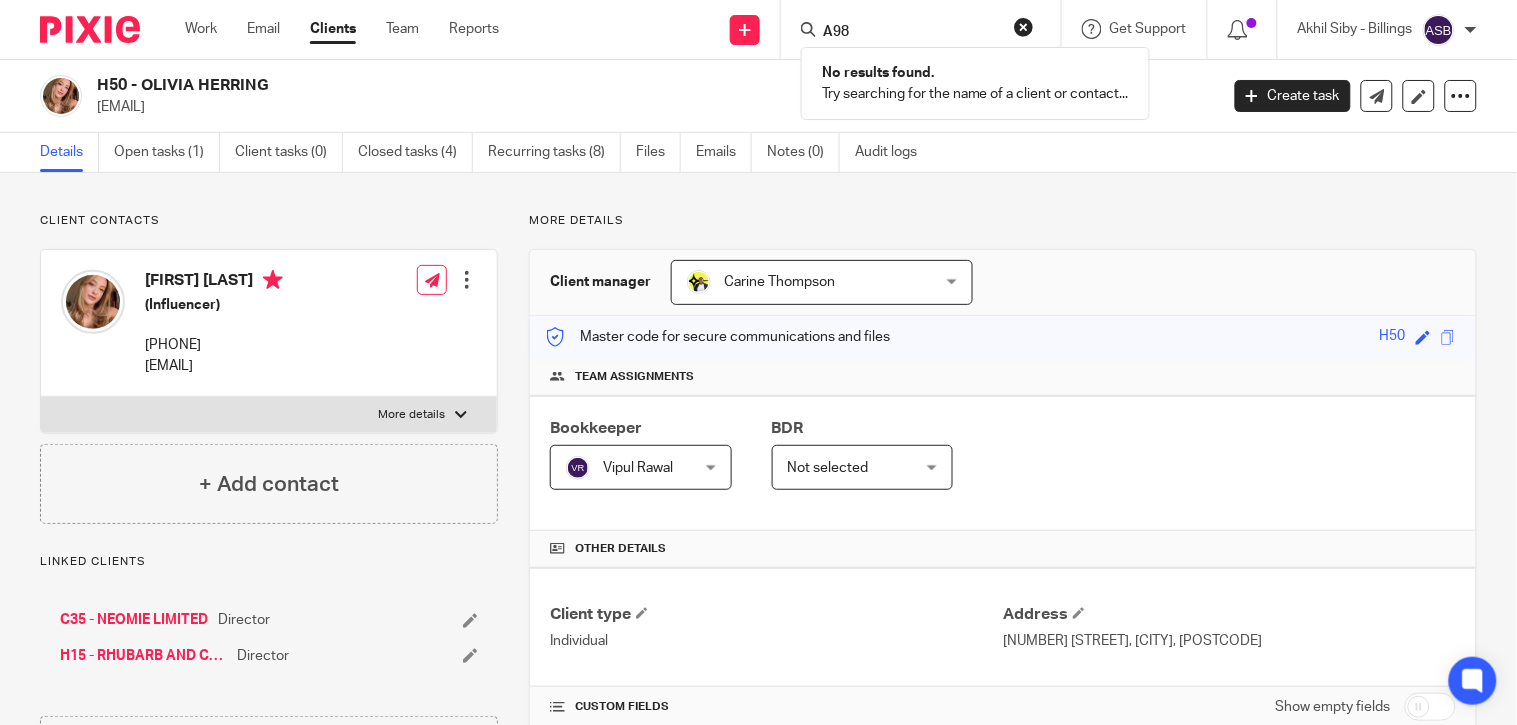 type on "A98" 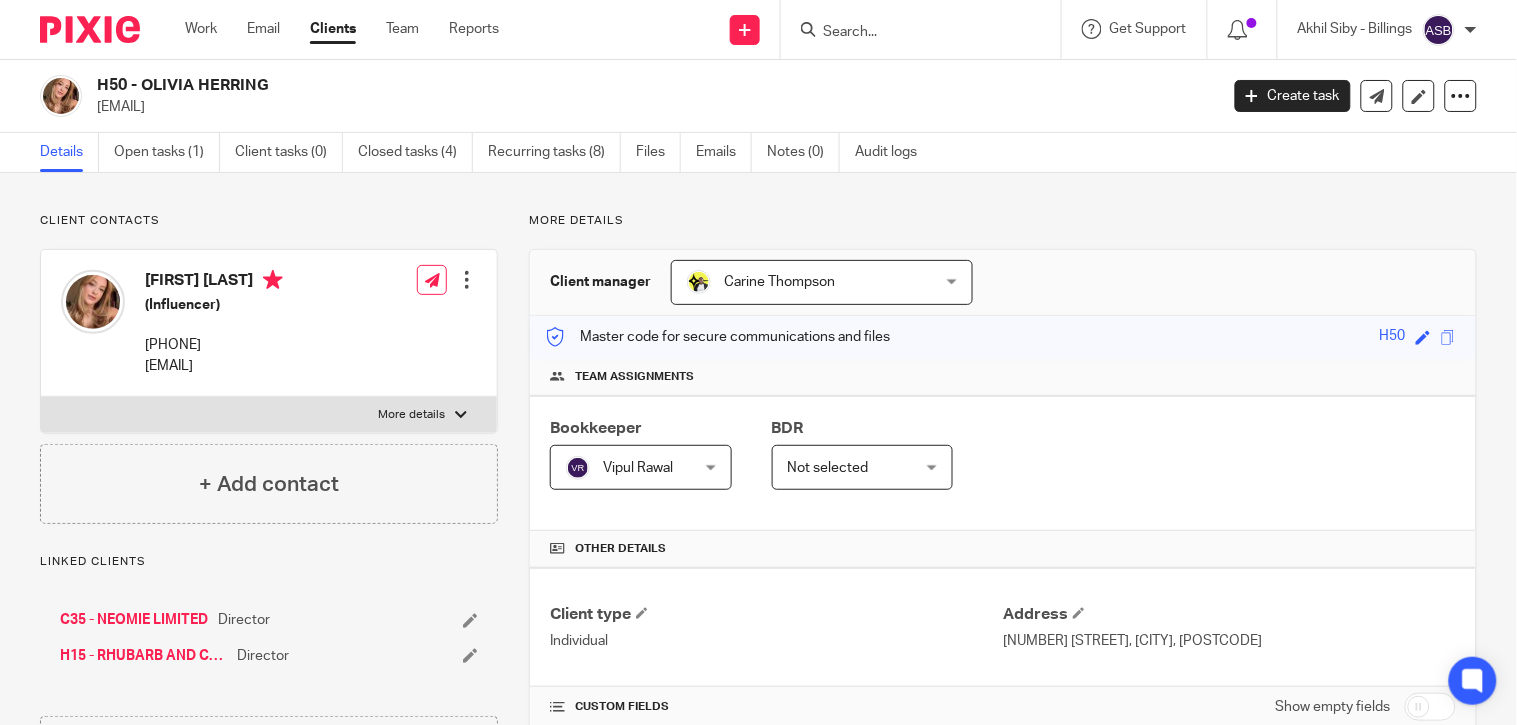 click at bounding box center [921, 29] 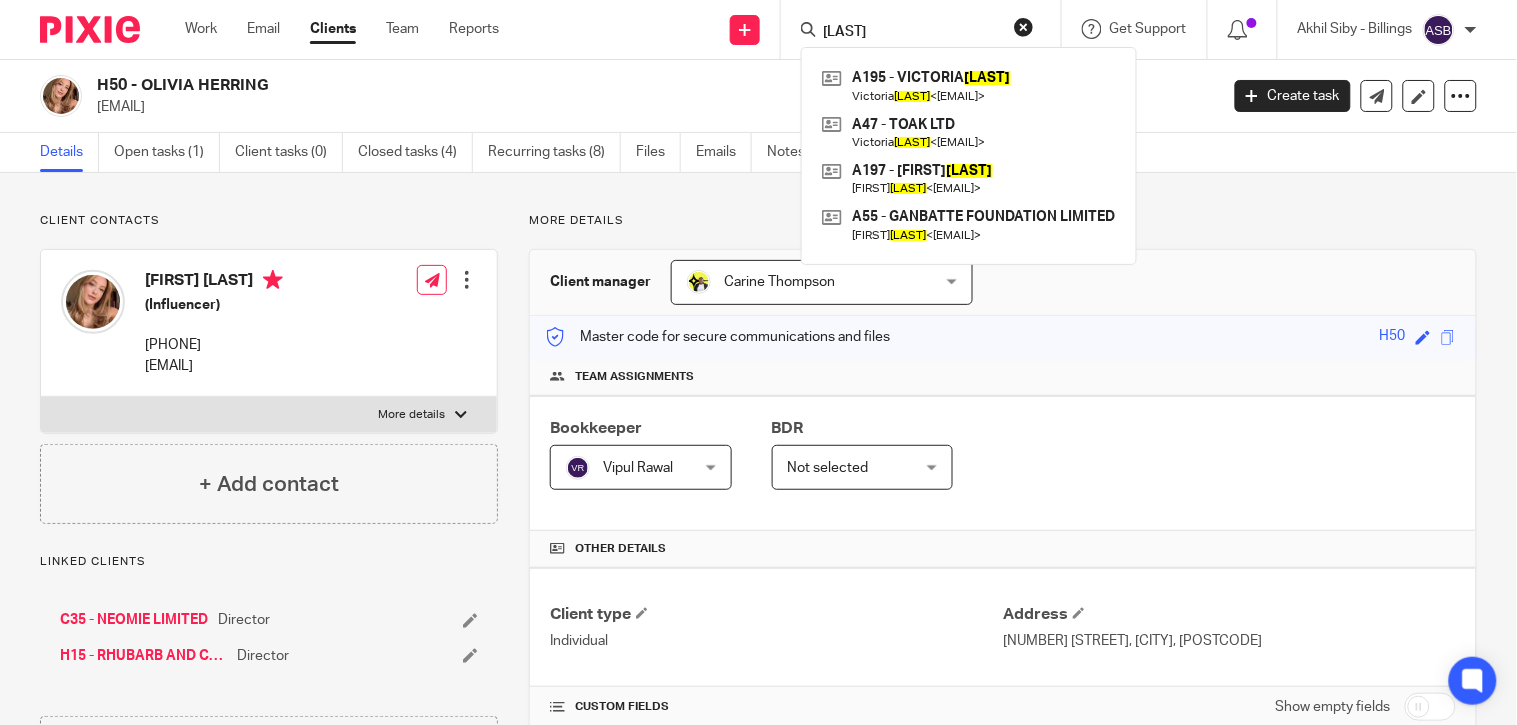 type on "AKINTOLA" 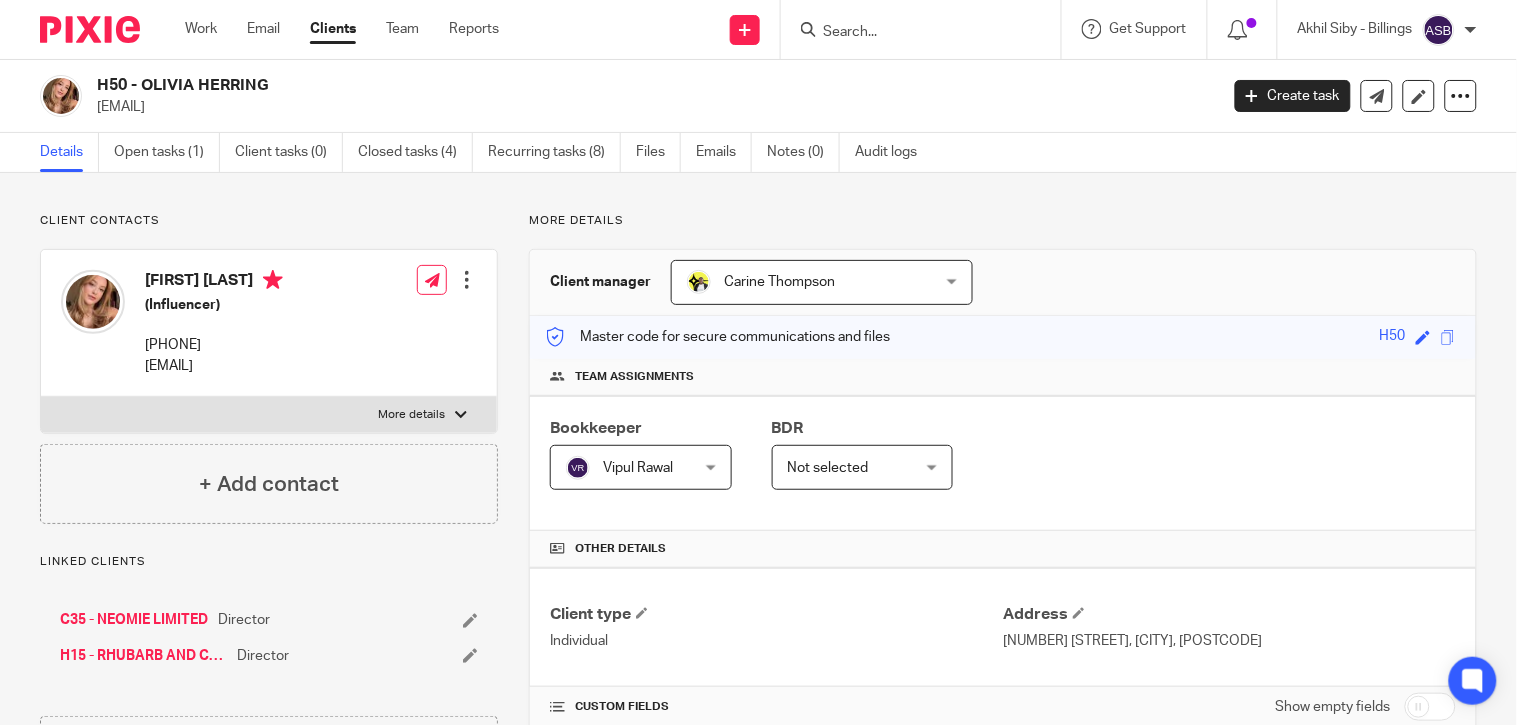 click at bounding box center [911, 33] 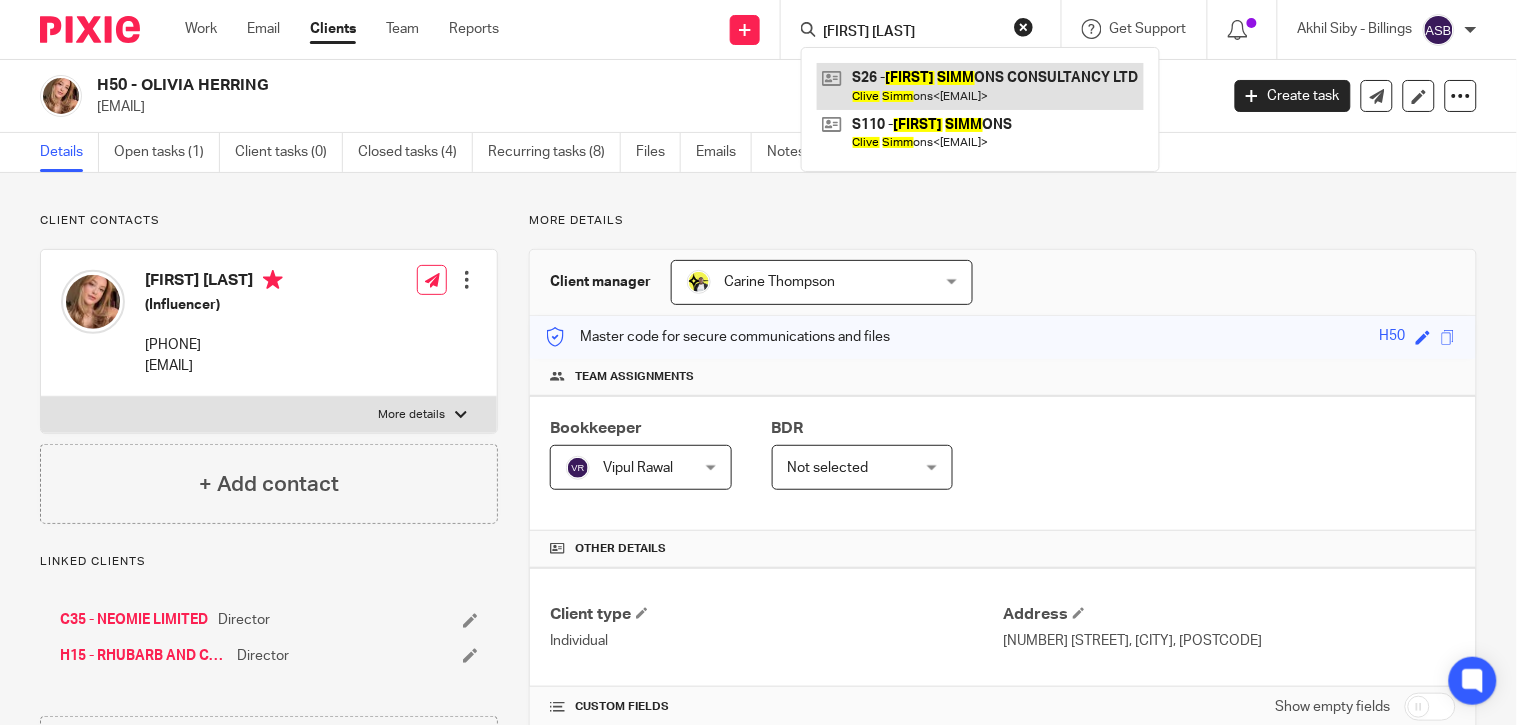 type on "CLIV SIMM" 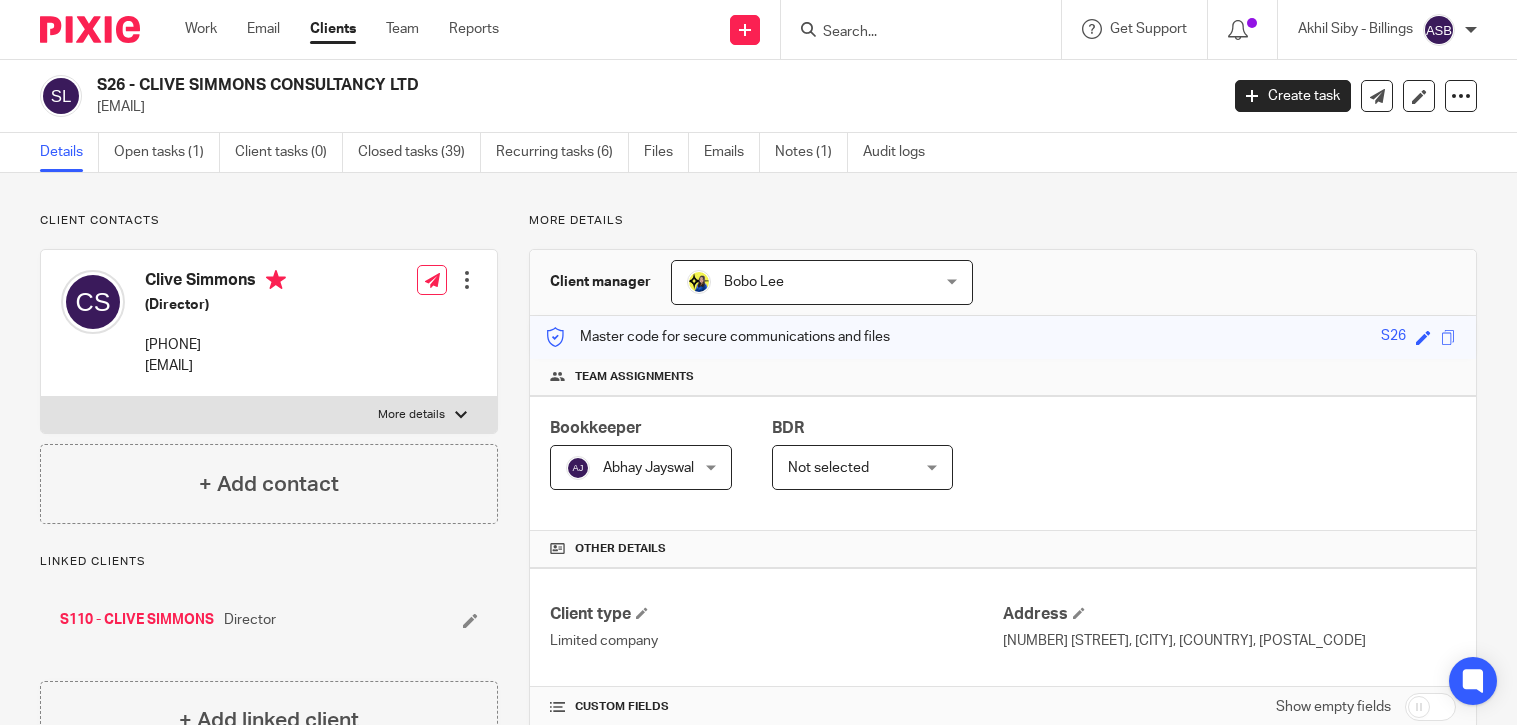 scroll, scrollTop: 0, scrollLeft: 0, axis: both 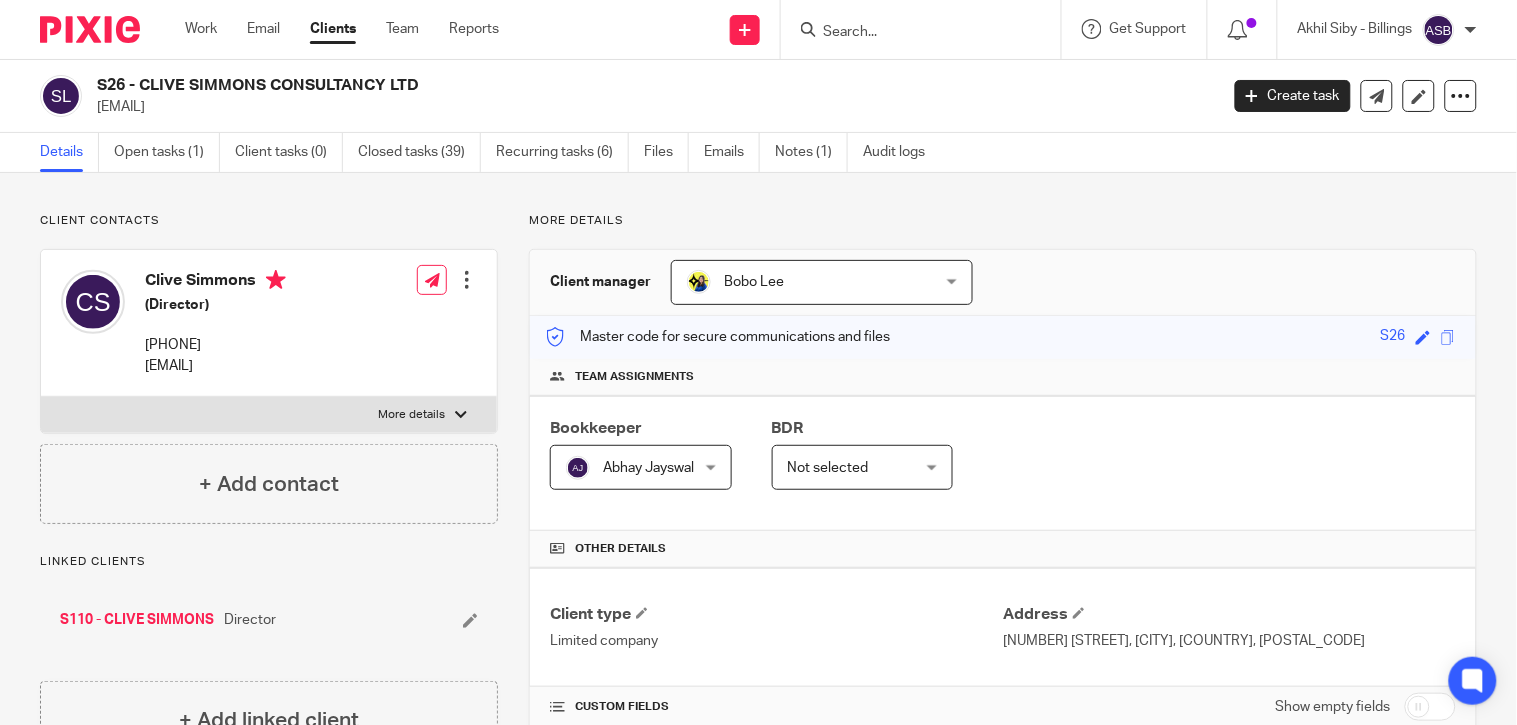 drag, startPoint x: 142, startPoint y: 83, endPoint x: 313, endPoint y: 78, distance: 171.07309 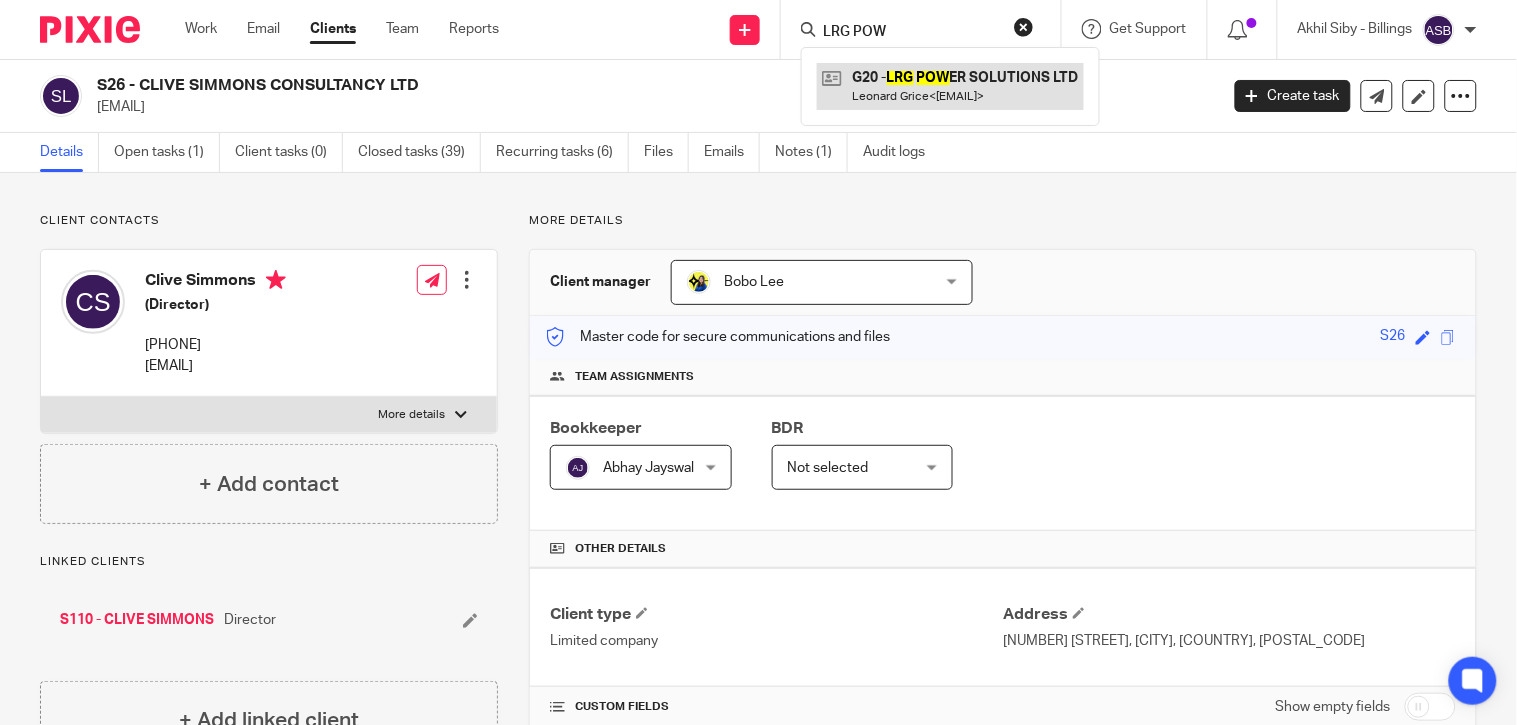 type on "LRG POW" 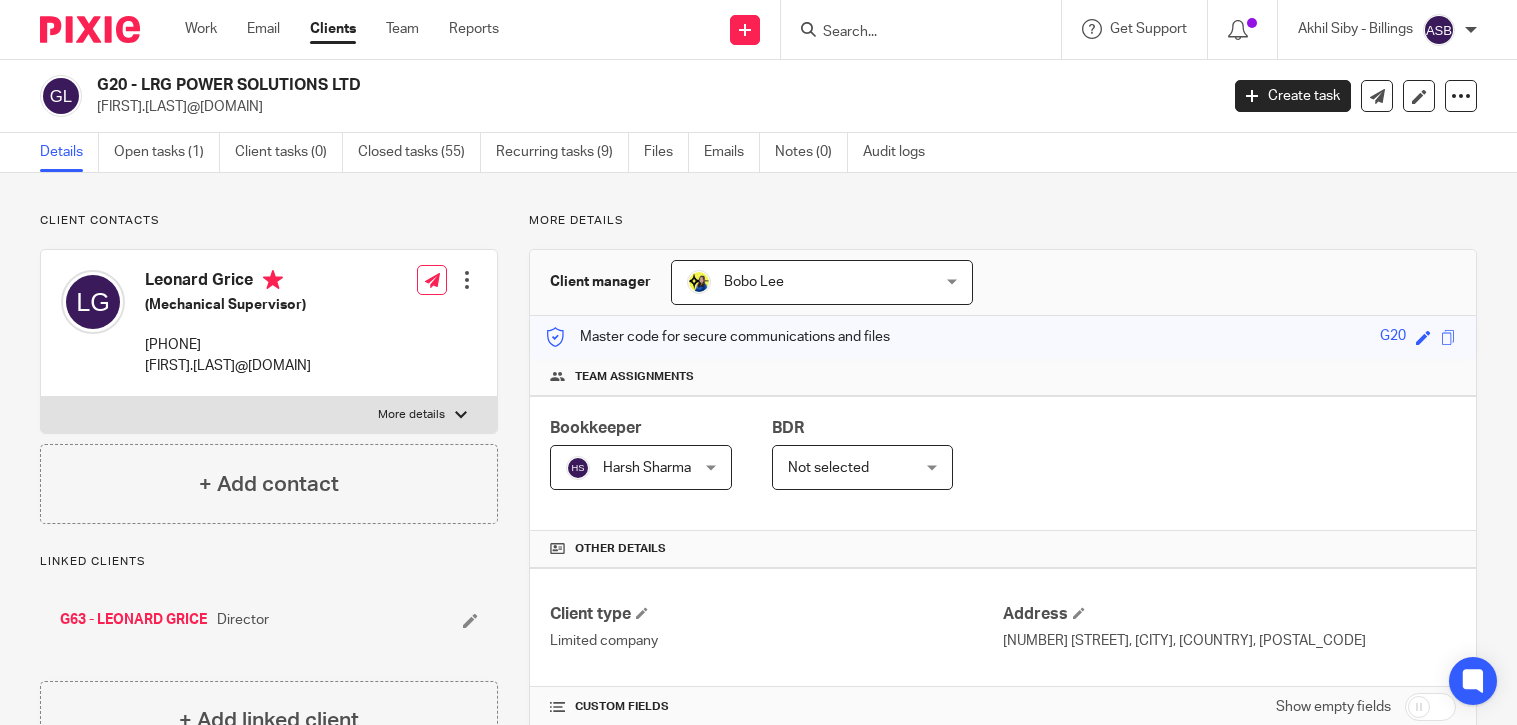 scroll, scrollTop: 0, scrollLeft: 0, axis: both 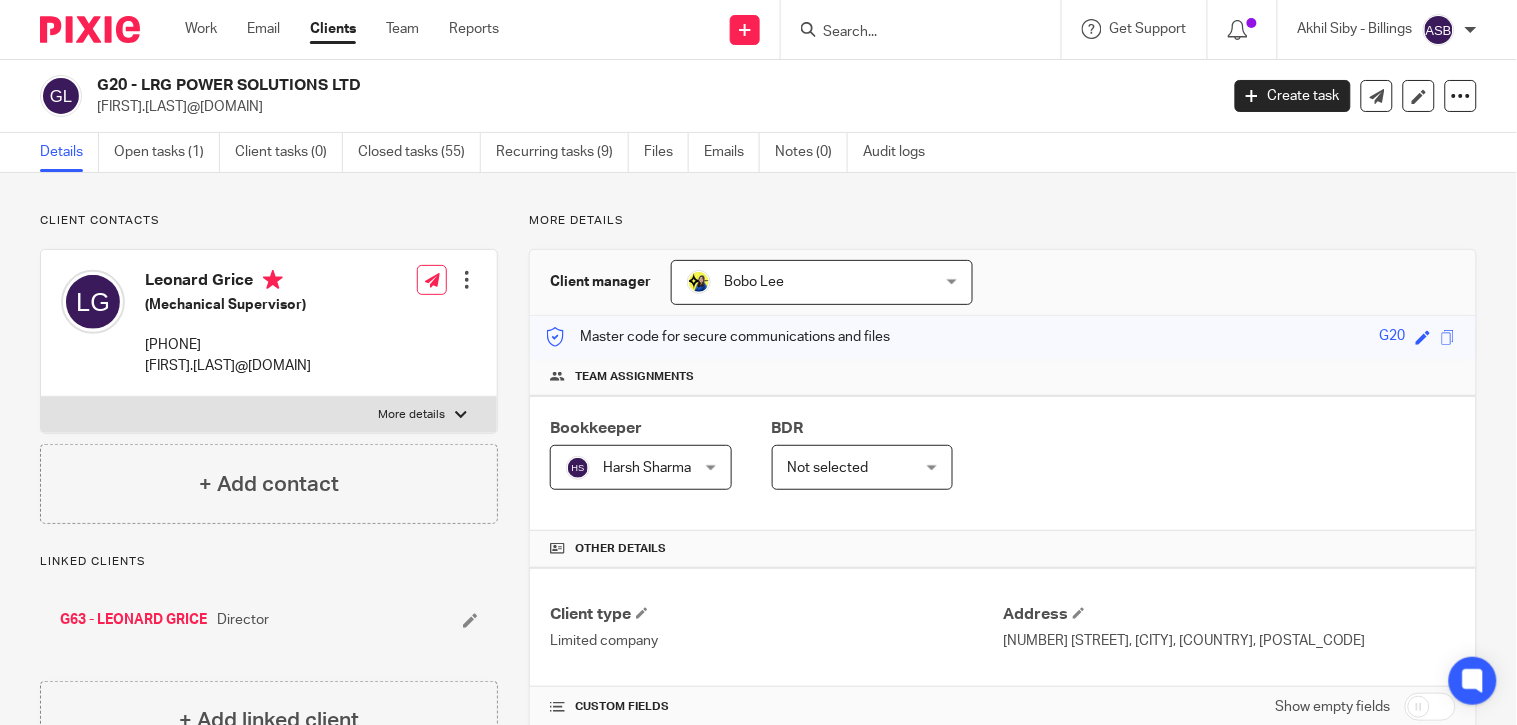 click at bounding box center (911, 33) 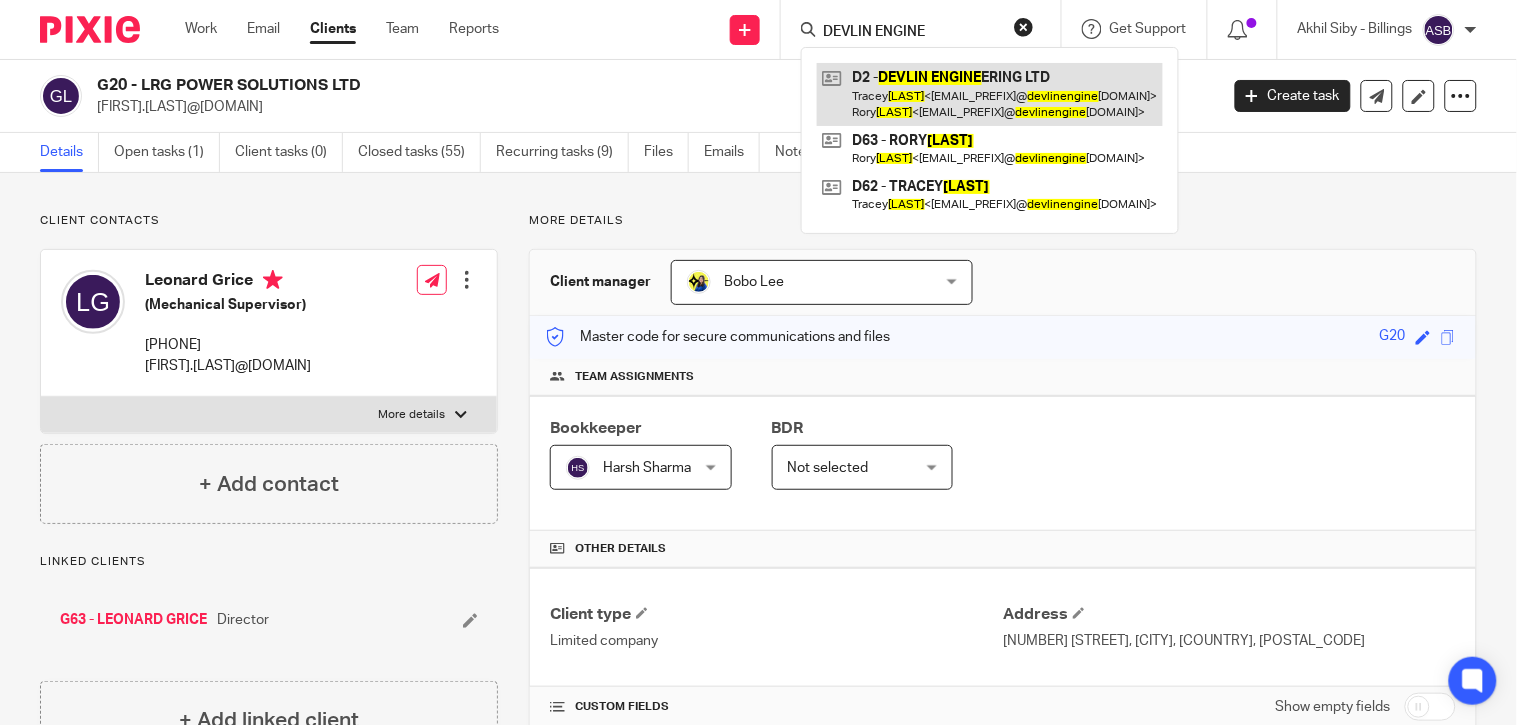 type on "DEVLIN ENGINE" 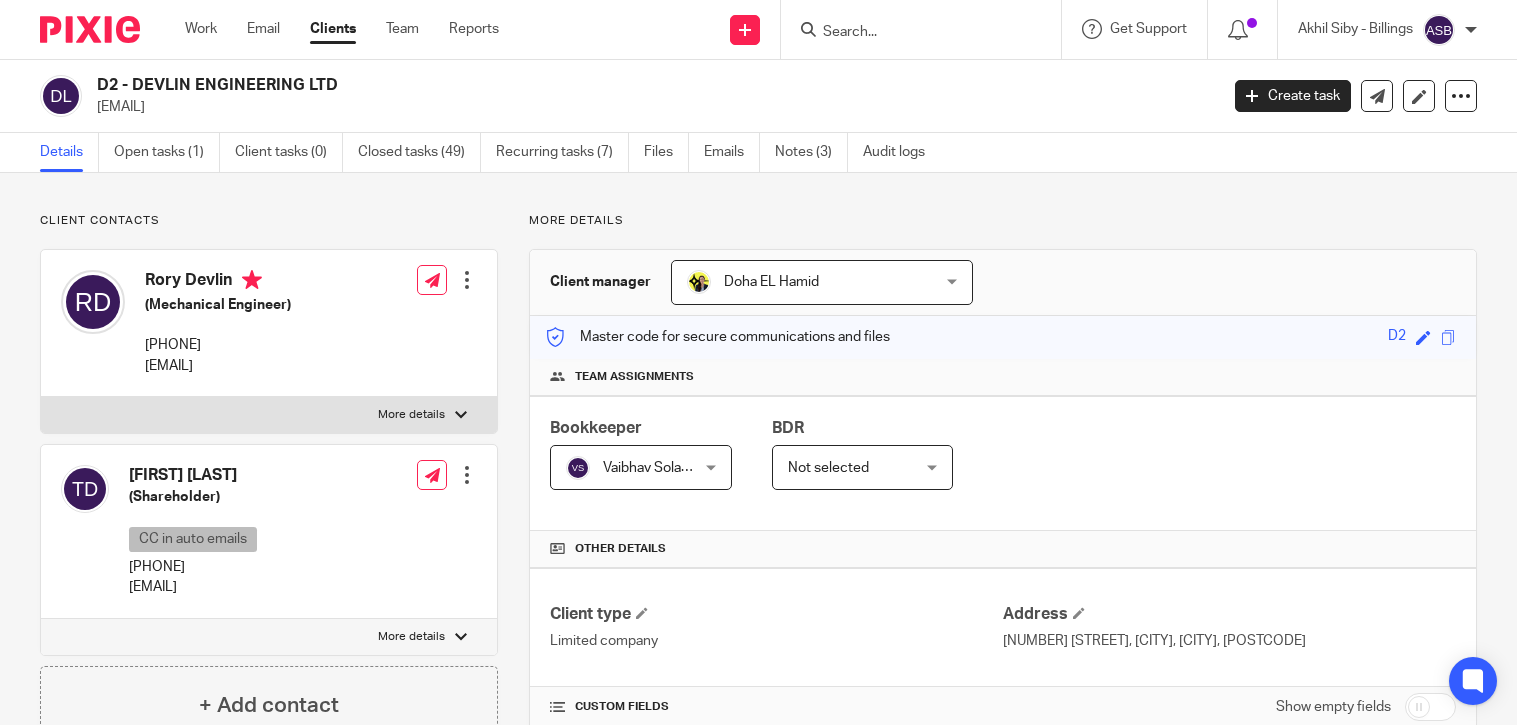 scroll, scrollTop: 0, scrollLeft: 0, axis: both 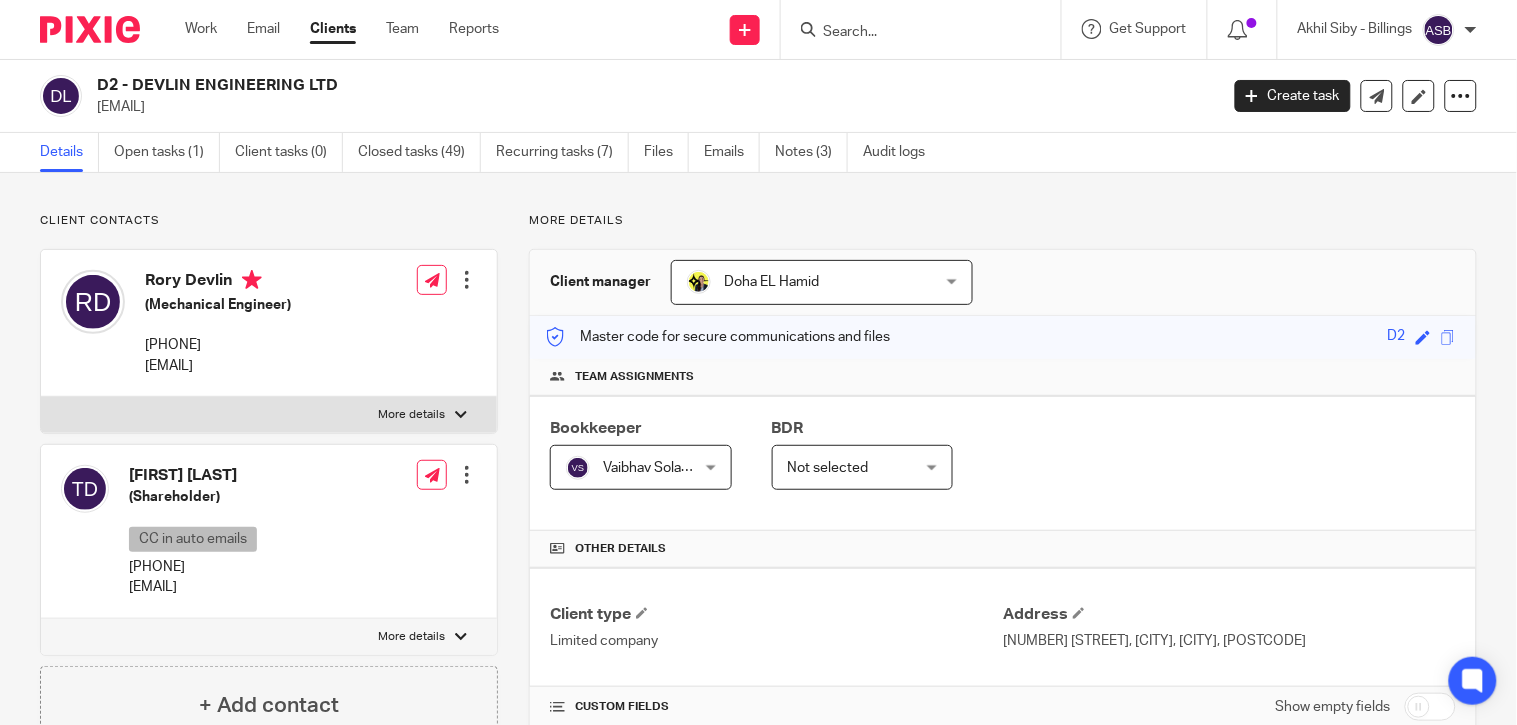 drag, startPoint x: 134, startPoint y: 78, endPoint x: 296, endPoint y: 88, distance: 162.30835 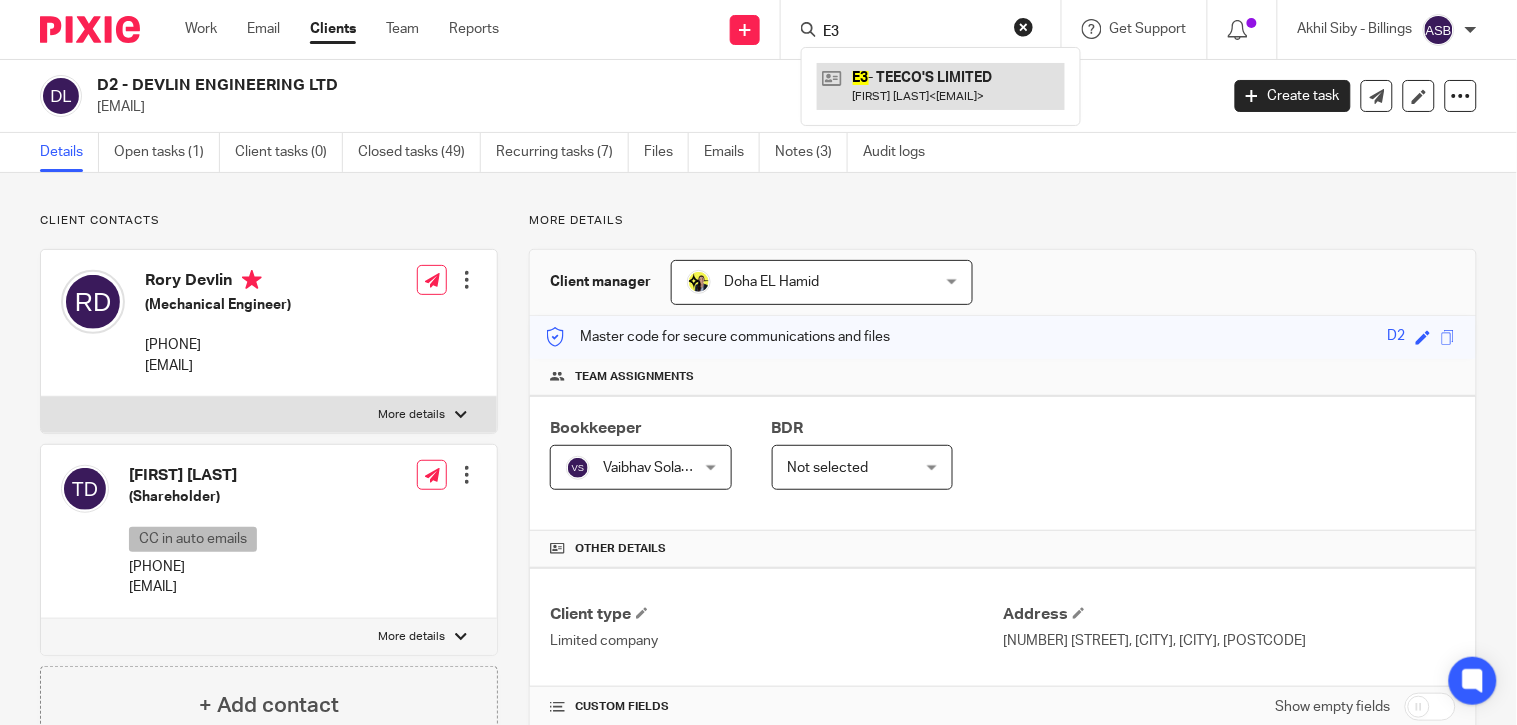 type on "E3" 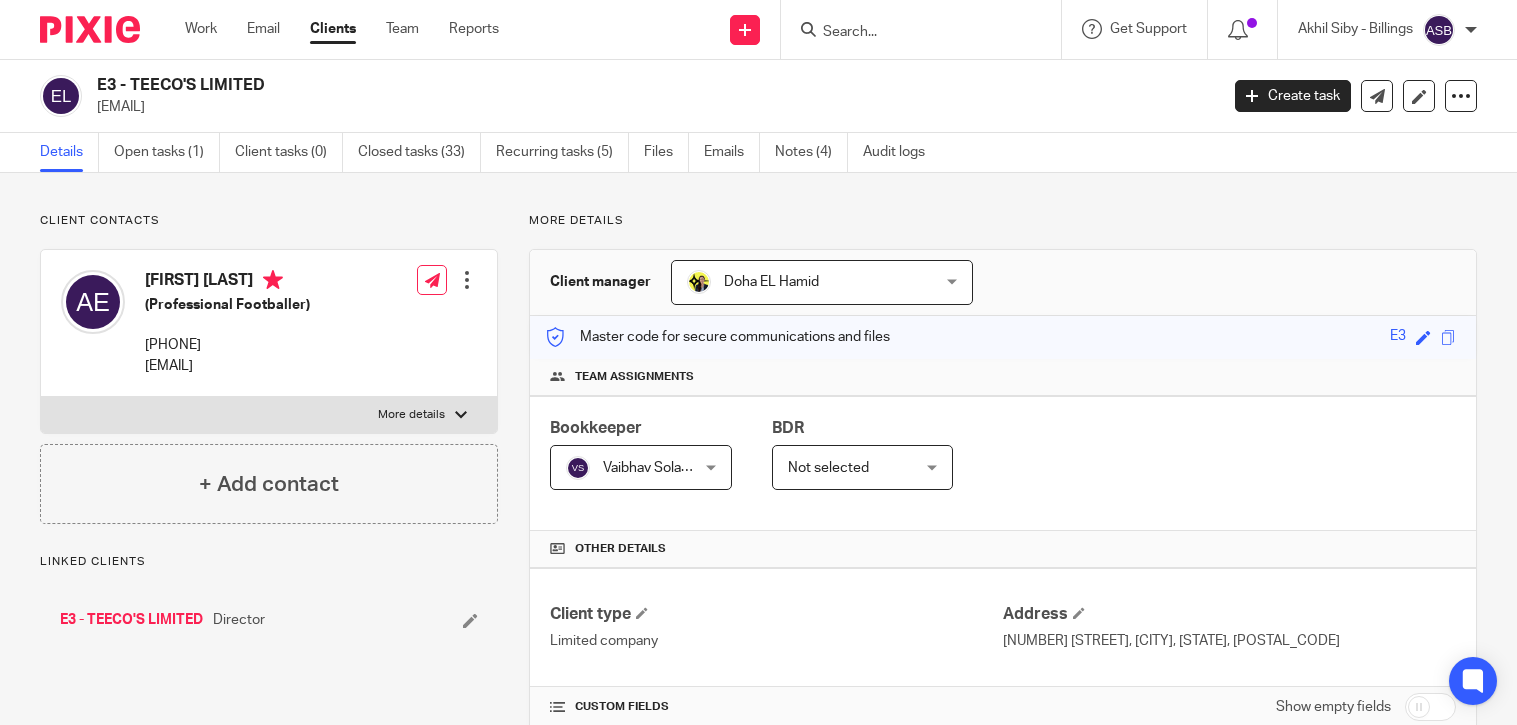 scroll, scrollTop: 0, scrollLeft: 0, axis: both 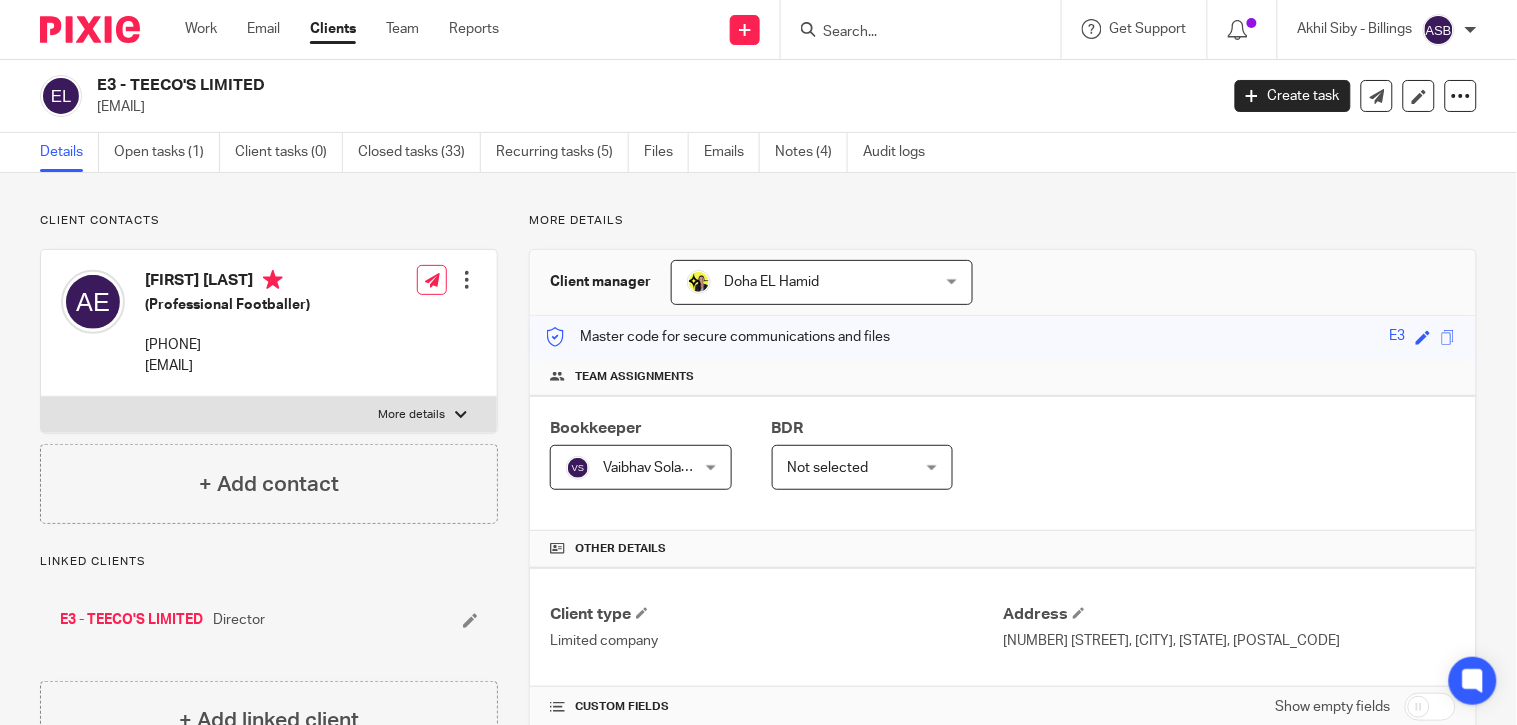 drag, startPoint x: 168, startPoint y: 82, endPoint x: 137, endPoint y: 82, distance: 31 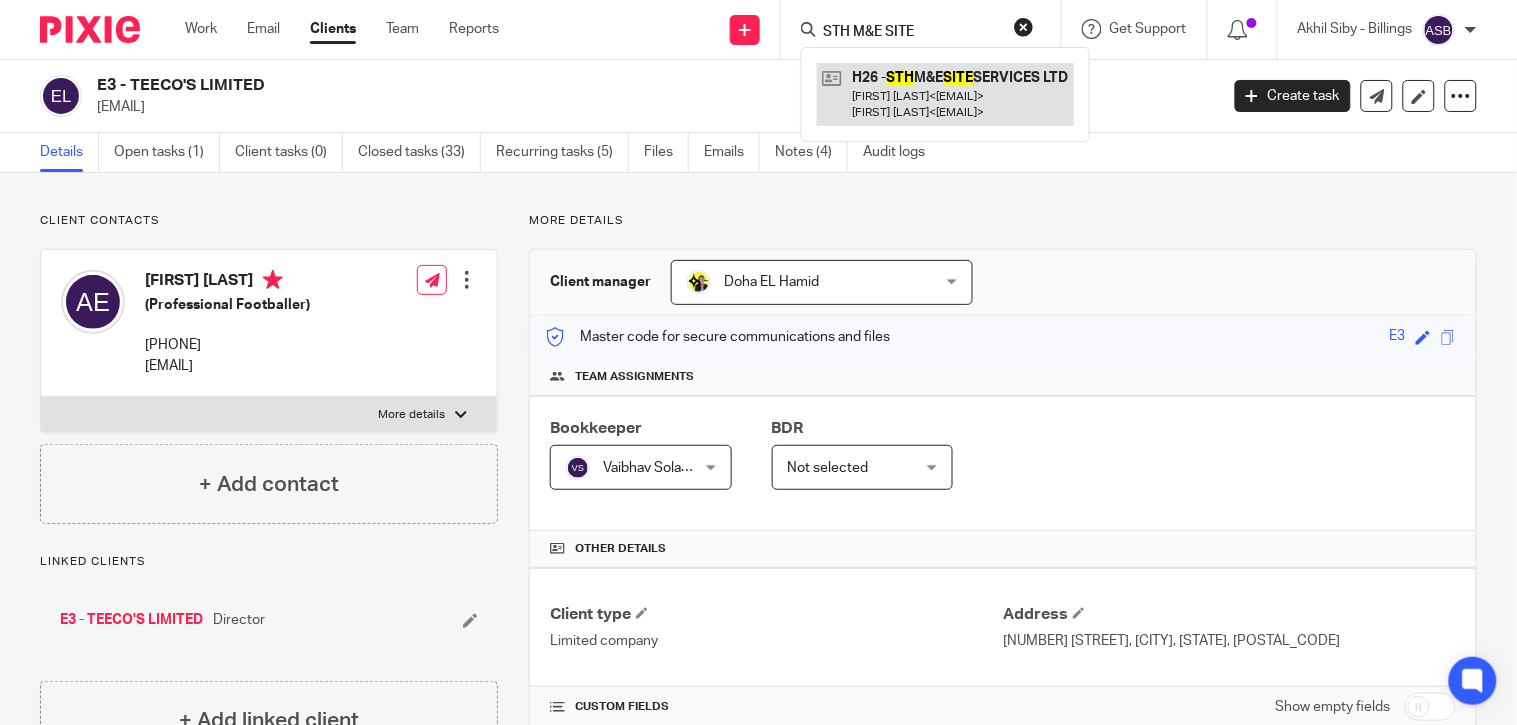 type on "STH M&E SITE" 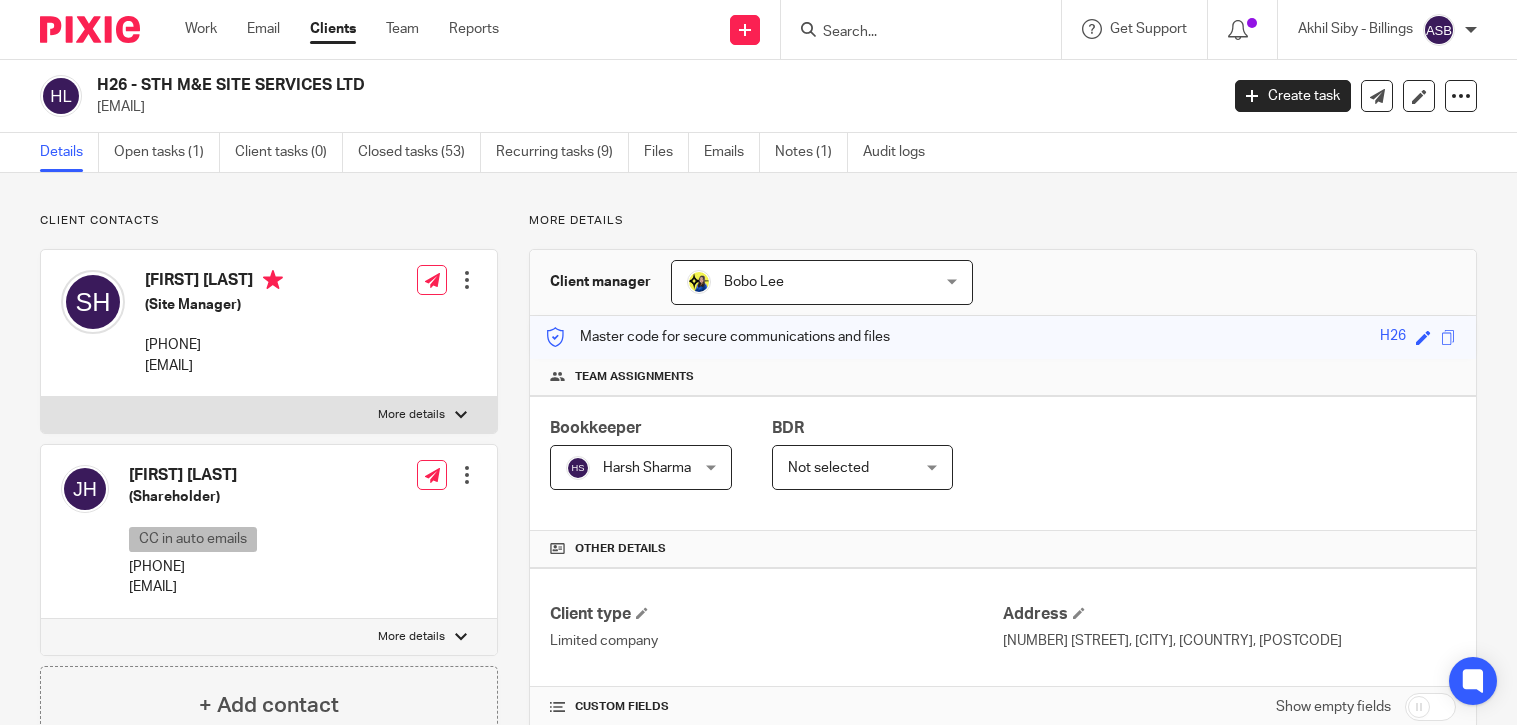 scroll, scrollTop: 0, scrollLeft: 0, axis: both 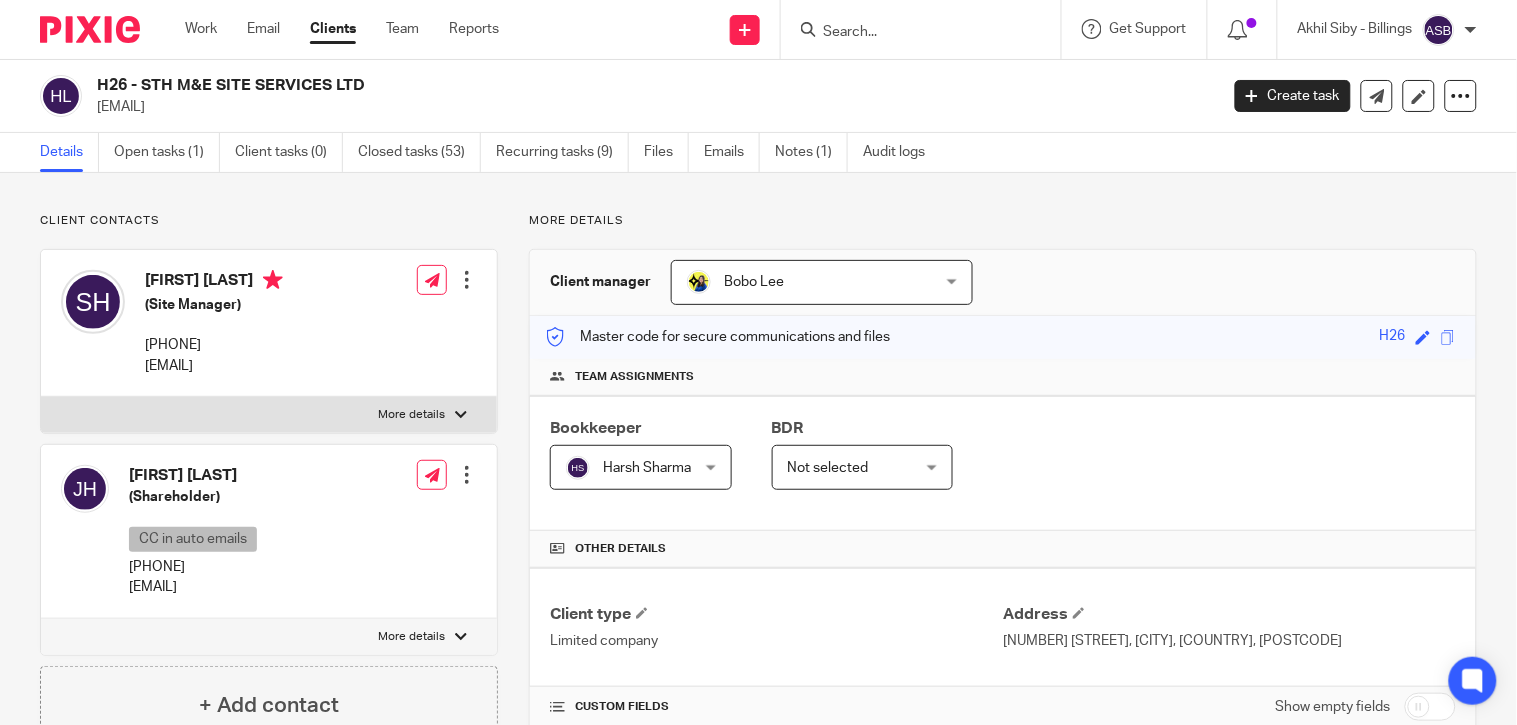 click at bounding box center [927, 29] 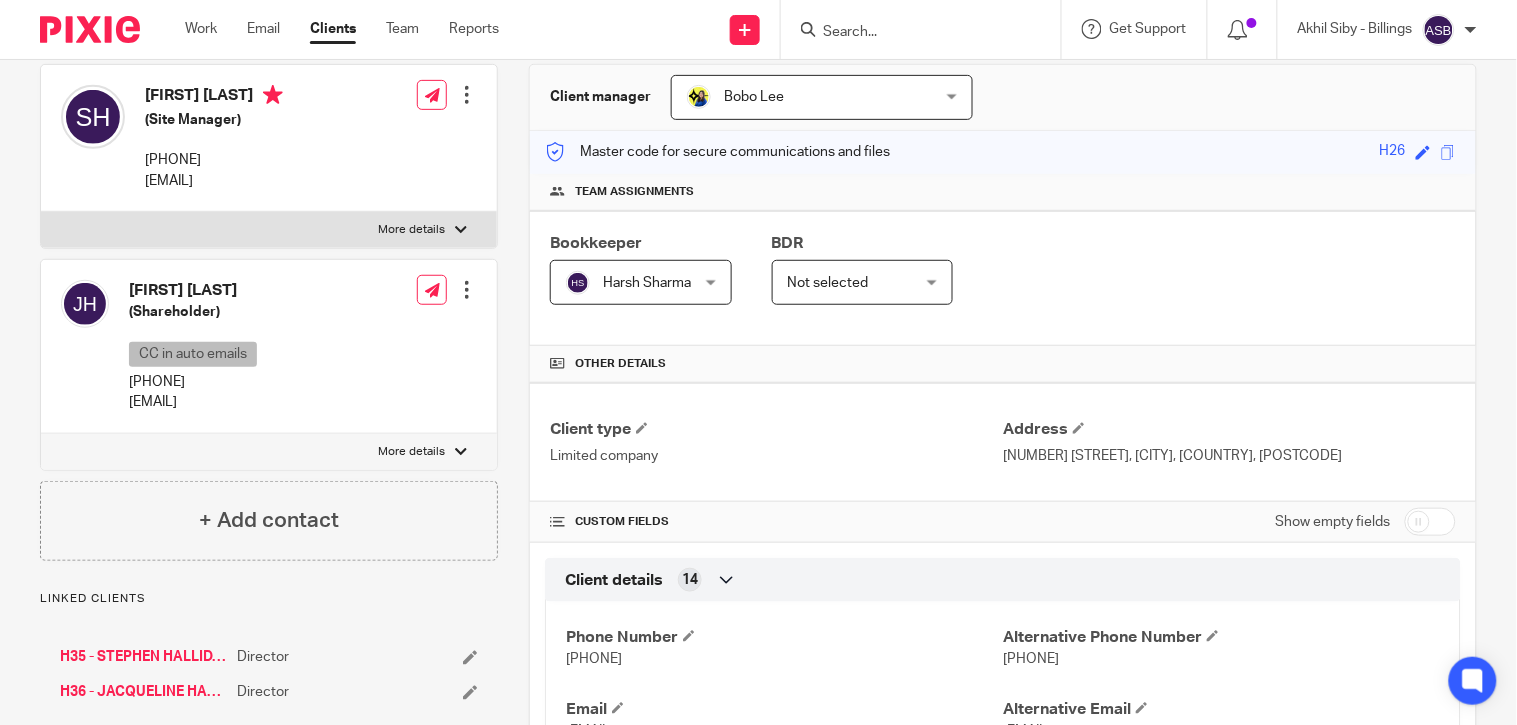 scroll, scrollTop: 444, scrollLeft: 0, axis: vertical 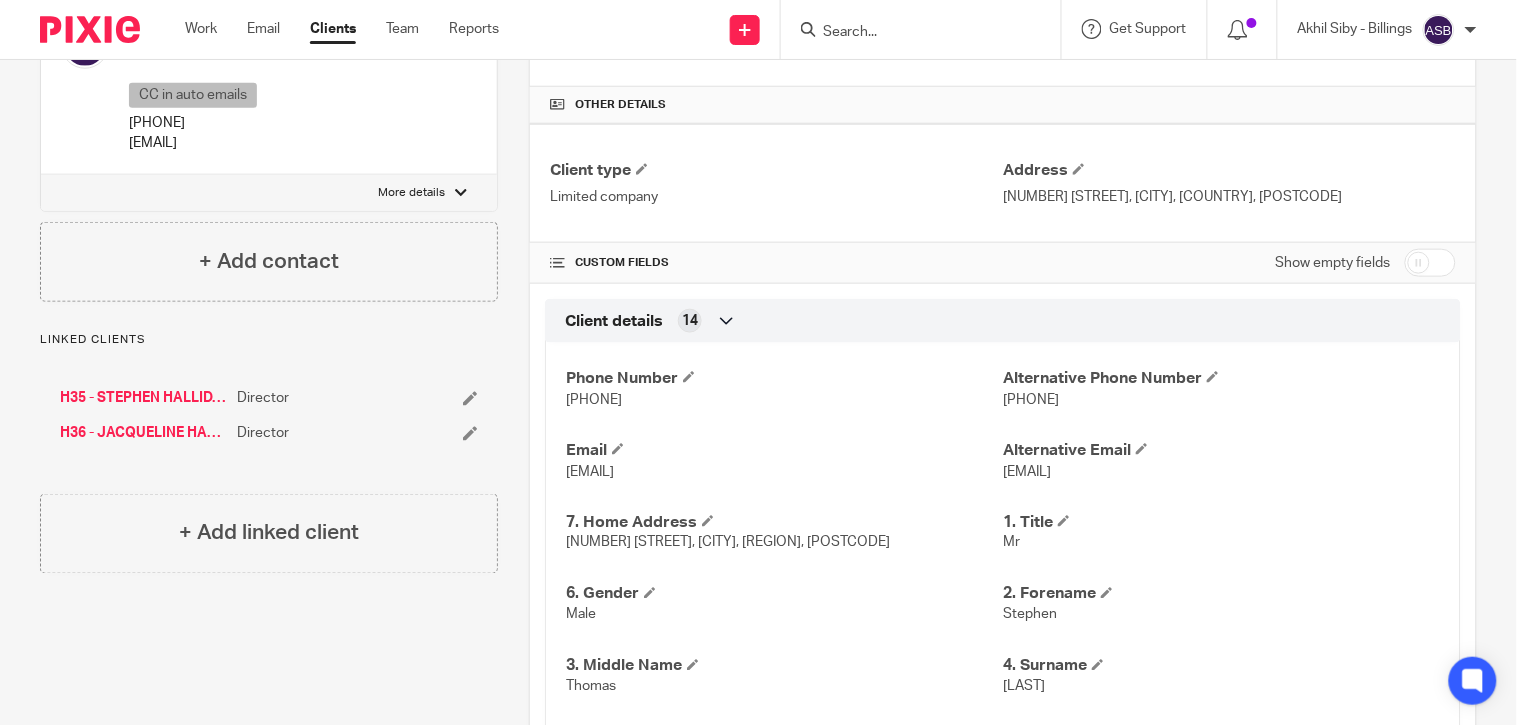 click on "H35 - STEPHEN HALLIDAY" at bounding box center (143, 398) 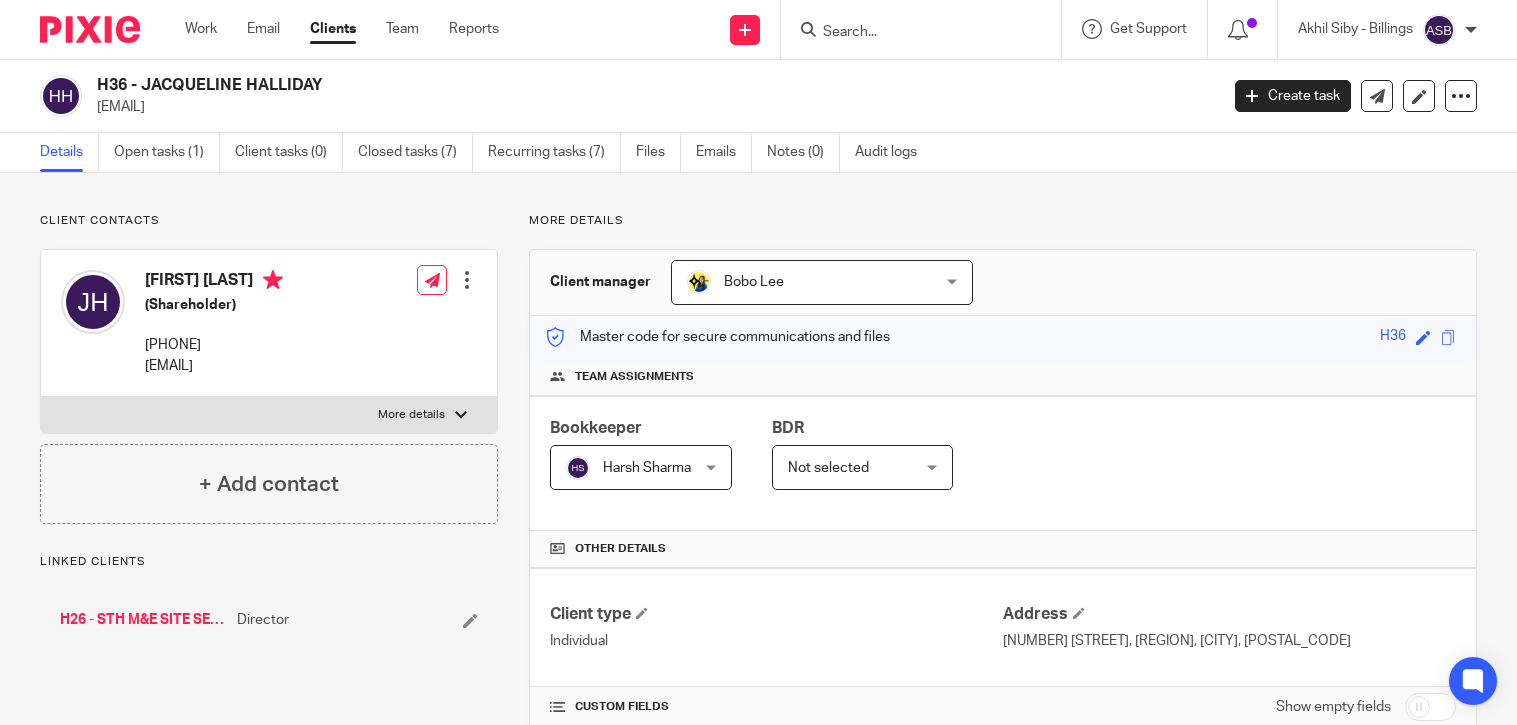 scroll, scrollTop: 0, scrollLeft: 0, axis: both 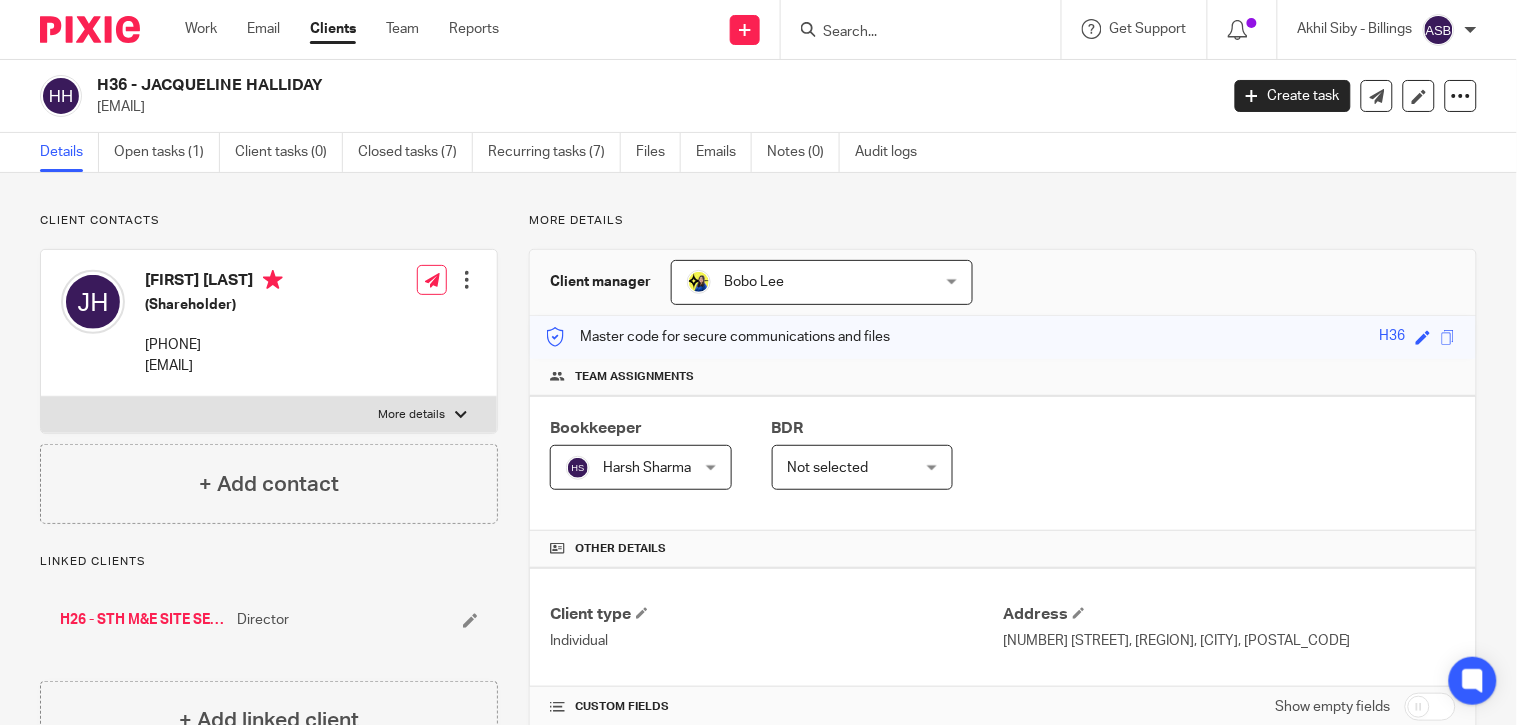 click at bounding box center (911, 33) 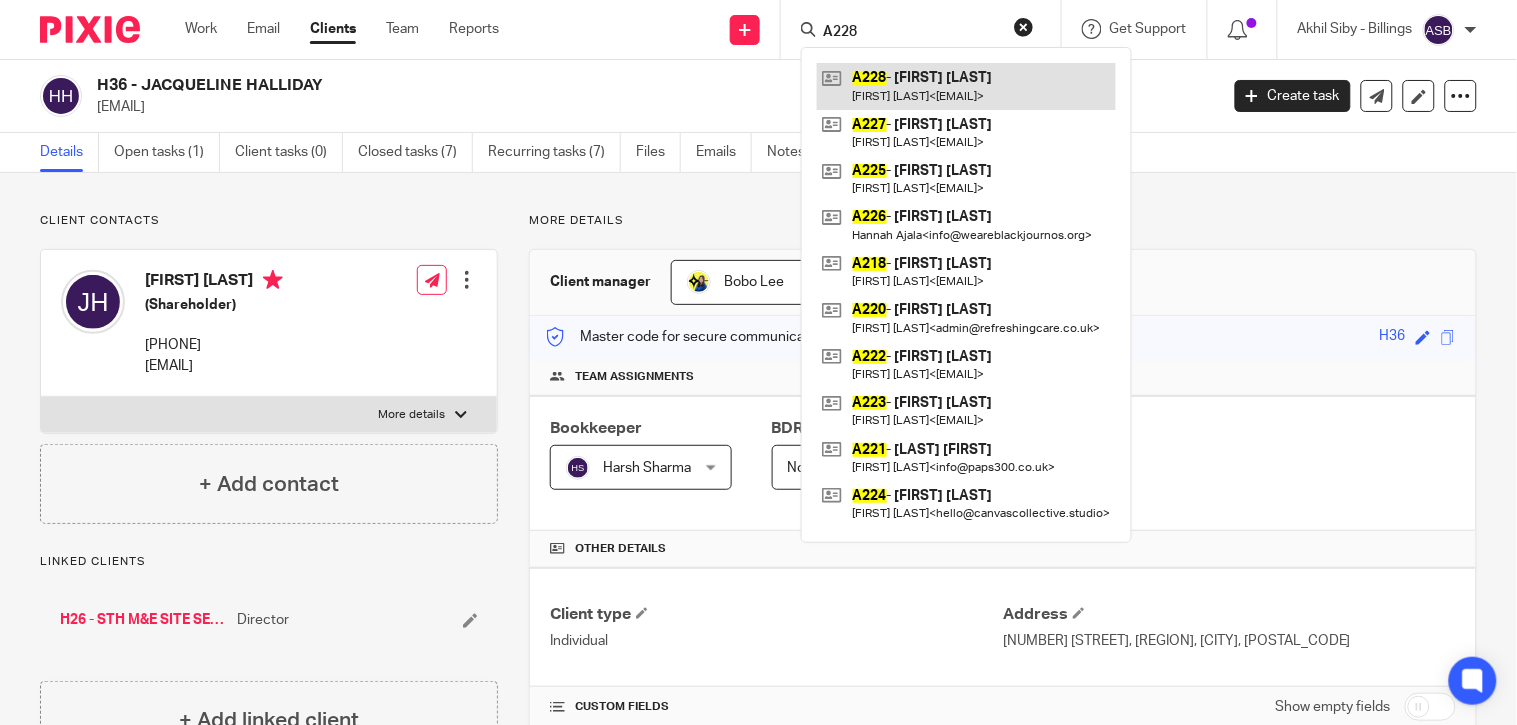 type on "A228" 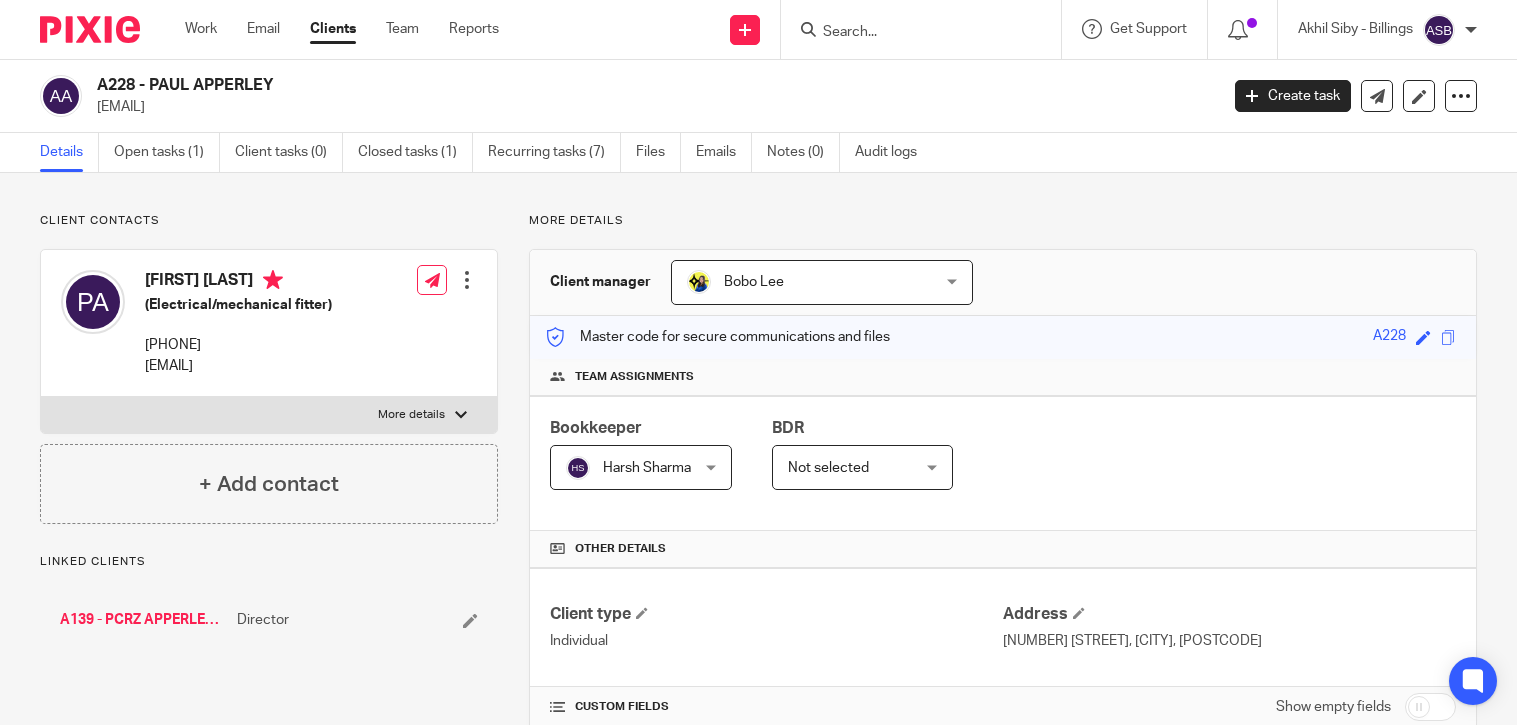 scroll, scrollTop: 0, scrollLeft: 0, axis: both 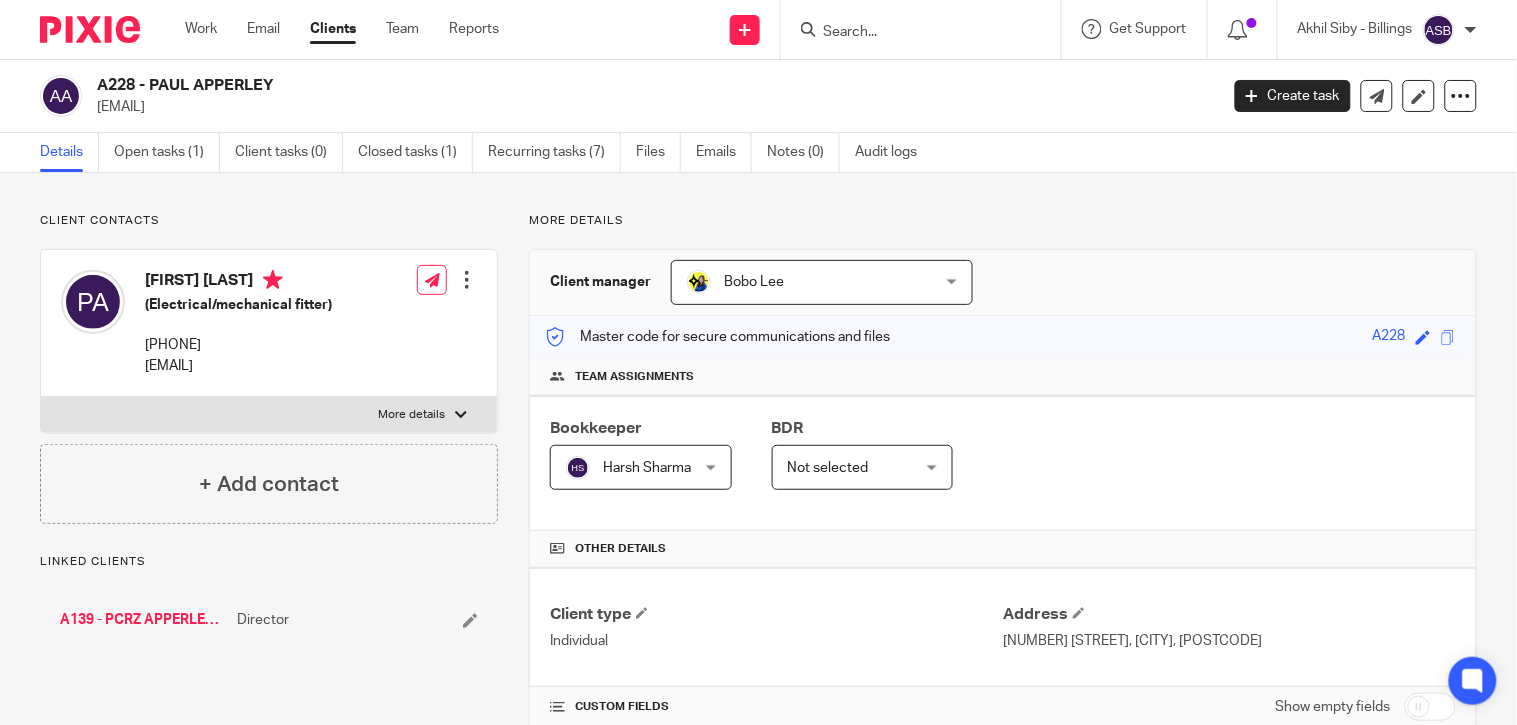 click on "A228 - PAUL APPERLEY" at bounding box center [540, 85] 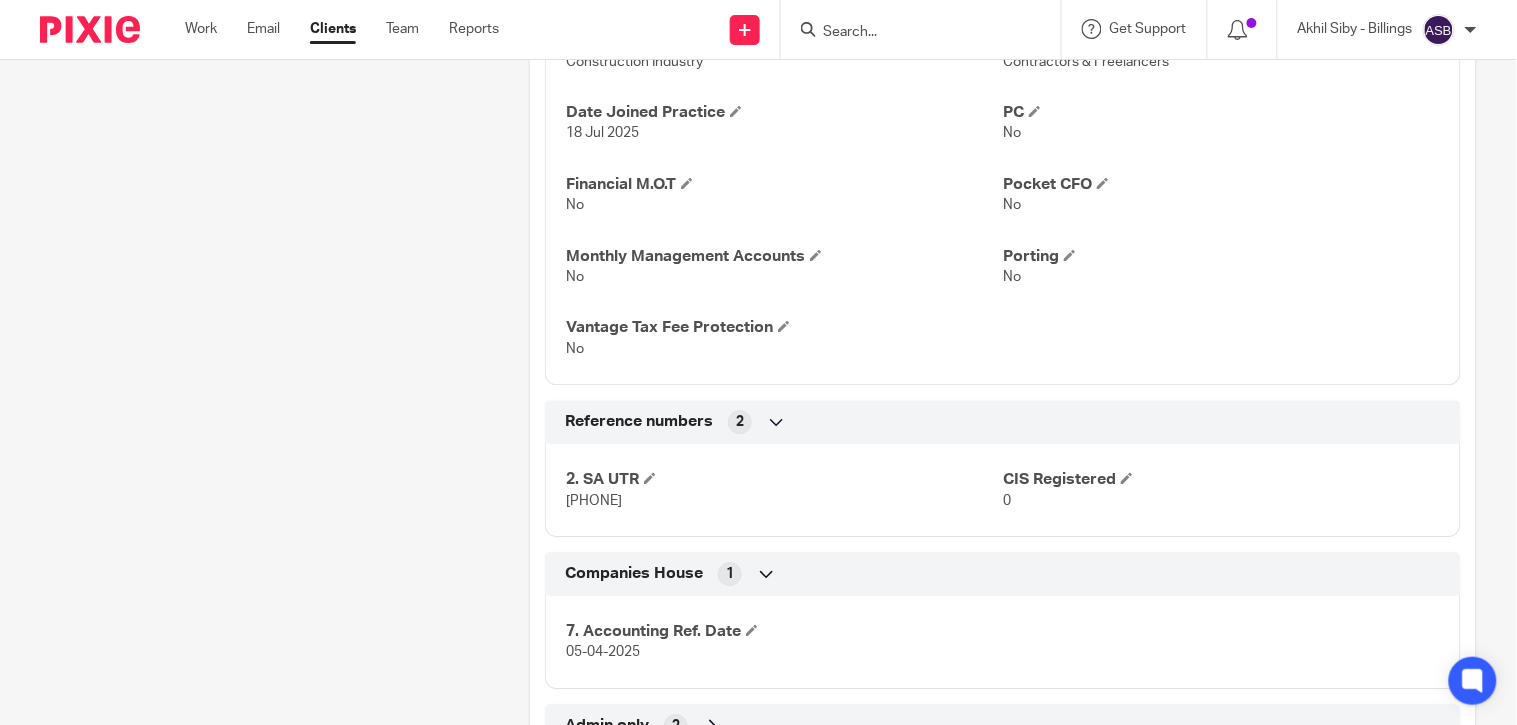 scroll, scrollTop: 1333, scrollLeft: 0, axis: vertical 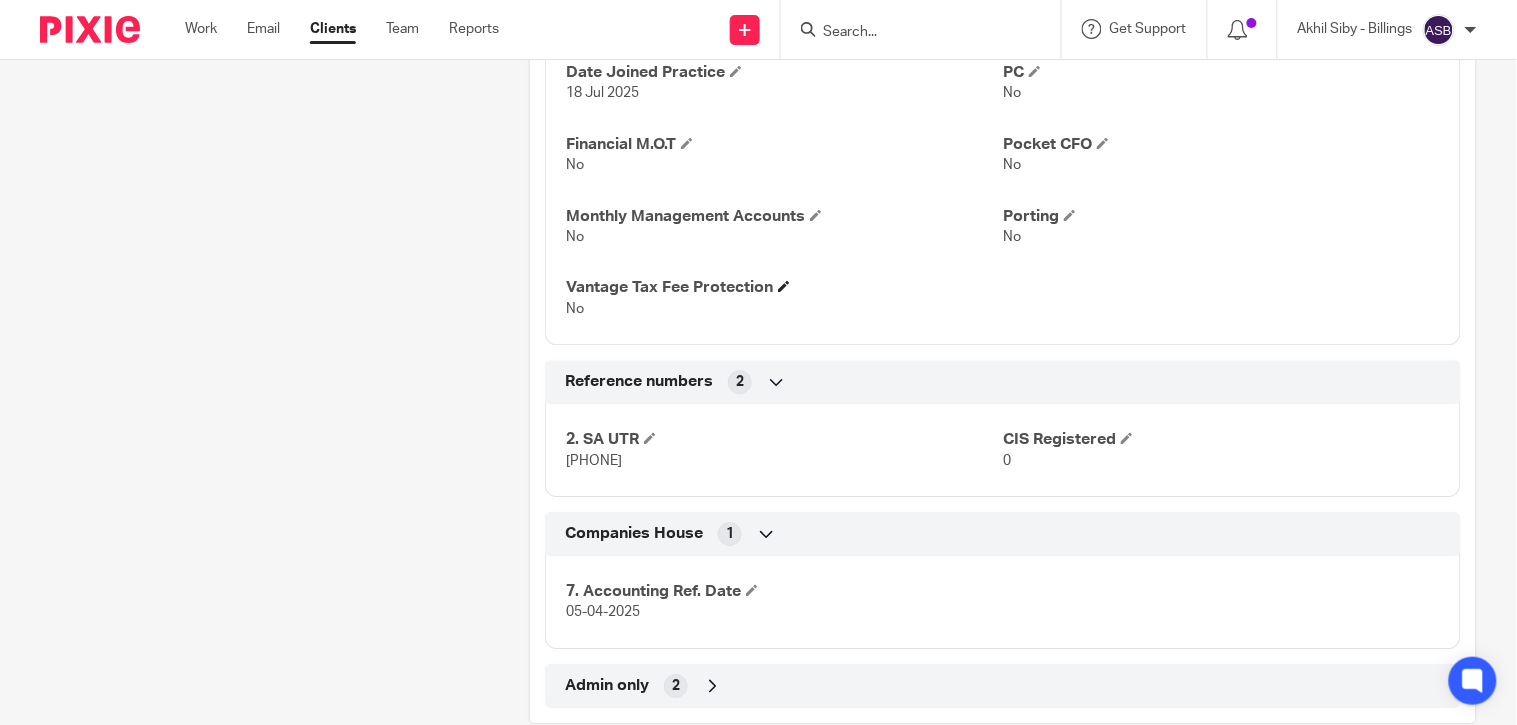 click at bounding box center [784, 286] 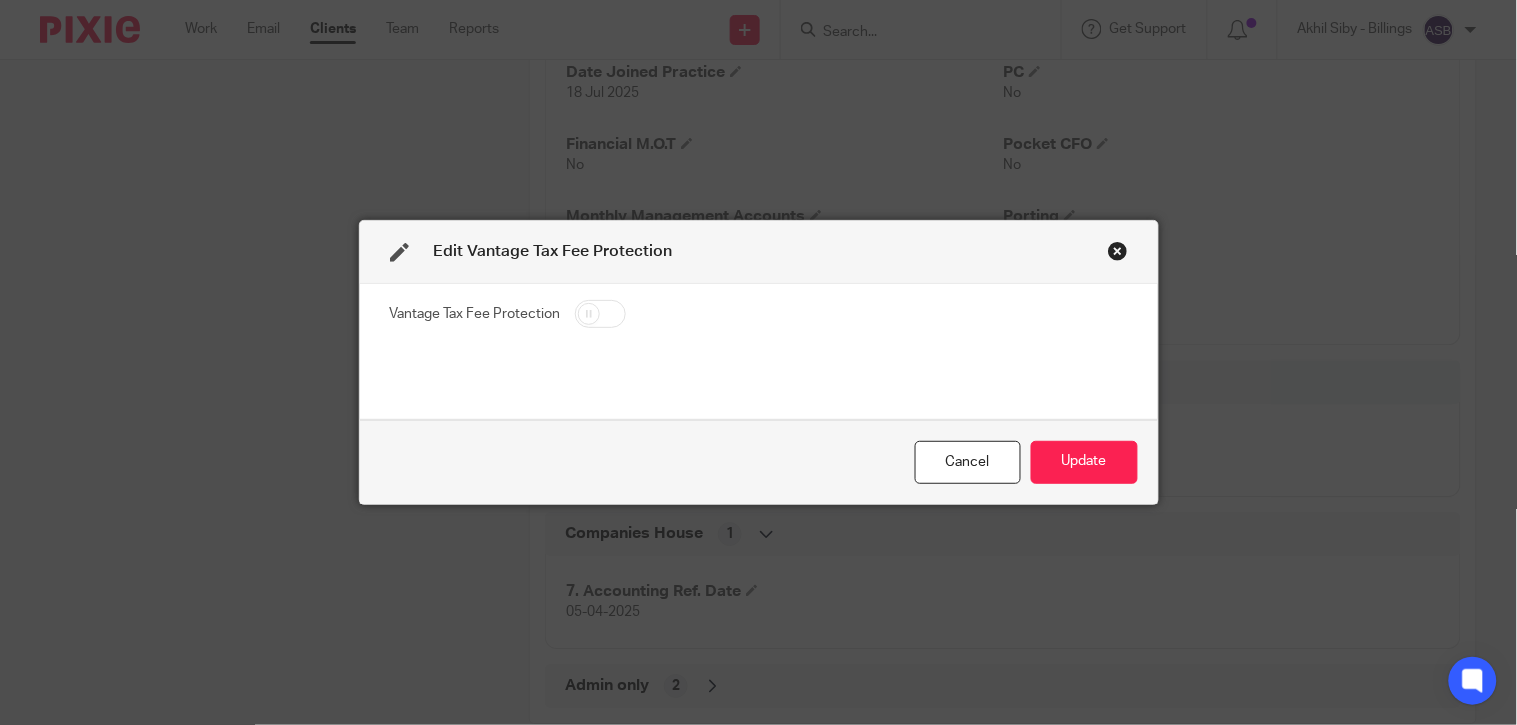 click at bounding box center (600, 314) 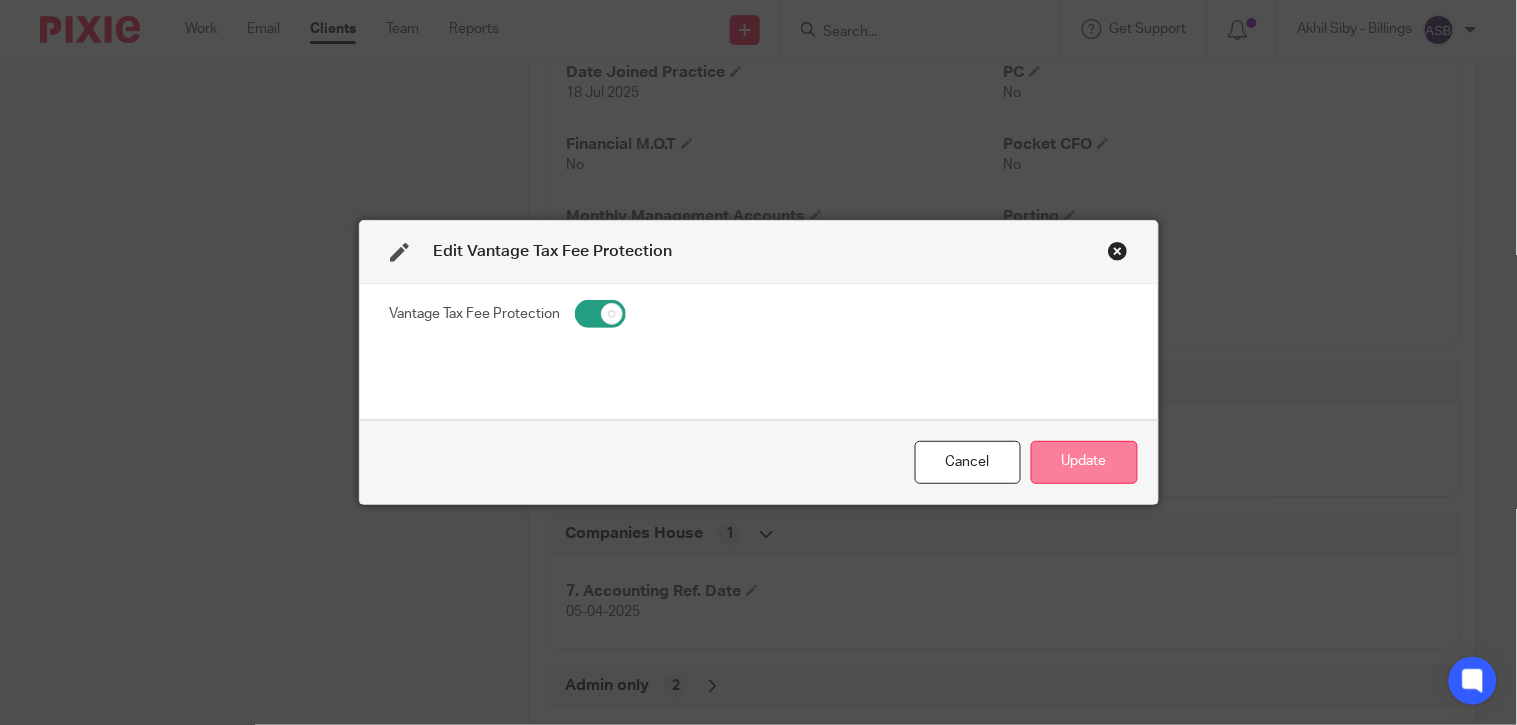click on "Update" at bounding box center [1084, 462] 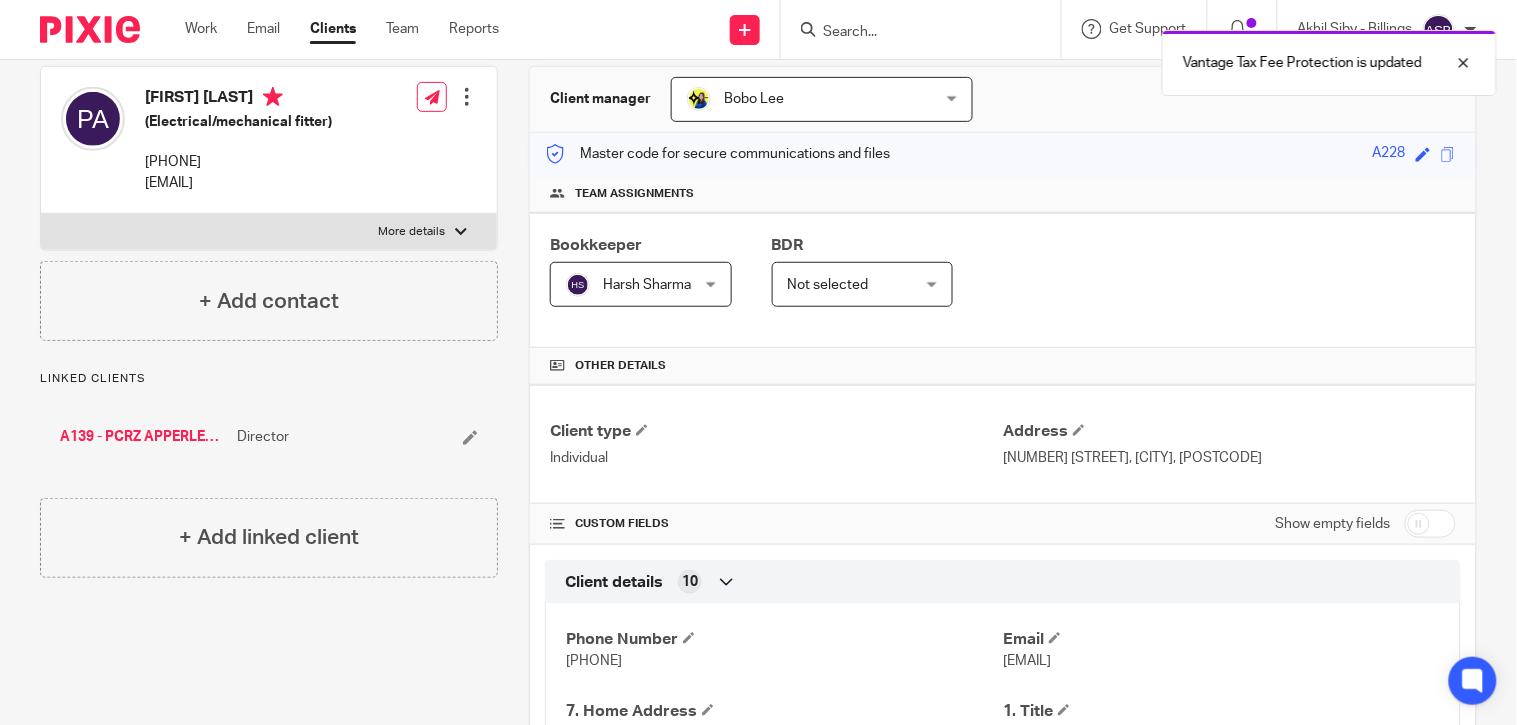 scroll, scrollTop: 0, scrollLeft: 0, axis: both 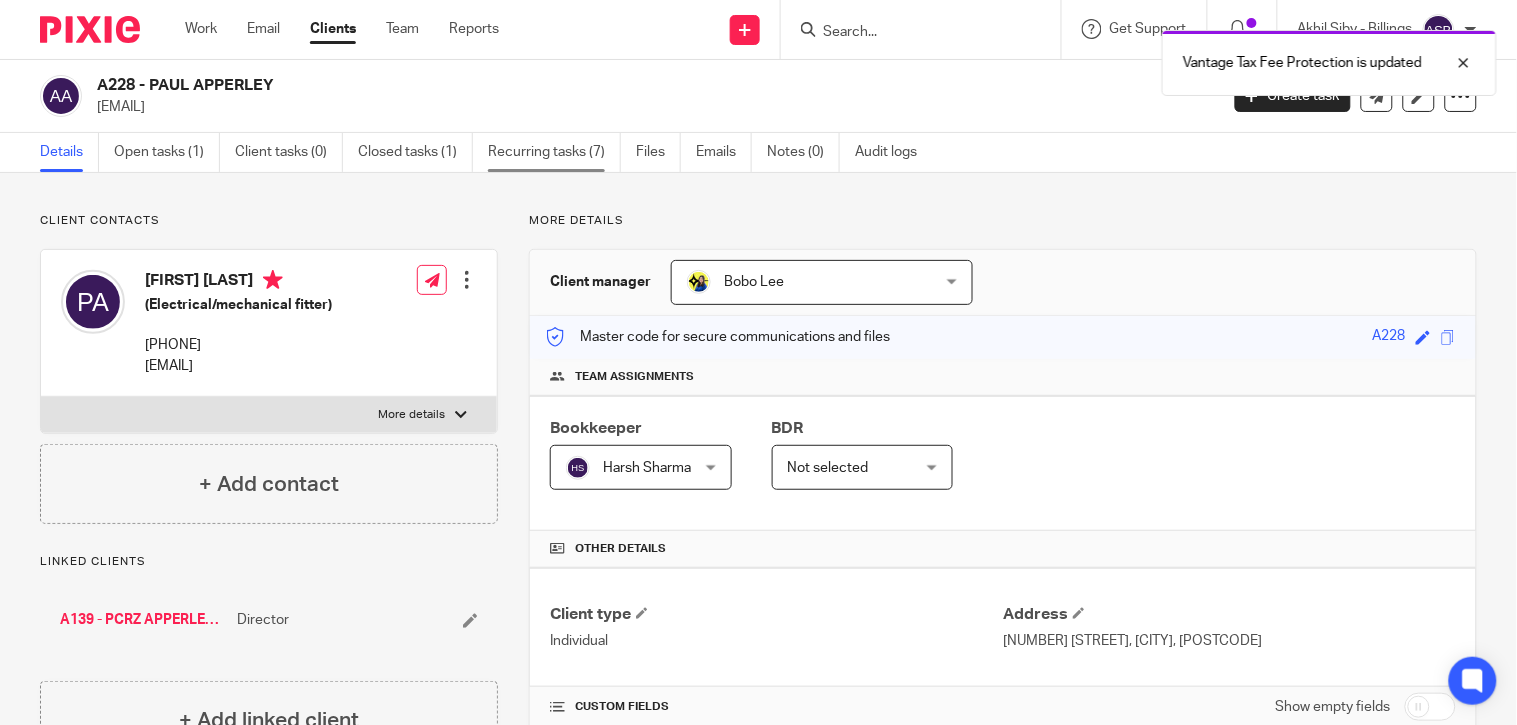 click on "Recurring tasks (7)" at bounding box center (554, 152) 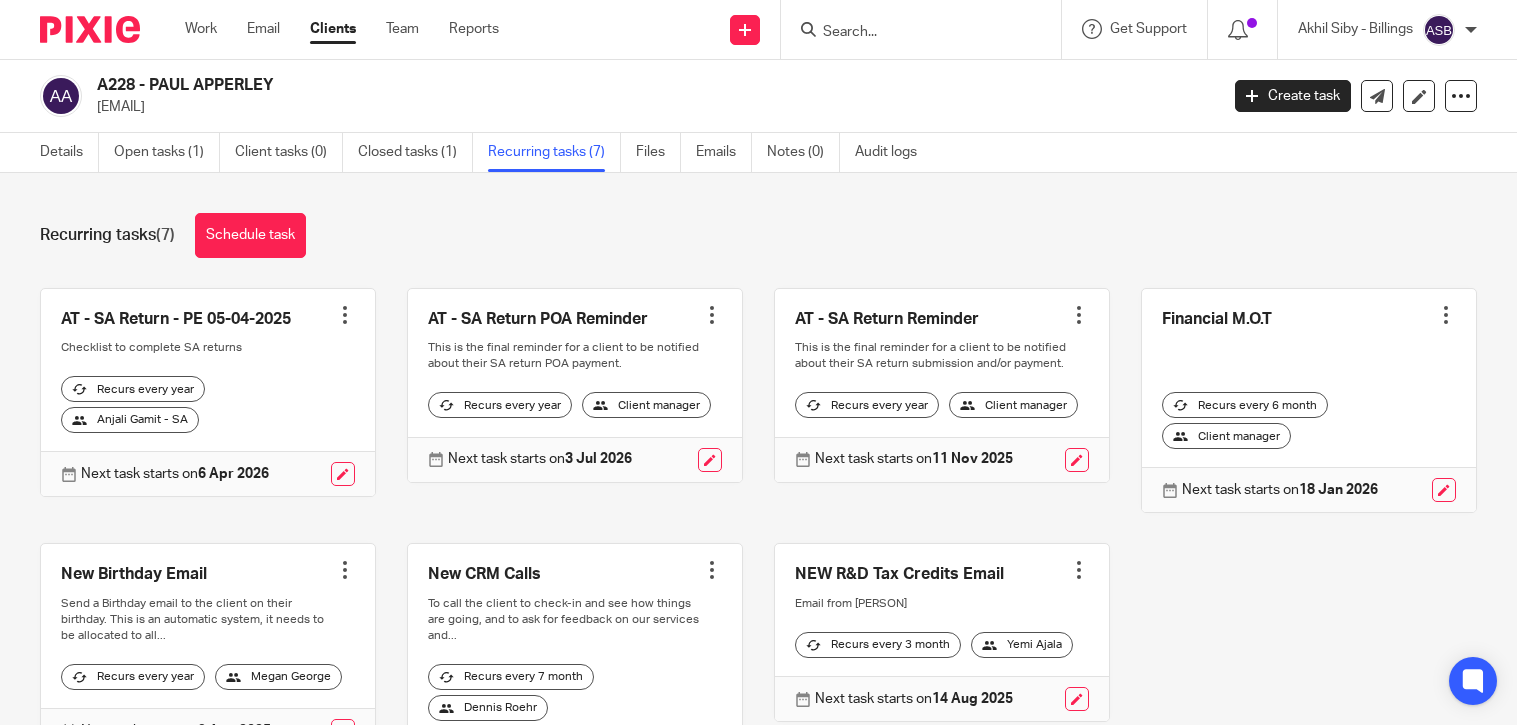 scroll, scrollTop: 0, scrollLeft: 0, axis: both 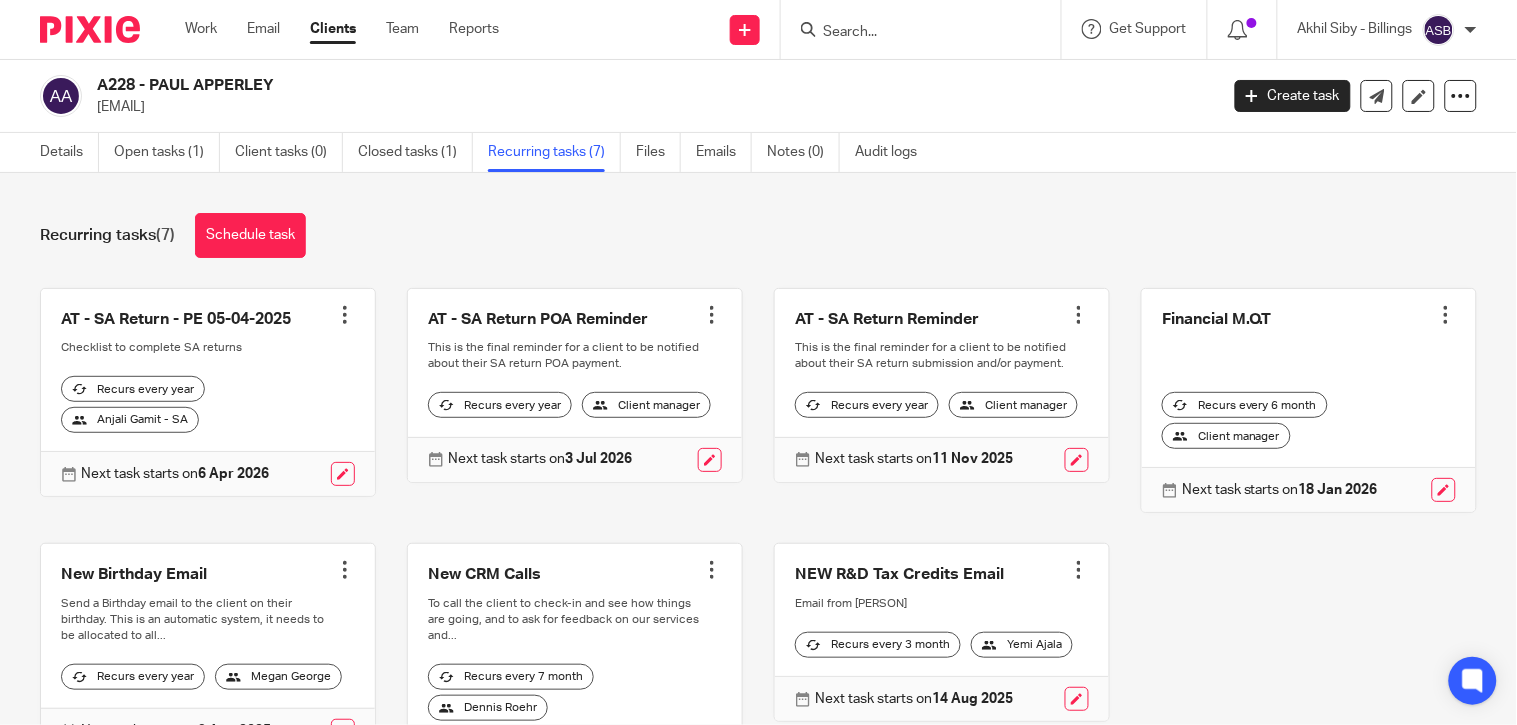 click at bounding box center [911, 33] 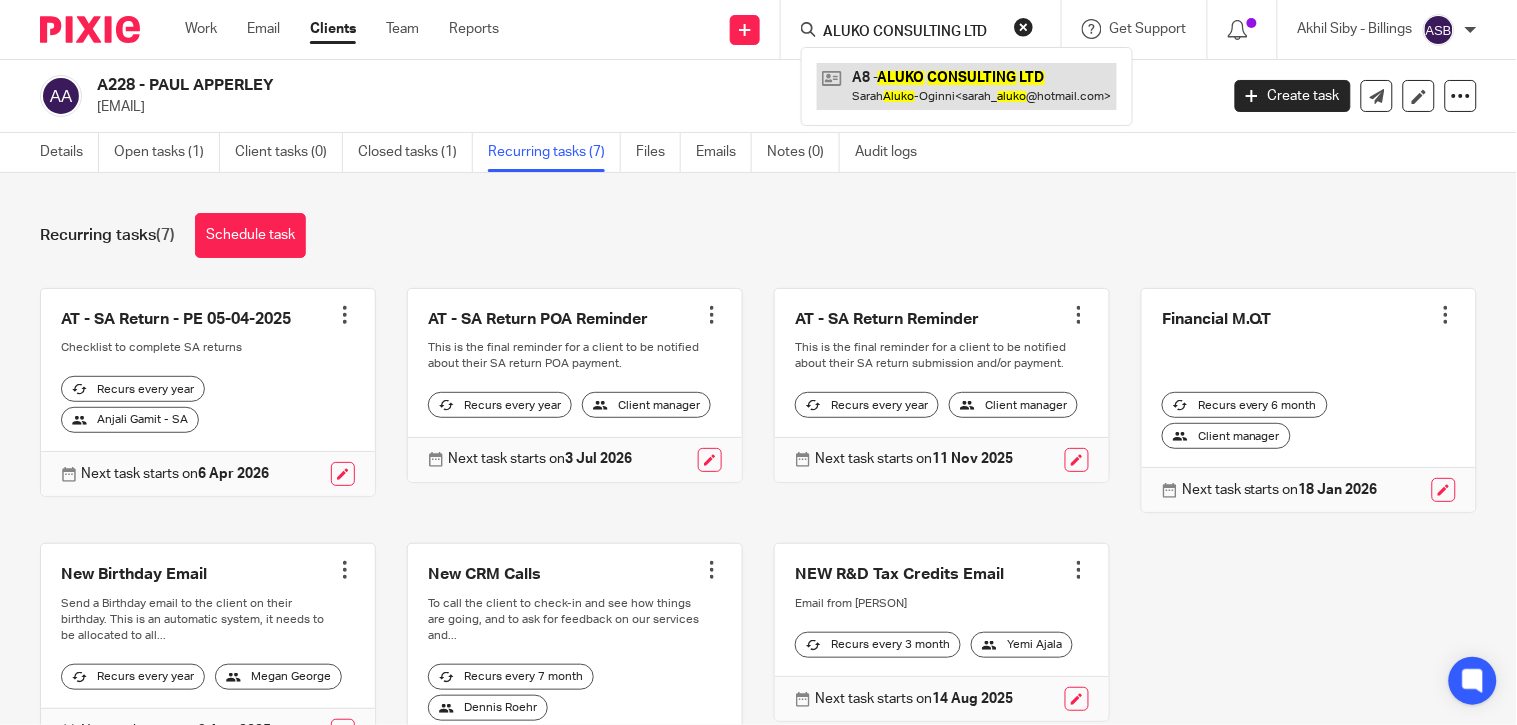 type on "ALUKO CONSULTING LTD" 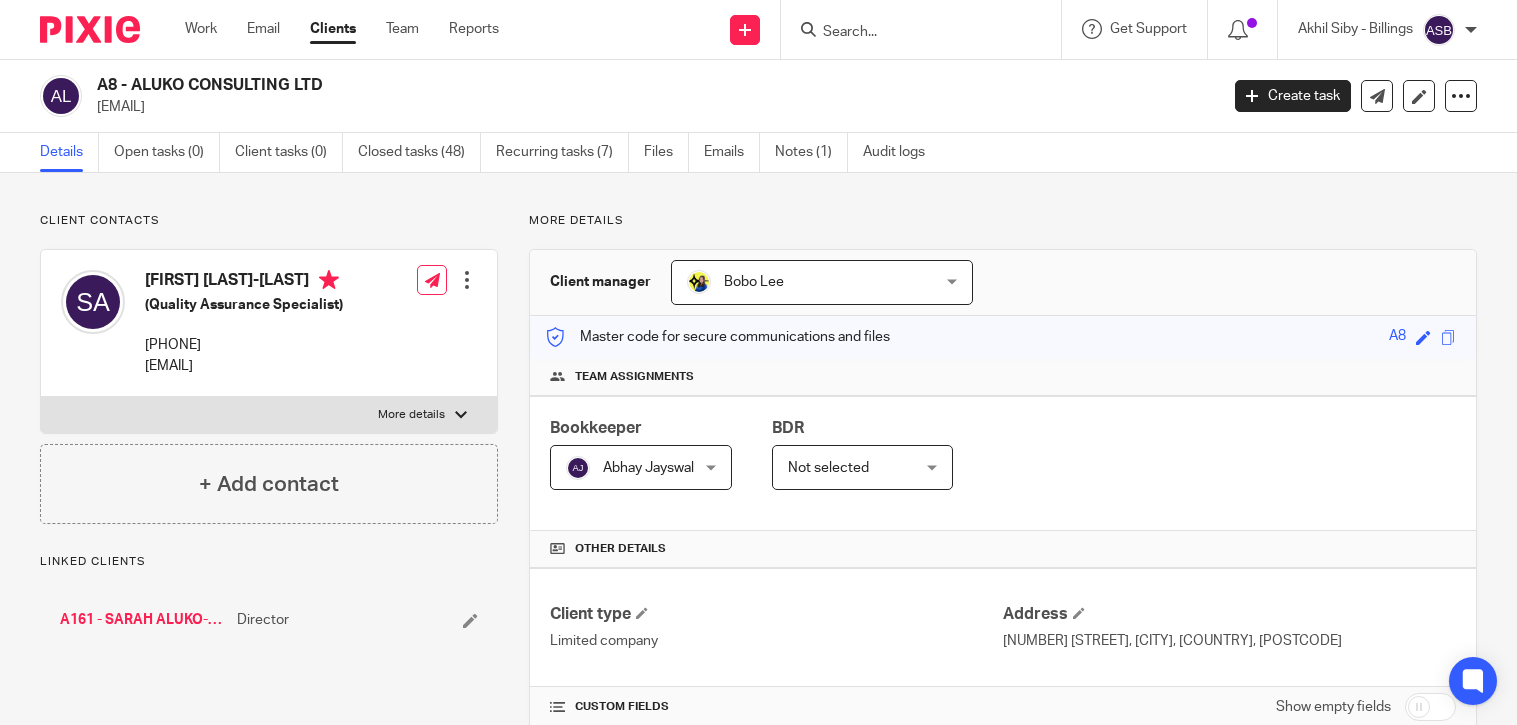 scroll, scrollTop: 0, scrollLeft: 0, axis: both 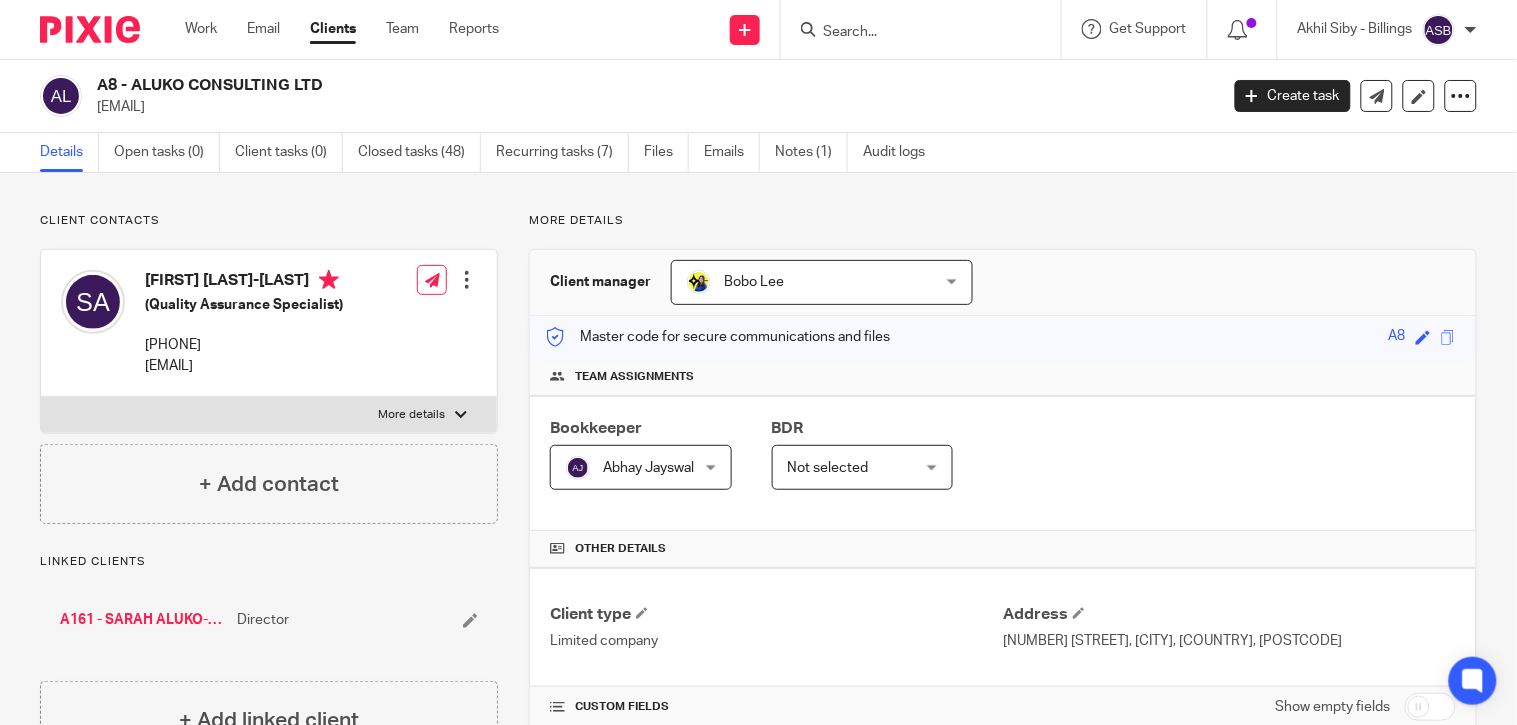 click at bounding box center (911, 33) 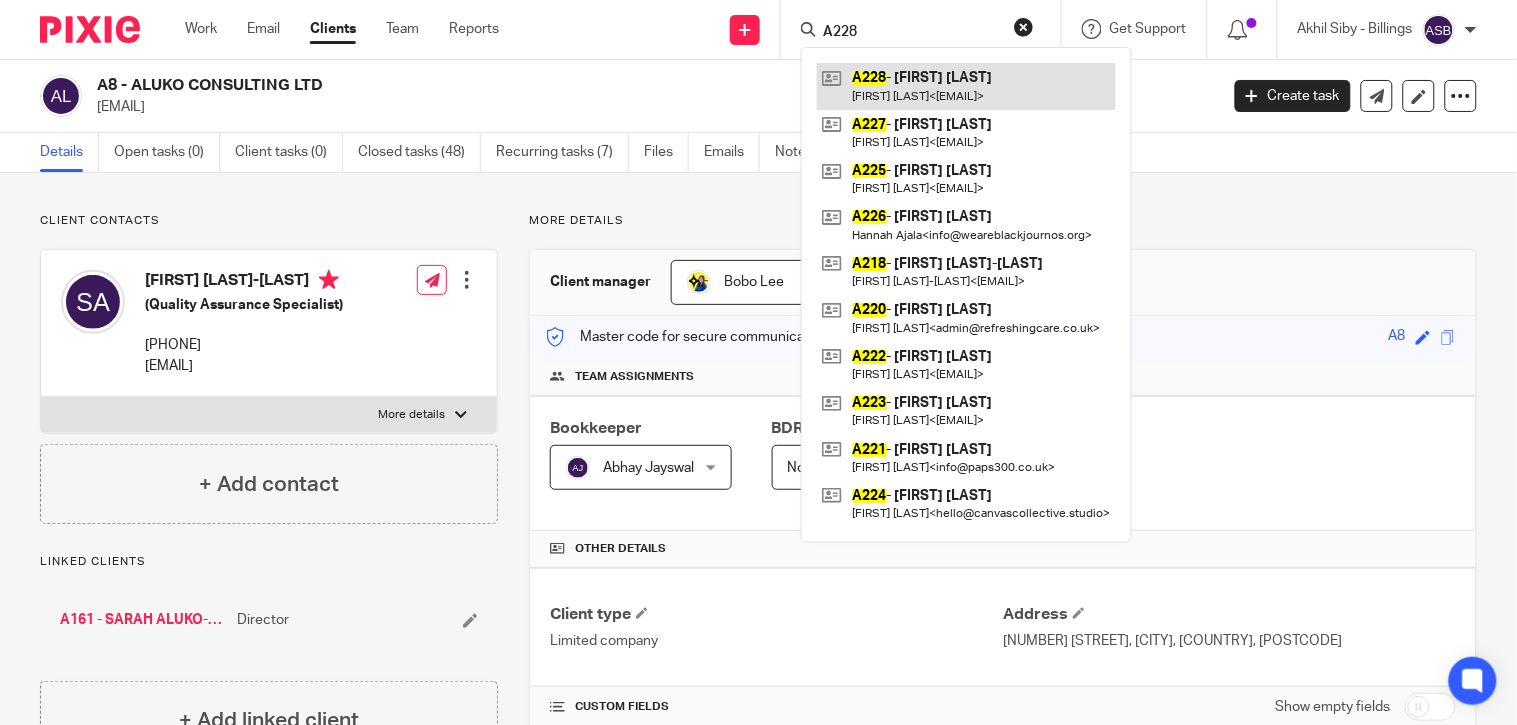 type on "A228" 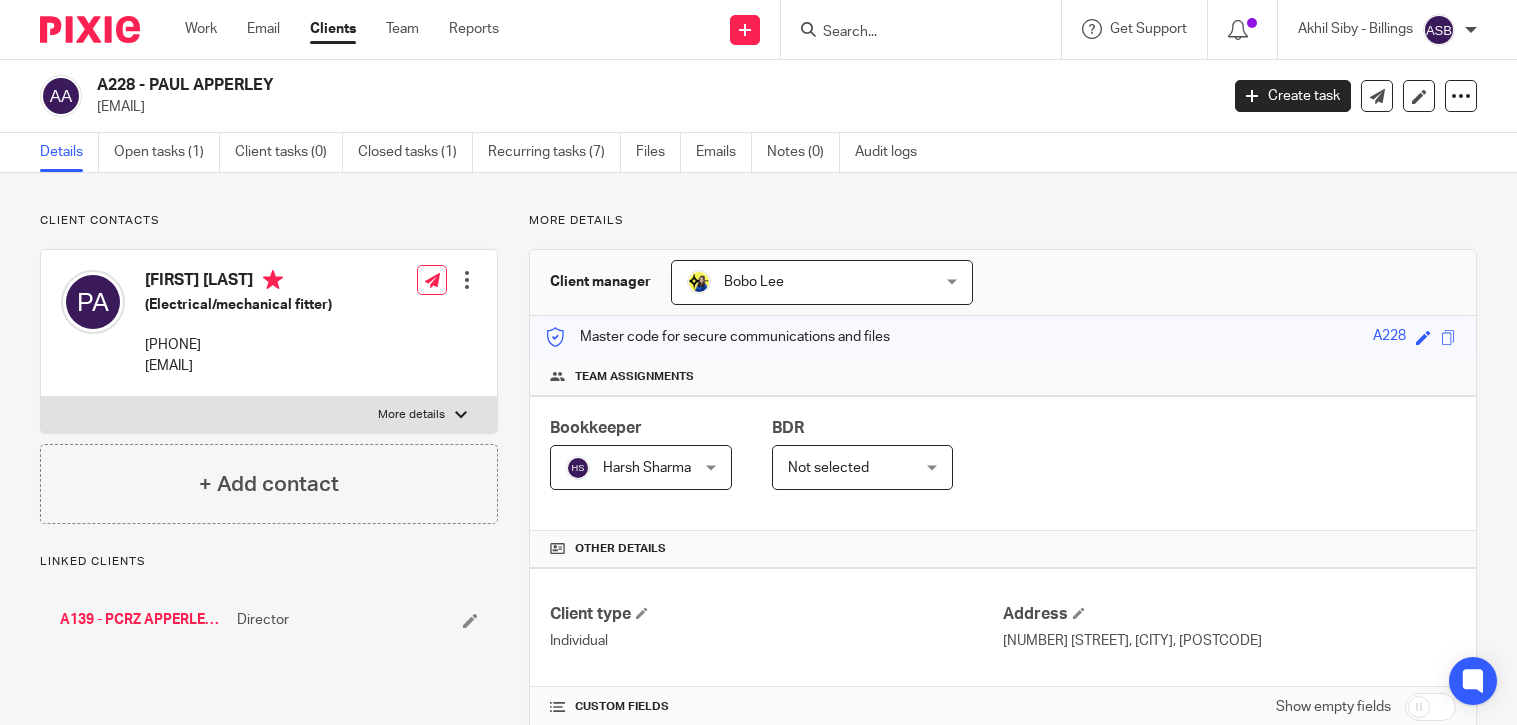 scroll, scrollTop: 0, scrollLeft: 0, axis: both 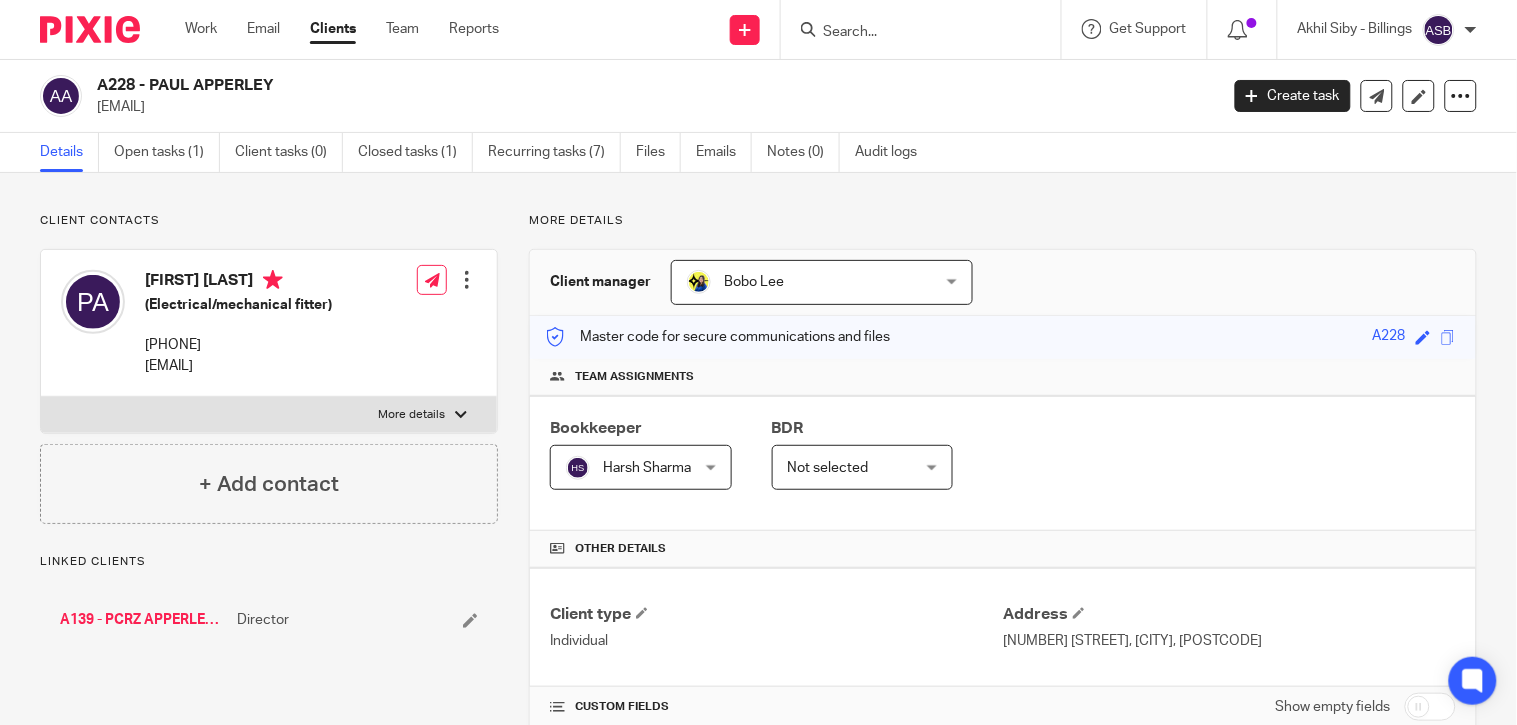 drag, startPoint x: 151, startPoint y: 81, endPoint x: 288, endPoint y: 82, distance: 137.00365 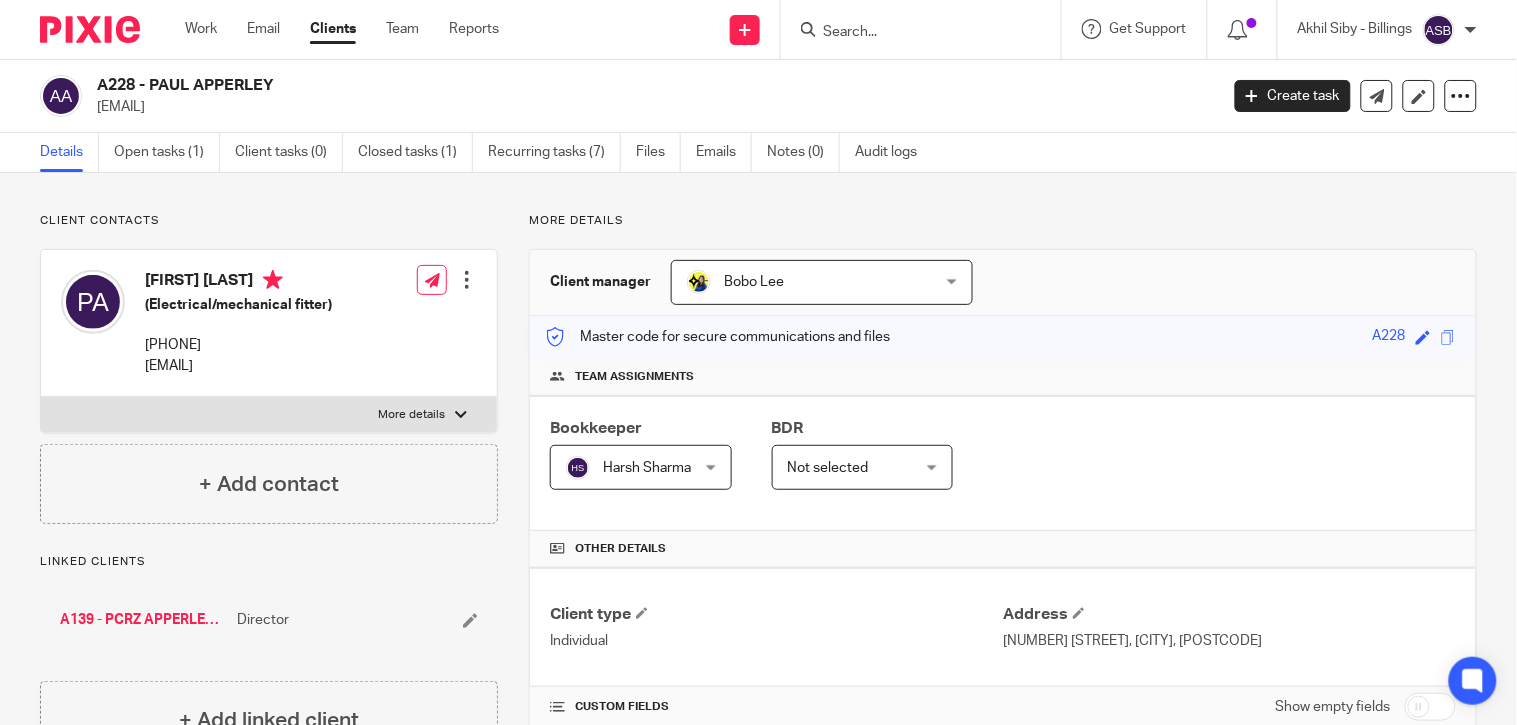 click at bounding box center [921, 29] 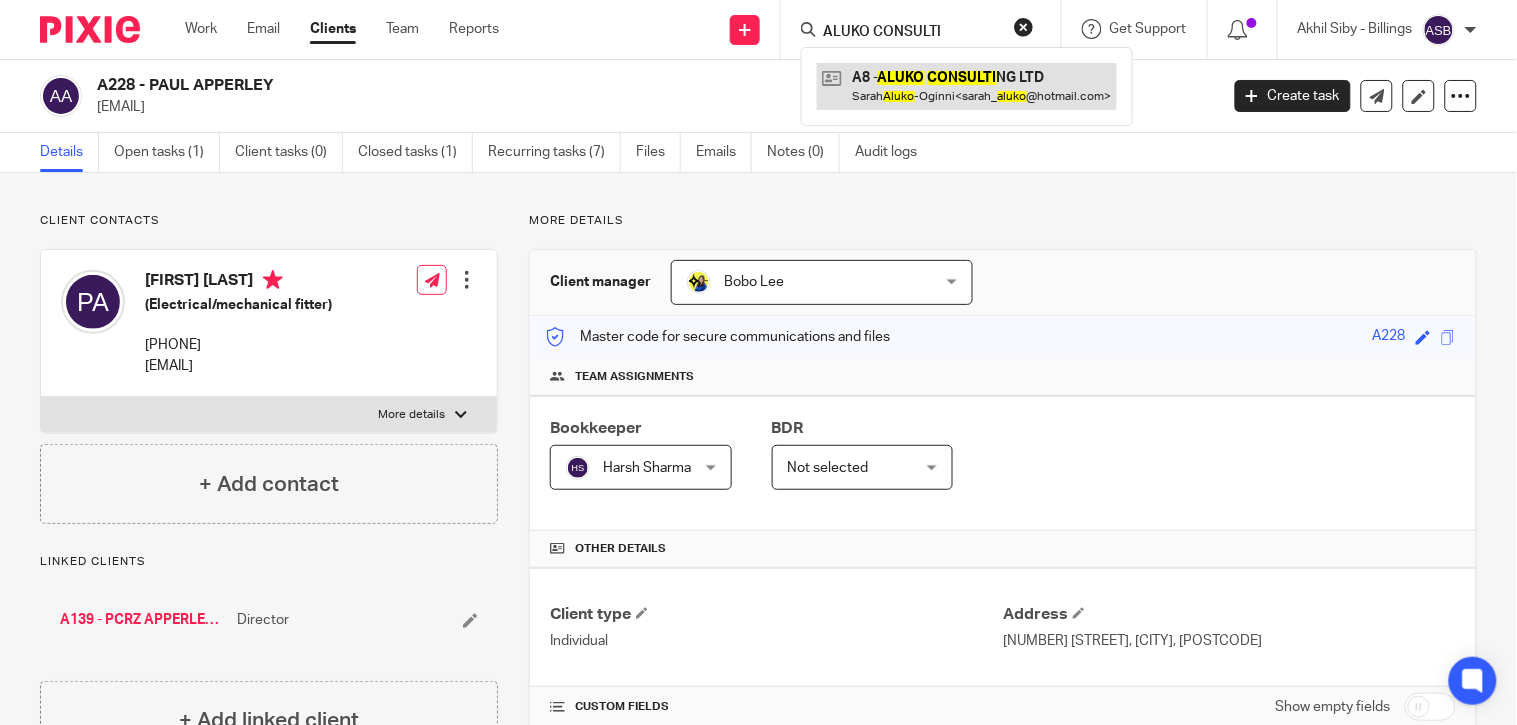 type on "ALUKO CONSULTI" 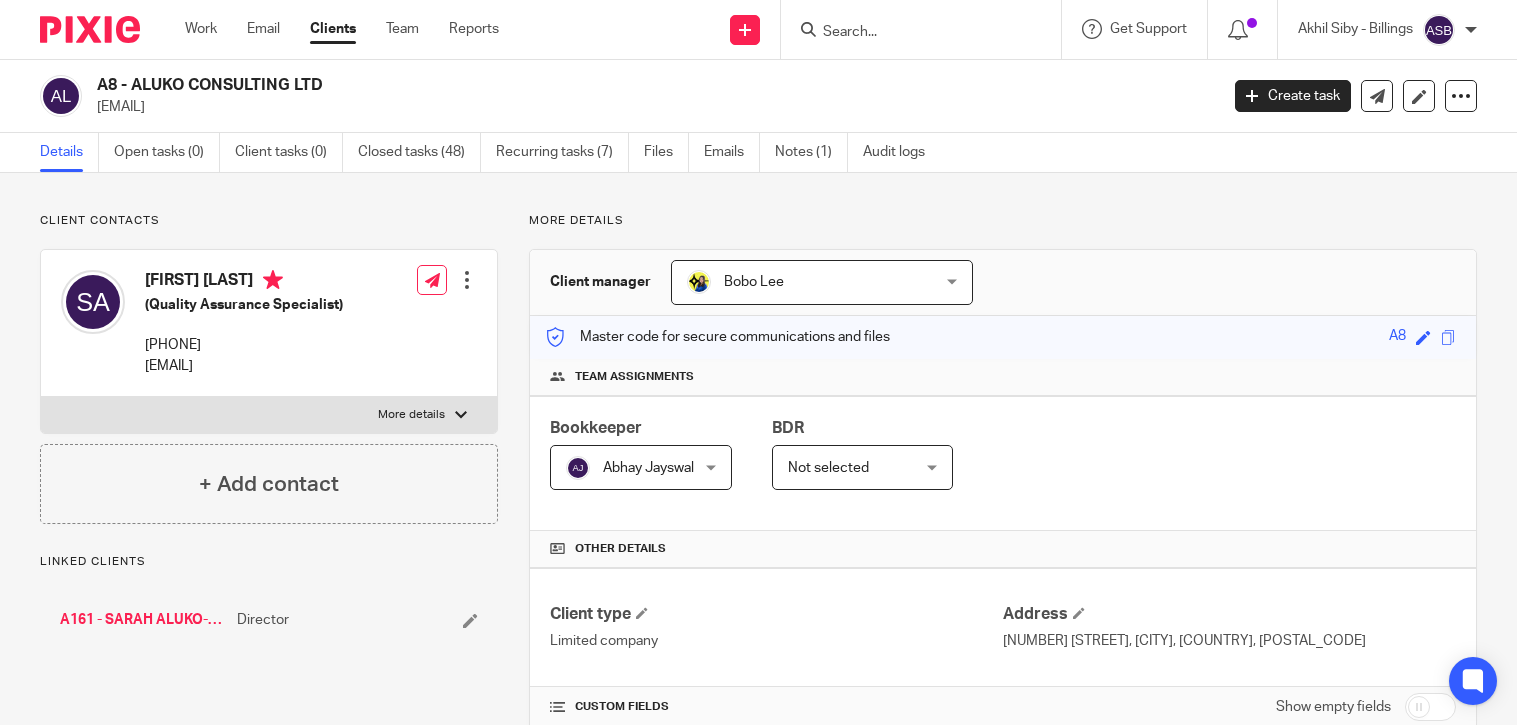 scroll, scrollTop: 0, scrollLeft: 0, axis: both 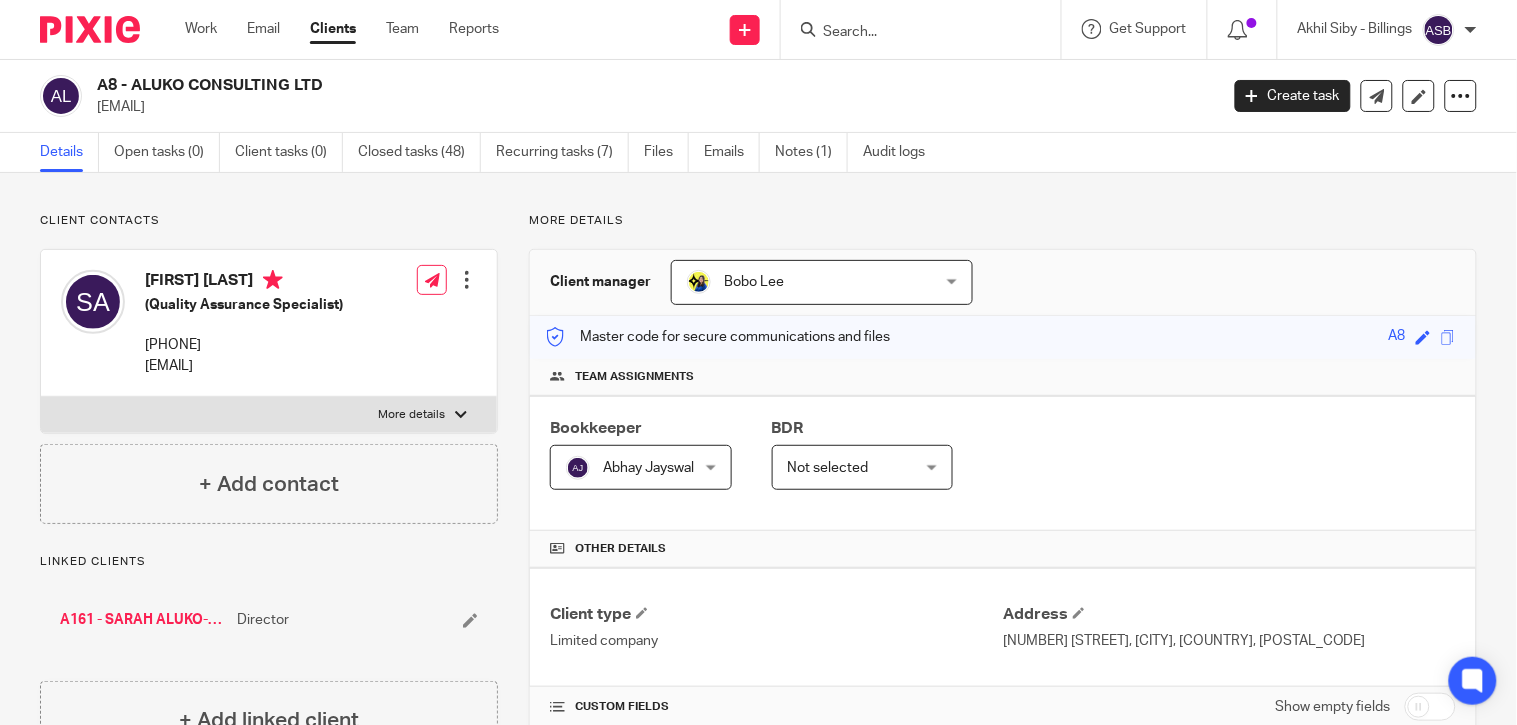 drag, startPoint x: 133, startPoint y: 80, endPoint x: 326, endPoint y: 83, distance: 193.02332 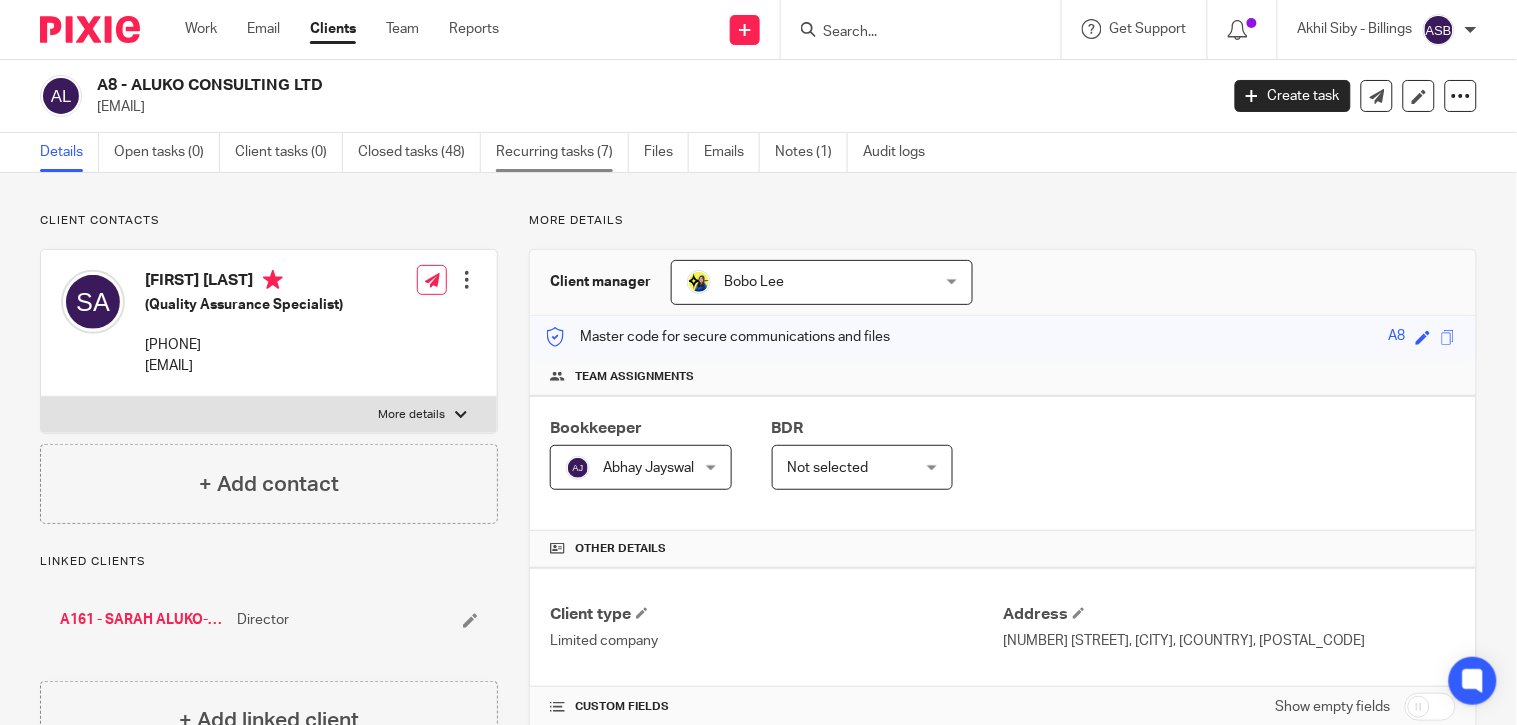 click on "Recurring tasks (7)" at bounding box center [562, 152] 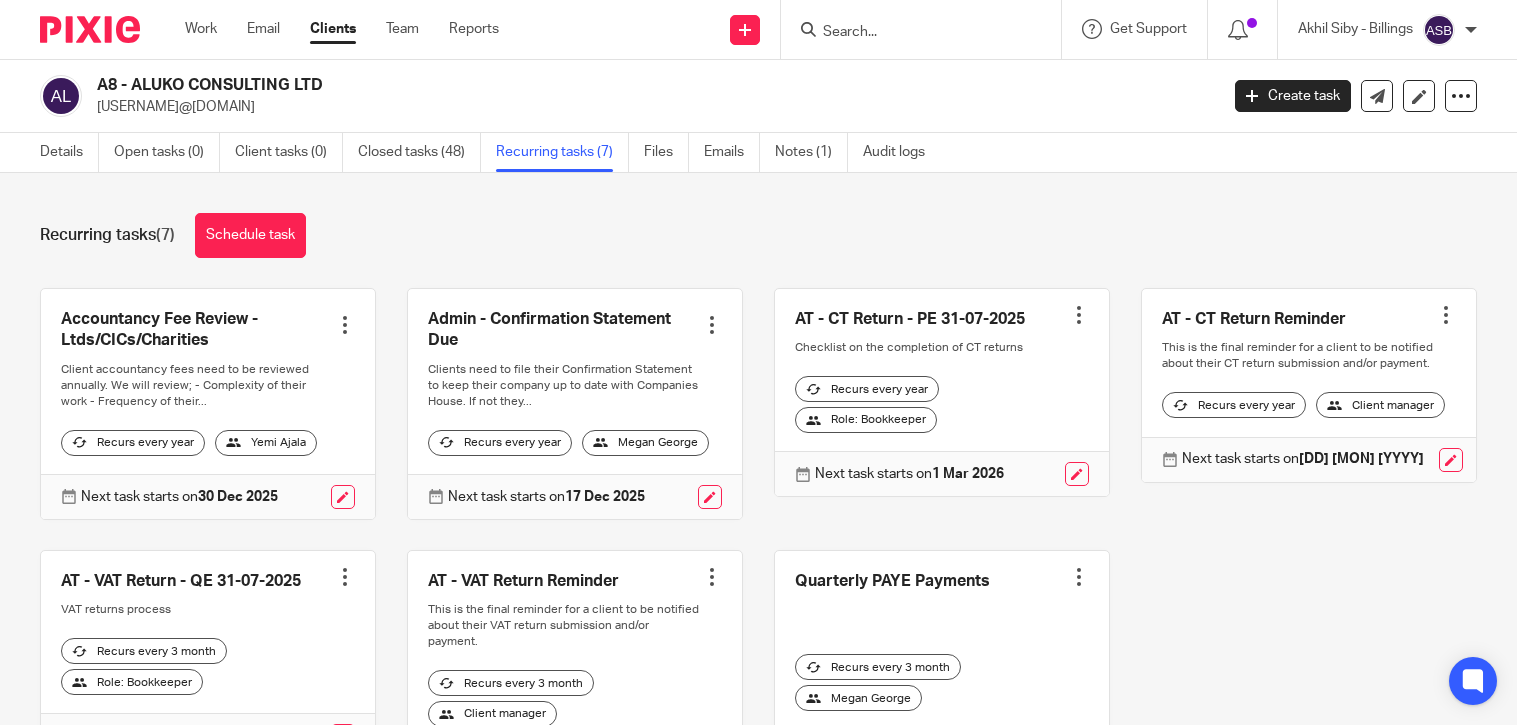 scroll, scrollTop: 0, scrollLeft: 0, axis: both 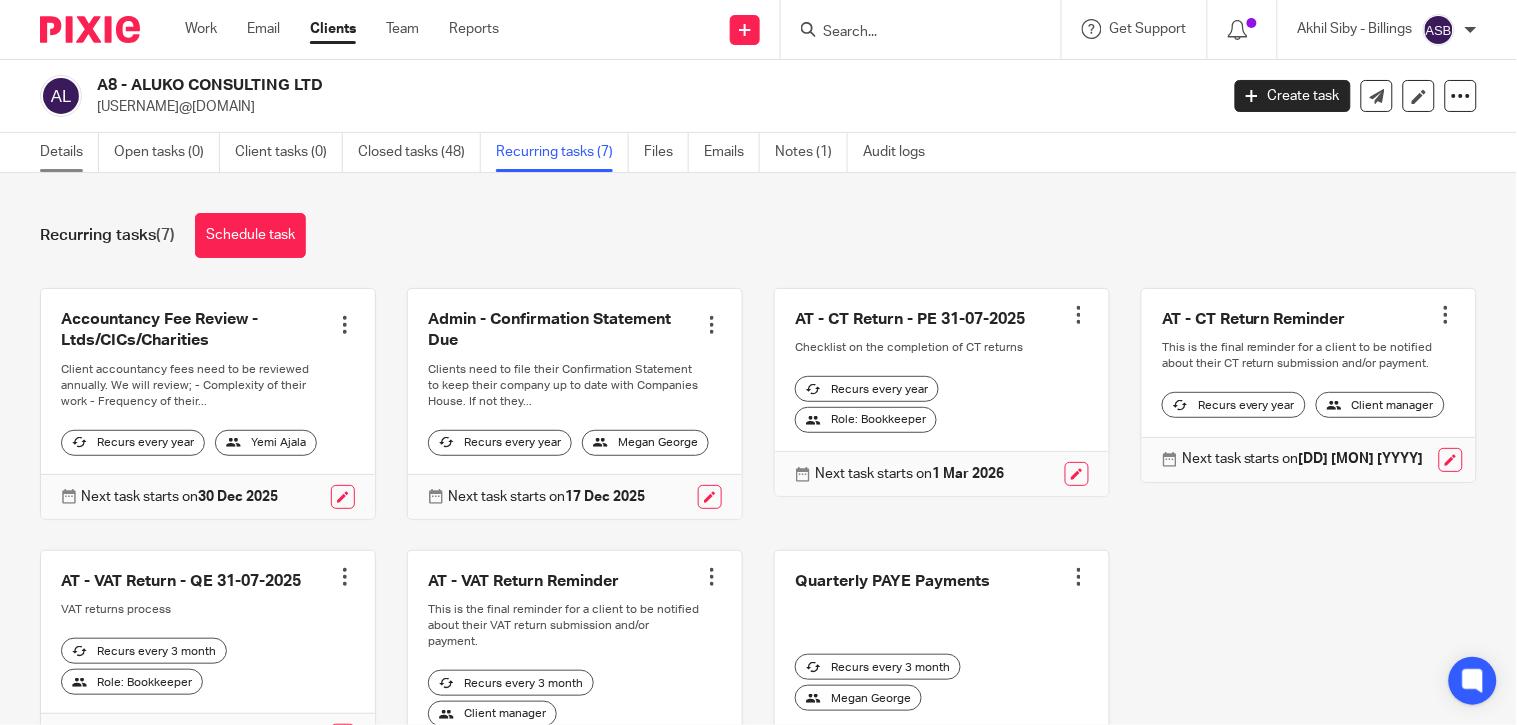 click on "Details" at bounding box center [69, 152] 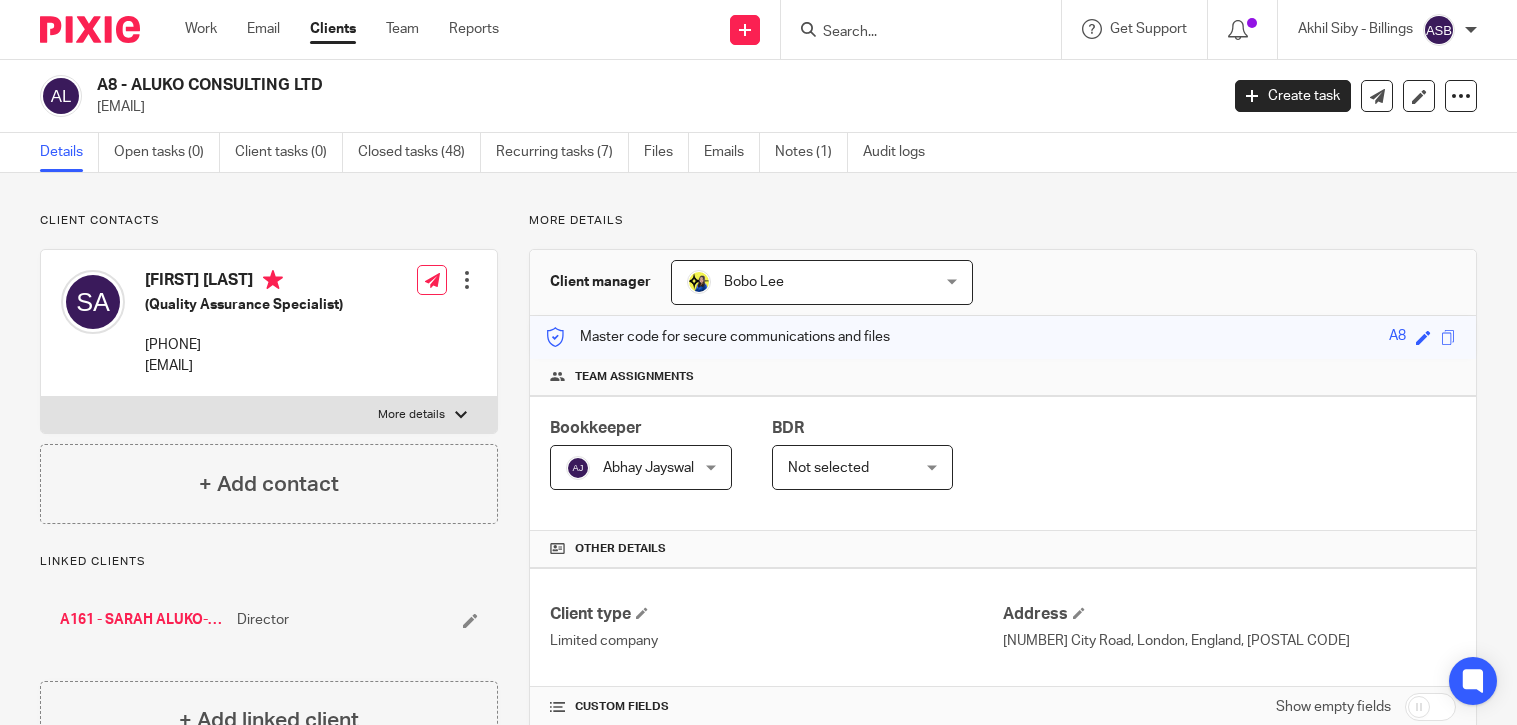 scroll, scrollTop: 0, scrollLeft: 0, axis: both 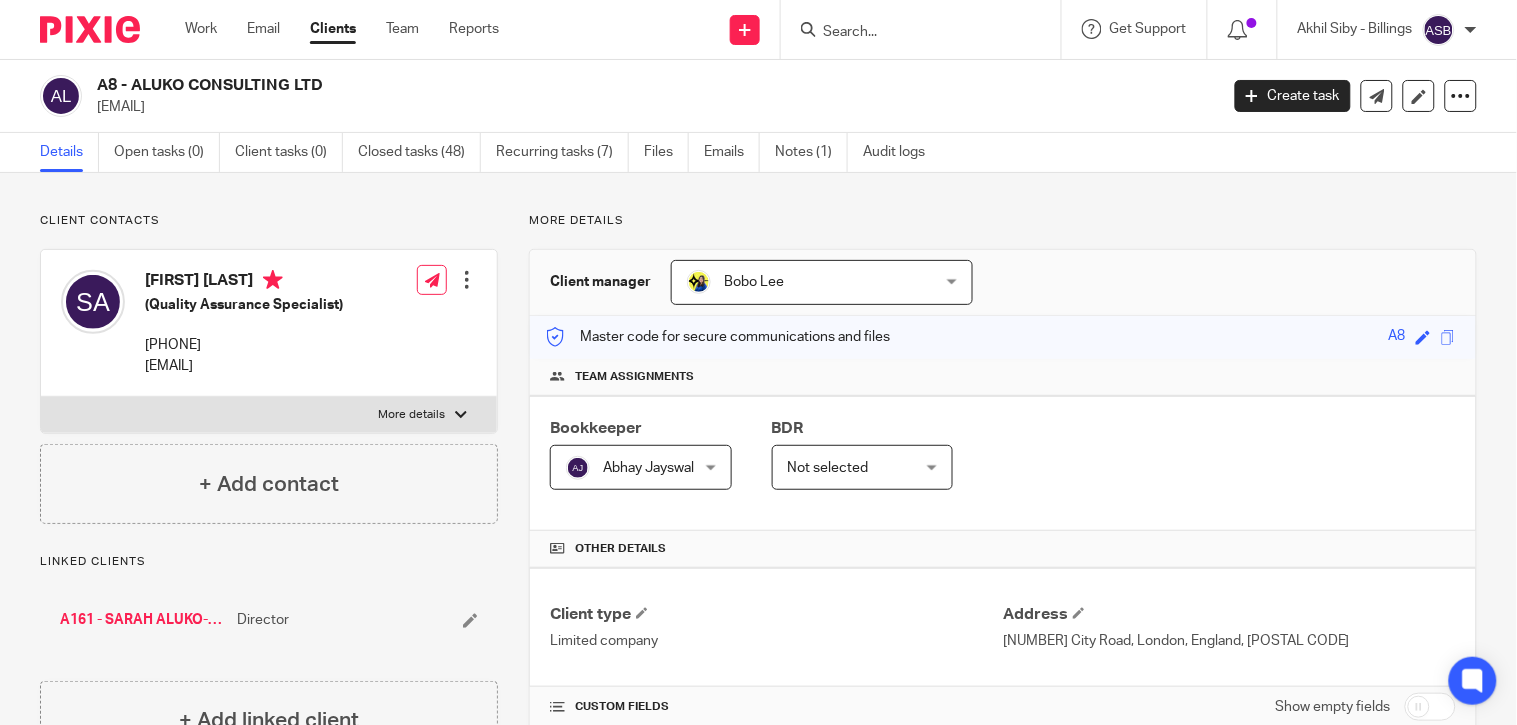 click at bounding box center [911, 33] 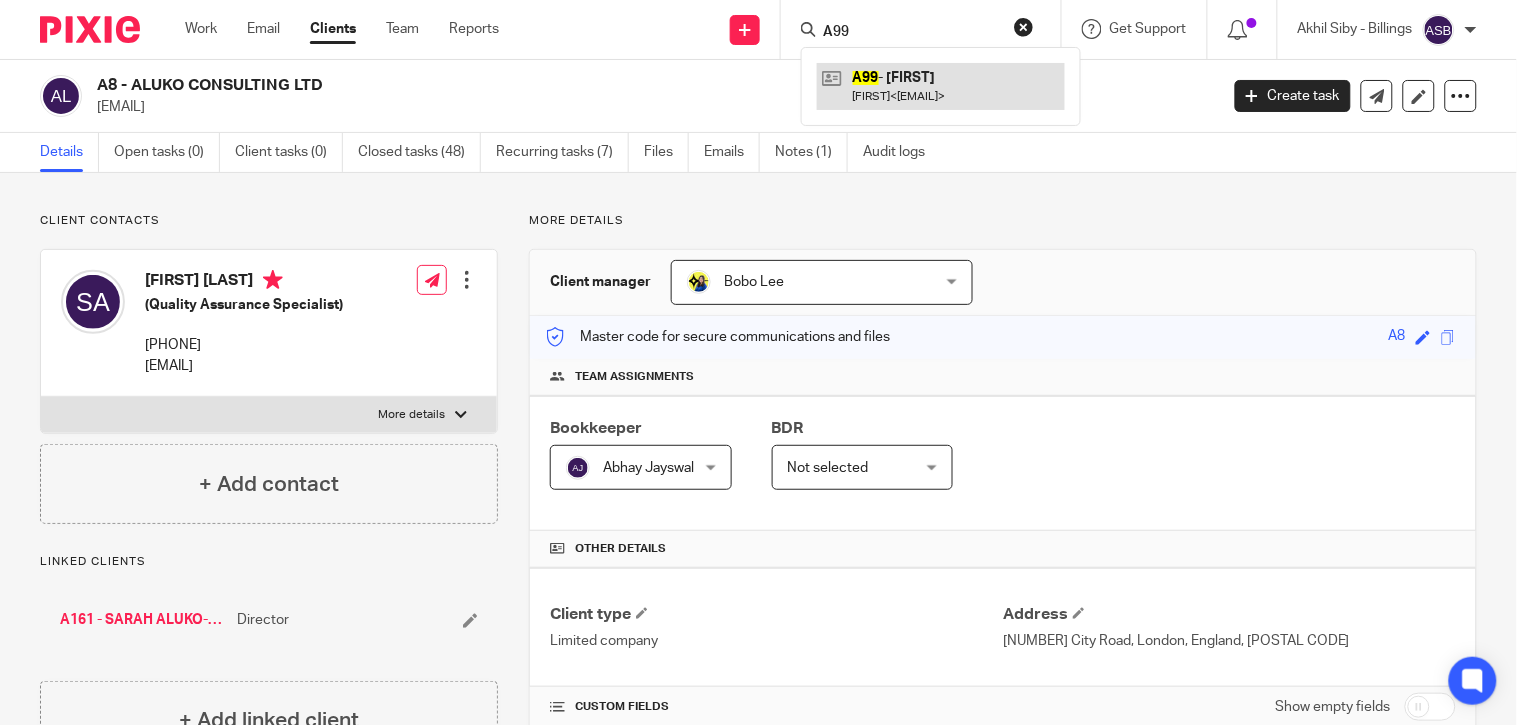 type on "A99" 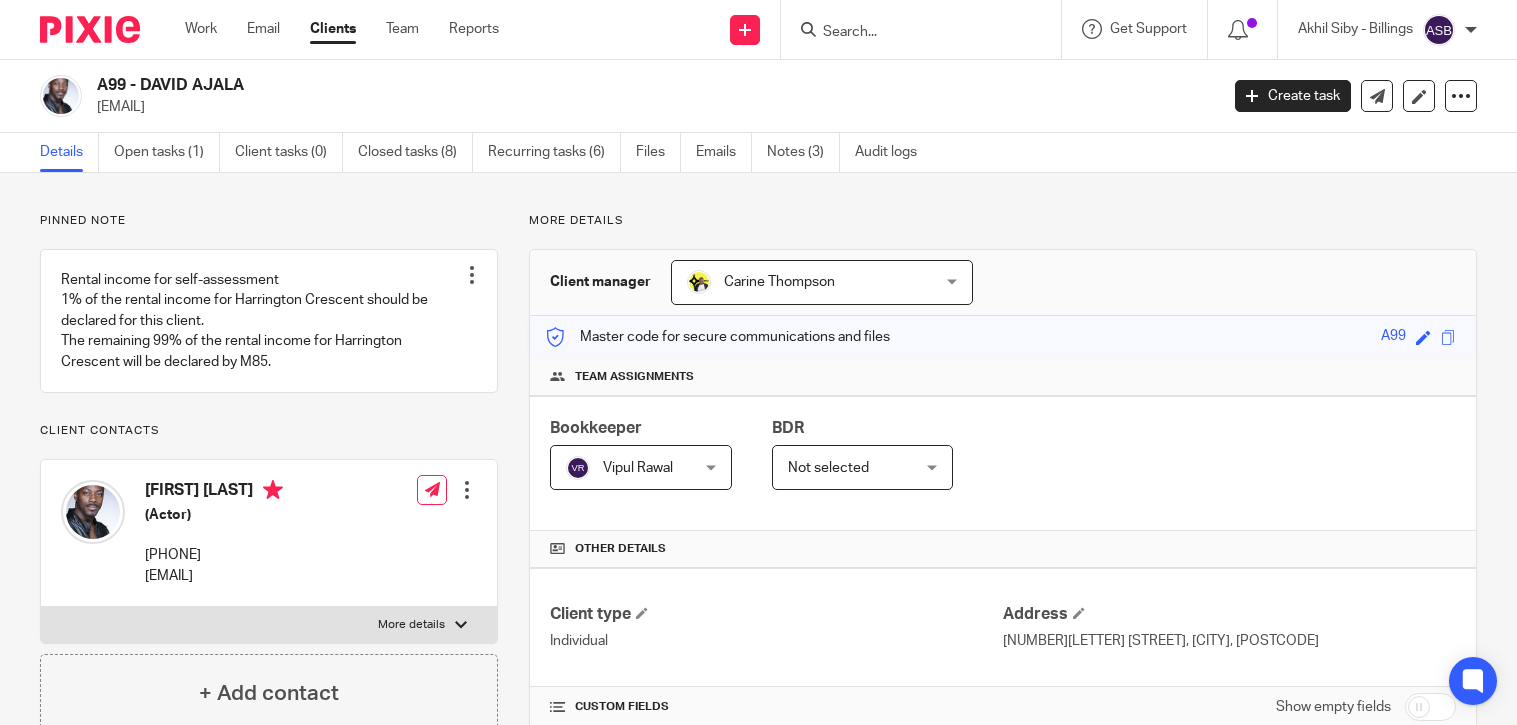 scroll, scrollTop: 0, scrollLeft: 0, axis: both 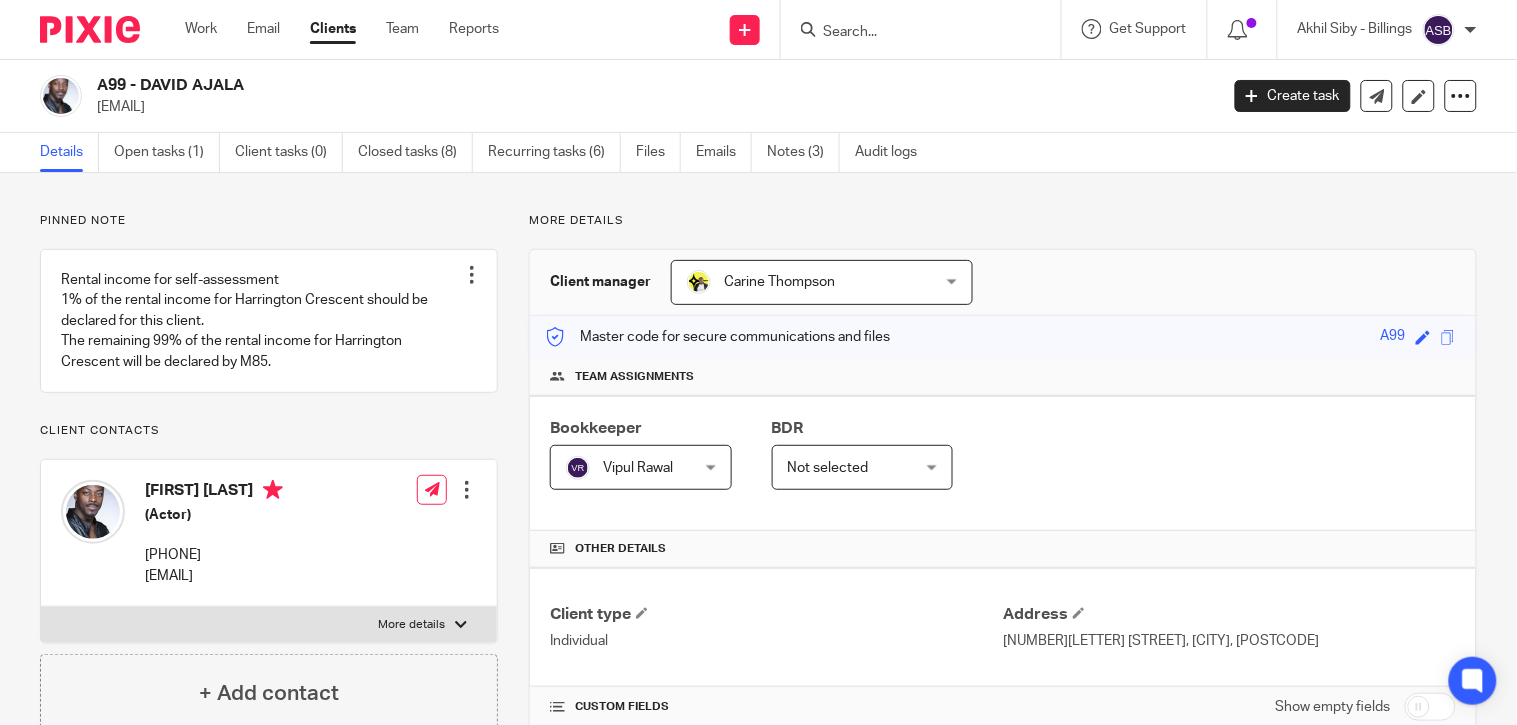 drag, startPoint x: 141, startPoint y: 82, endPoint x: 261, endPoint y: 82, distance: 120 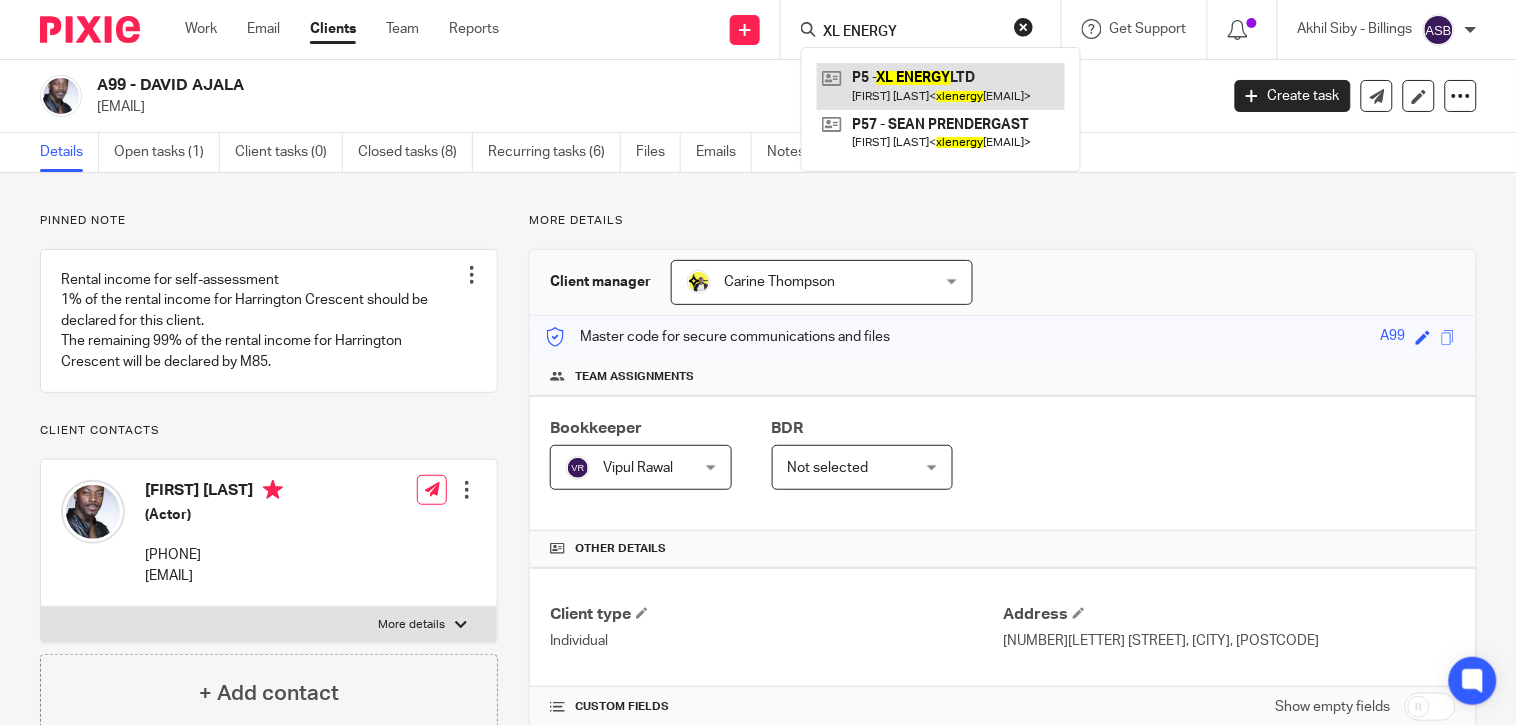type on "XL ENERGY" 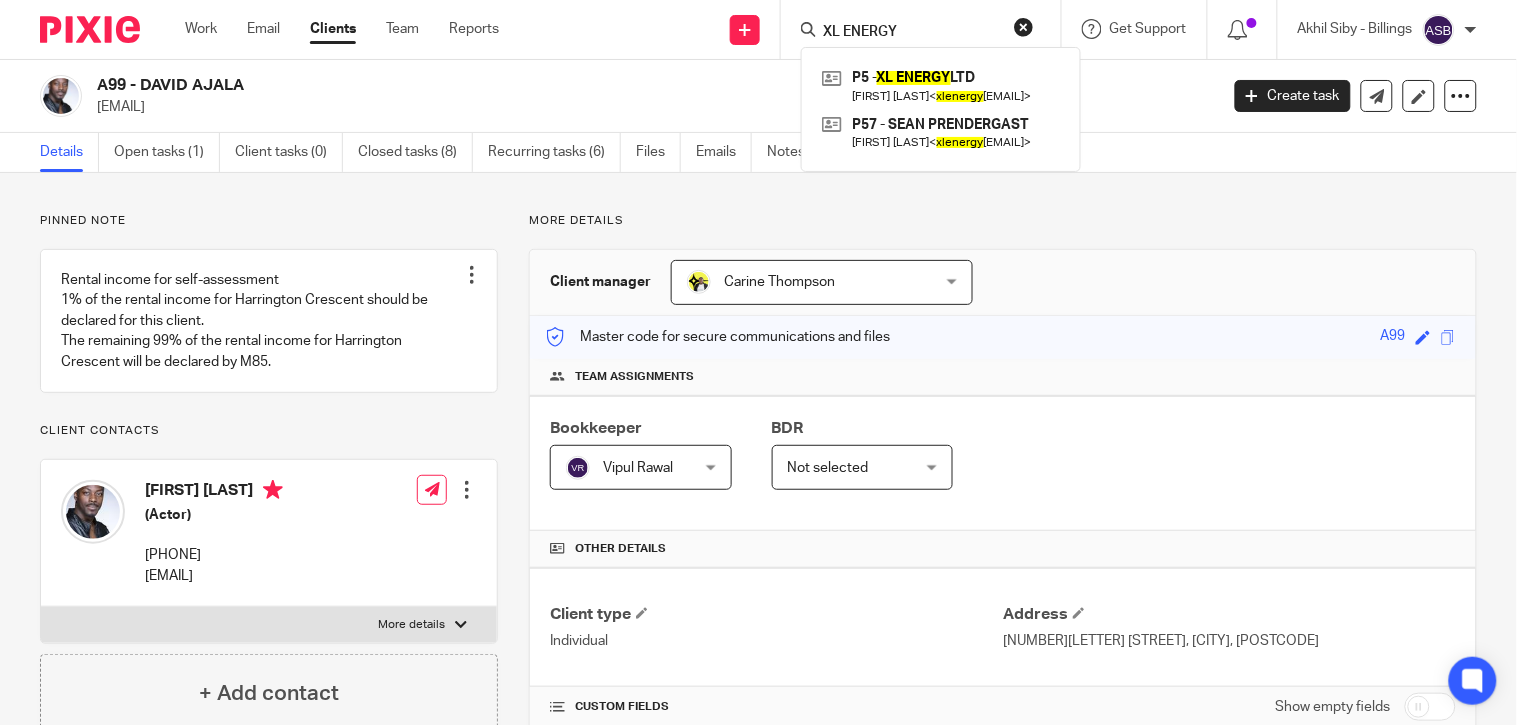 drag, startPoint x: 943, startPoint y: 83, endPoint x: 926, endPoint y: 57, distance: 31.06445 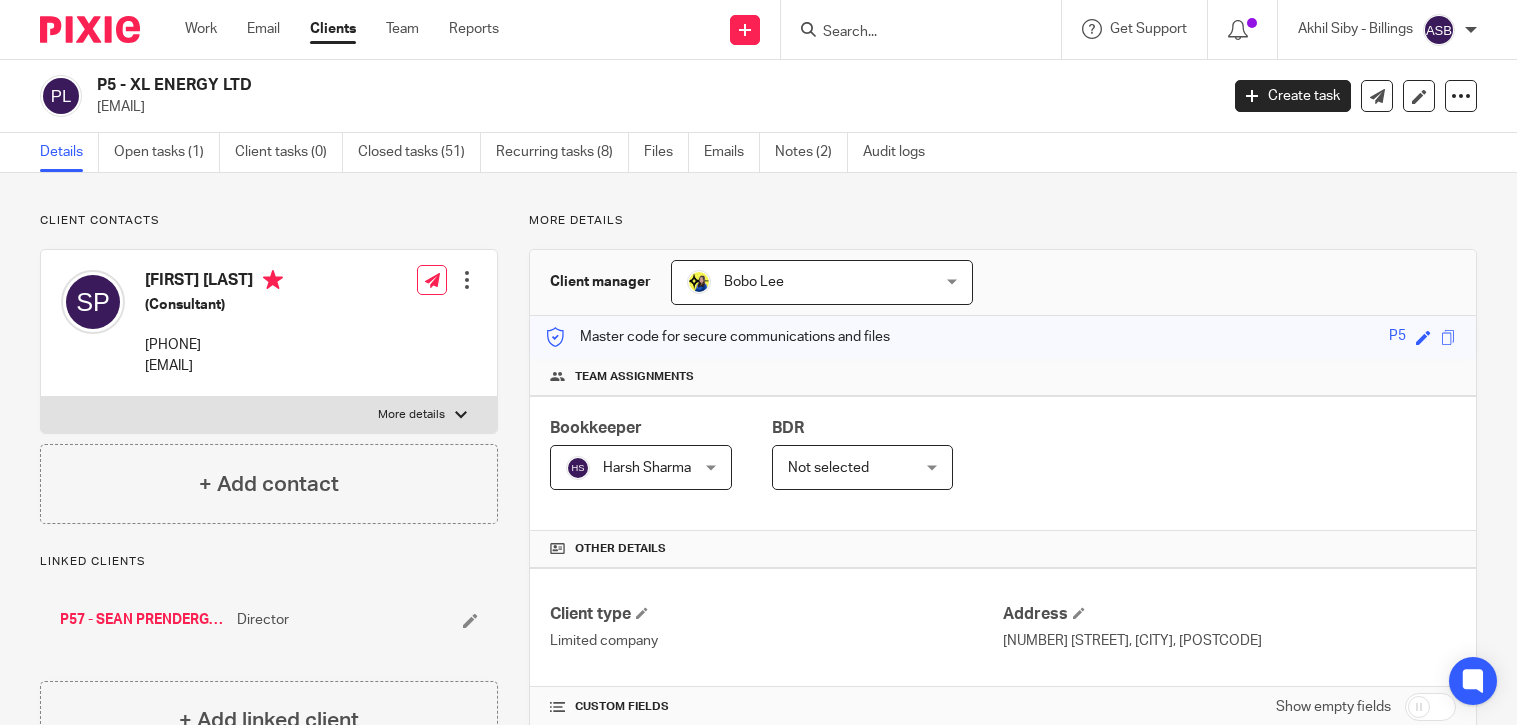 scroll, scrollTop: 0, scrollLeft: 0, axis: both 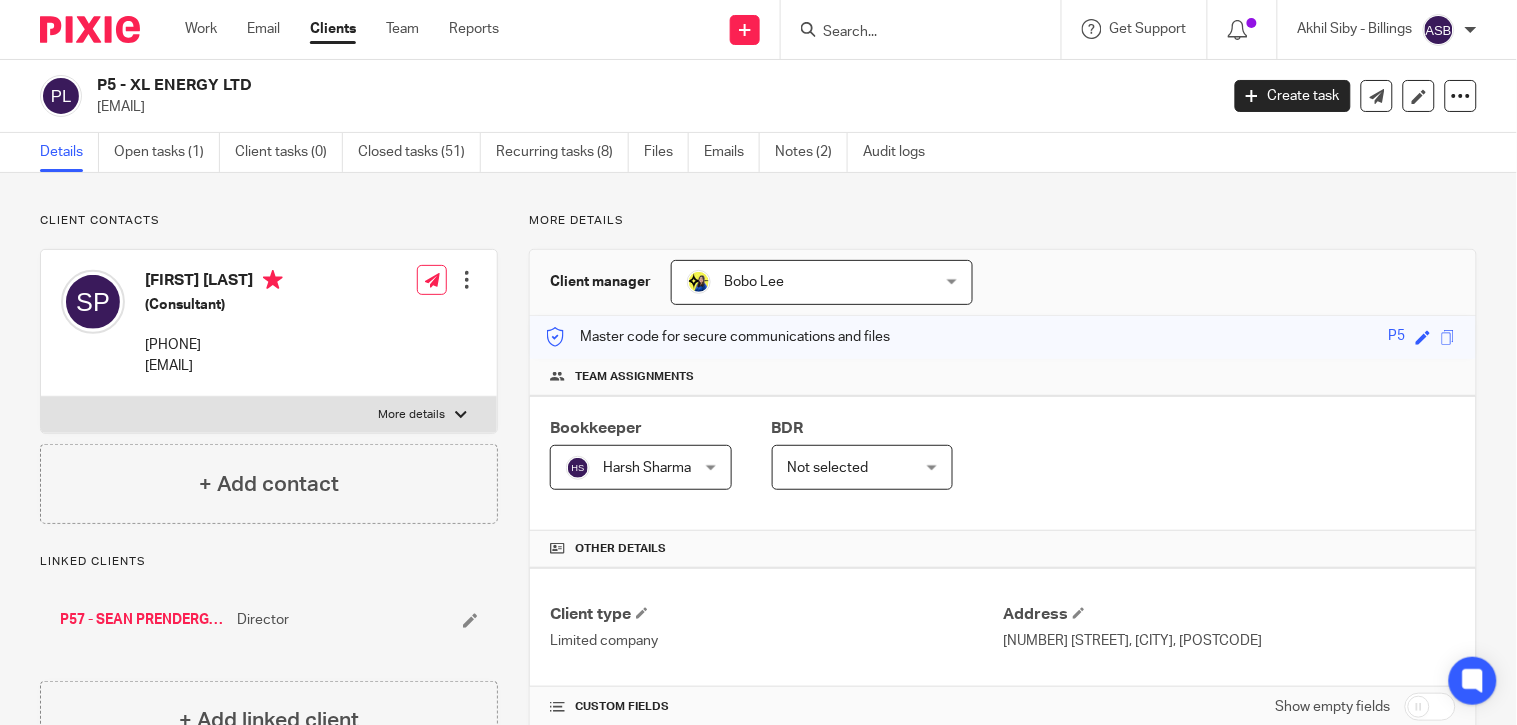 click at bounding box center [911, 33] 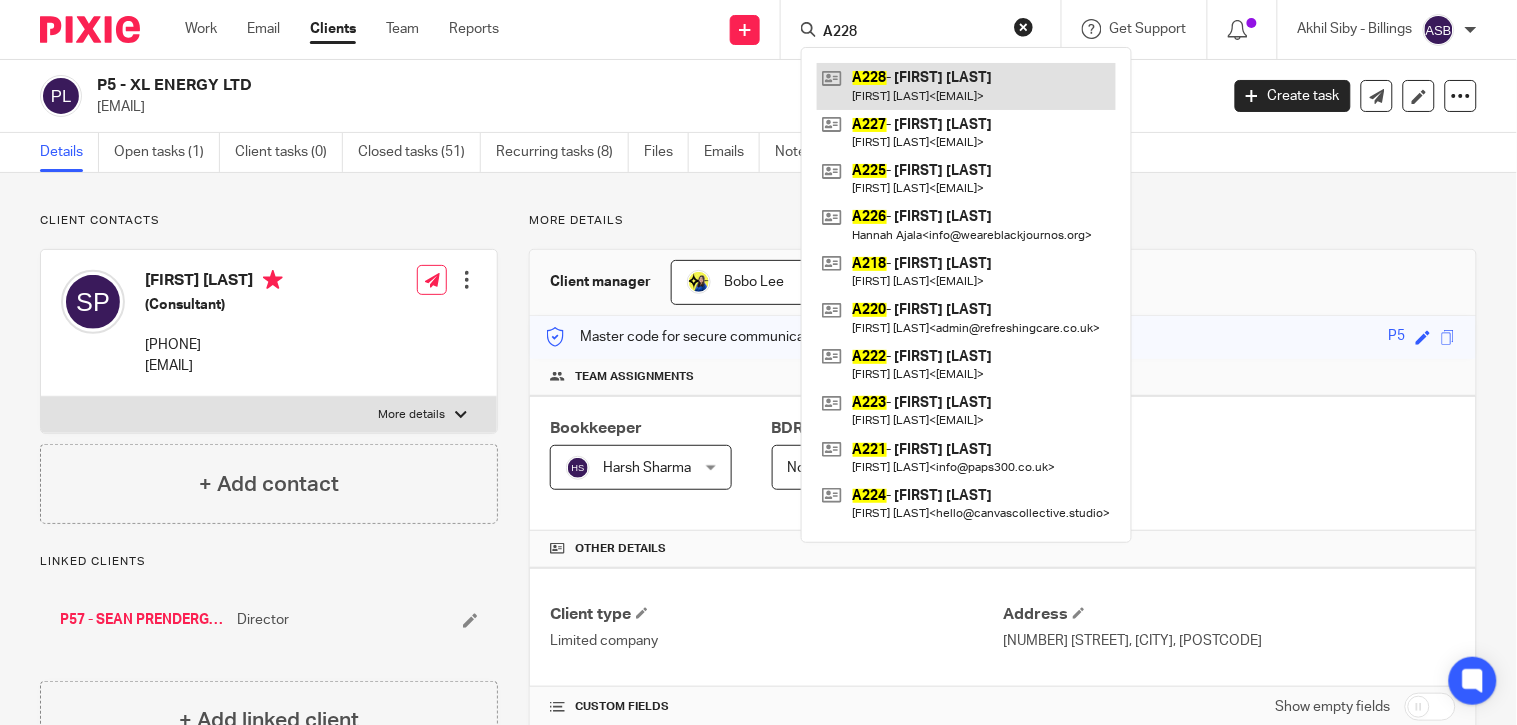 type on "A228" 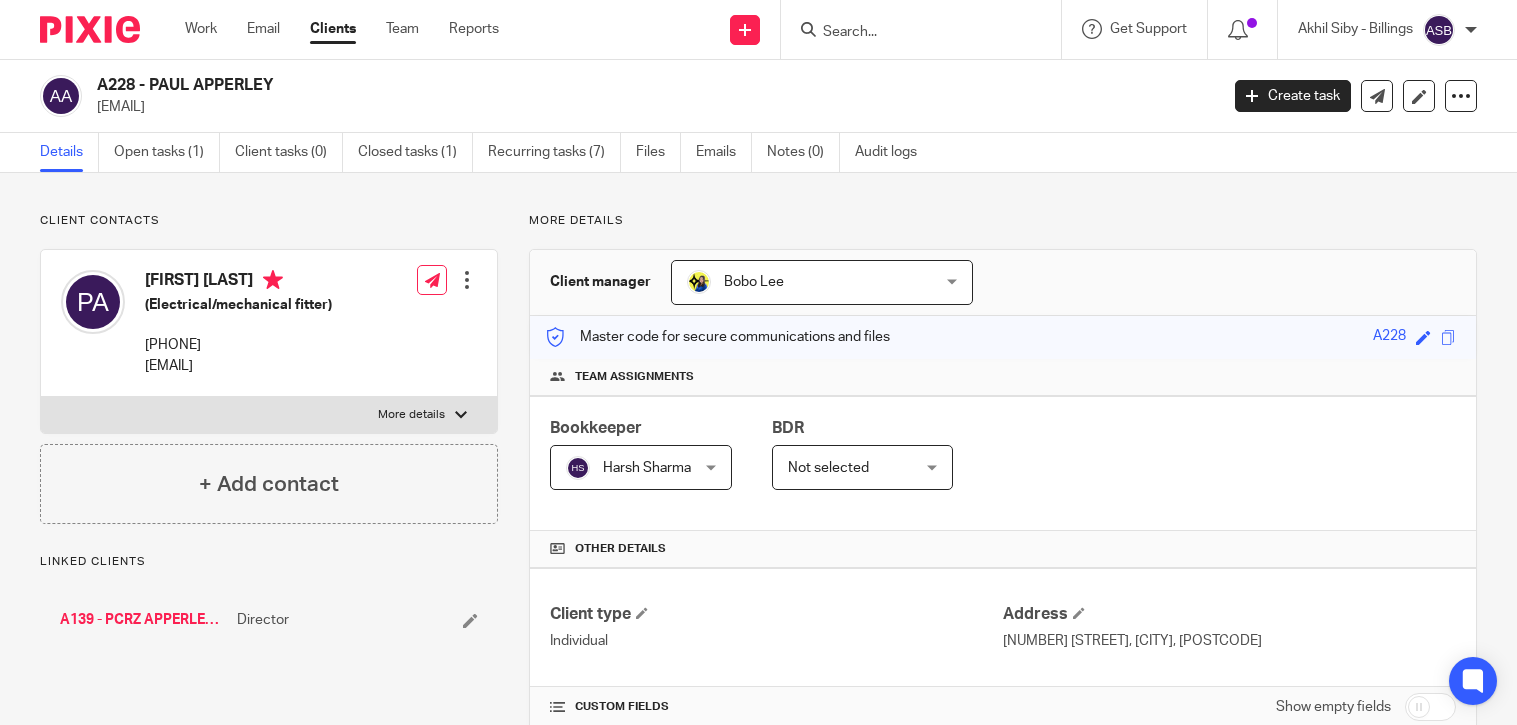 scroll, scrollTop: 0, scrollLeft: 0, axis: both 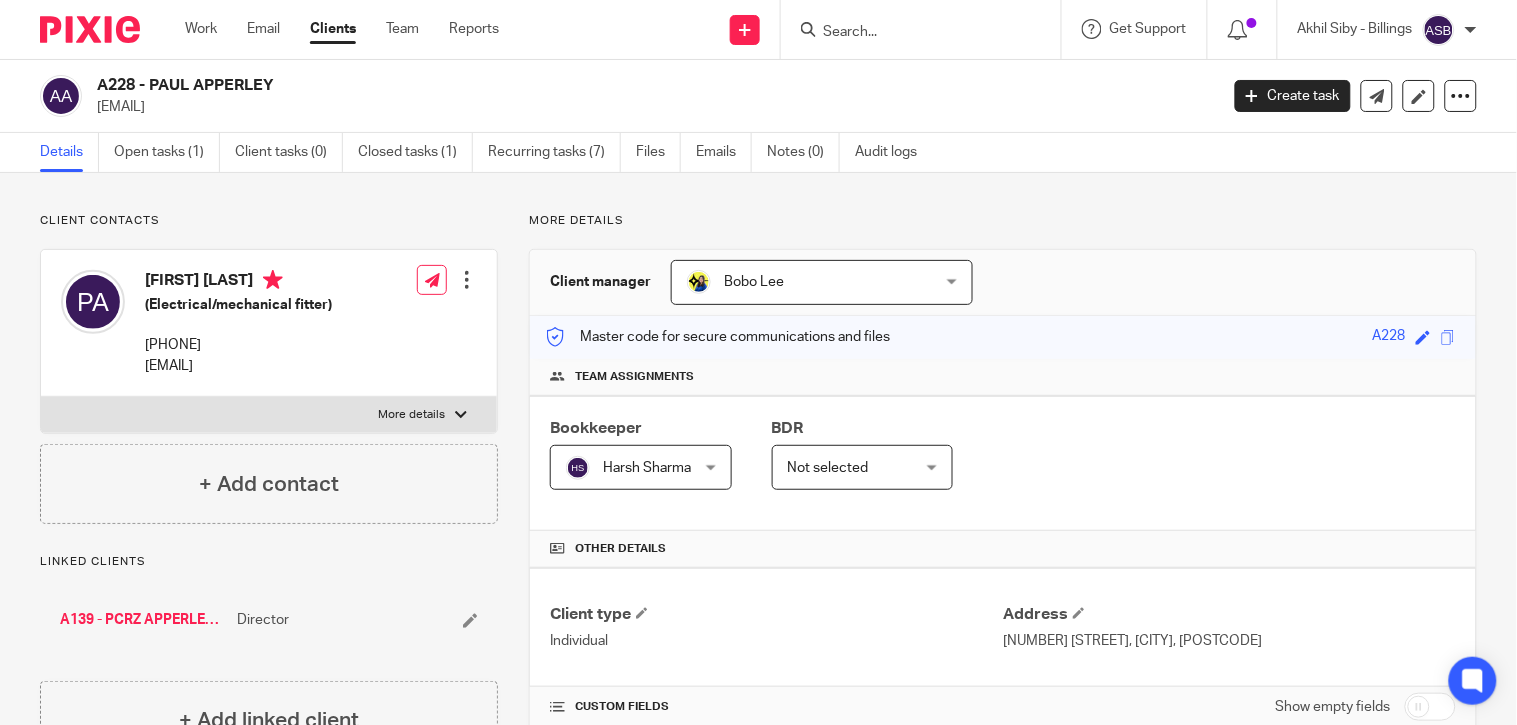 drag, startPoint x: 100, startPoint y: 85, endPoint x: 292, endPoint y: 94, distance: 192.21082 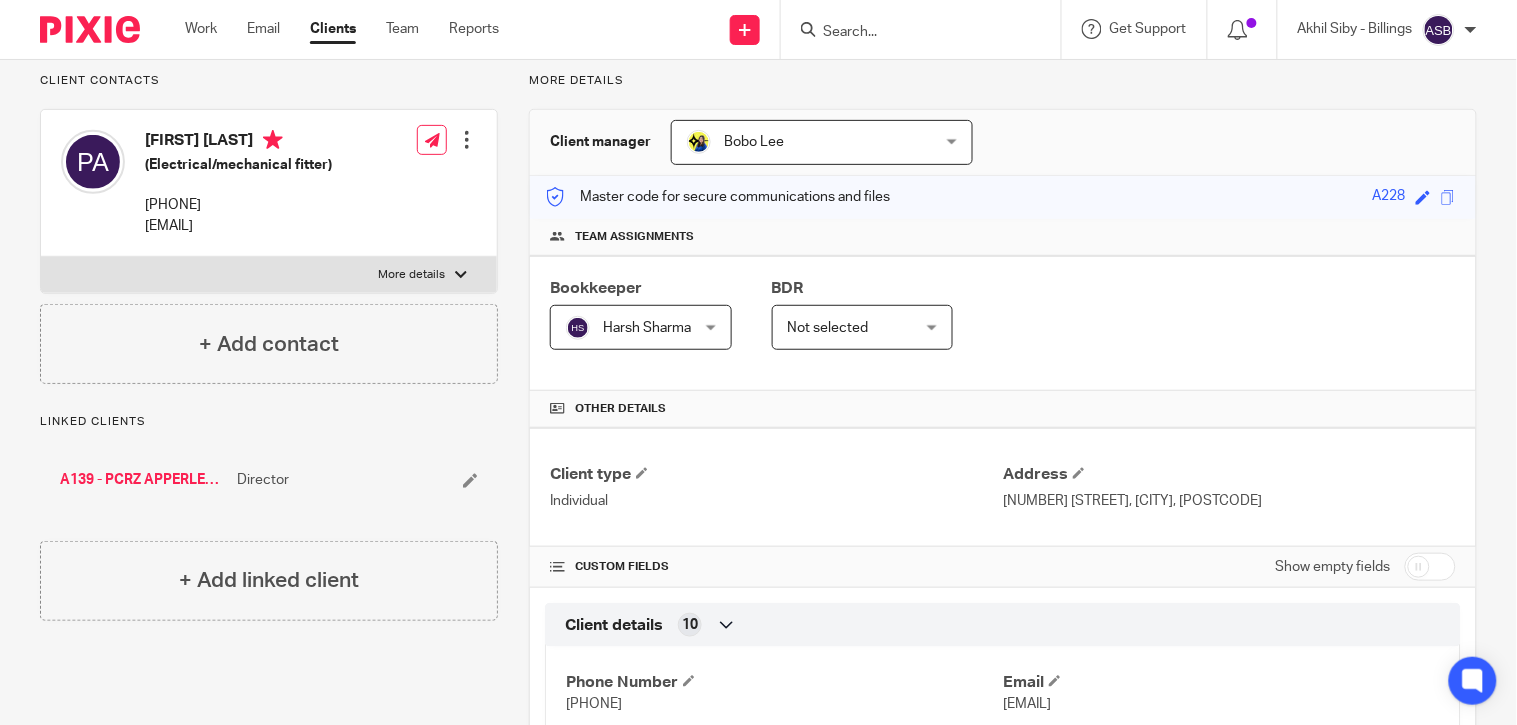 scroll, scrollTop: 0, scrollLeft: 0, axis: both 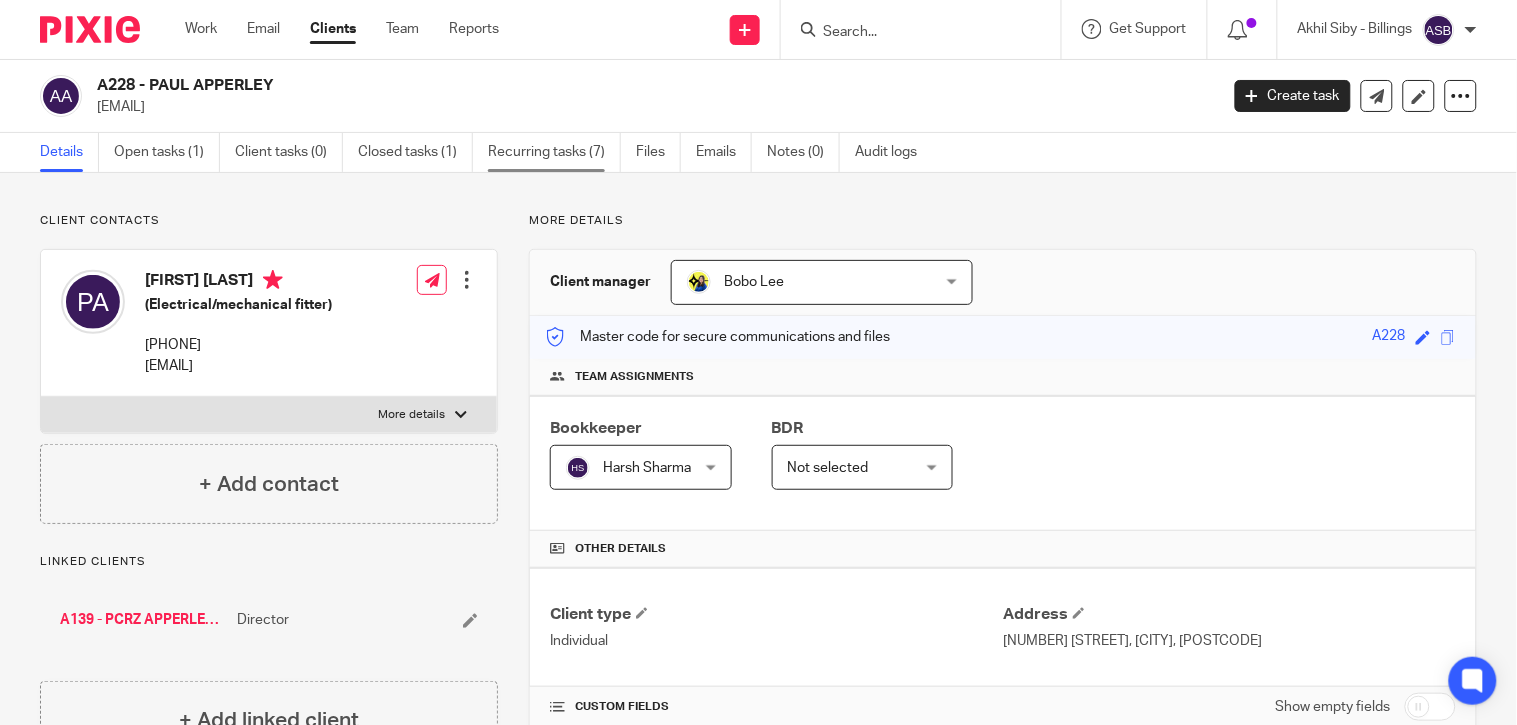 click on "Recurring tasks (7)" at bounding box center [554, 152] 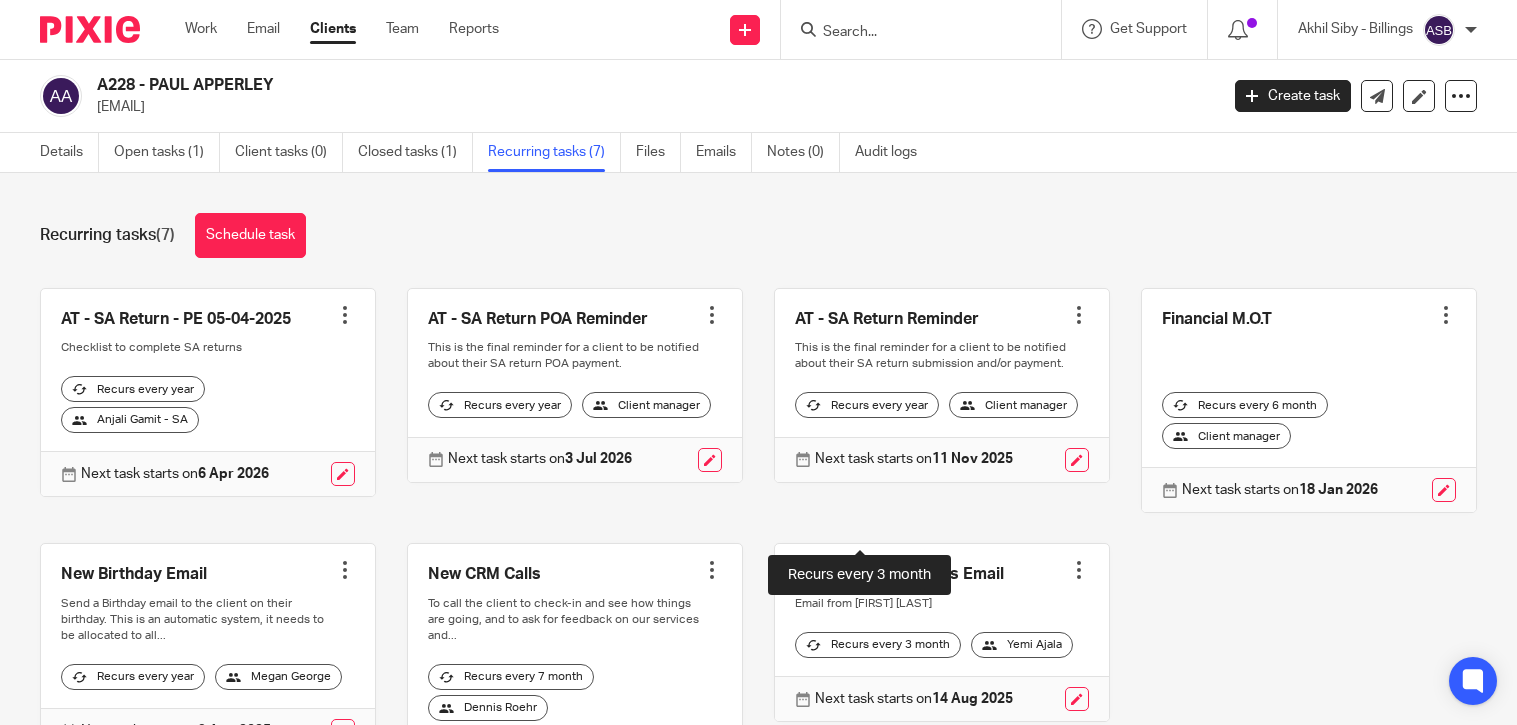 scroll, scrollTop: 0, scrollLeft: 0, axis: both 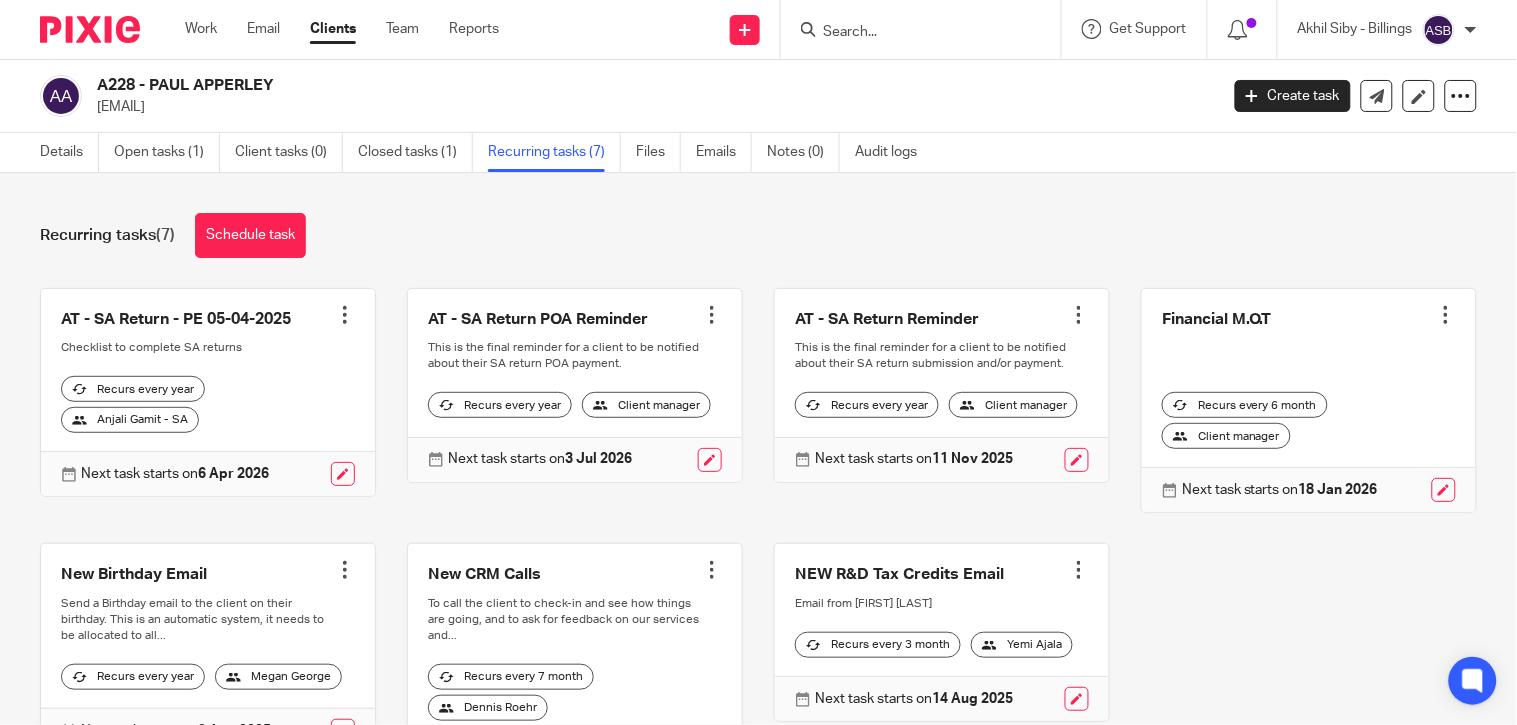 click at bounding box center (911, 33) 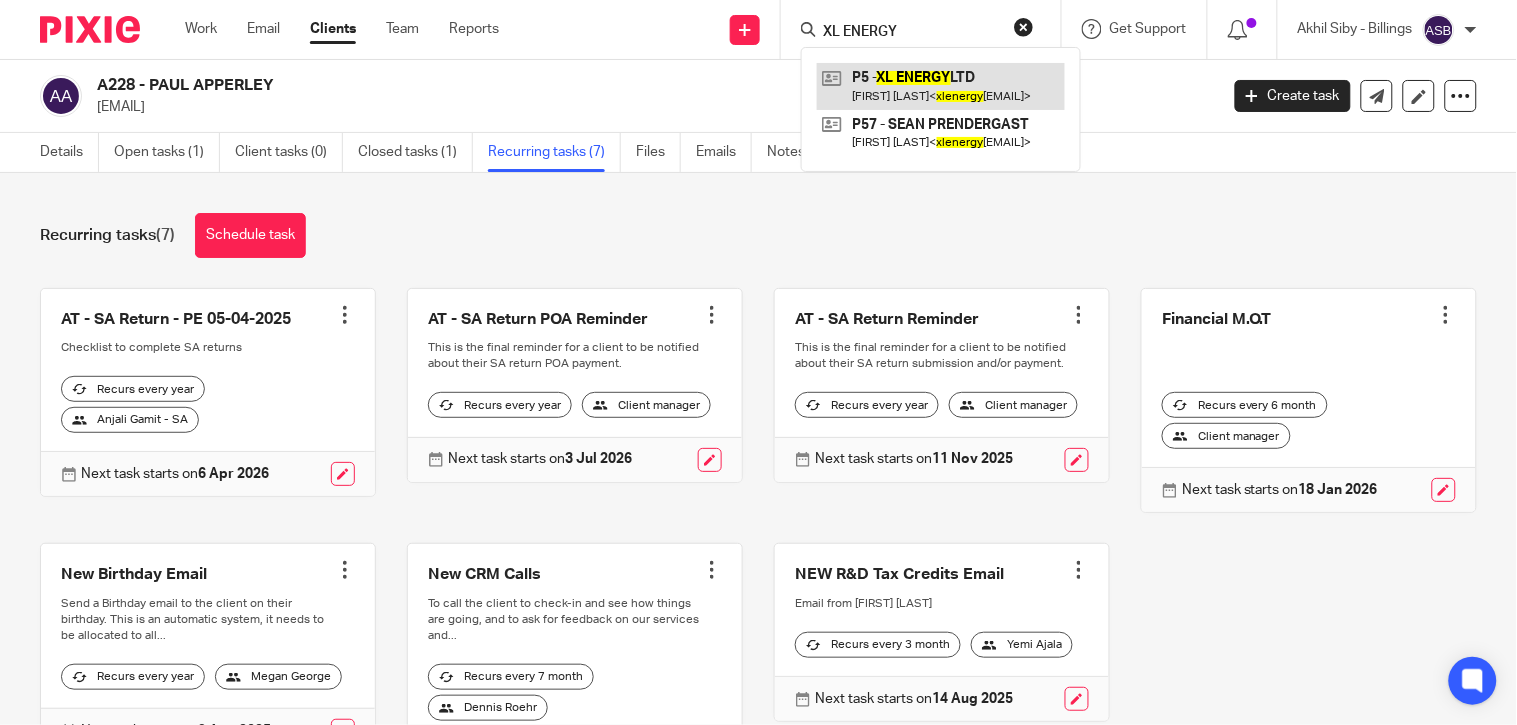 type on "XL ENERGY" 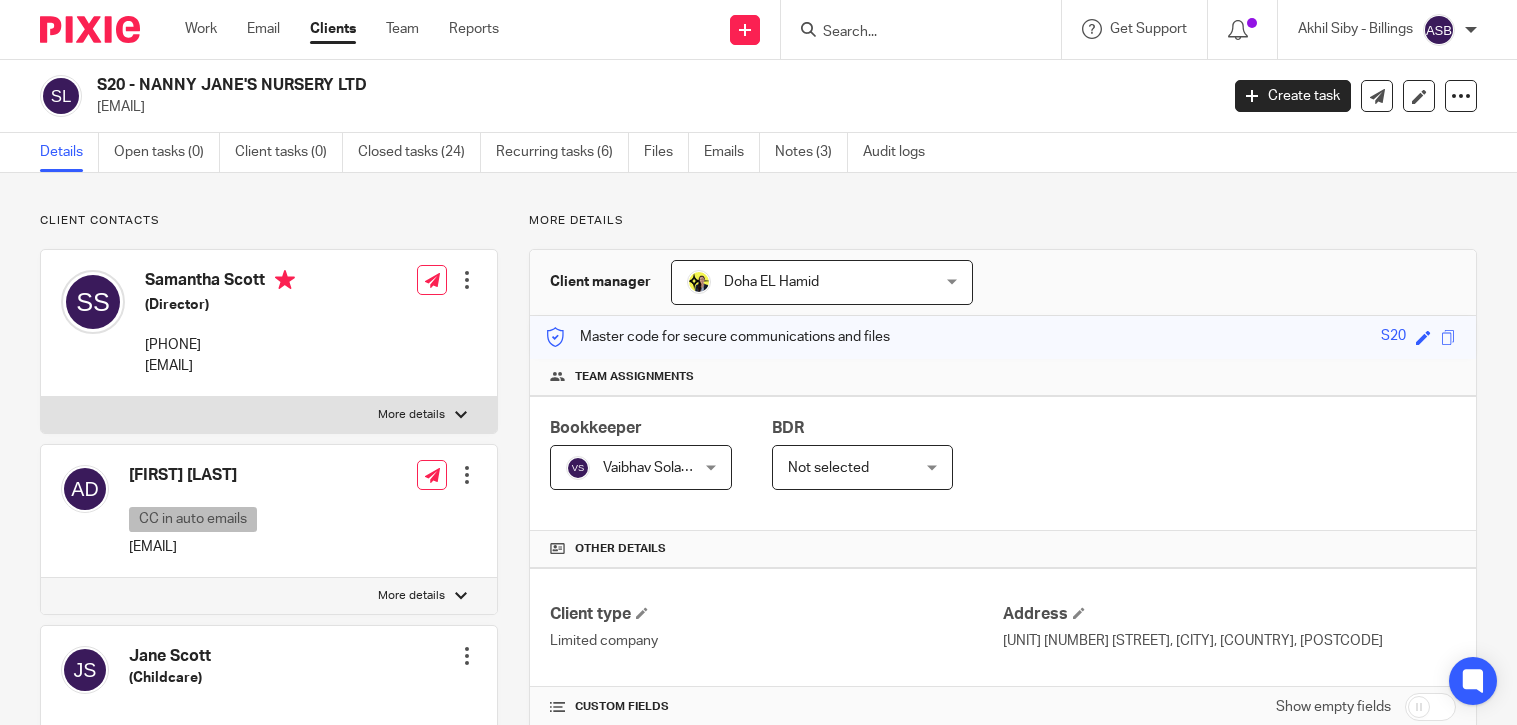 scroll, scrollTop: 0, scrollLeft: 0, axis: both 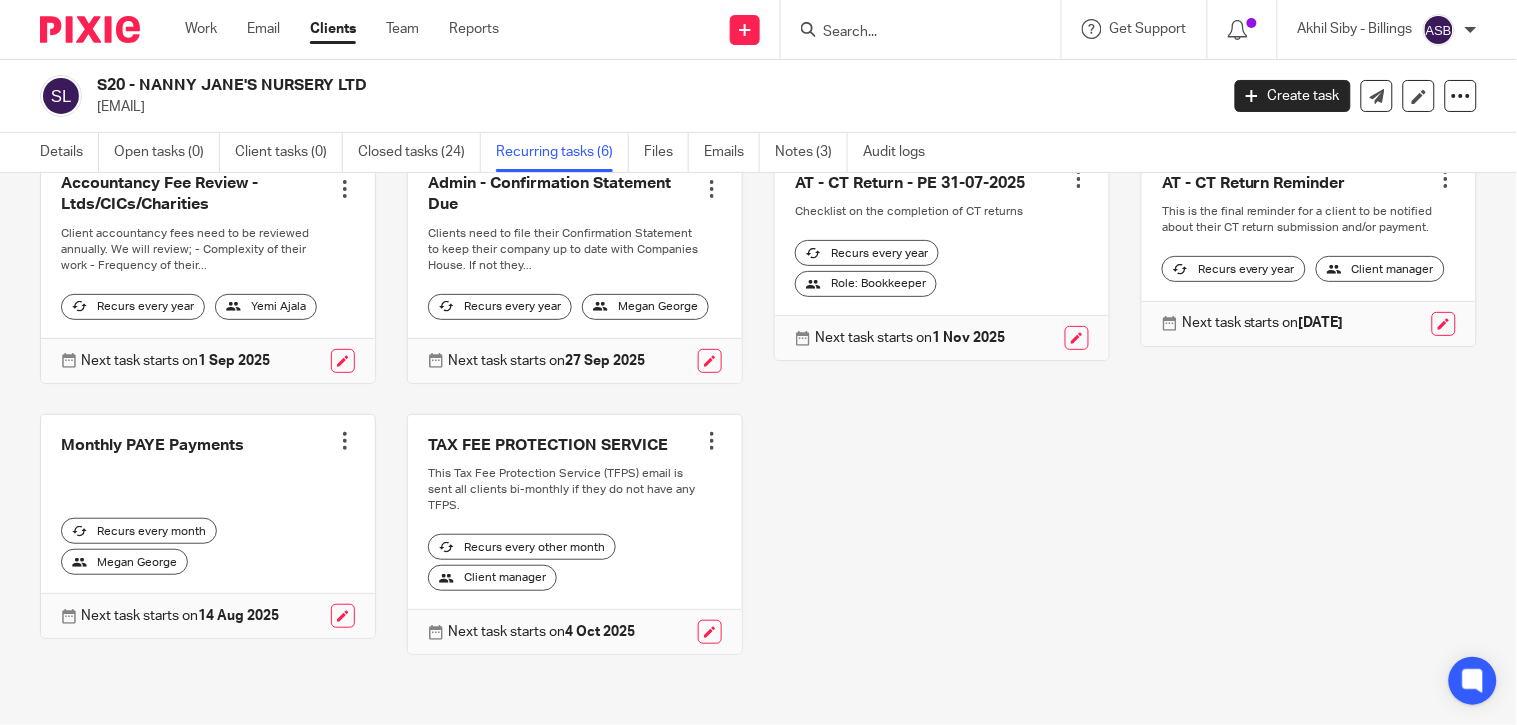 click at bounding box center [712, 441] 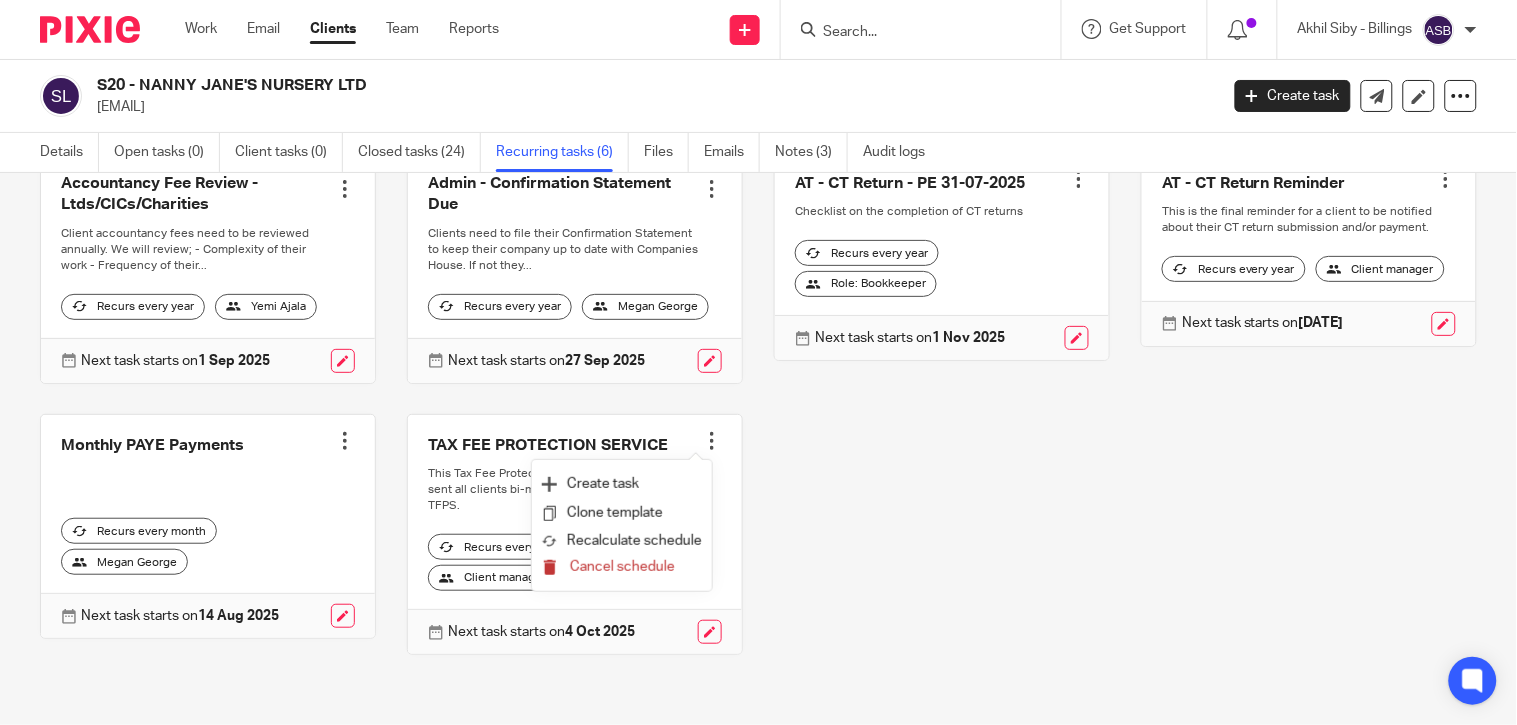 click on "Cancel schedule" at bounding box center (622, 567) 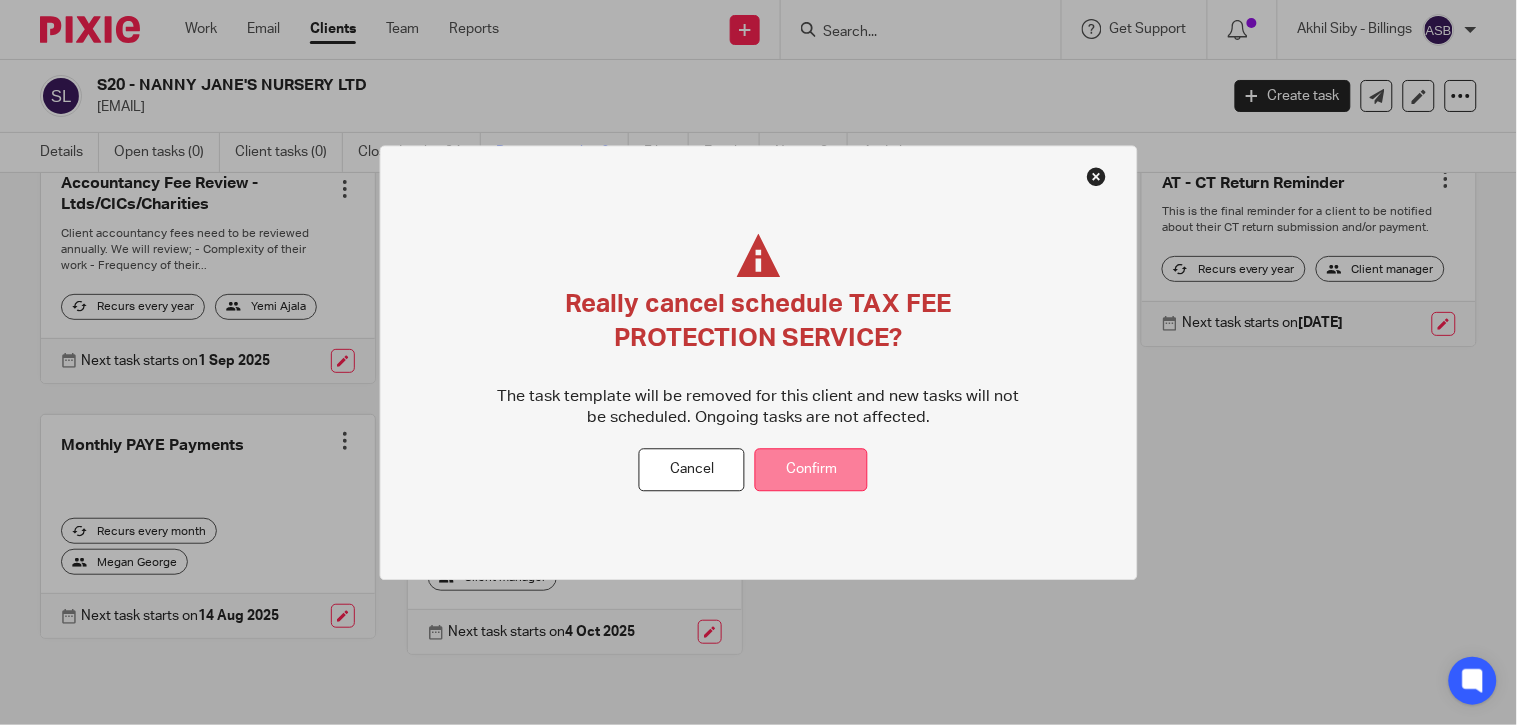 click on "Confirm" at bounding box center (811, 470) 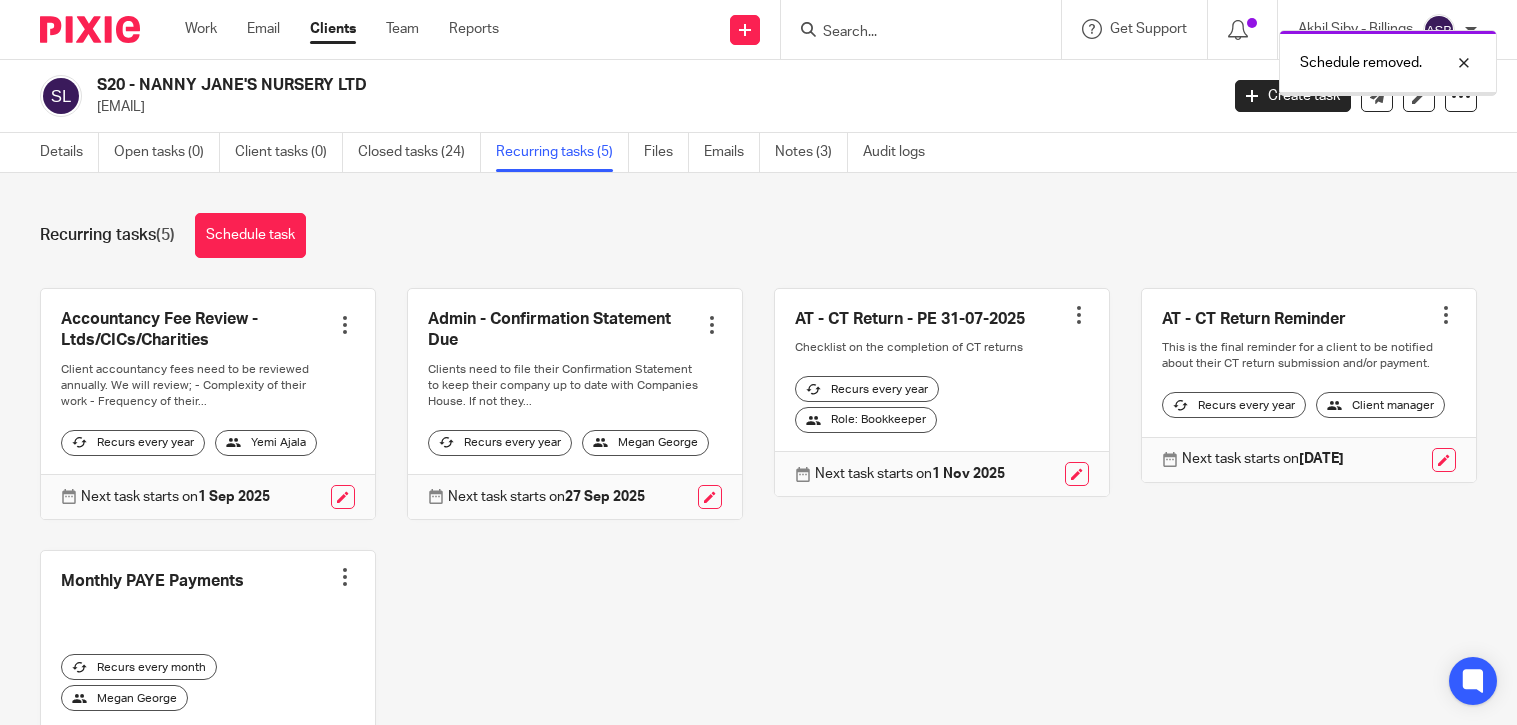 scroll, scrollTop: 0, scrollLeft: 0, axis: both 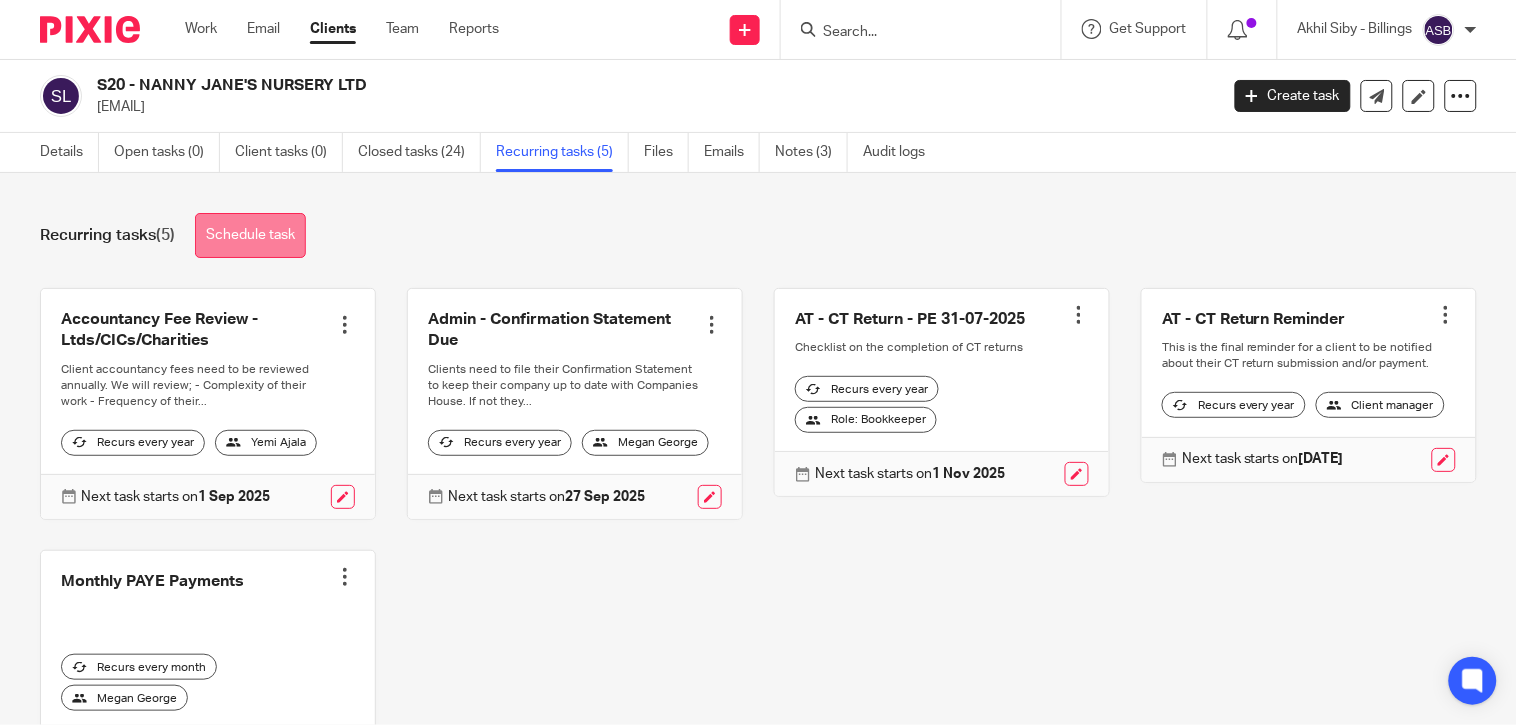 click on "Schedule task" at bounding box center (250, 235) 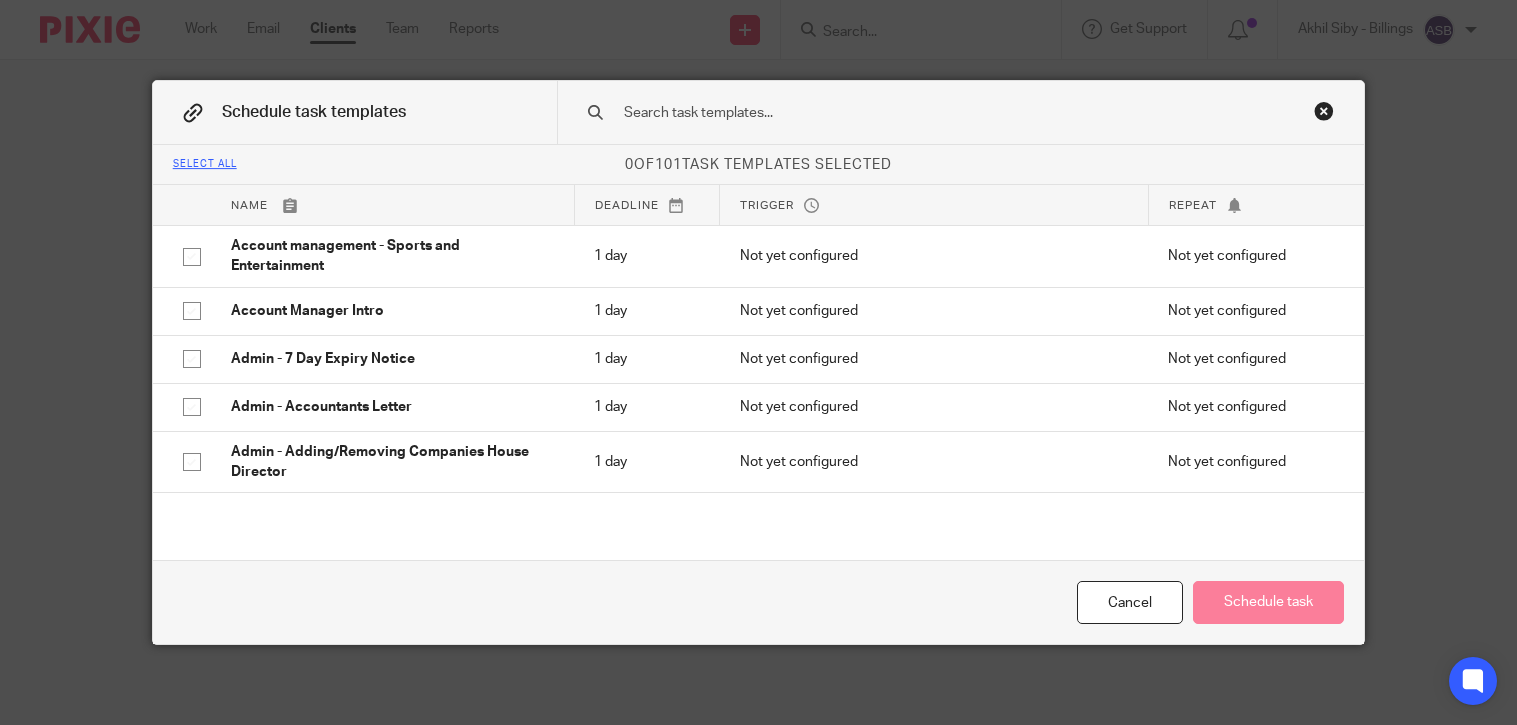 scroll, scrollTop: 0, scrollLeft: 0, axis: both 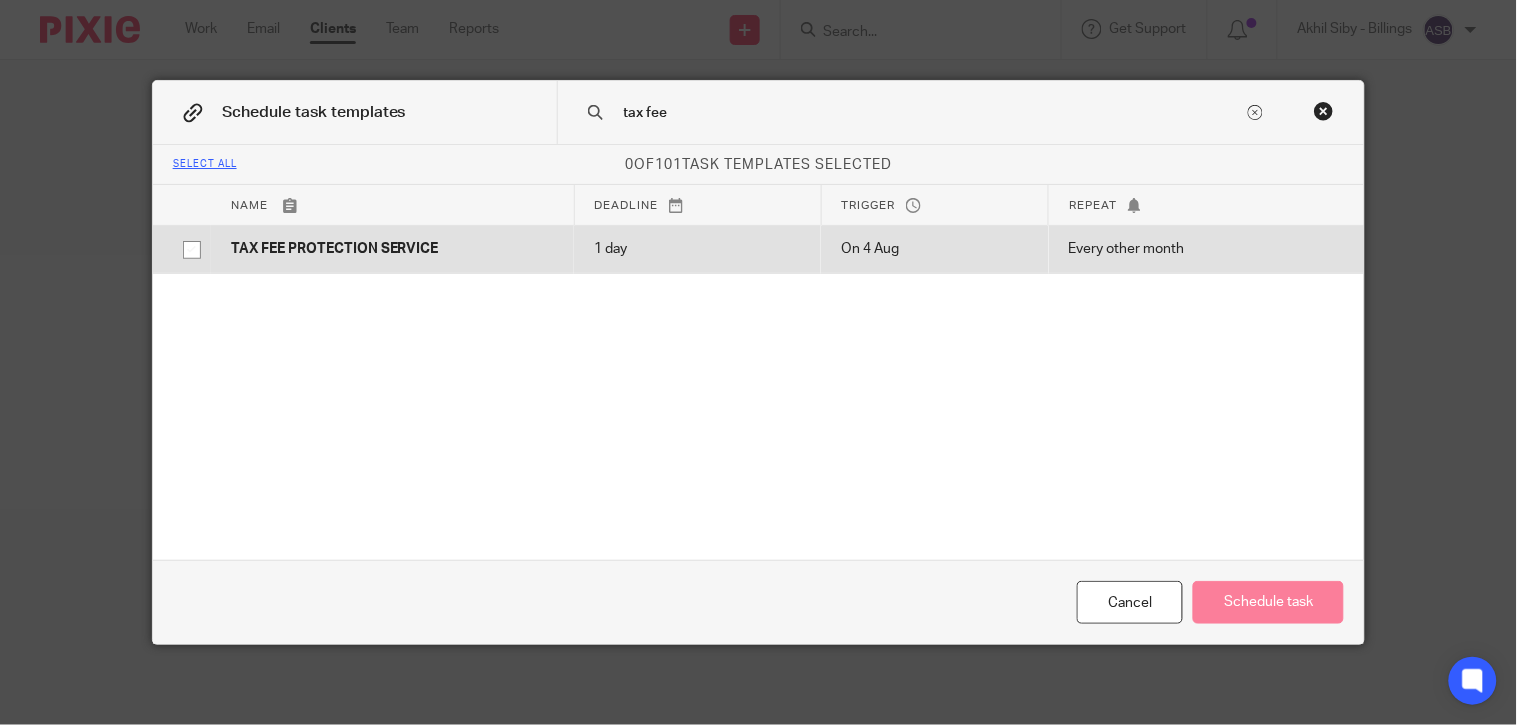 type on "tax fee" 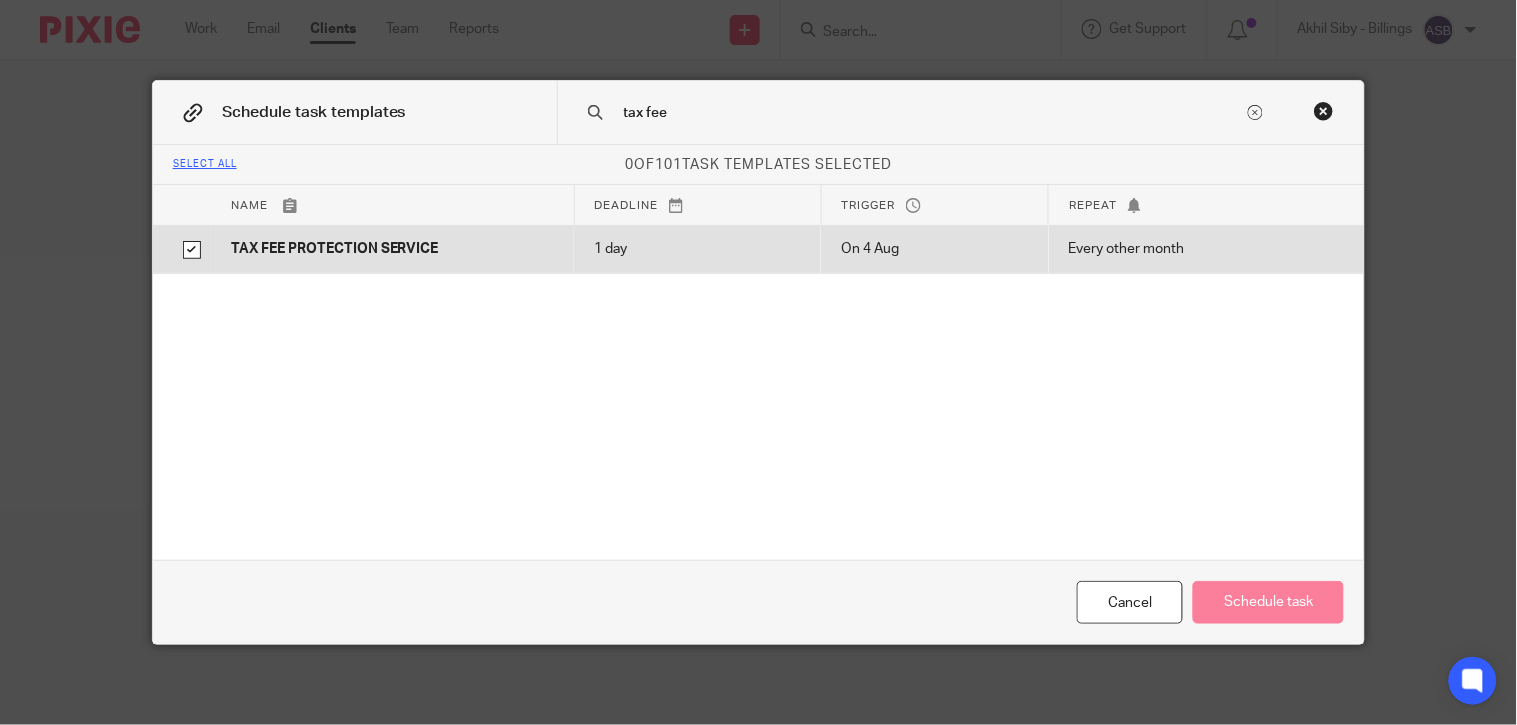 checkbox on "true" 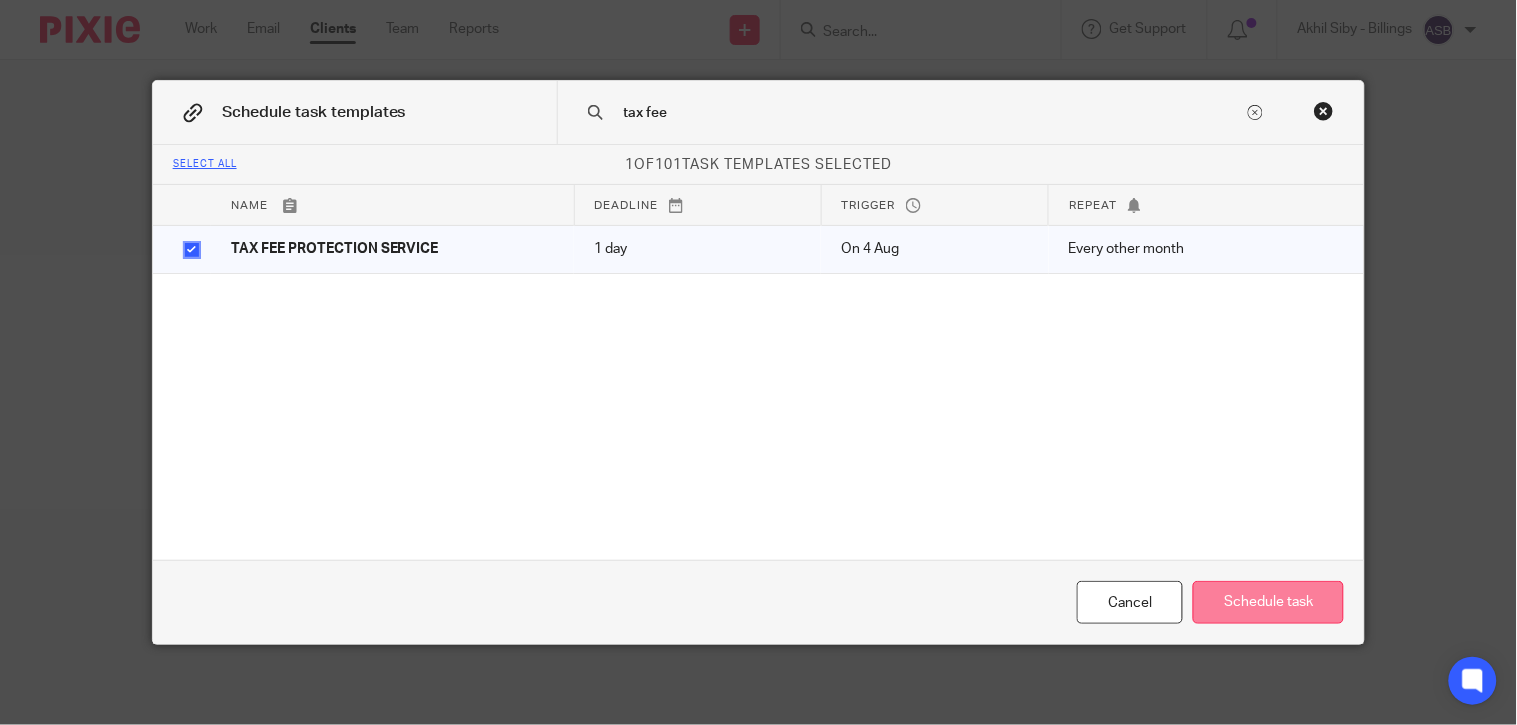 click on "Schedule task" at bounding box center [1268, 602] 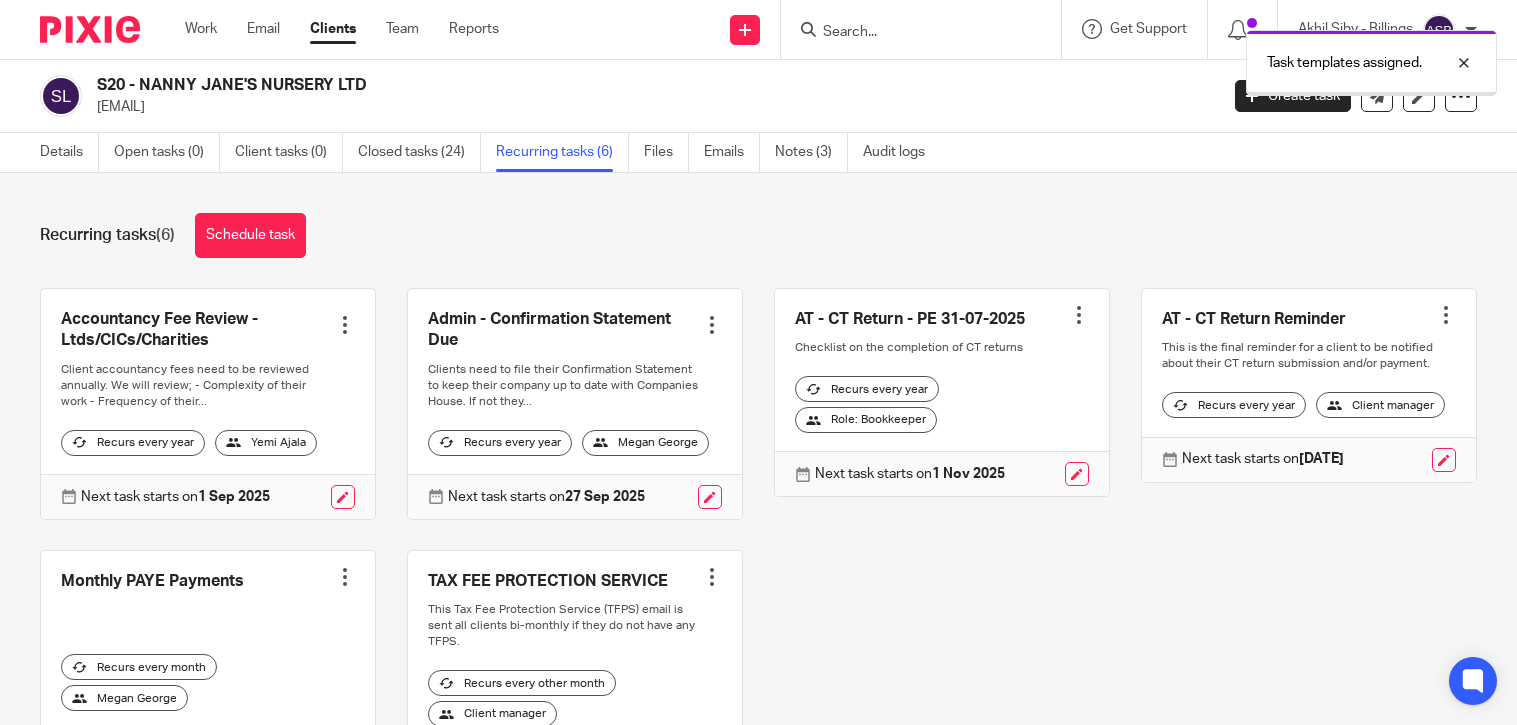 scroll, scrollTop: 0, scrollLeft: 0, axis: both 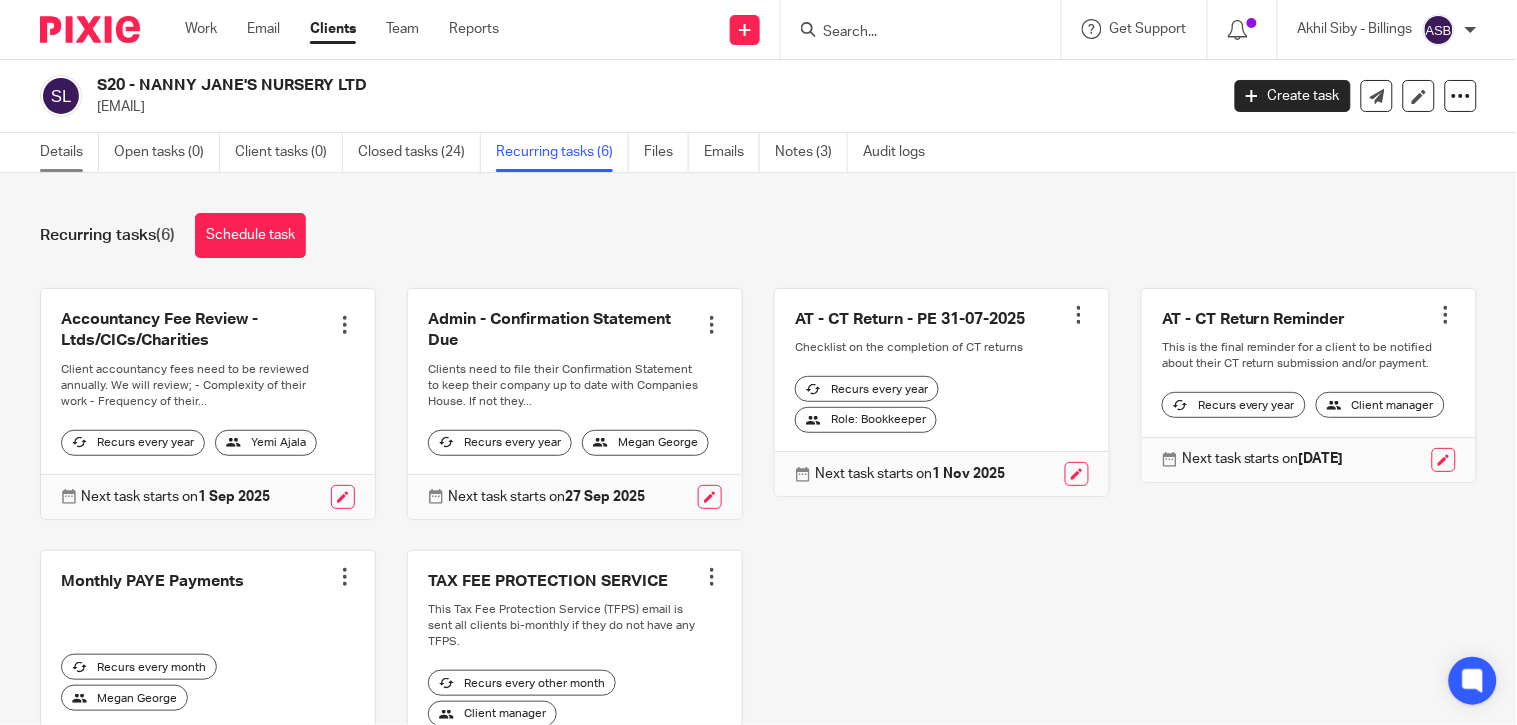 drag, startPoint x: 63, startPoint y: 156, endPoint x: 73, endPoint y: 154, distance: 10.198039 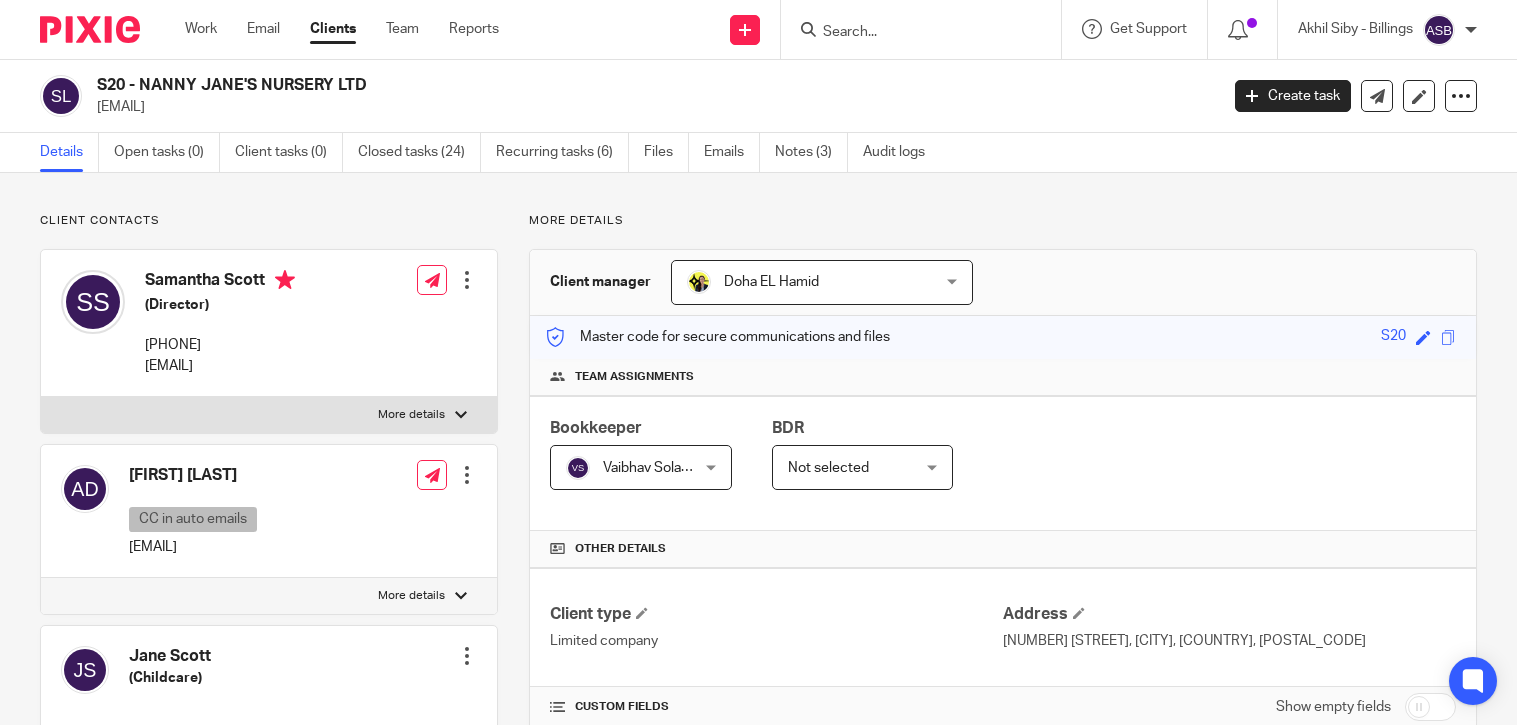 scroll, scrollTop: 0, scrollLeft: 0, axis: both 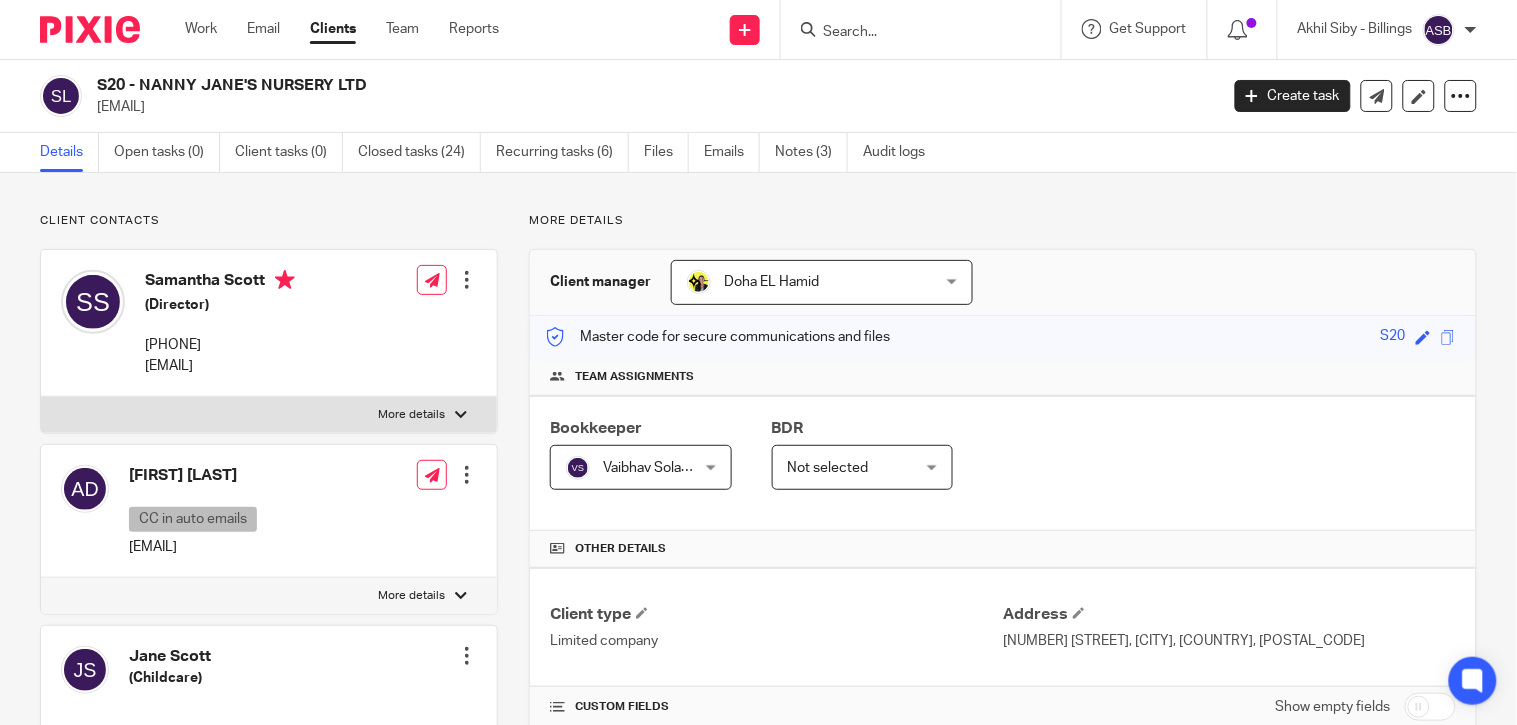 drag, startPoint x: 890, startPoint y: 22, endPoint x: 878, endPoint y: 25, distance: 12.369317 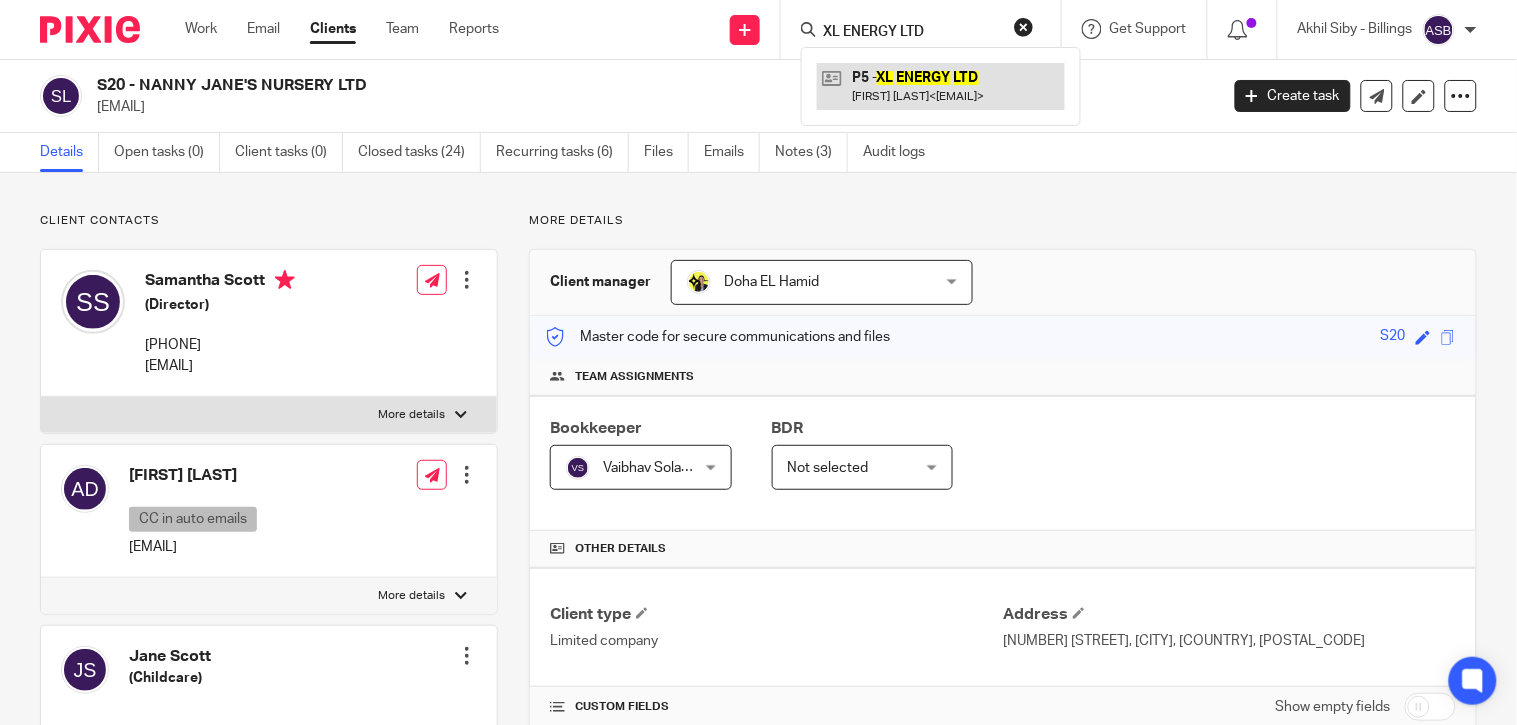 type on "XL ENERGY LTD" 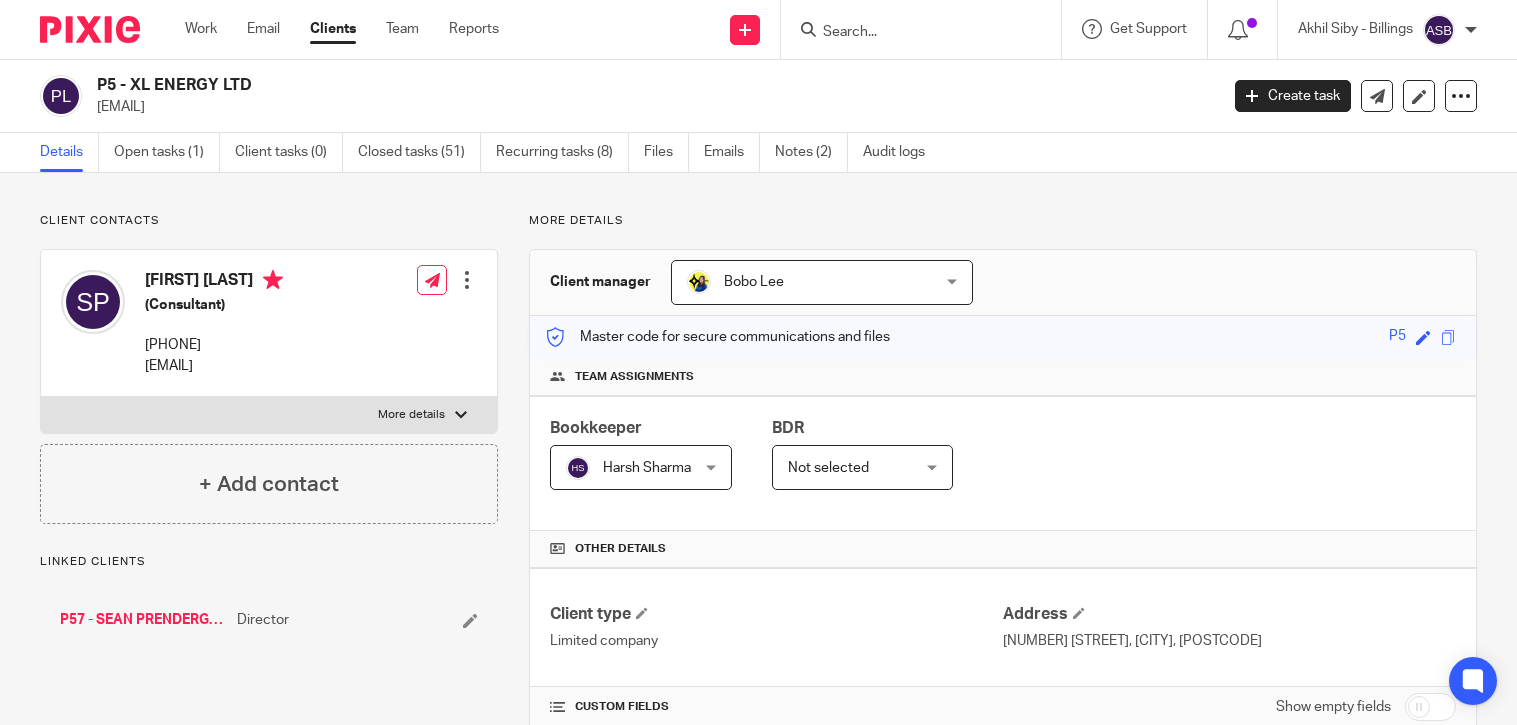 scroll, scrollTop: 0, scrollLeft: 0, axis: both 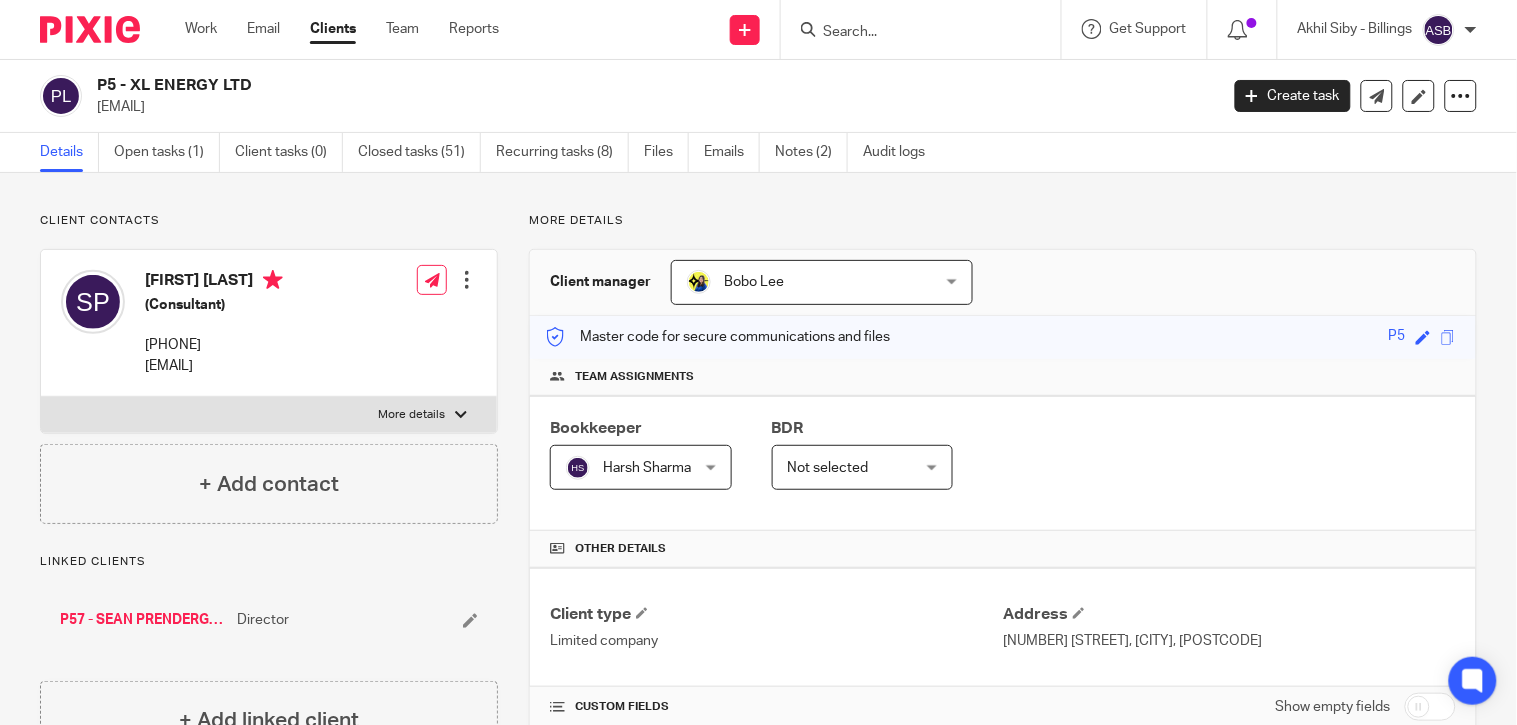 click on "P57 - [FIRST] [LAST]
Director" at bounding box center (269, 620) 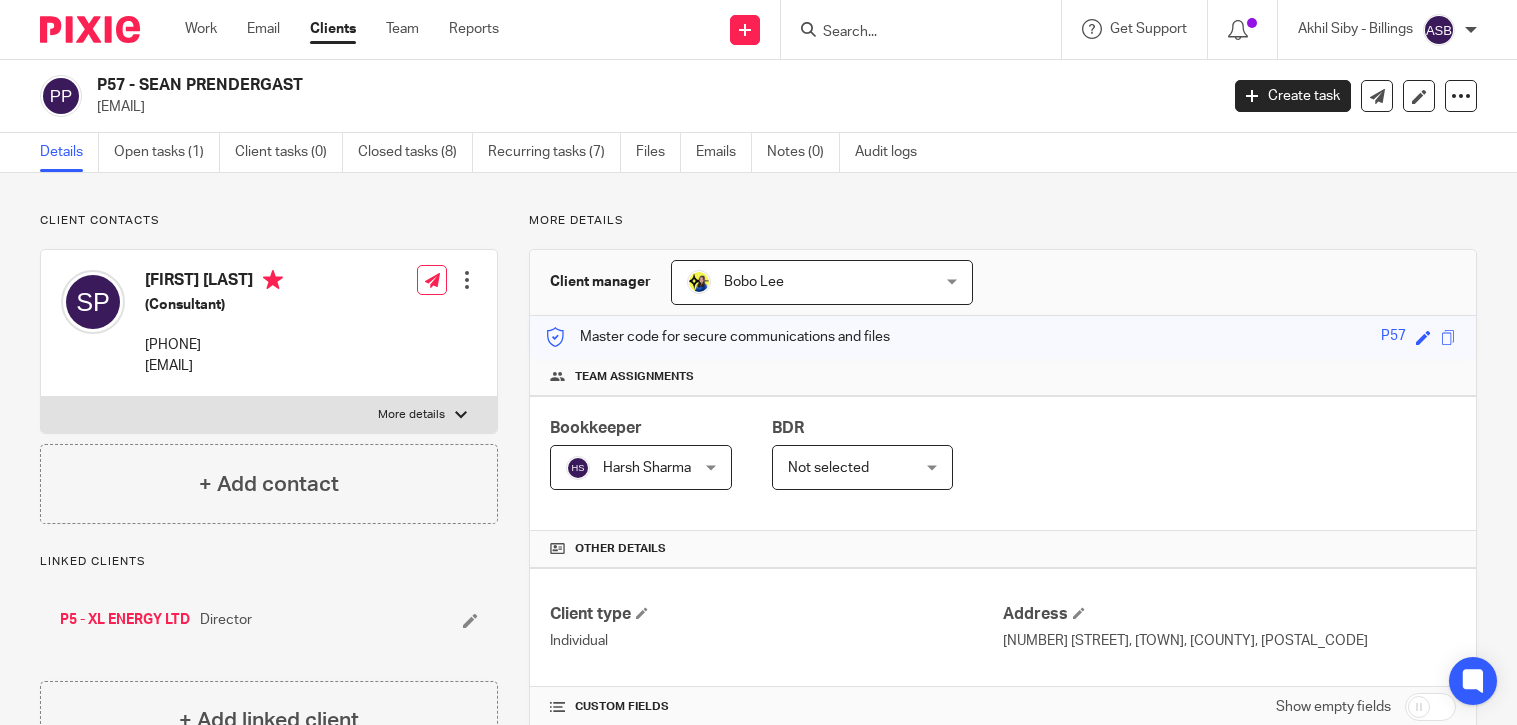 scroll, scrollTop: 0, scrollLeft: 0, axis: both 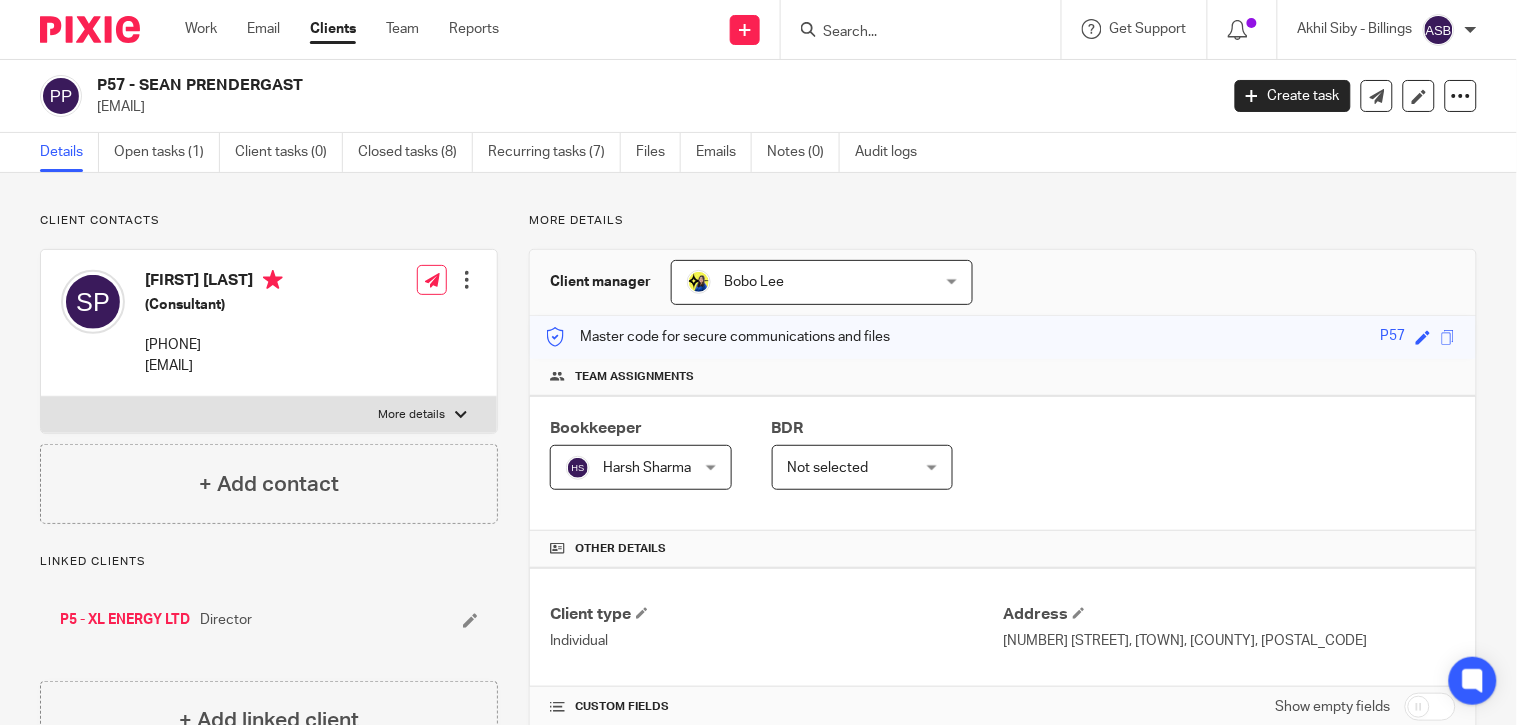 drag, startPoint x: 142, startPoint y: 85, endPoint x: 308, endPoint y: 84, distance: 166.003 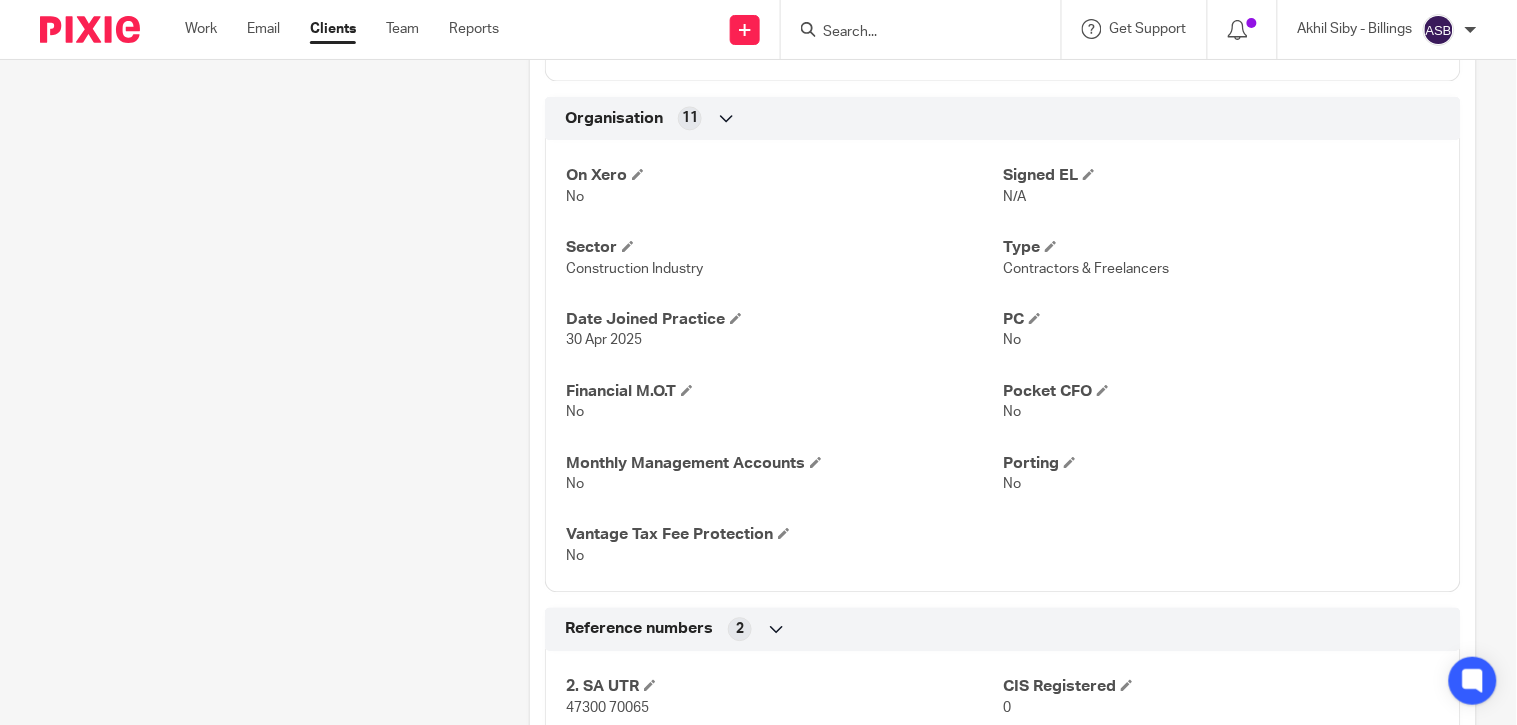 scroll, scrollTop: 1222, scrollLeft: 0, axis: vertical 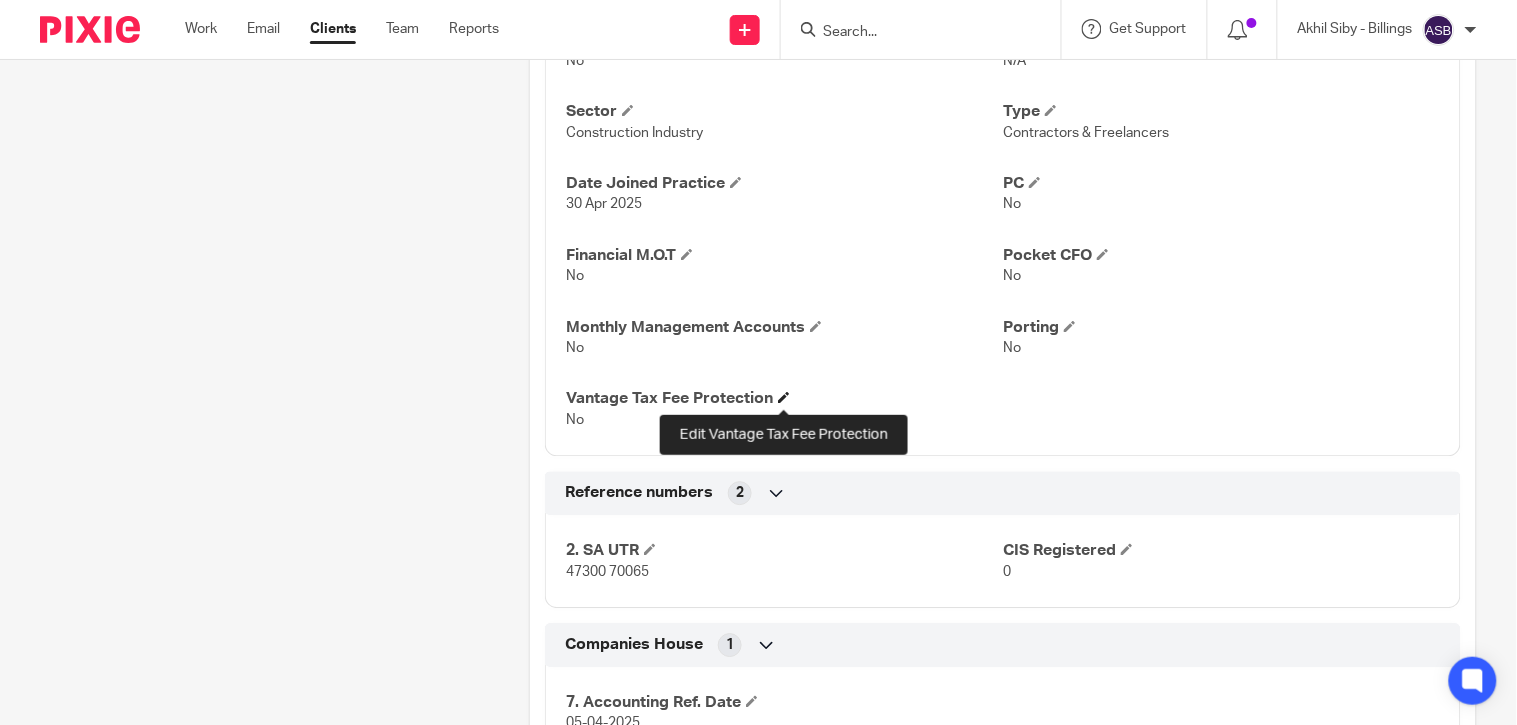 click at bounding box center (784, 397) 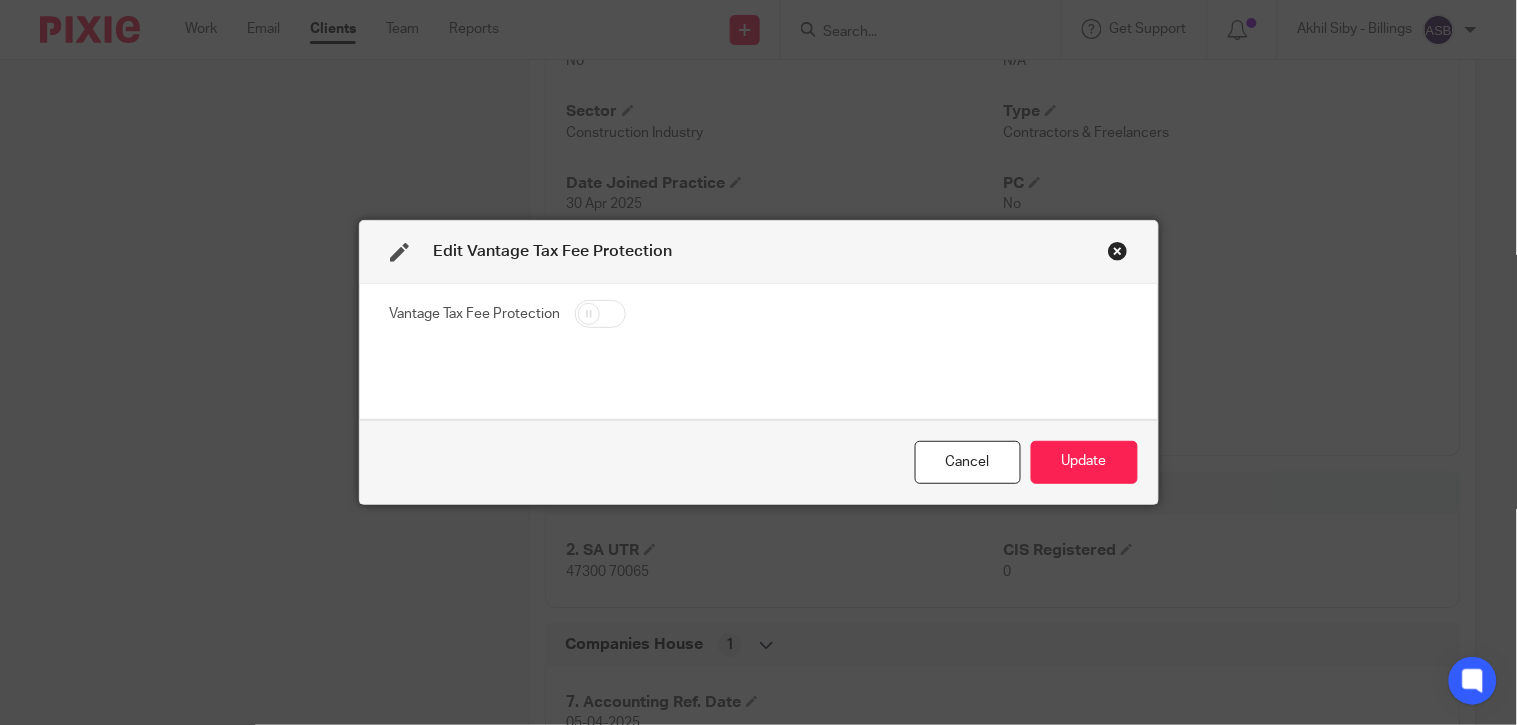 click at bounding box center (600, 314) 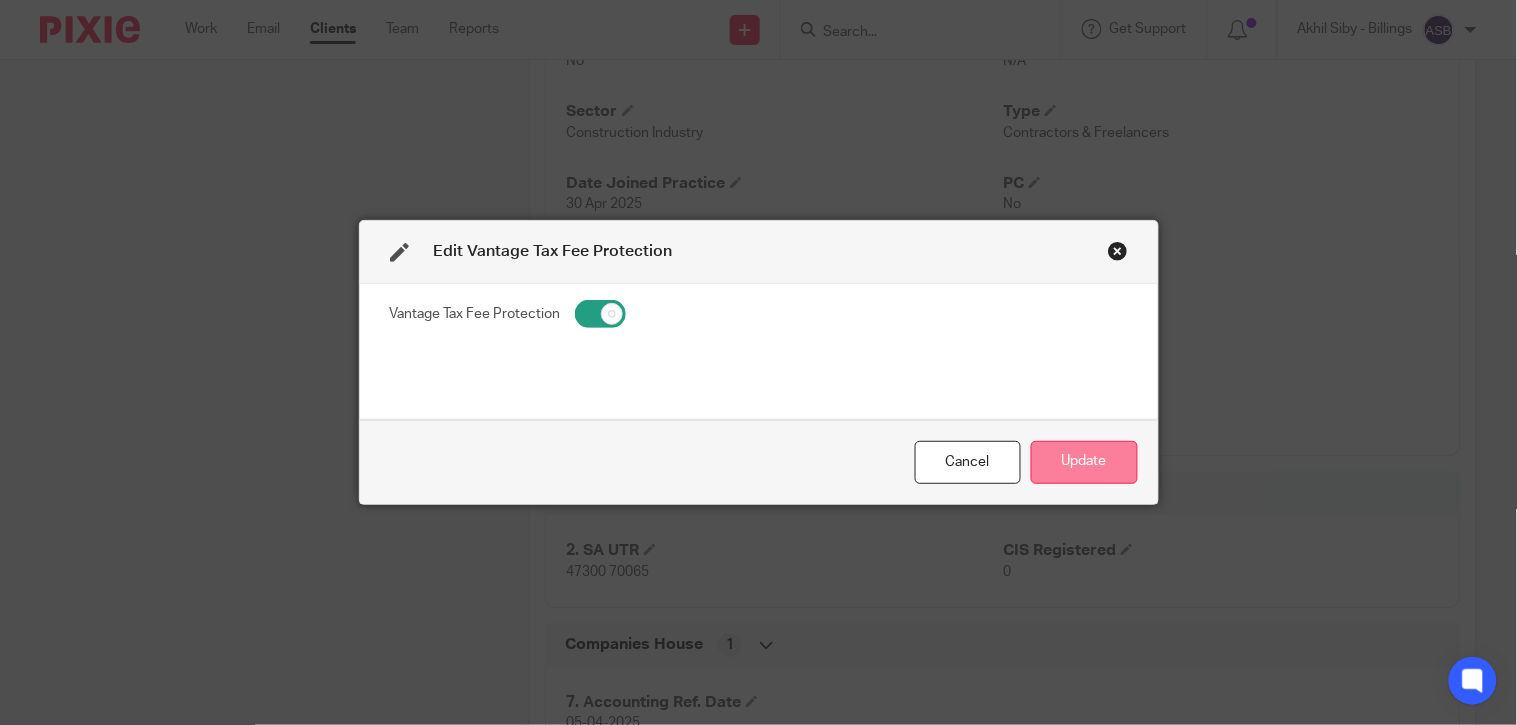 click on "Update" at bounding box center (1084, 462) 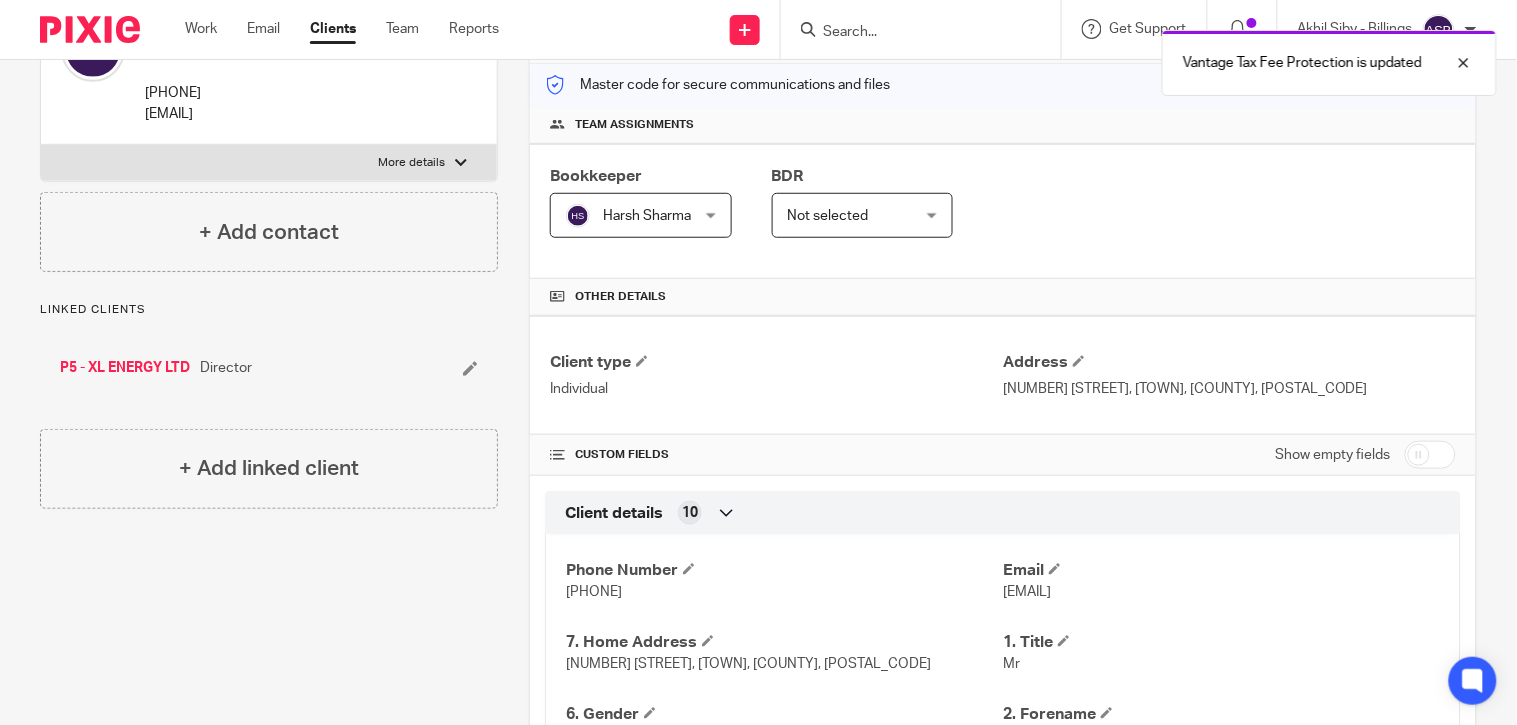 scroll, scrollTop: 0, scrollLeft: 0, axis: both 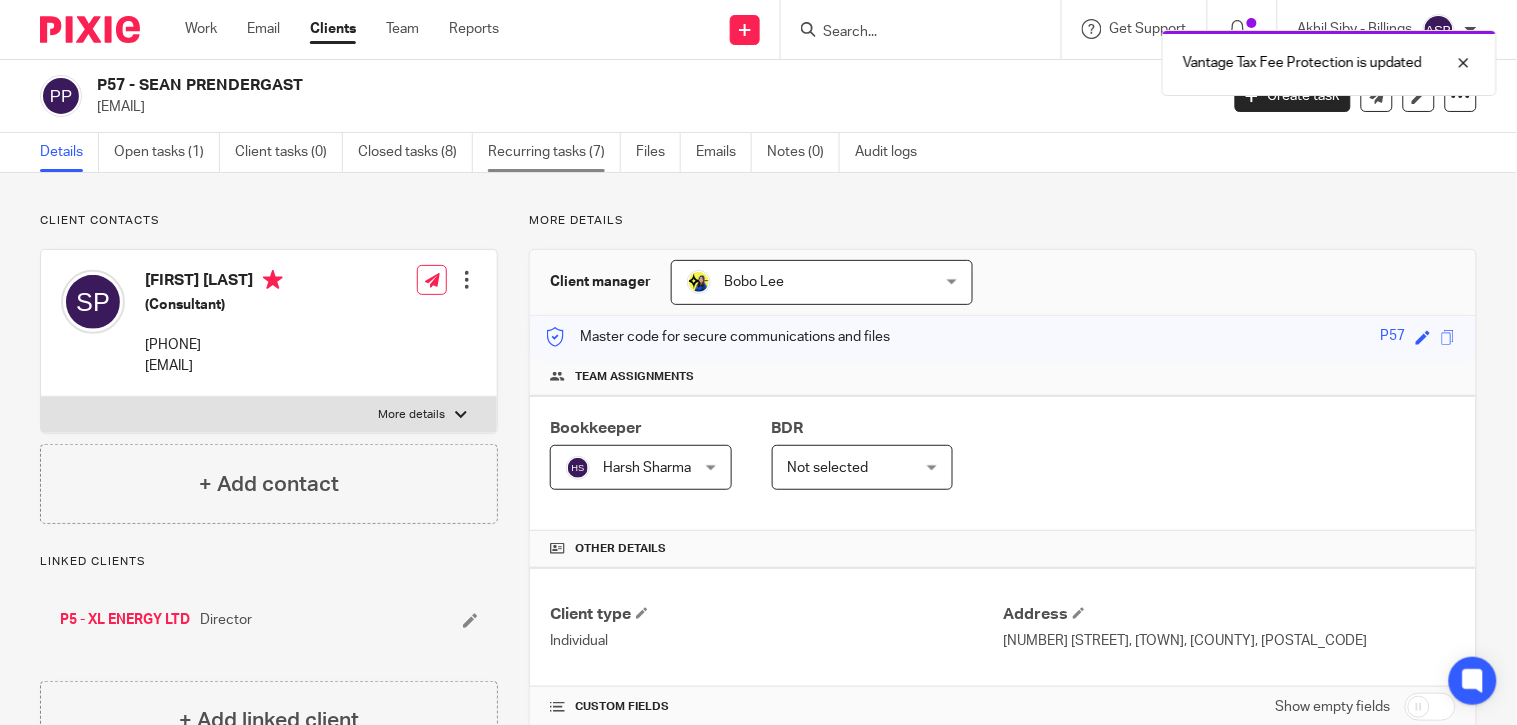 click on "Recurring tasks (7)" at bounding box center (554, 152) 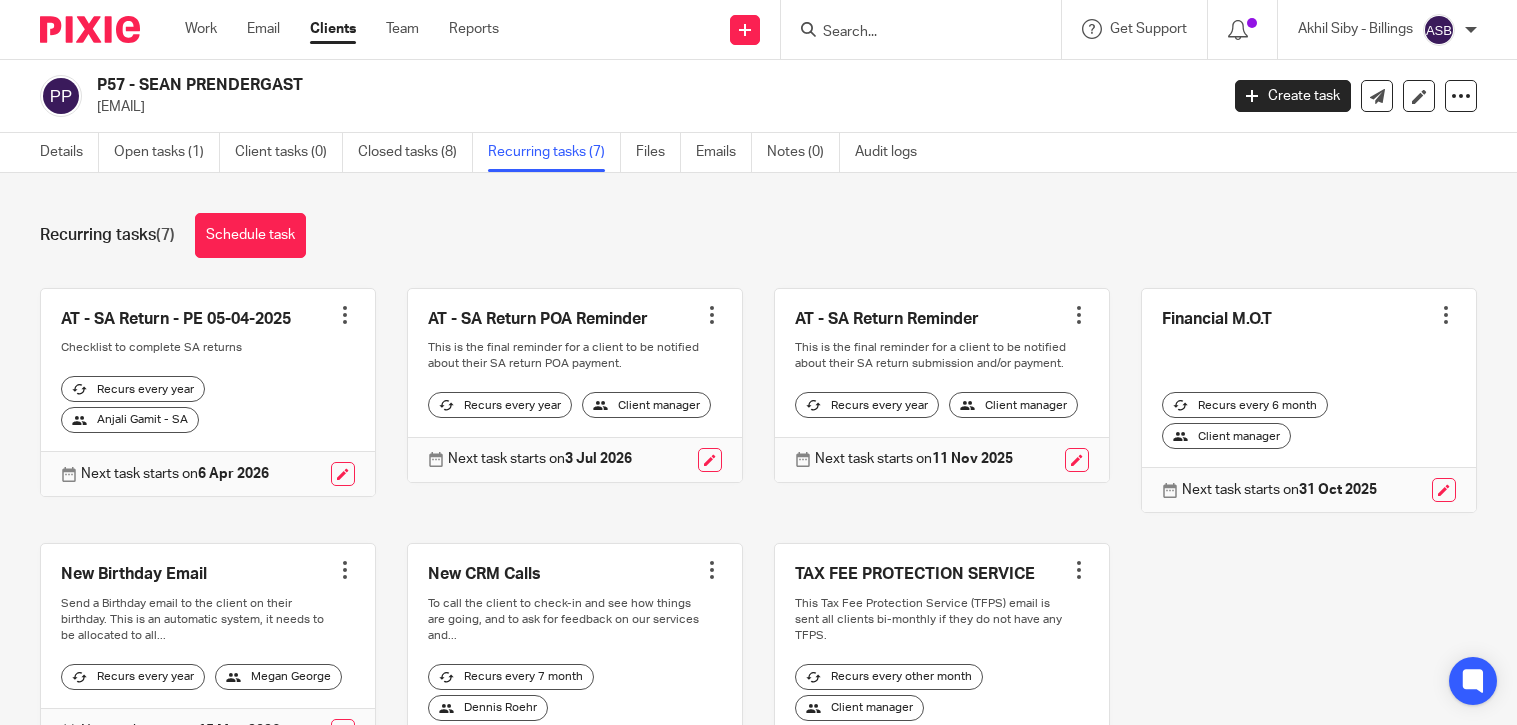 scroll, scrollTop: 0, scrollLeft: 0, axis: both 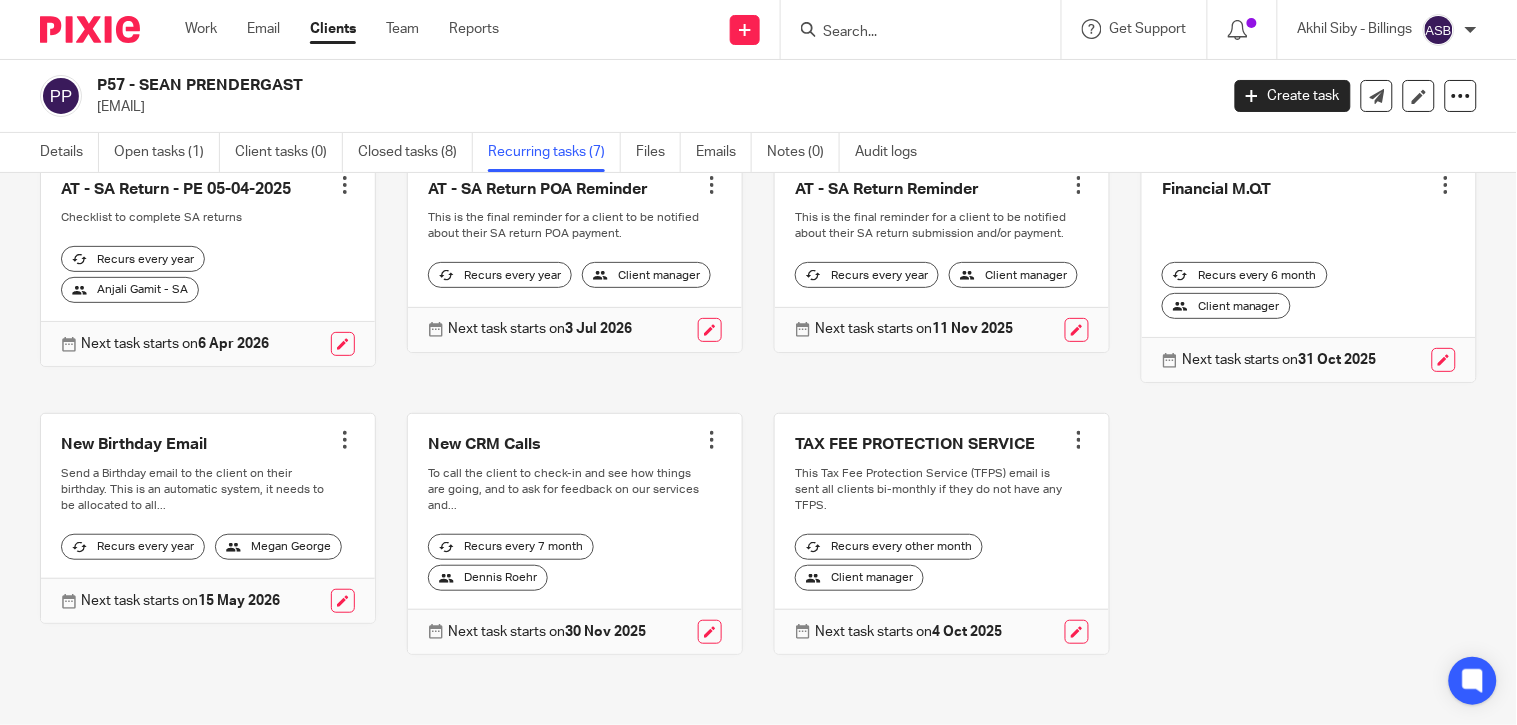 click at bounding box center (1079, 440) 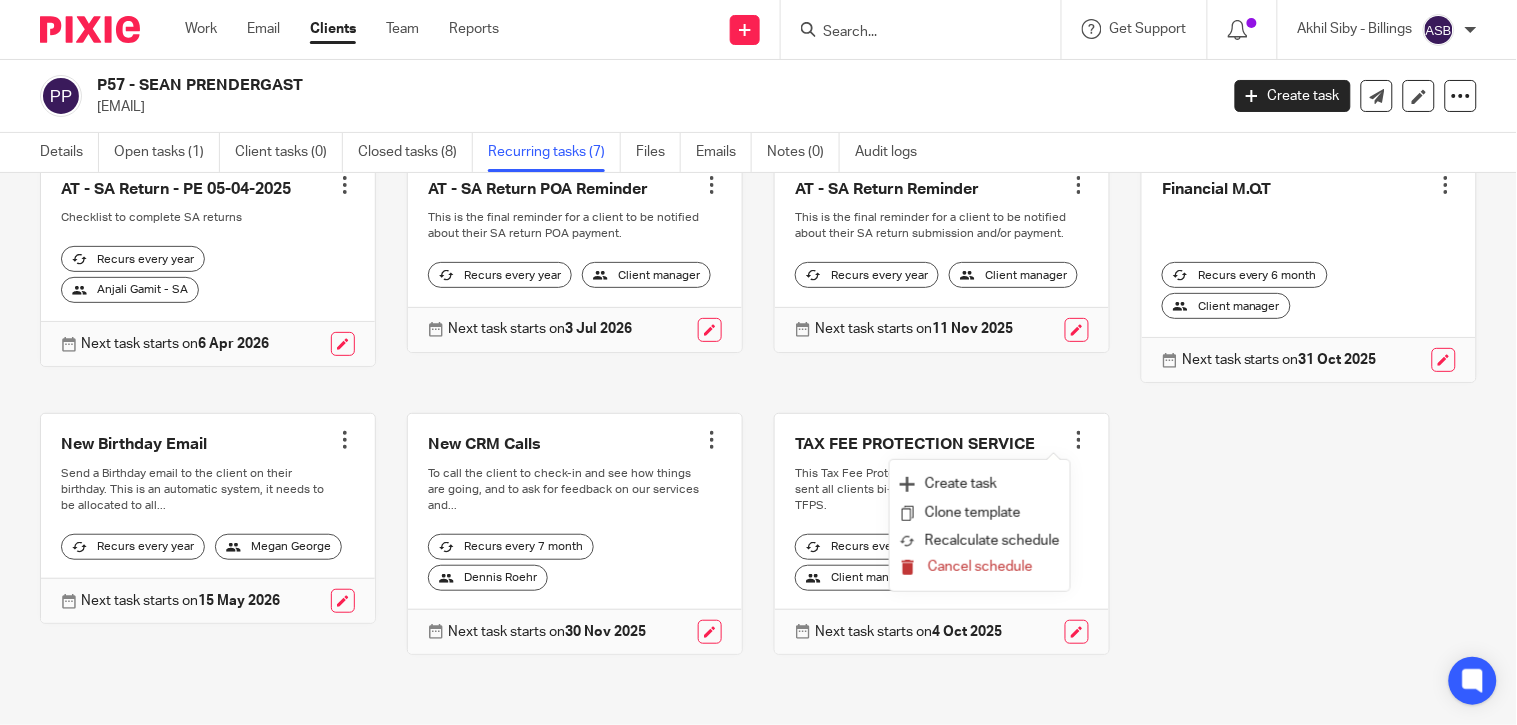 click on "Cancel schedule" at bounding box center [980, 567] 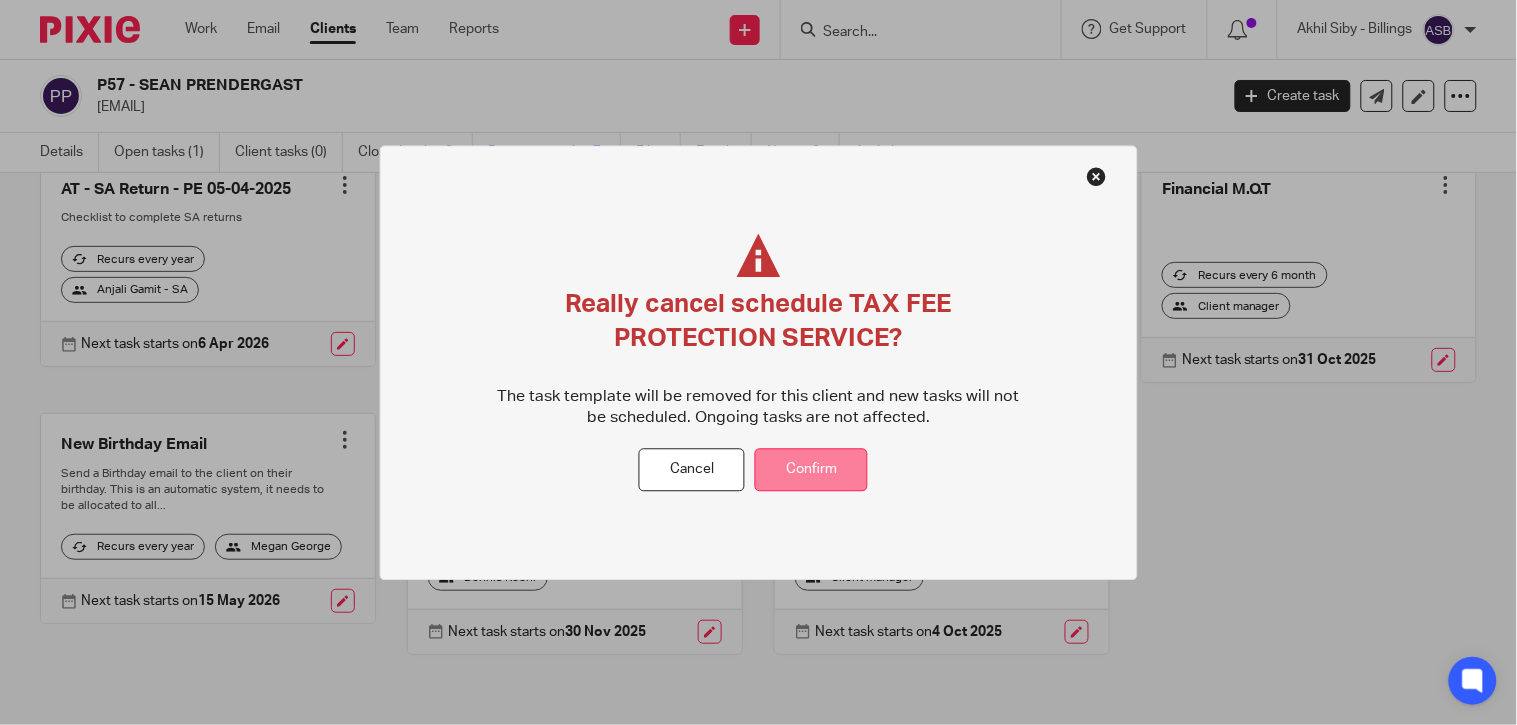 click on "Confirm" at bounding box center [811, 470] 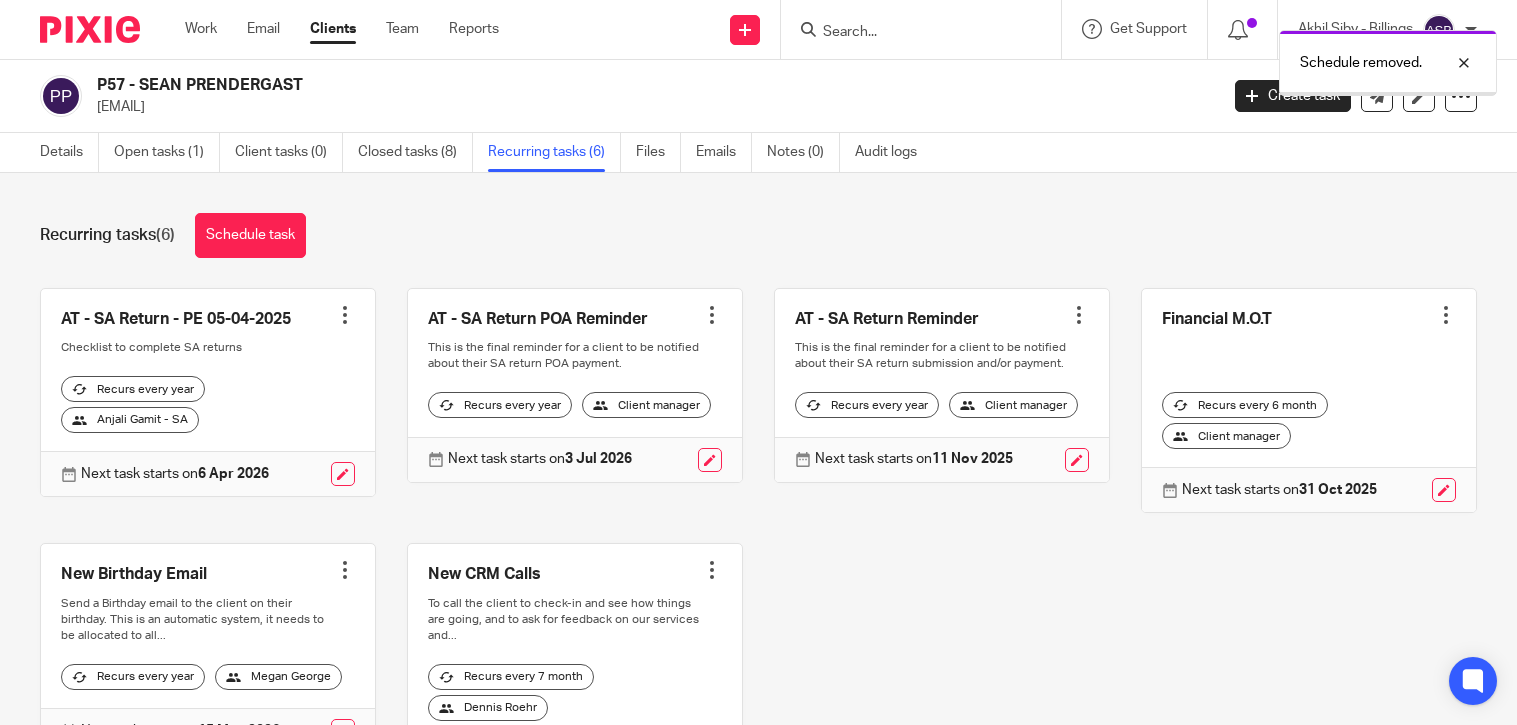 scroll, scrollTop: 0, scrollLeft: 0, axis: both 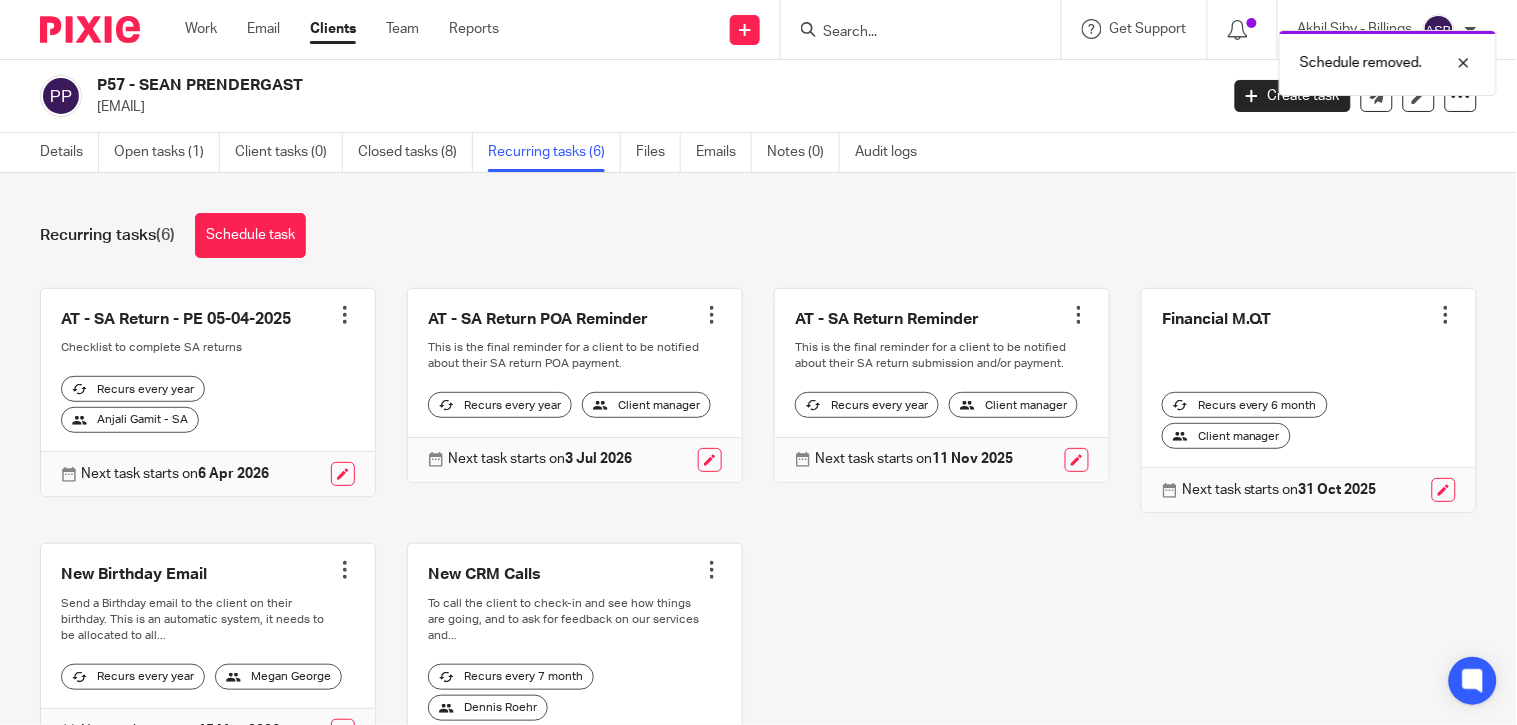 click on "P57 - [NAME] [LAST]
[EMAIL]" at bounding box center (622, 96) 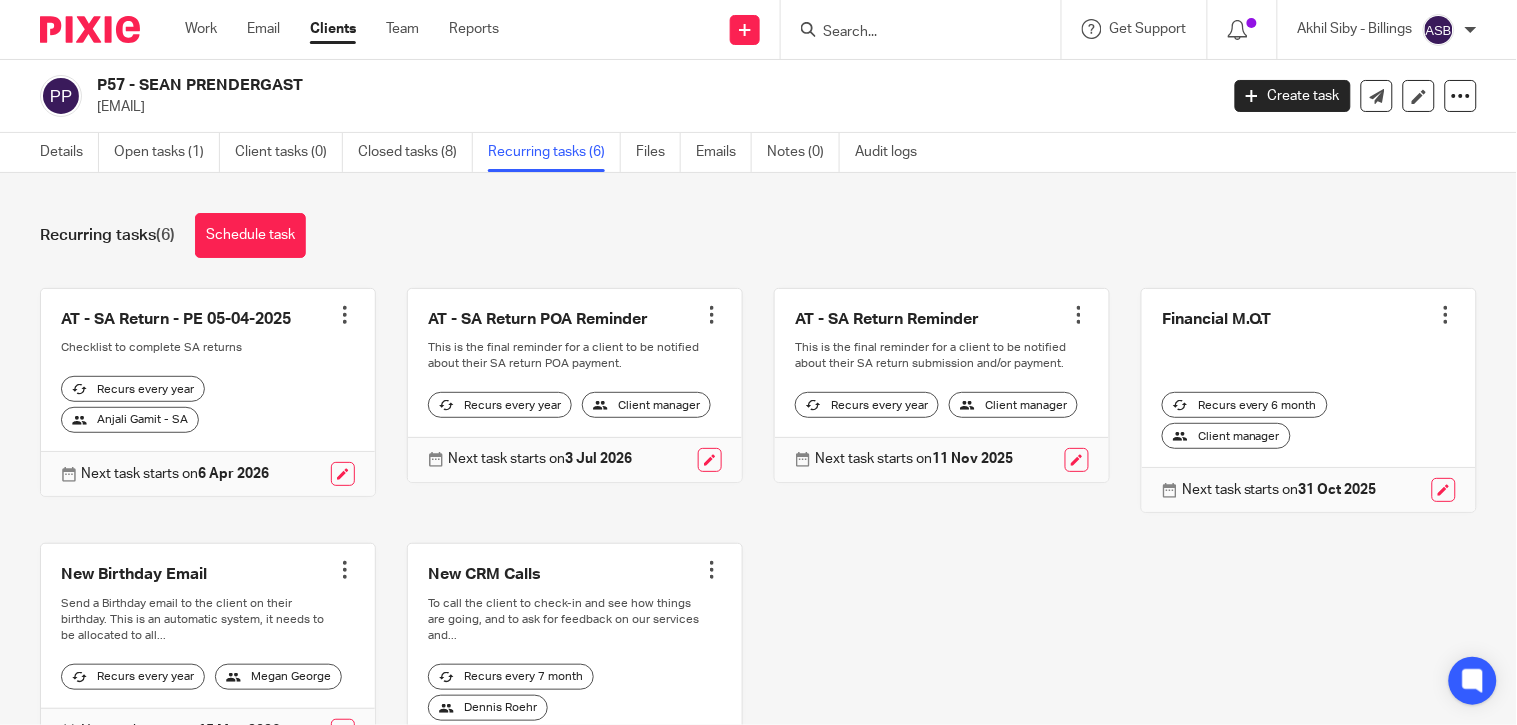 click at bounding box center [911, 33] 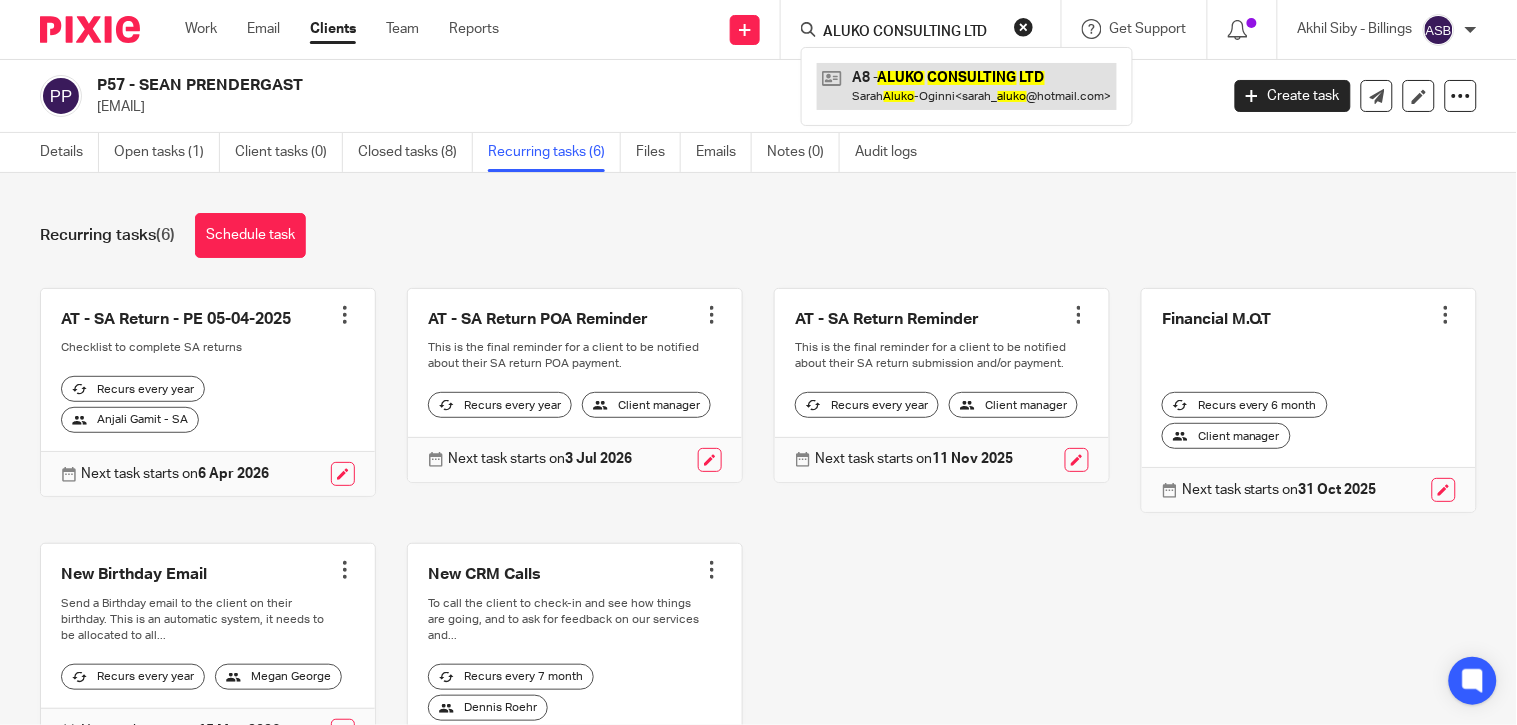 type on "ALUKO CONSULTING LTD" 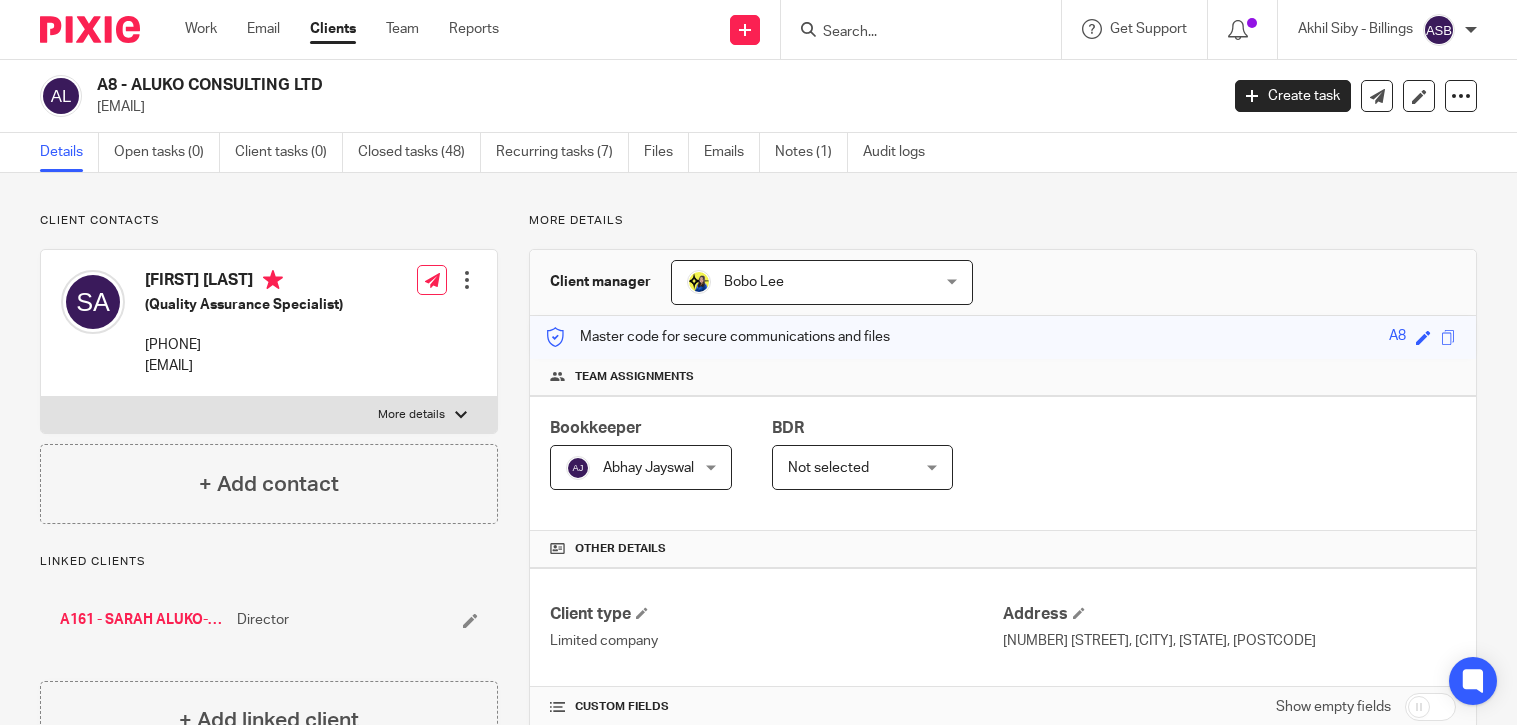 scroll, scrollTop: 0, scrollLeft: 0, axis: both 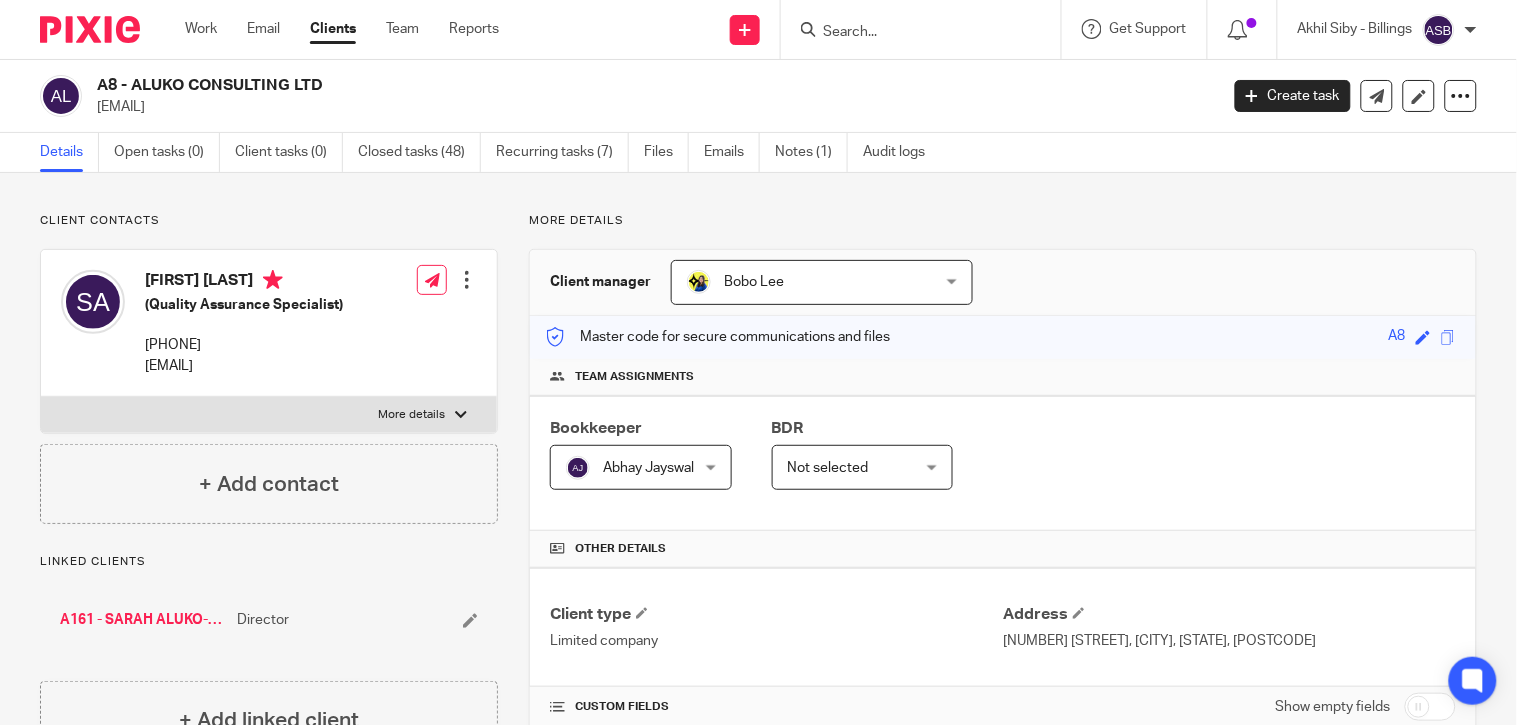 click on "A161 - SARAH ALUKO-OGINNI" at bounding box center [143, 620] 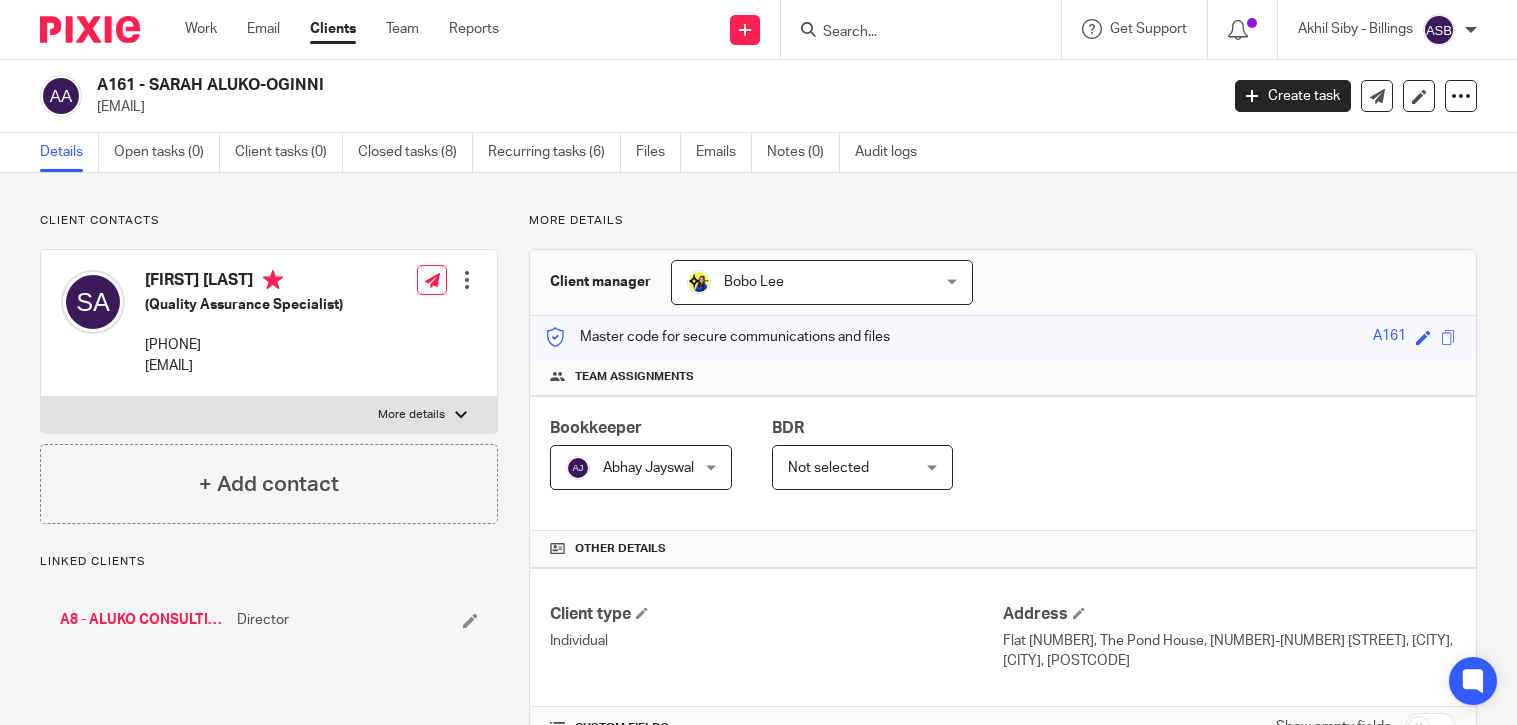 scroll, scrollTop: 0, scrollLeft: 0, axis: both 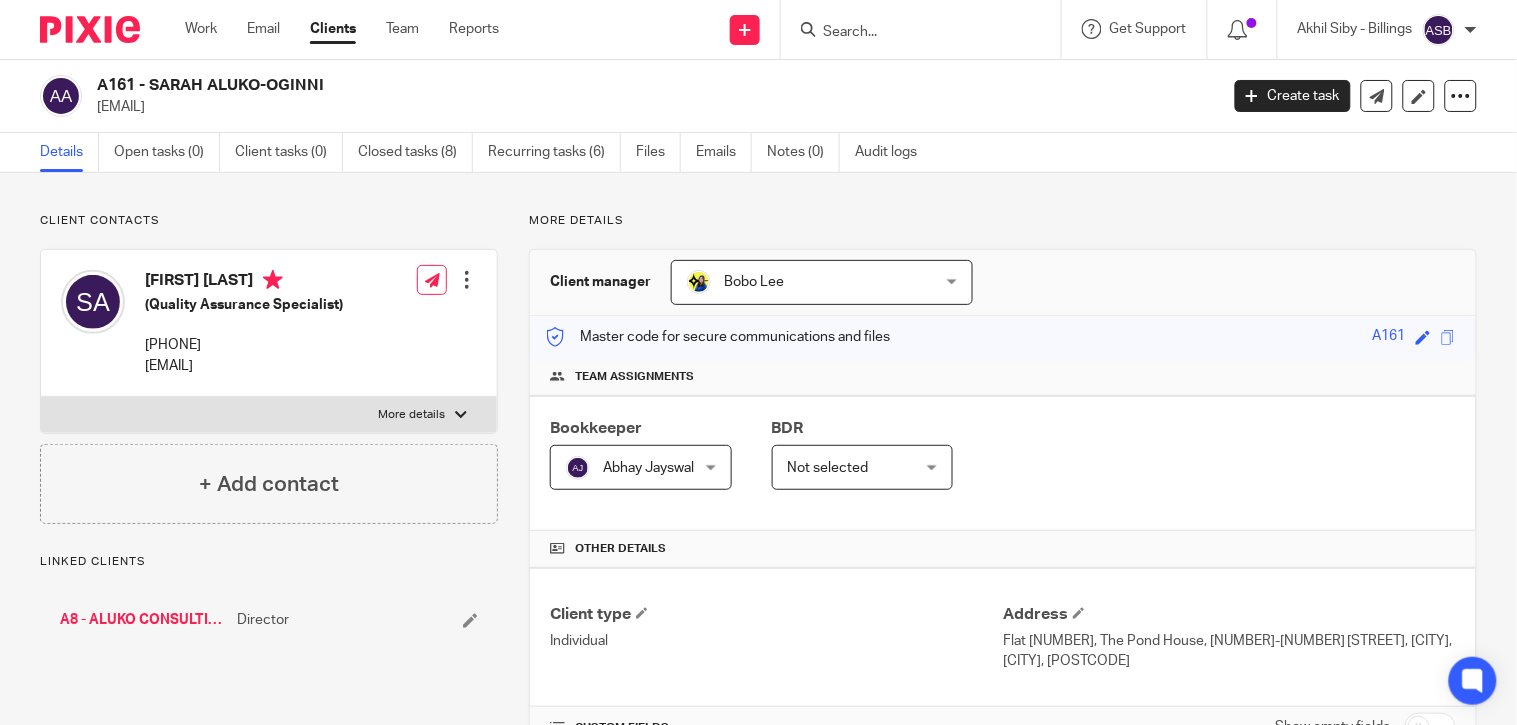 click on "A161 - SARAH ALUKO-OGINNI" at bounding box center [540, 85] 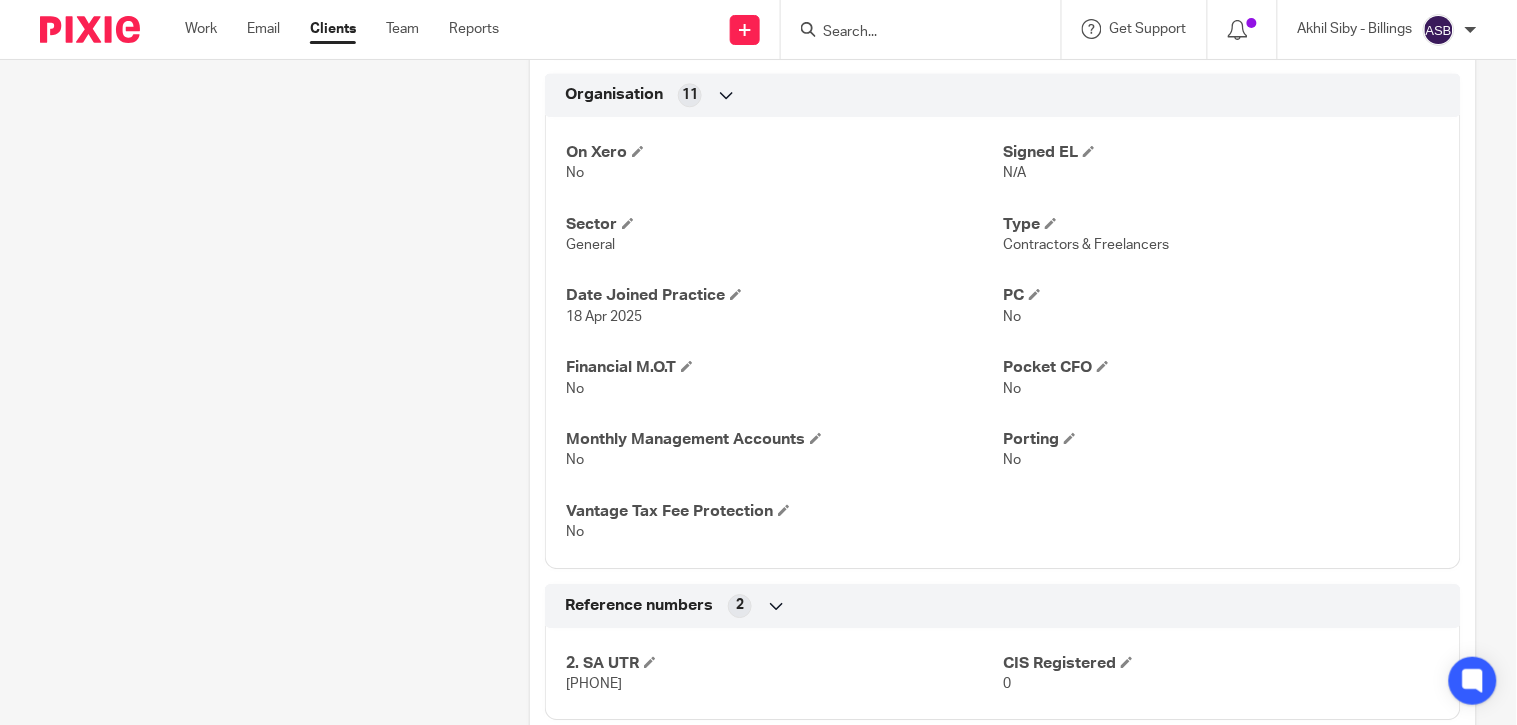 scroll, scrollTop: 1333, scrollLeft: 0, axis: vertical 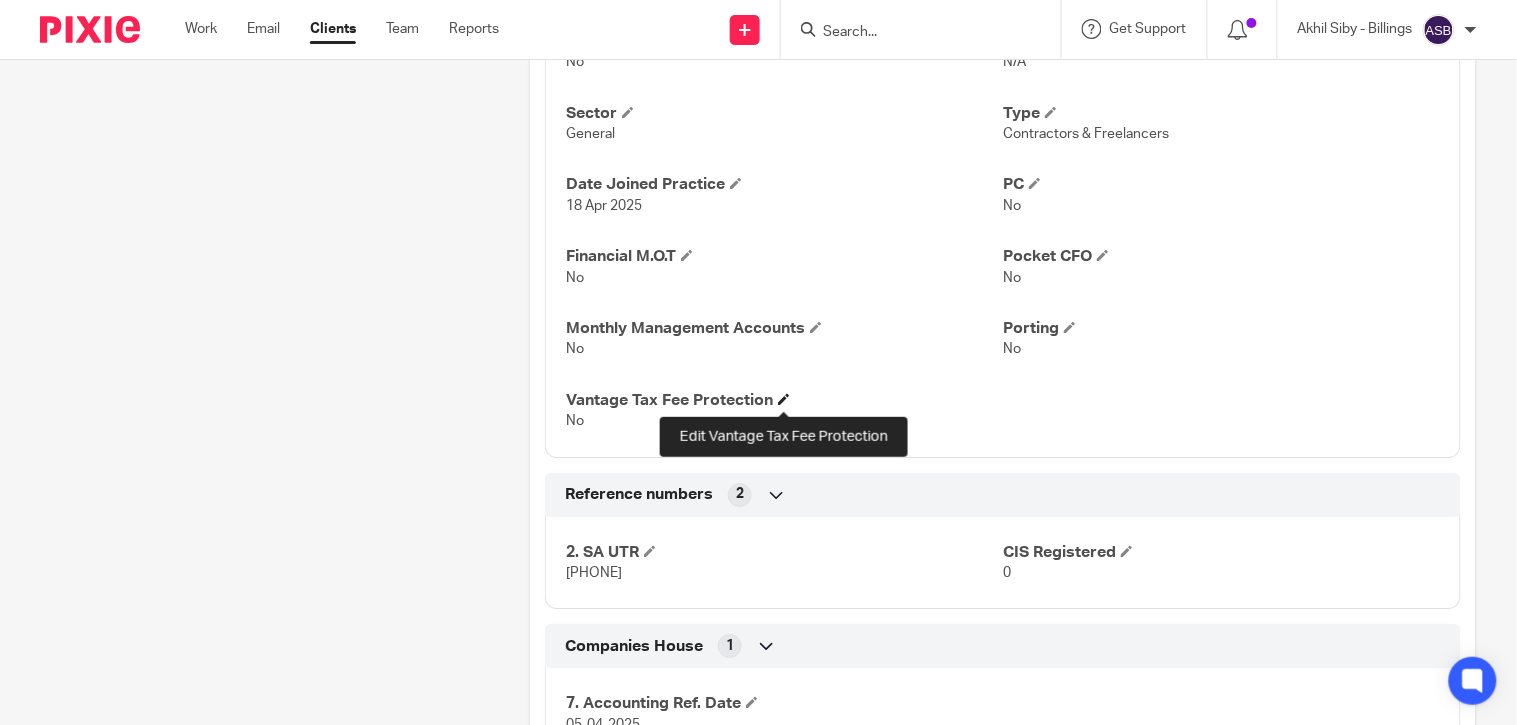 click at bounding box center [784, 399] 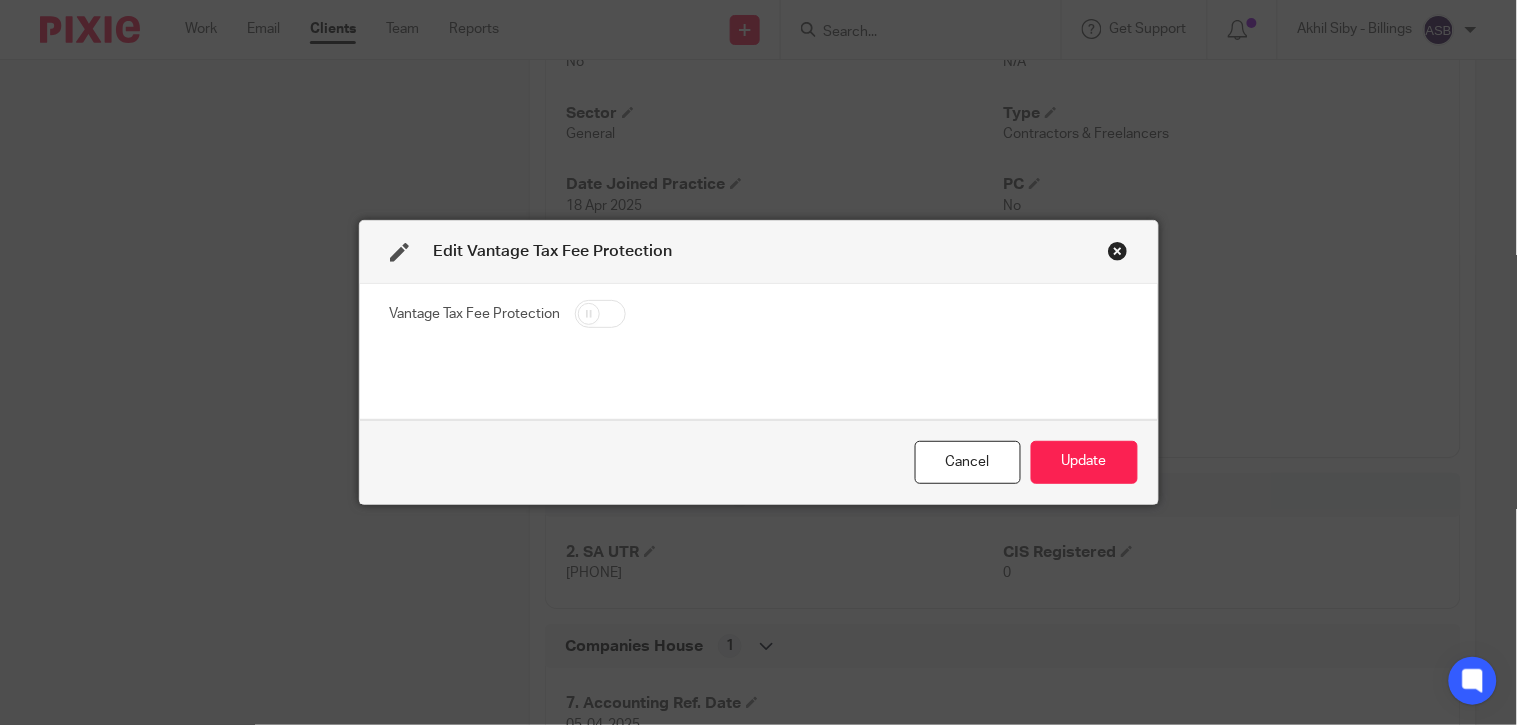 click at bounding box center [600, 314] 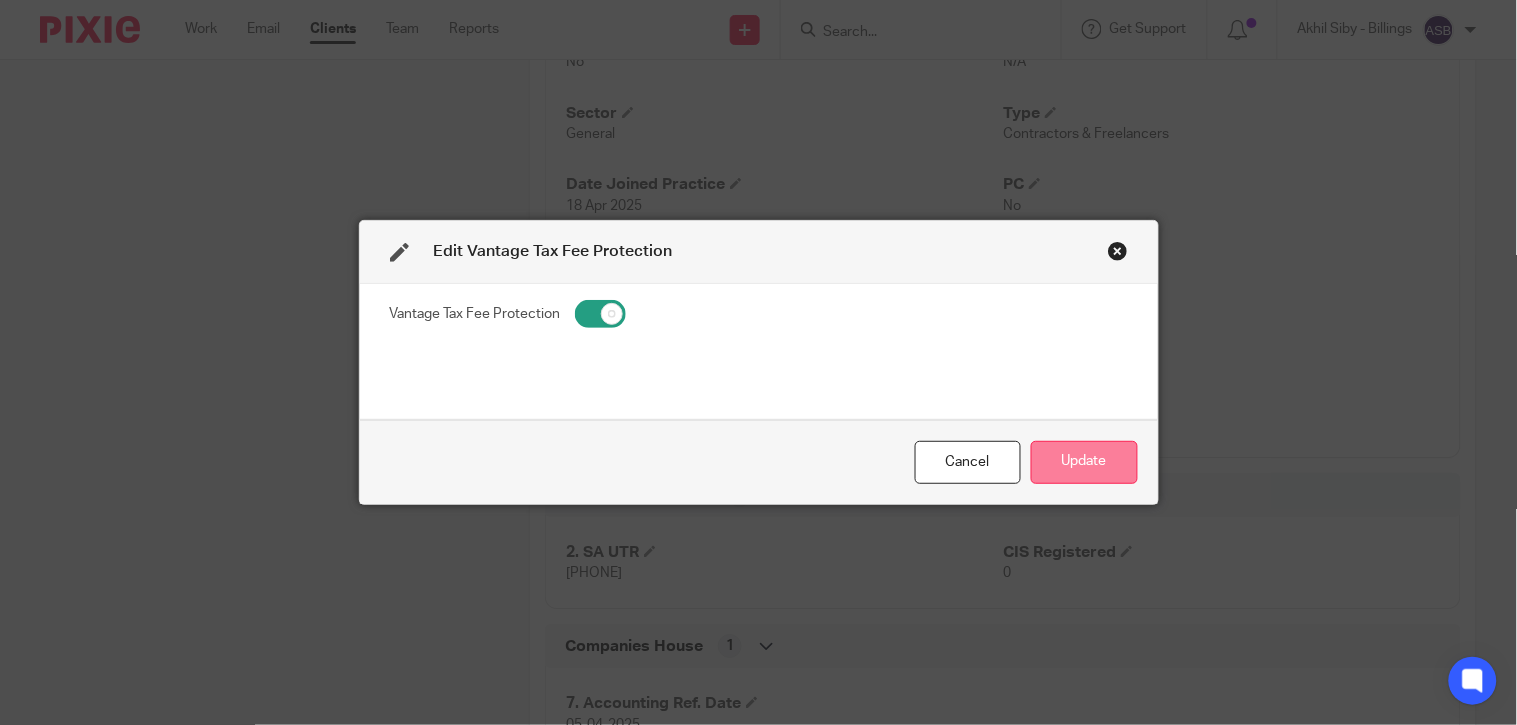 click on "Update" at bounding box center [1084, 462] 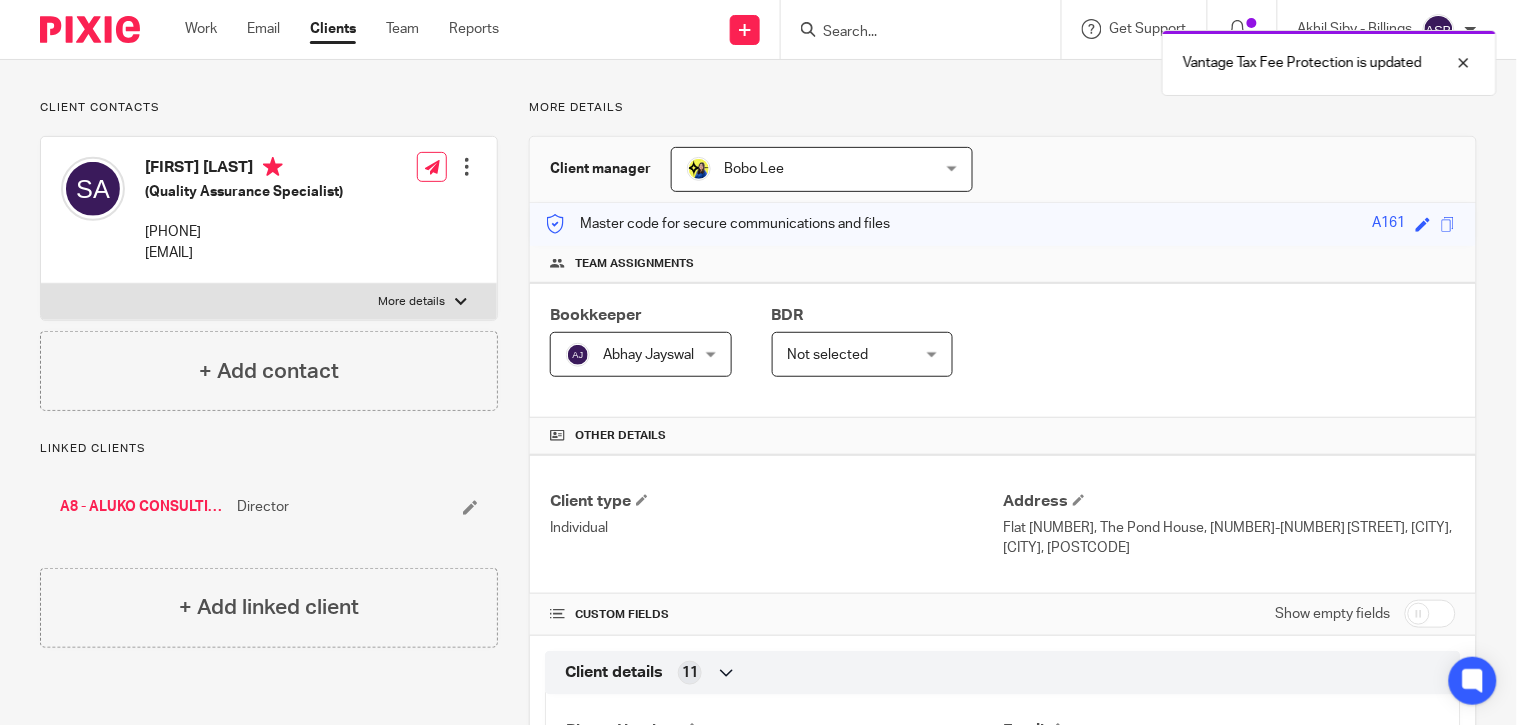 scroll, scrollTop: 0, scrollLeft: 0, axis: both 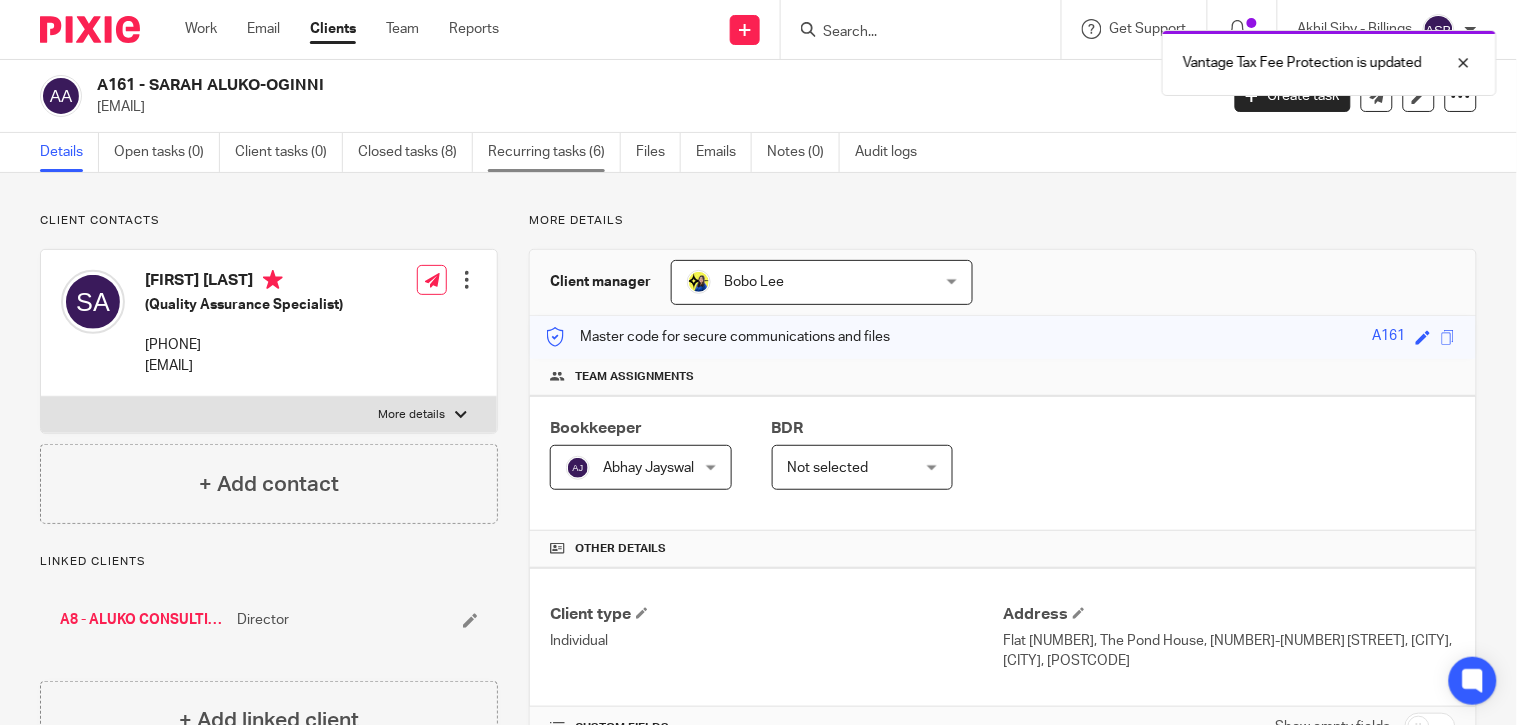 click on "Recurring tasks (6)" at bounding box center (554, 152) 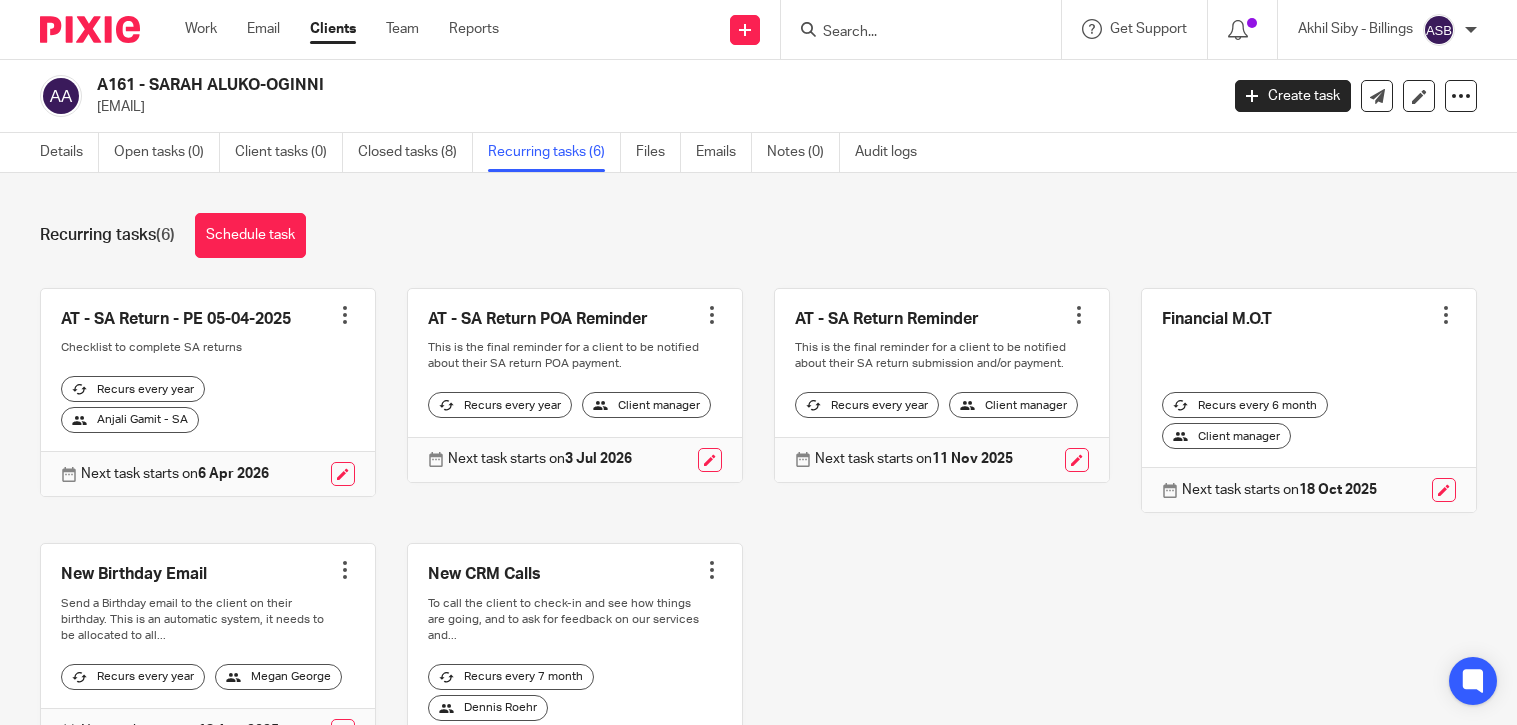 scroll, scrollTop: 0, scrollLeft: 0, axis: both 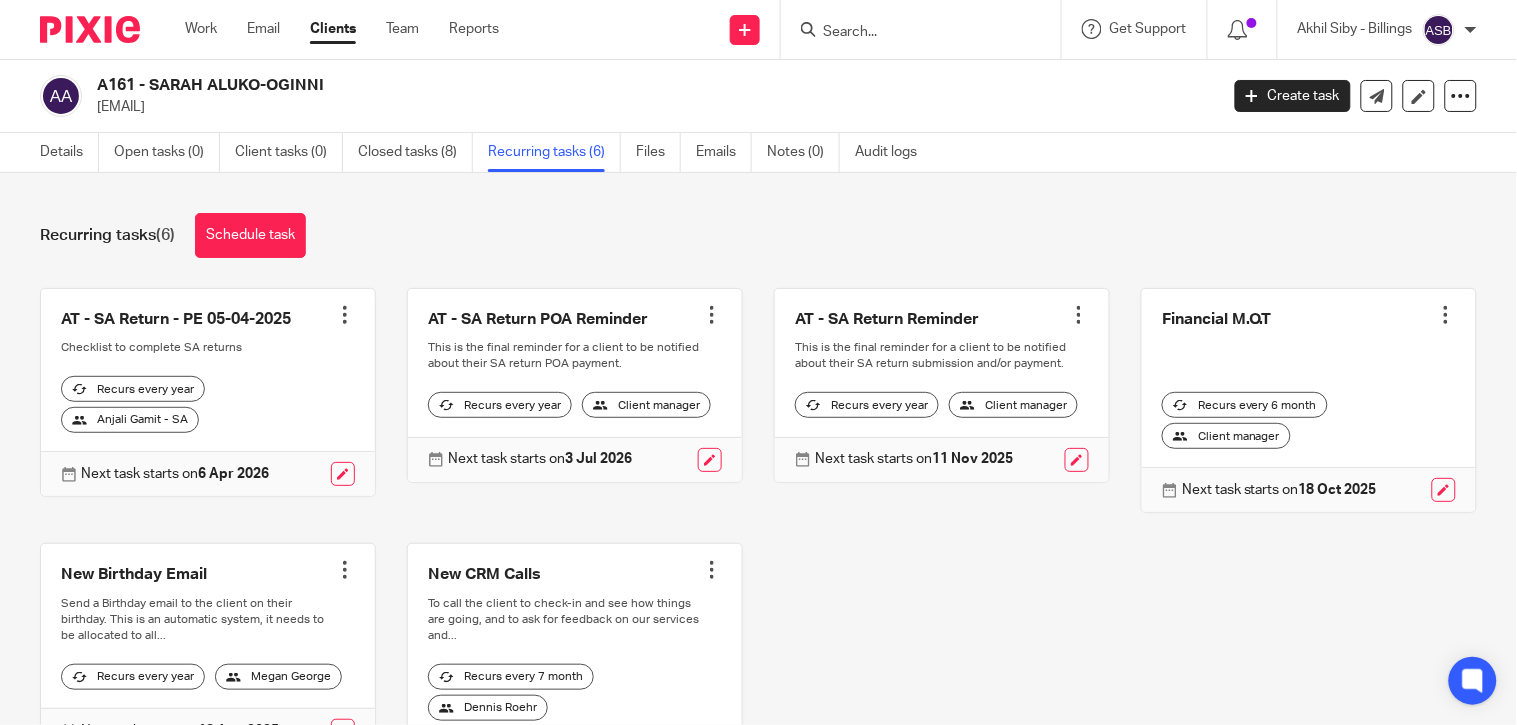 drag, startPoint x: 151, startPoint y: 83, endPoint x: 338, endPoint y: 86, distance: 187.02406 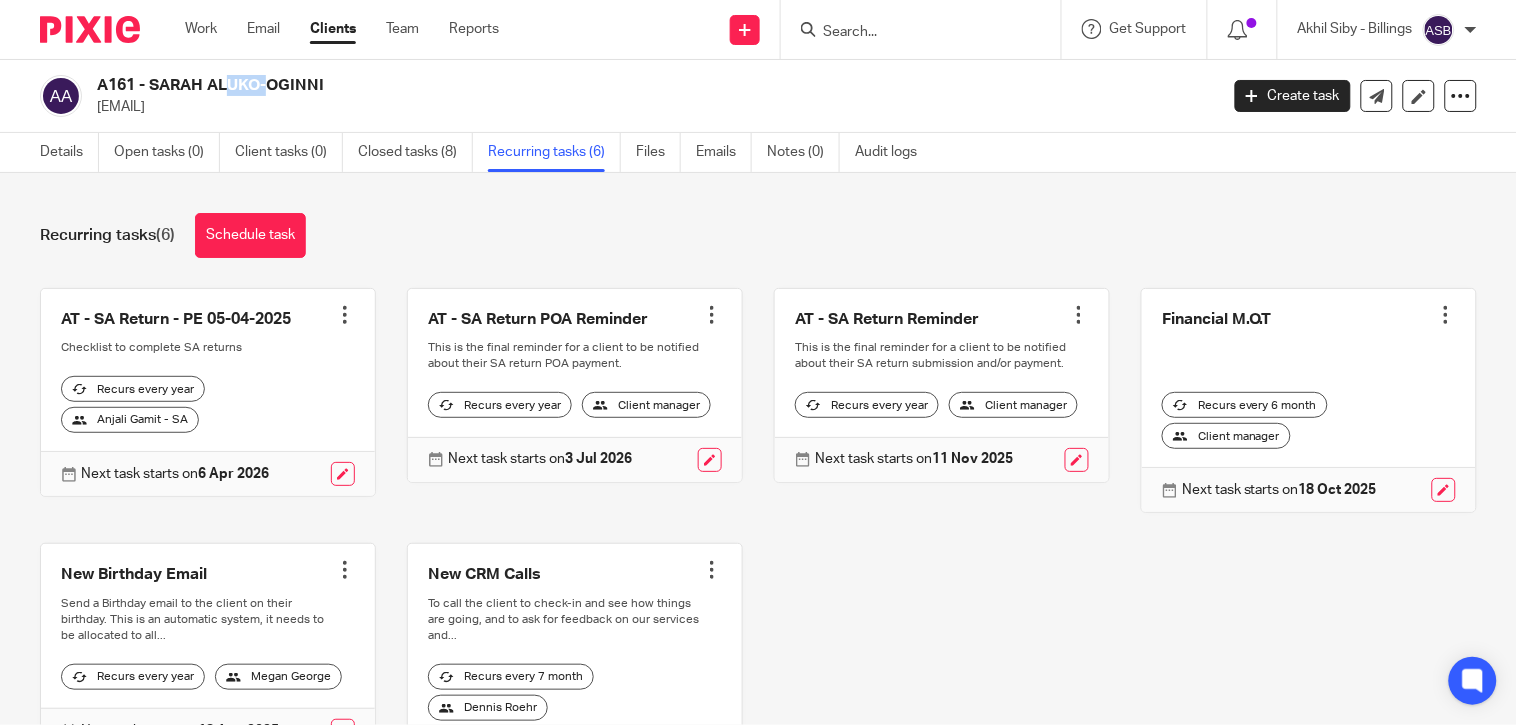 drag, startPoint x: 100, startPoint y: 81, endPoint x: 135, endPoint y: 85, distance: 35.22783 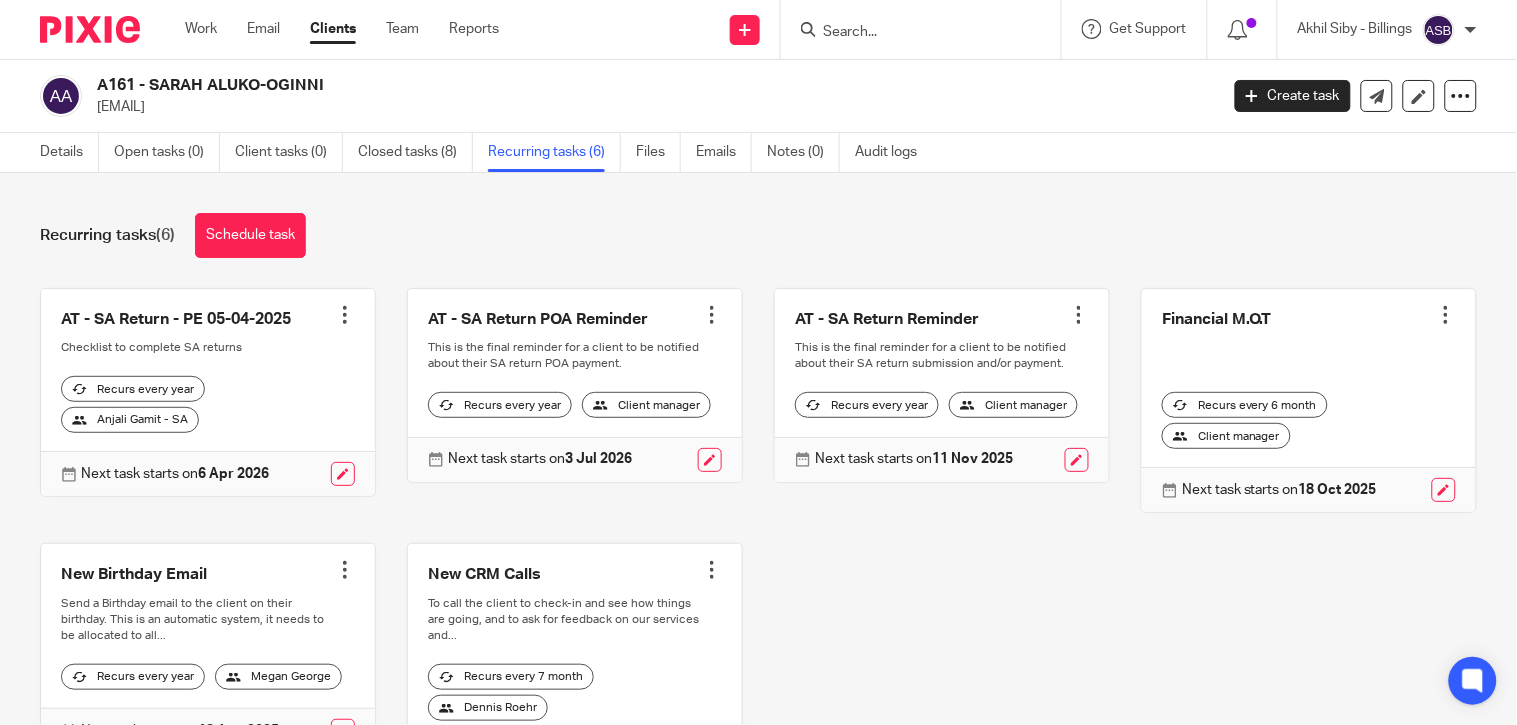 paste on "DAVID AJALA" 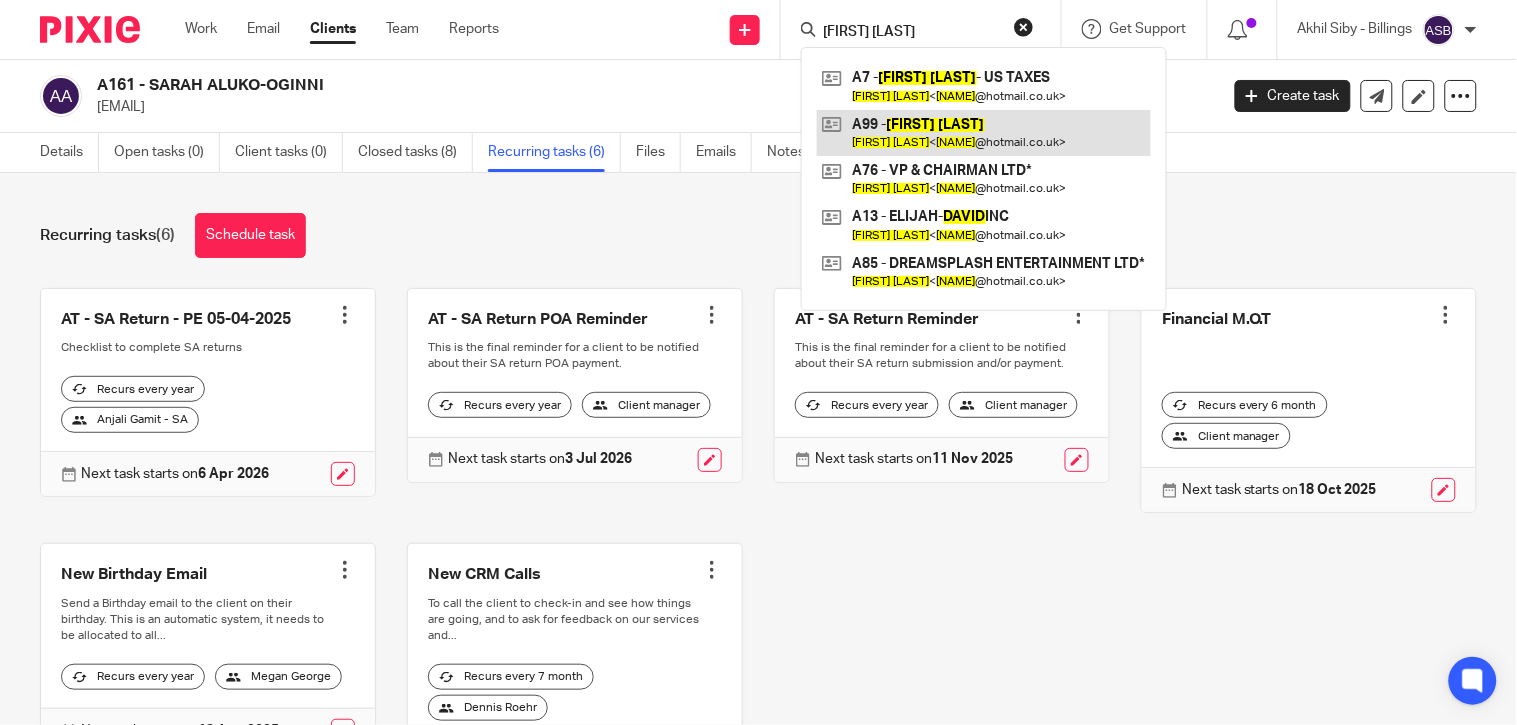 type on "DAVID AJALA" 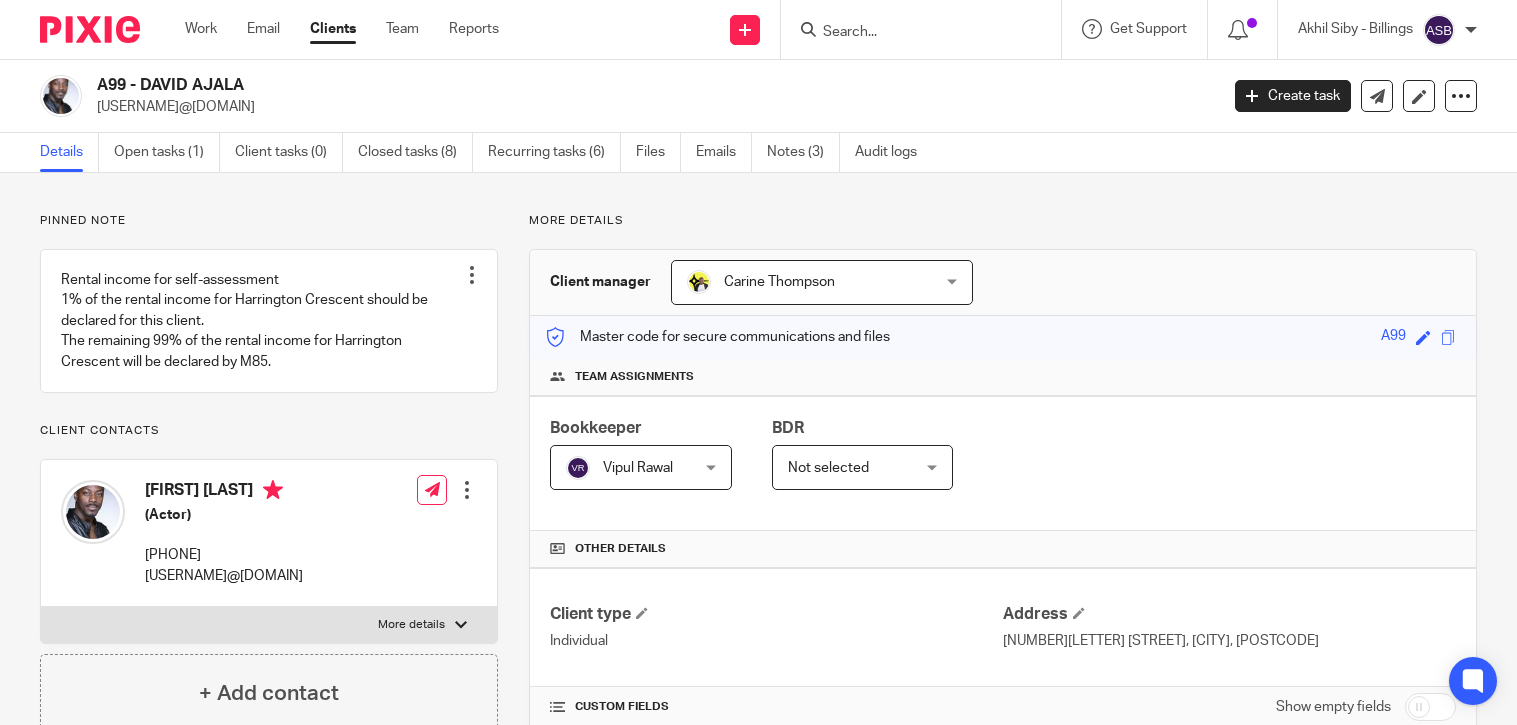 scroll, scrollTop: 0, scrollLeft: 0, axis: both 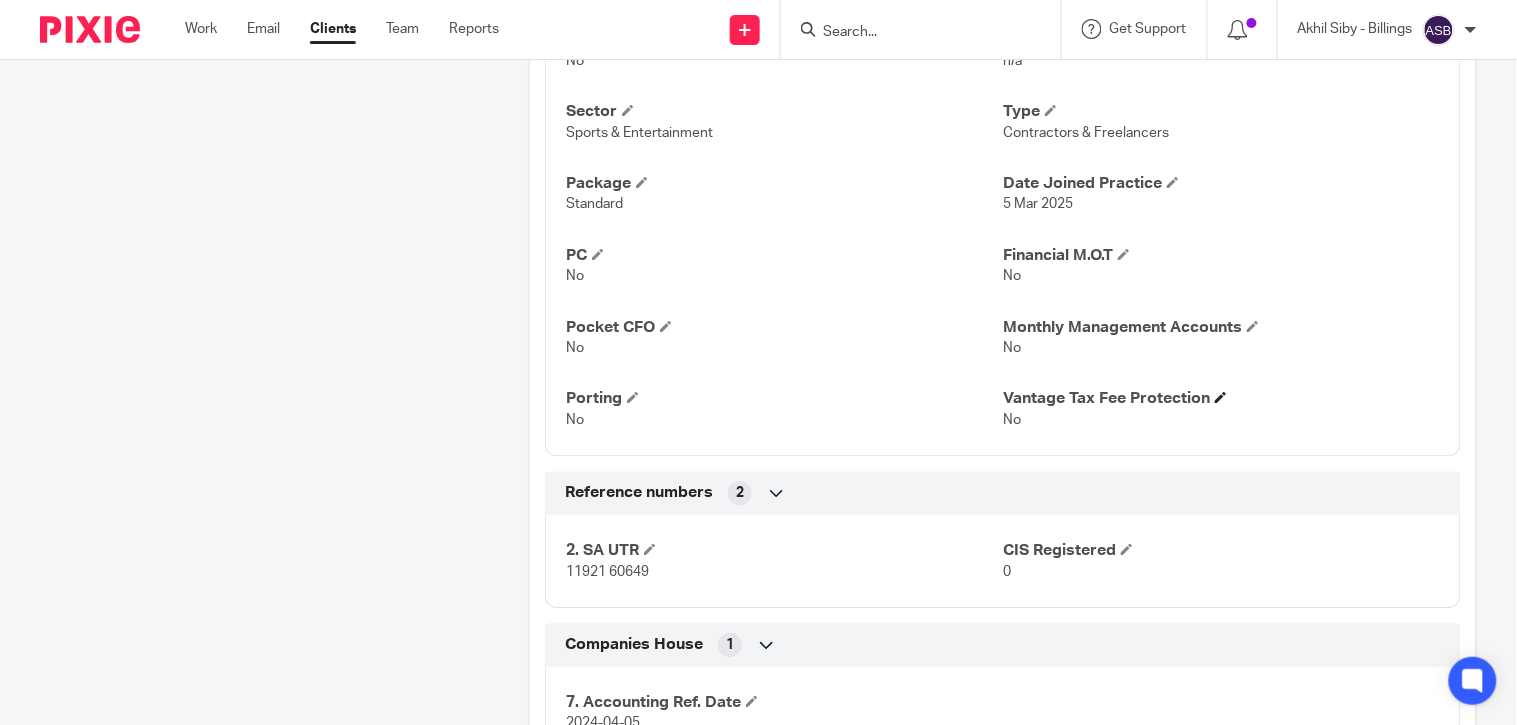 click on "Vantage Tax Fee Protection" at bounding box center (1221, 398) 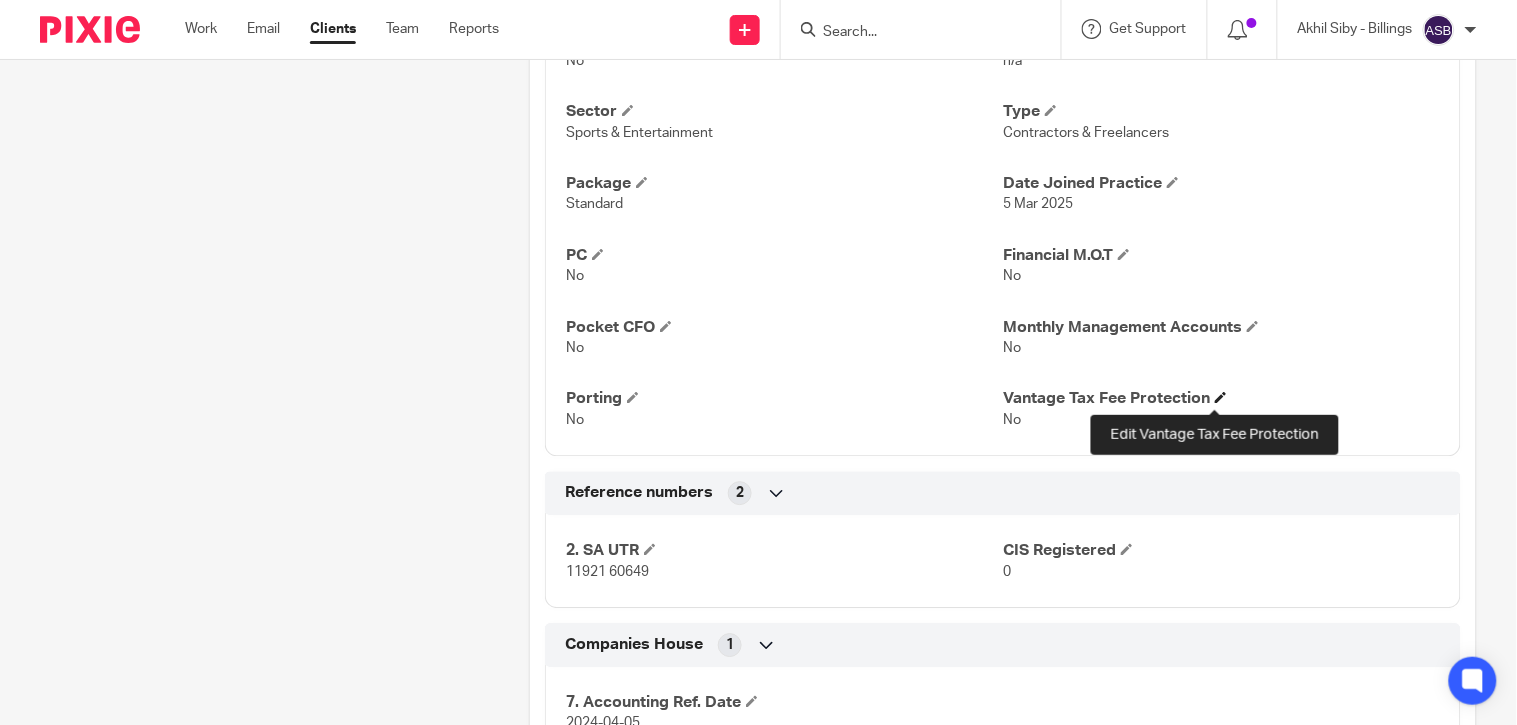 click at bounding box center (1221, 397) 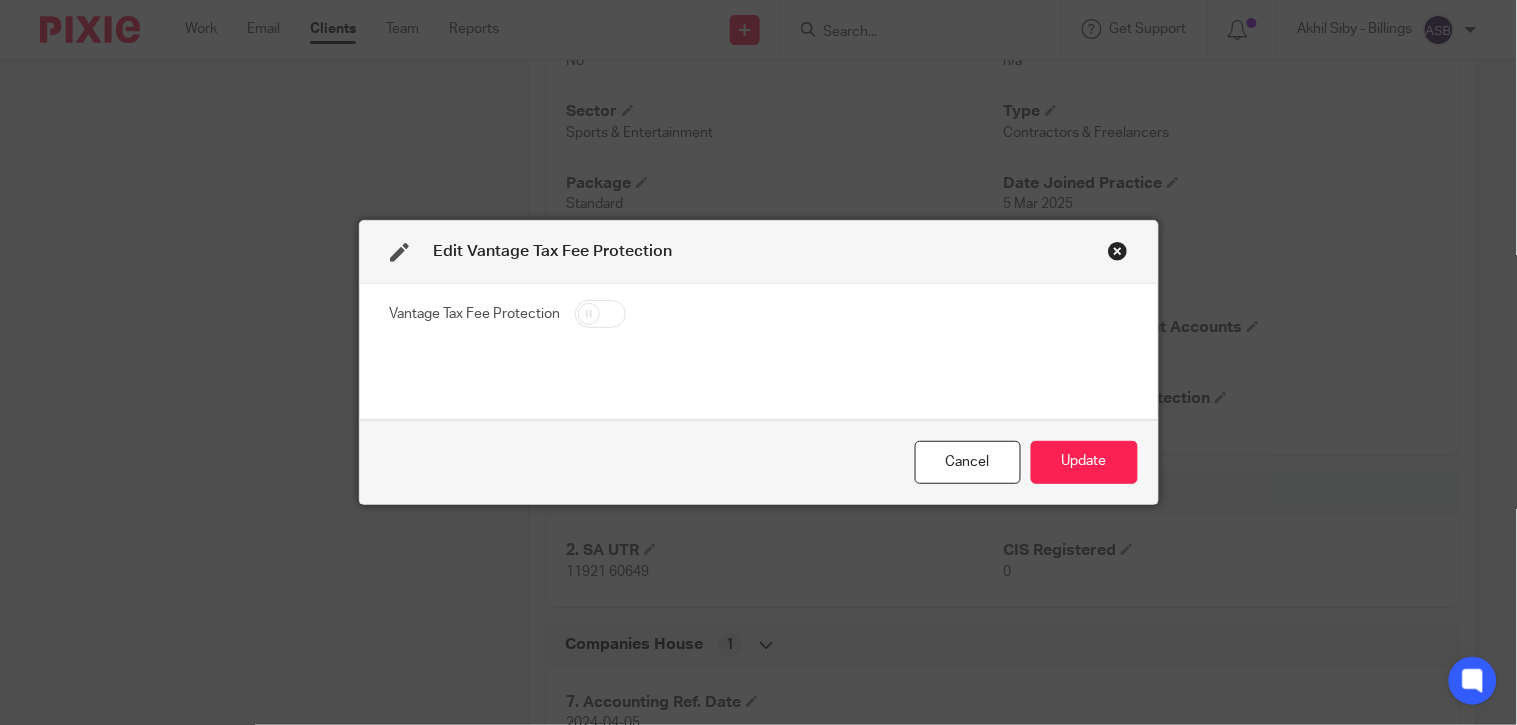 drag, startPoint x: 578, startPoint y: 314, endPoint x: 694, endPoint y: 353, distance: 122.380554 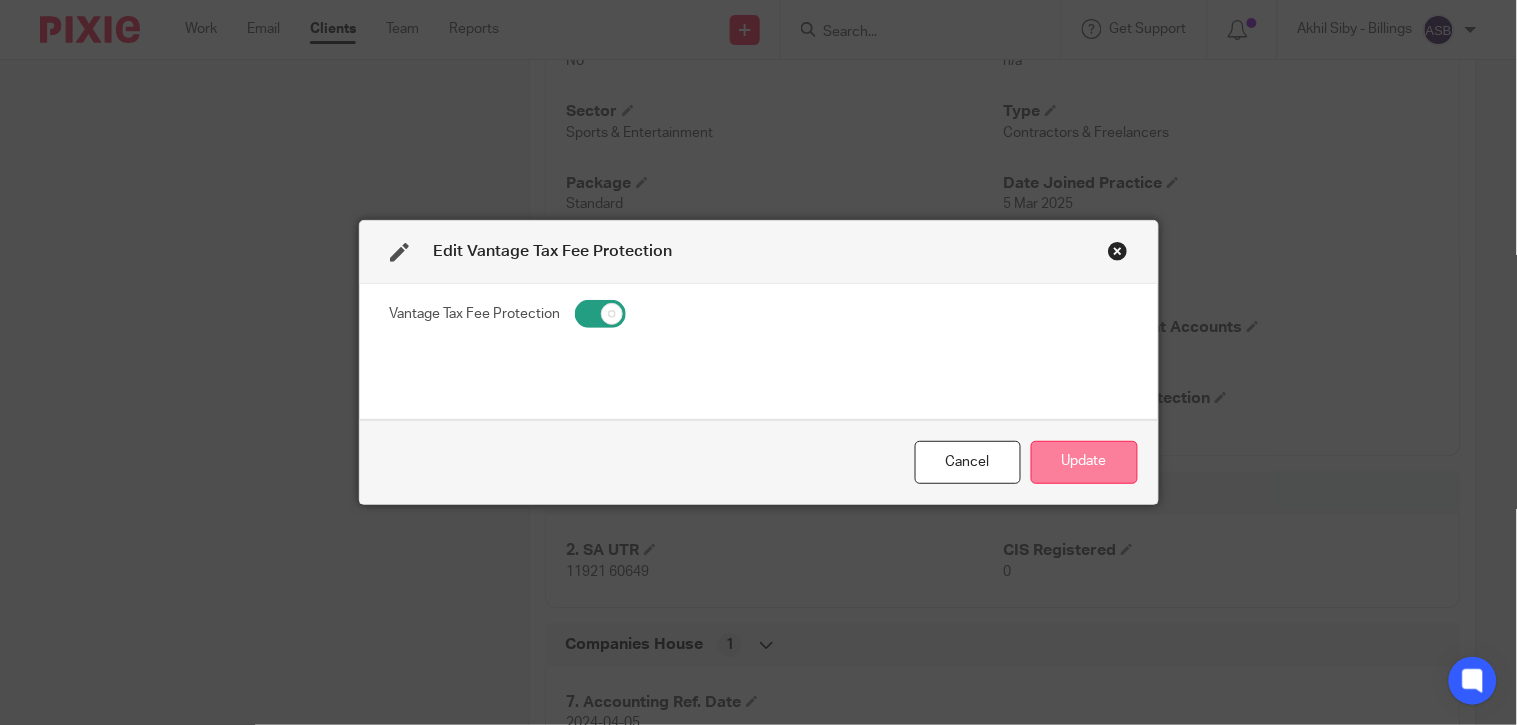 click on "Update" at bounding box center [1084, 462] 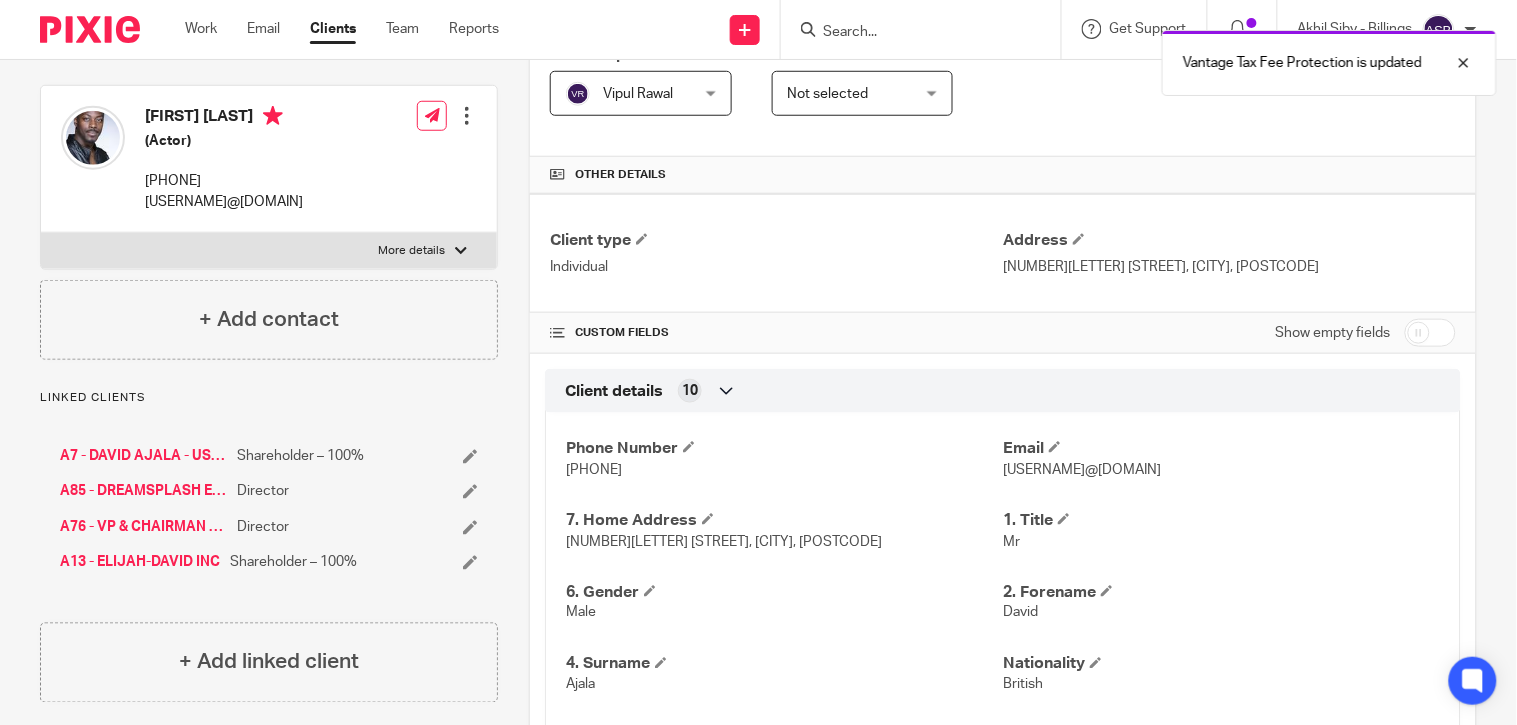 scroll, scrollTop: 0, scrollLeft: 0, axis: both 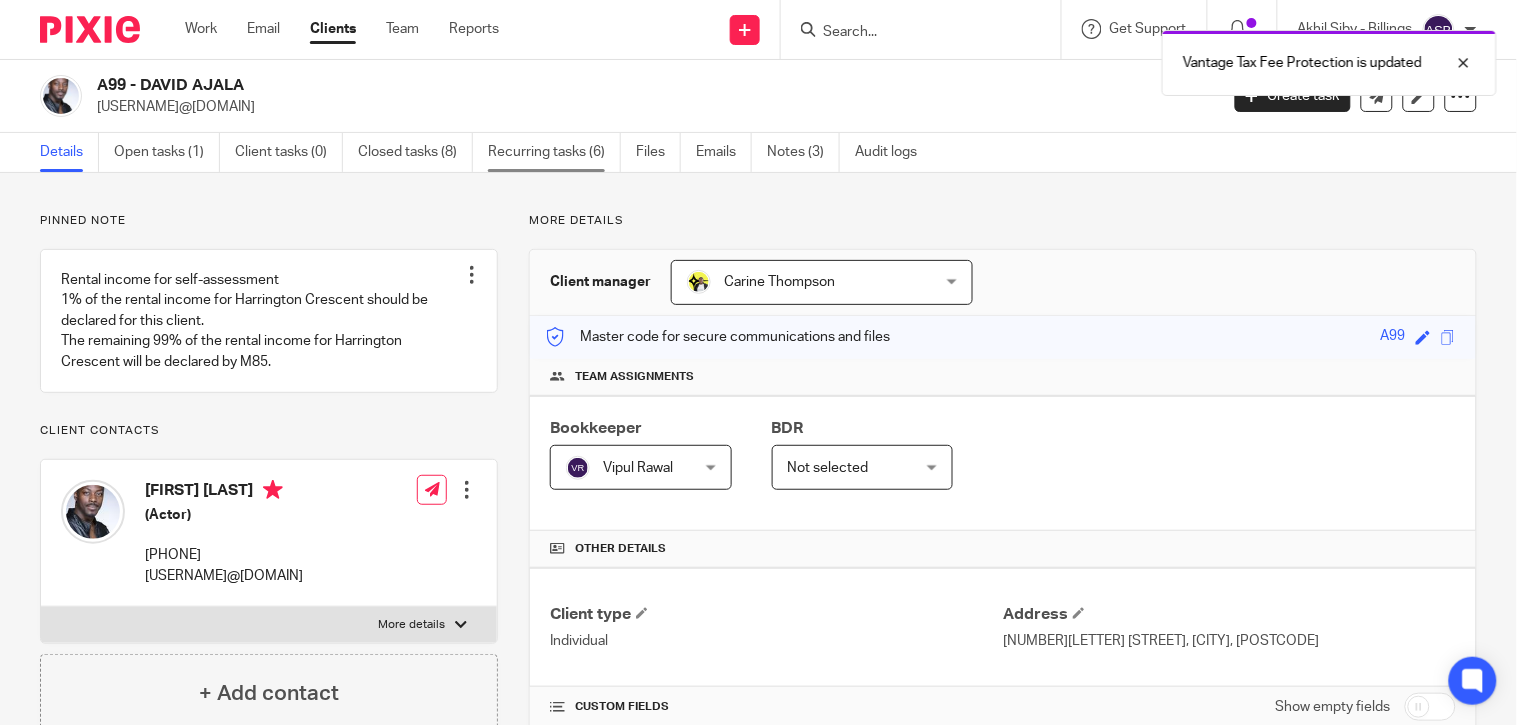 click on "Recurring tasks (6)" at bounding box center [554, 152] 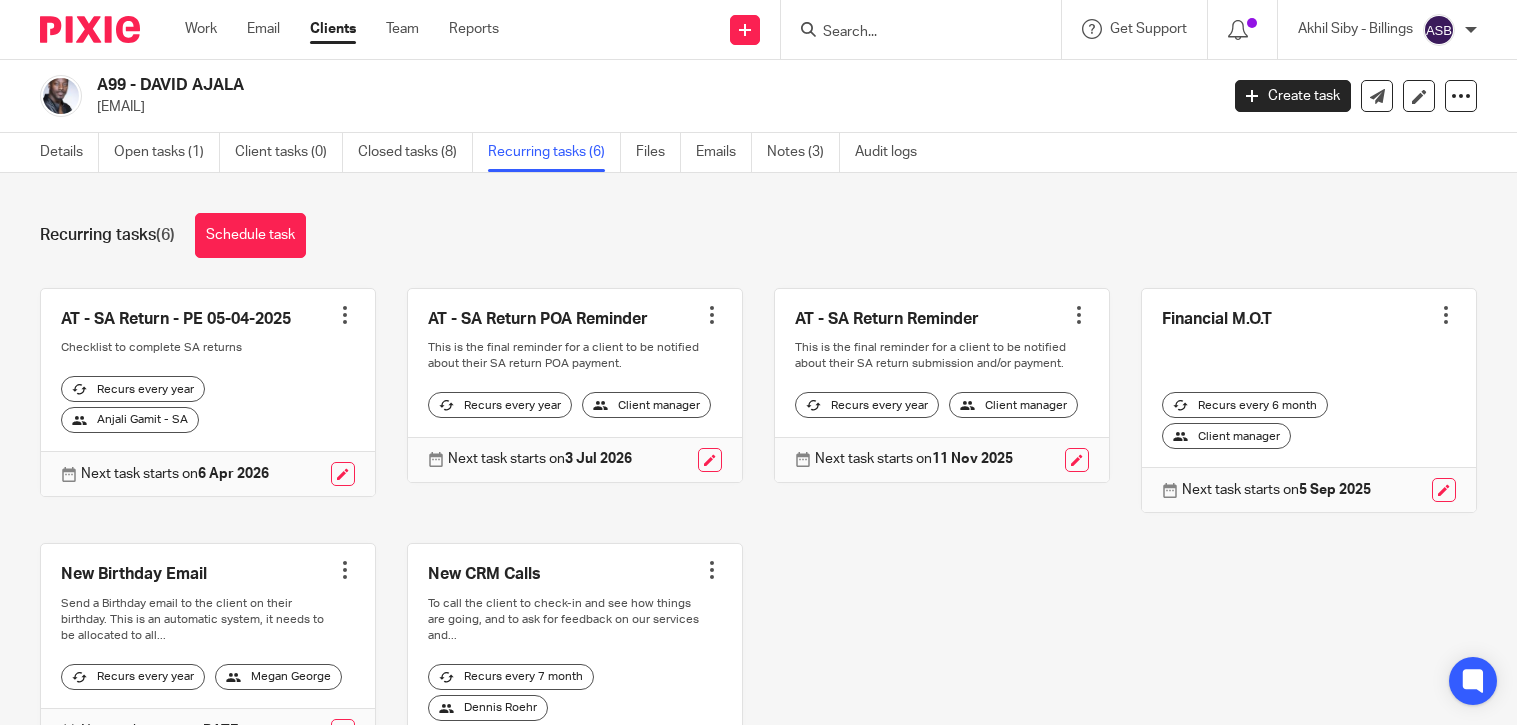 scroll, scrollTop: 0, scrollLeft: 0, axis: both 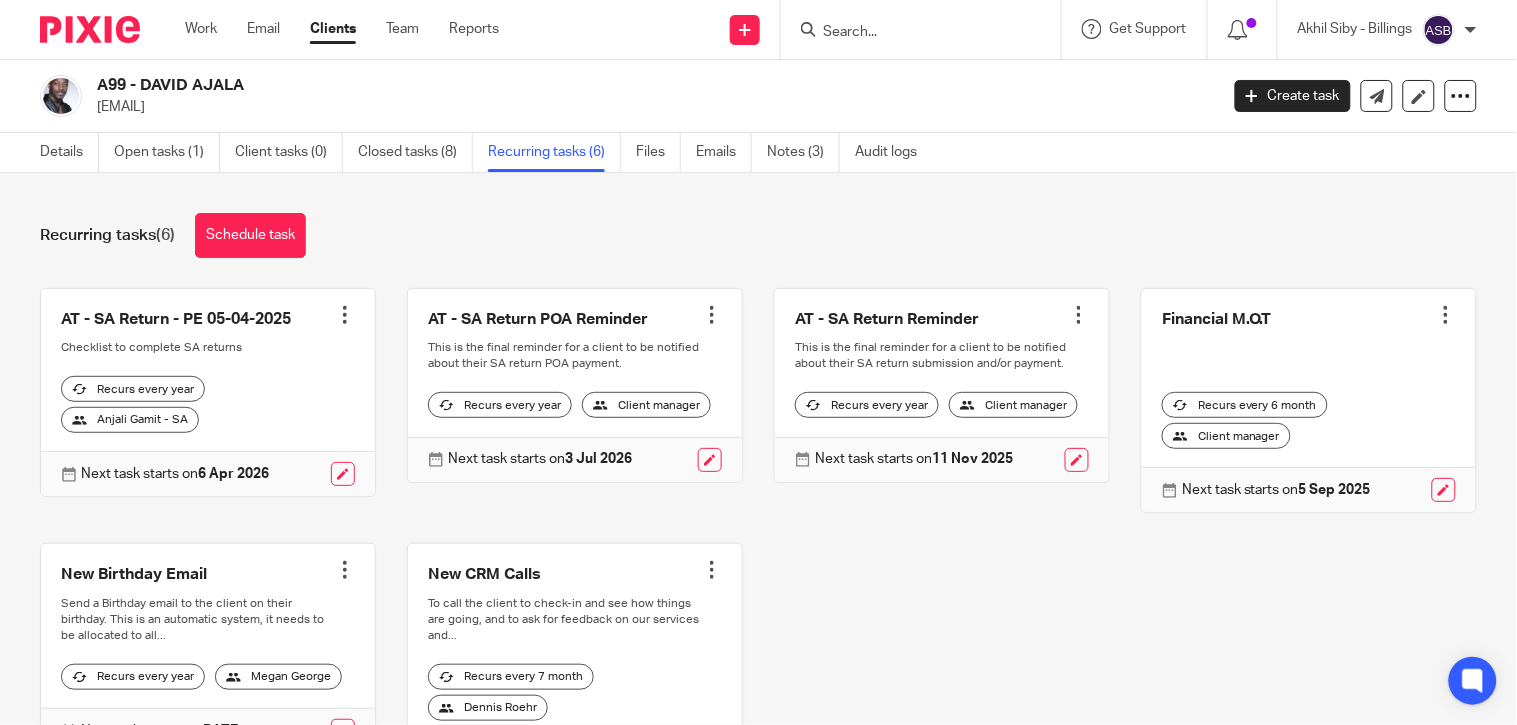 drag, startPoint x: 143, startPoint y: 82, endPoint x: 287, endPoint y: 82, distance: 144 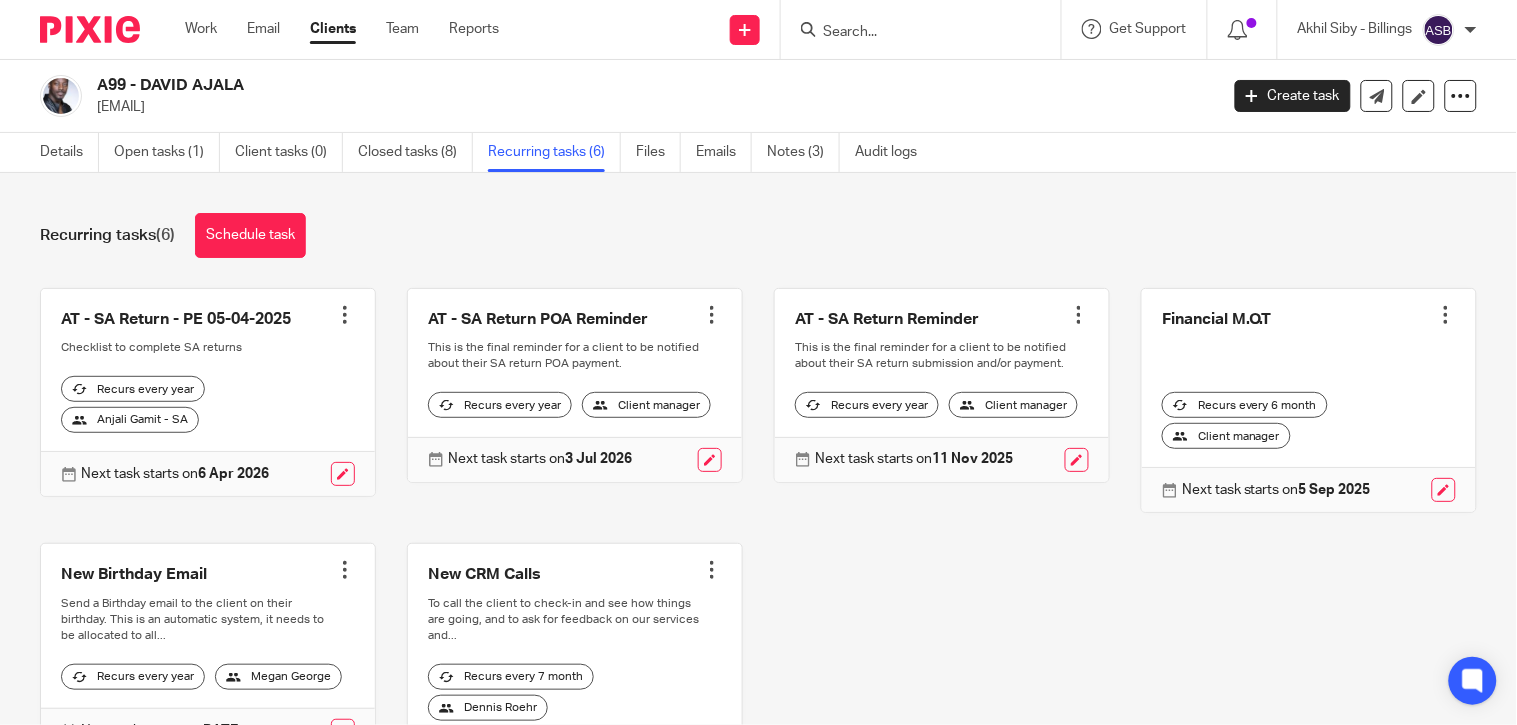 click at bounding box center (911, 33) 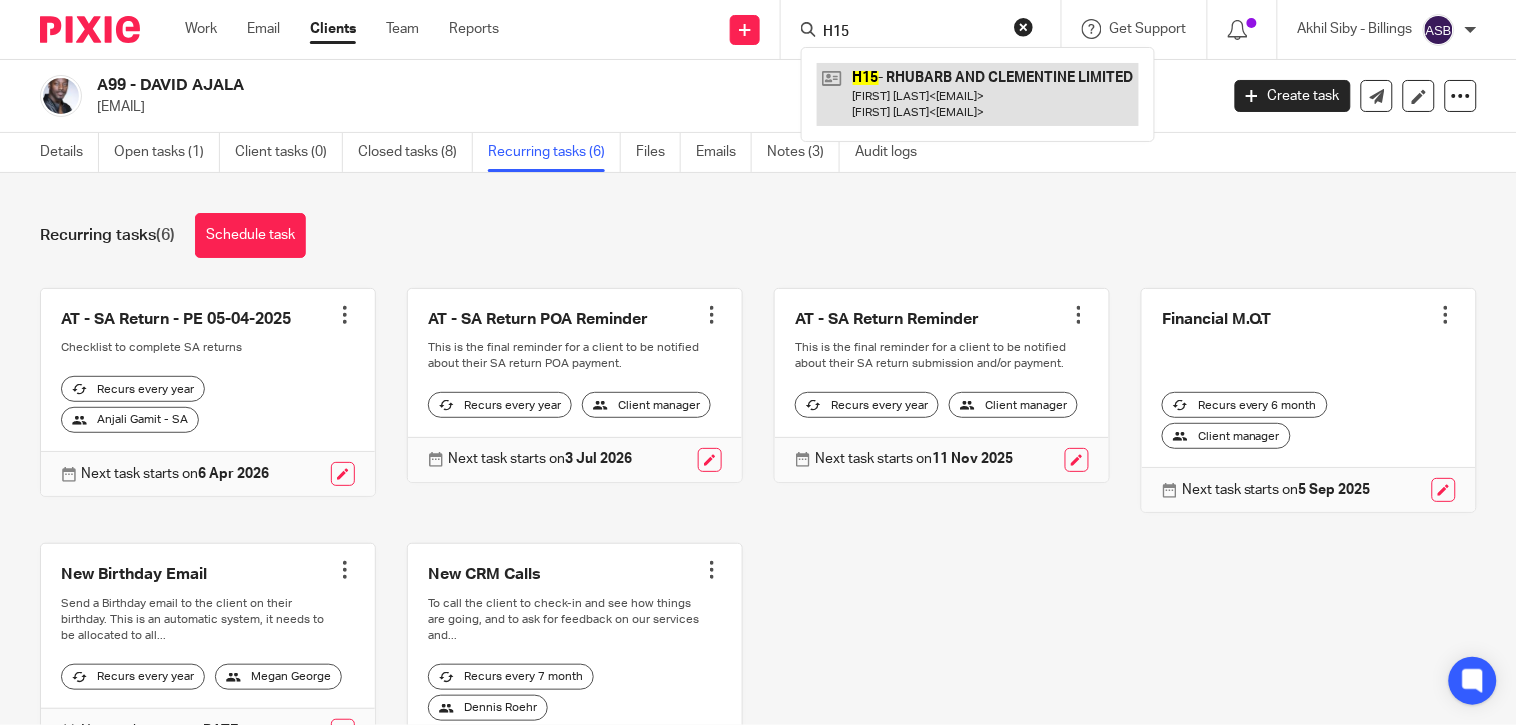type on "H15" 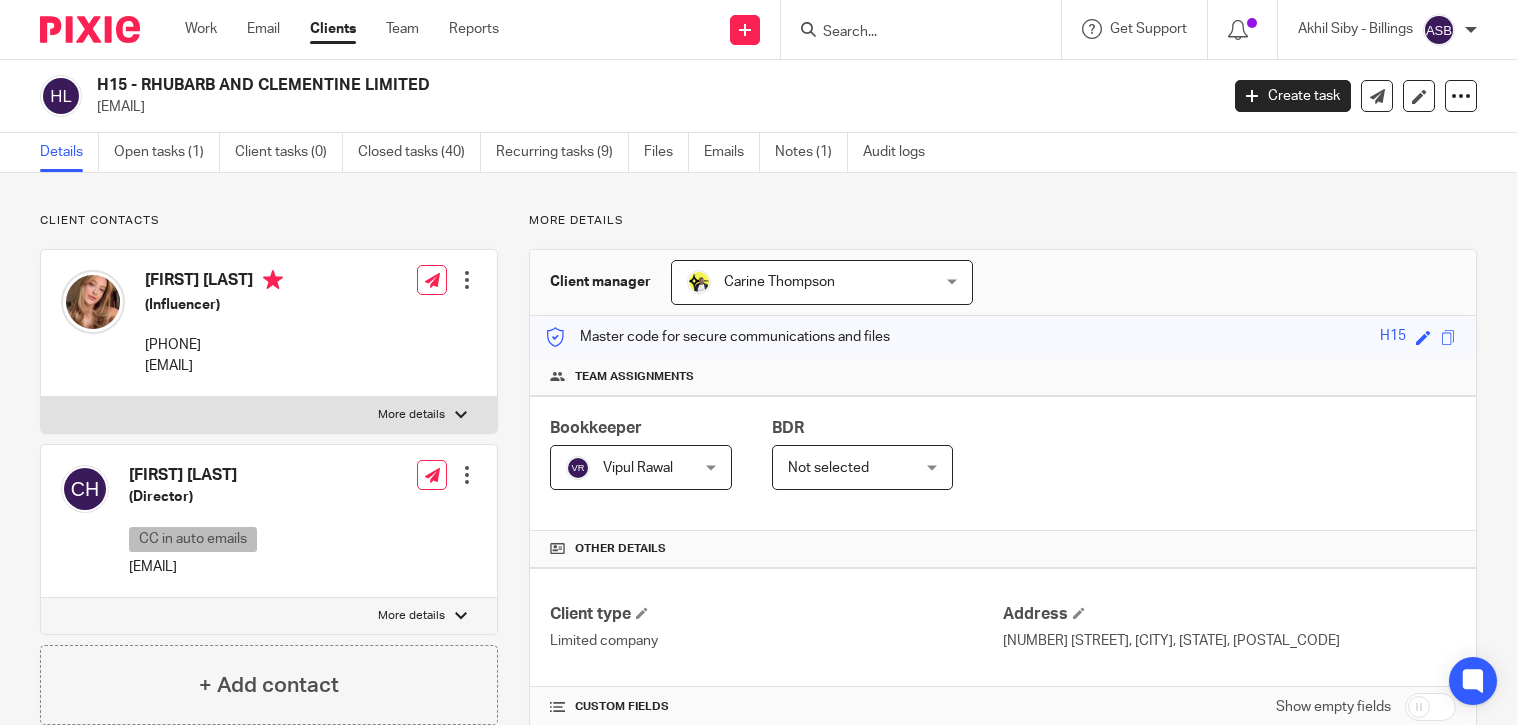scroll, scrollTop: 0, scrollLeft: 0, axis: both 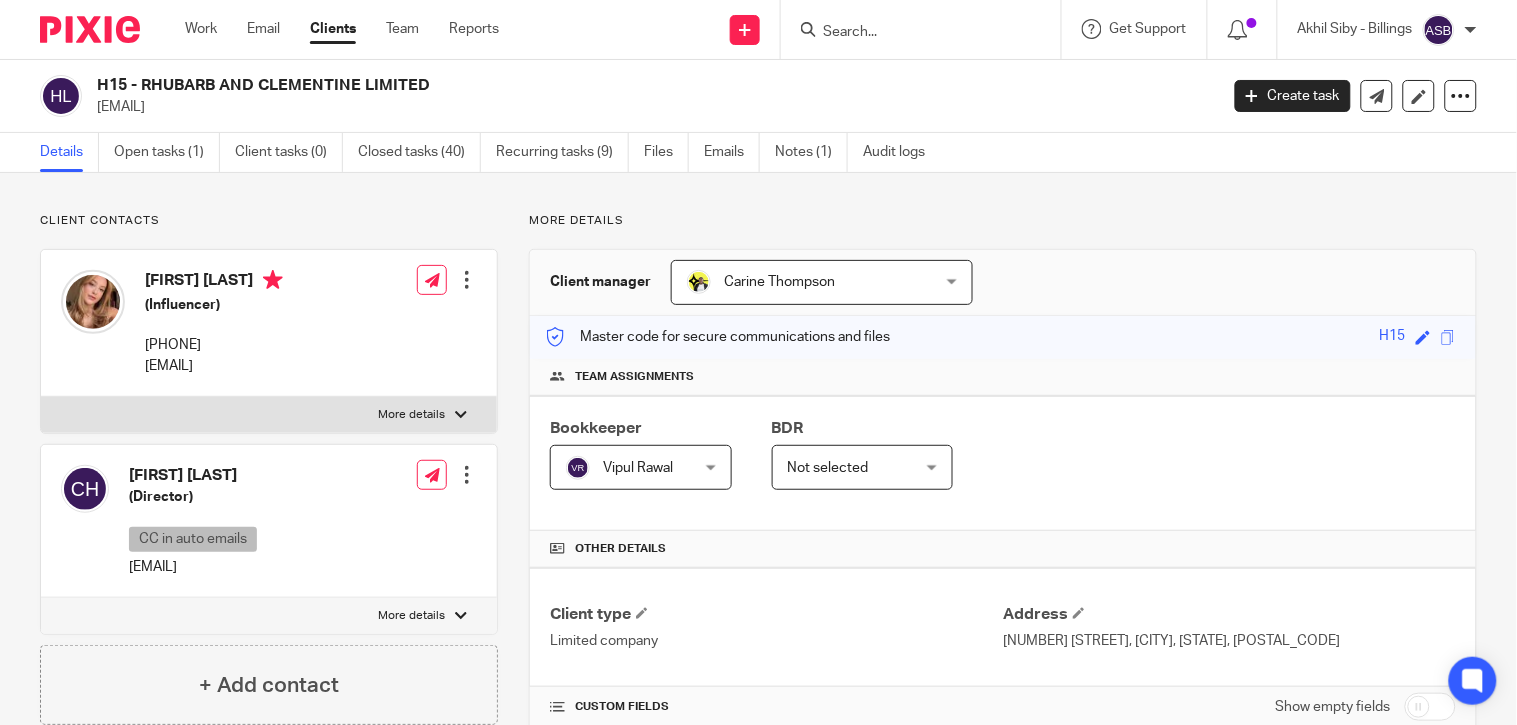 click at bounding box center [911, 33] 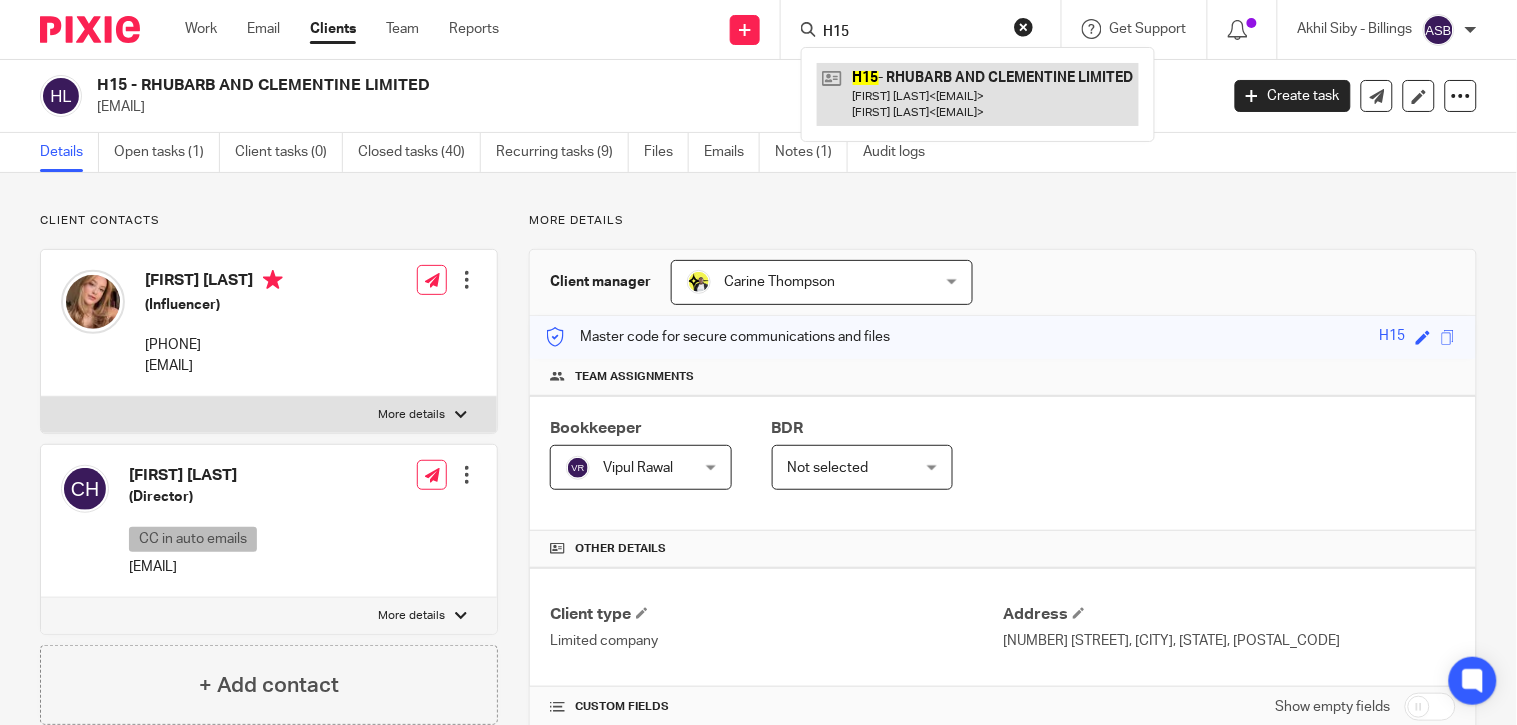 type on "H15" 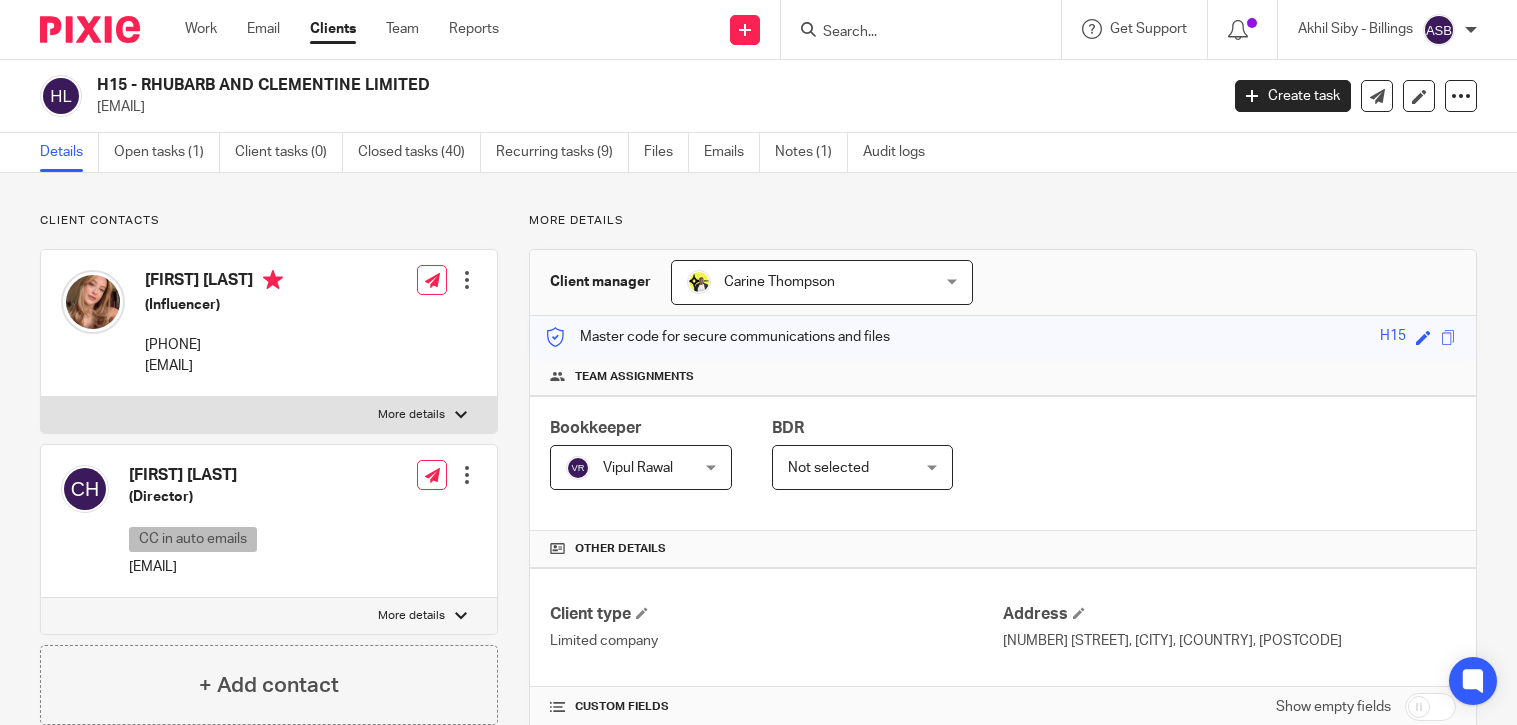 scroll, scrollTop: 0, scrollLeft: 0, axis: both 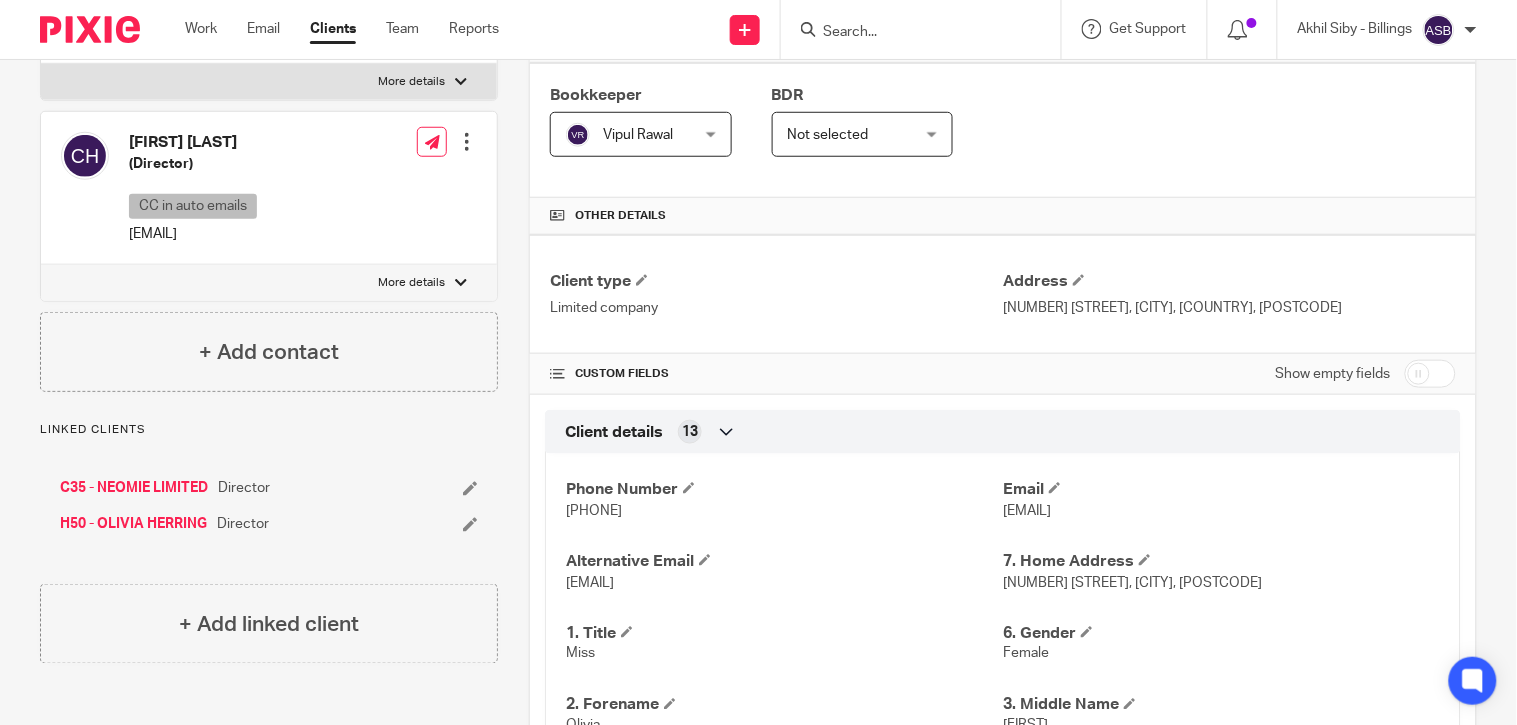 click on "C35 - NEOMIE LIMITED" at bounding box center (134, 488) 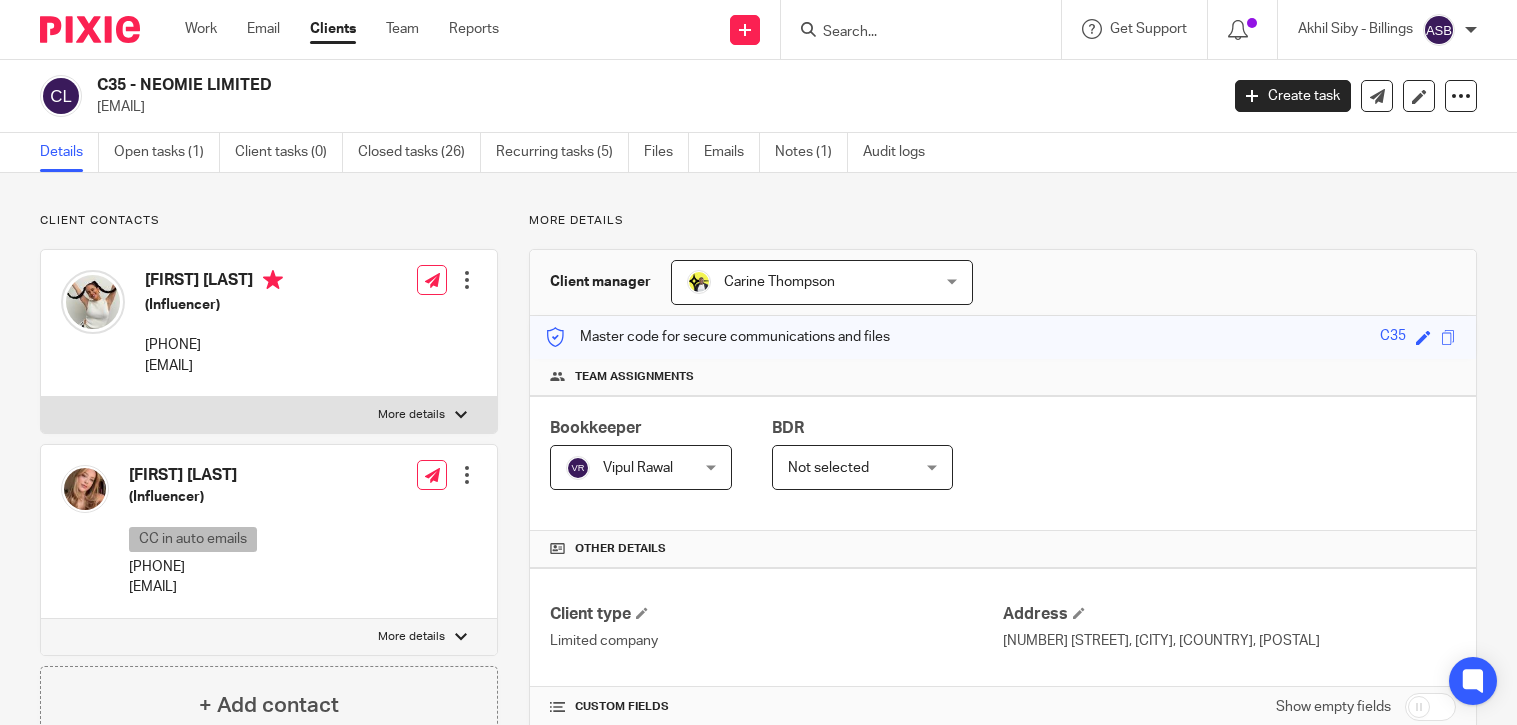 scroll, scrollTop: 0, scrollLeft: 0, axis: both 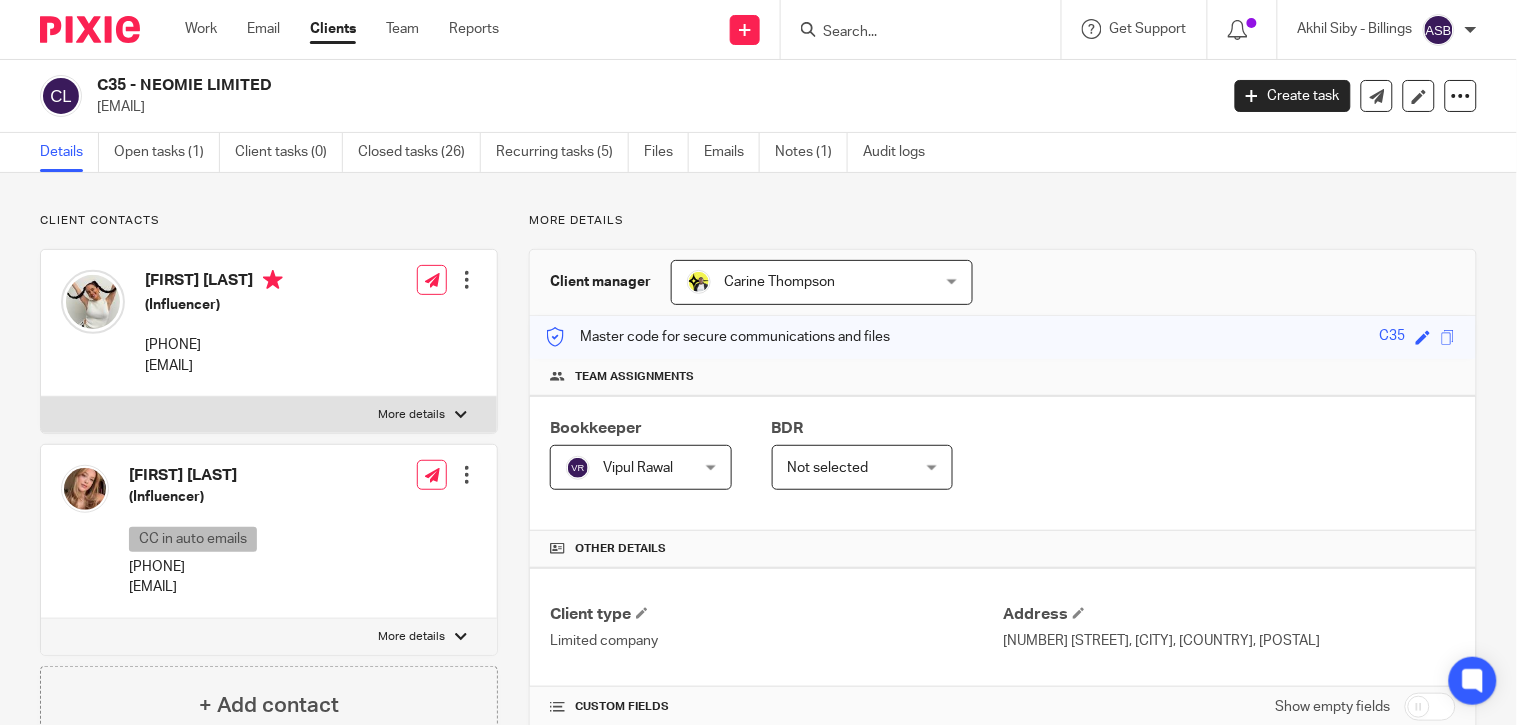 drag, startPoint x: 0, startPoint y: 0, endPoint x: 155, endPoint y: 77, distance: 173.07224 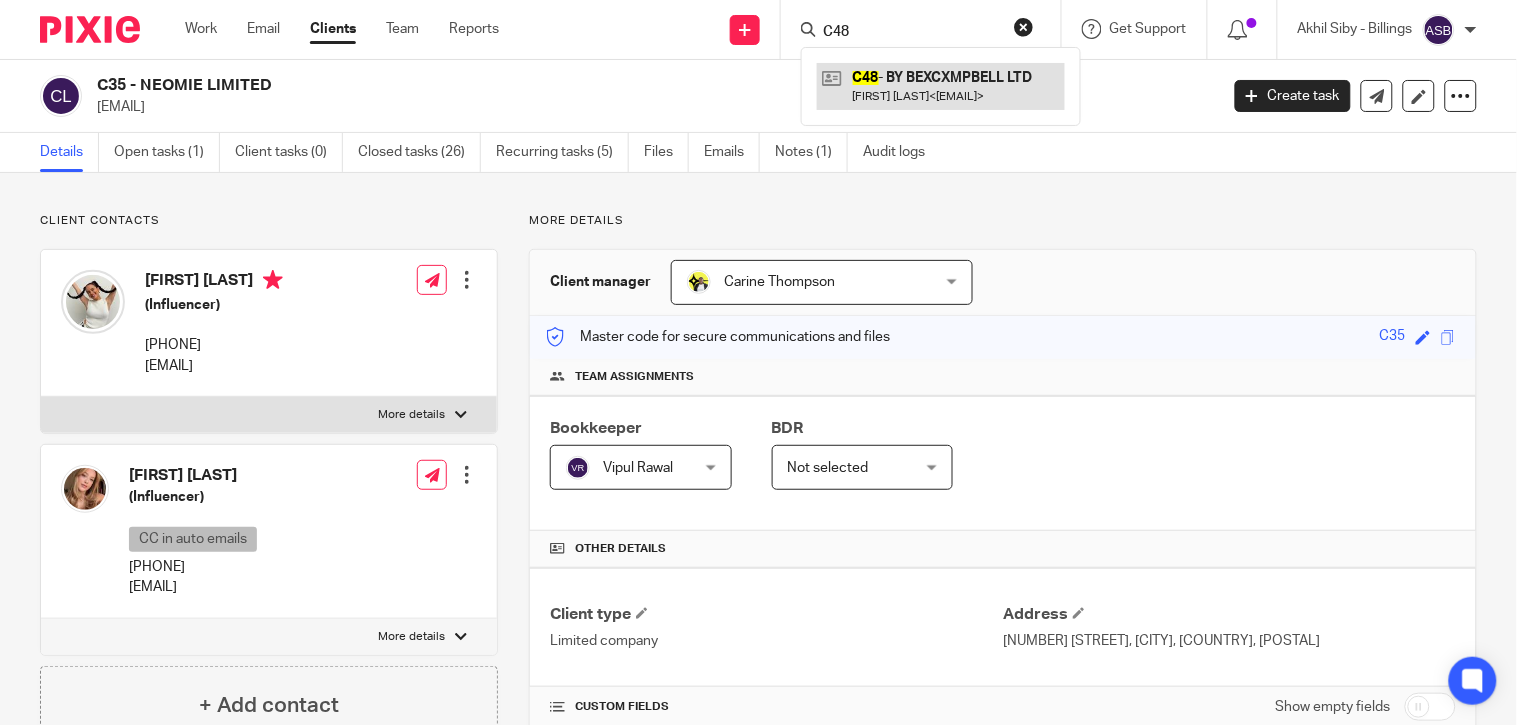 type on "C48" 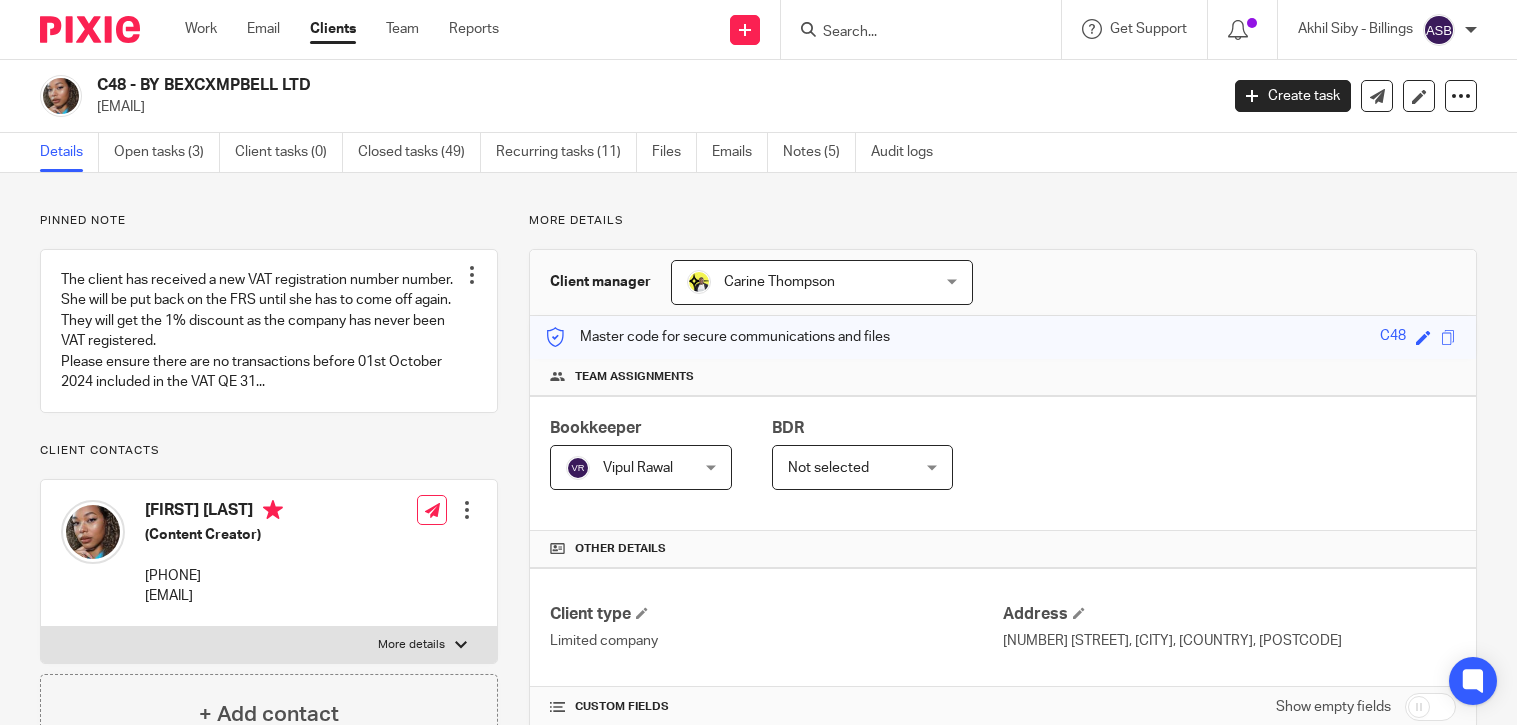 scroll, scrollTop: 0, scrollLeft: 0, axis: both 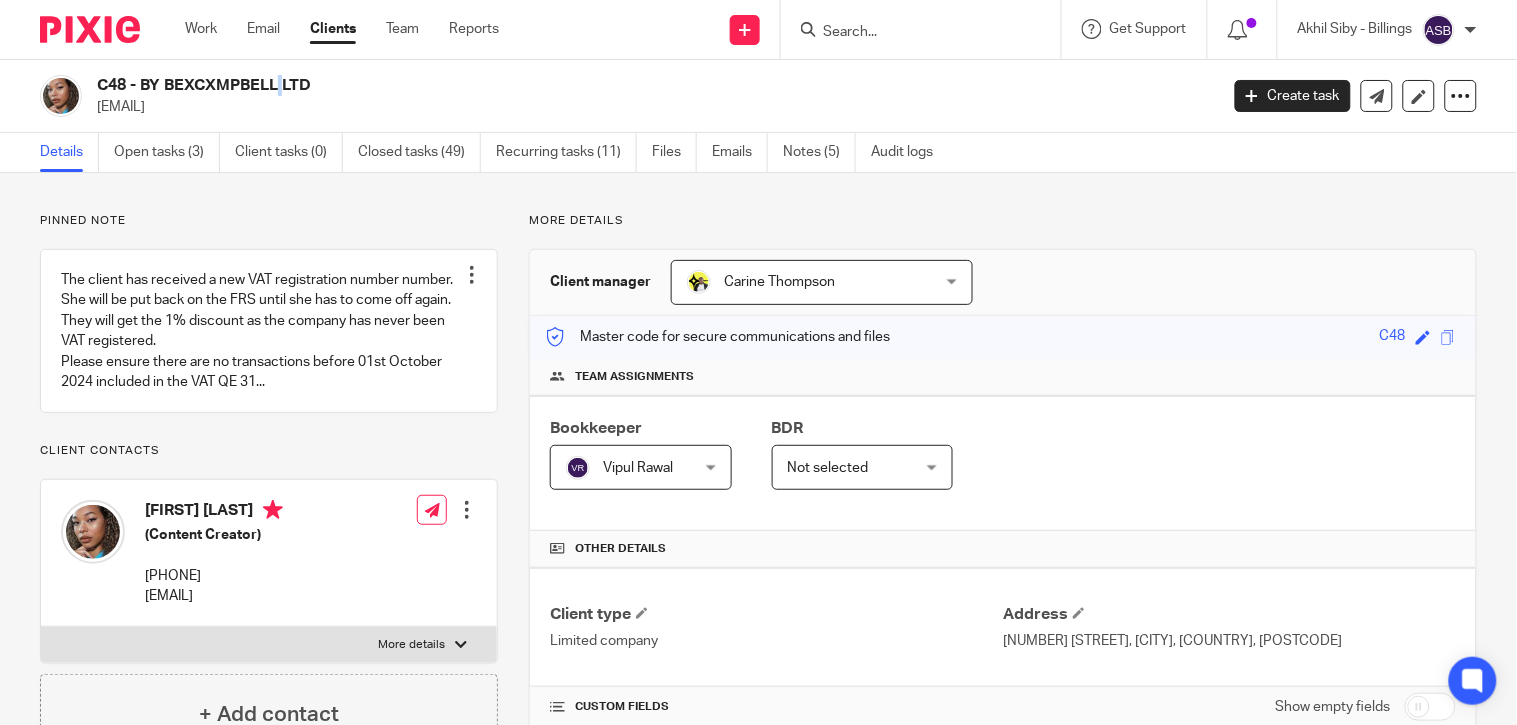 click on "C48 - BY BEXCXMPBELL LTD" at bounding box center (540, 85) 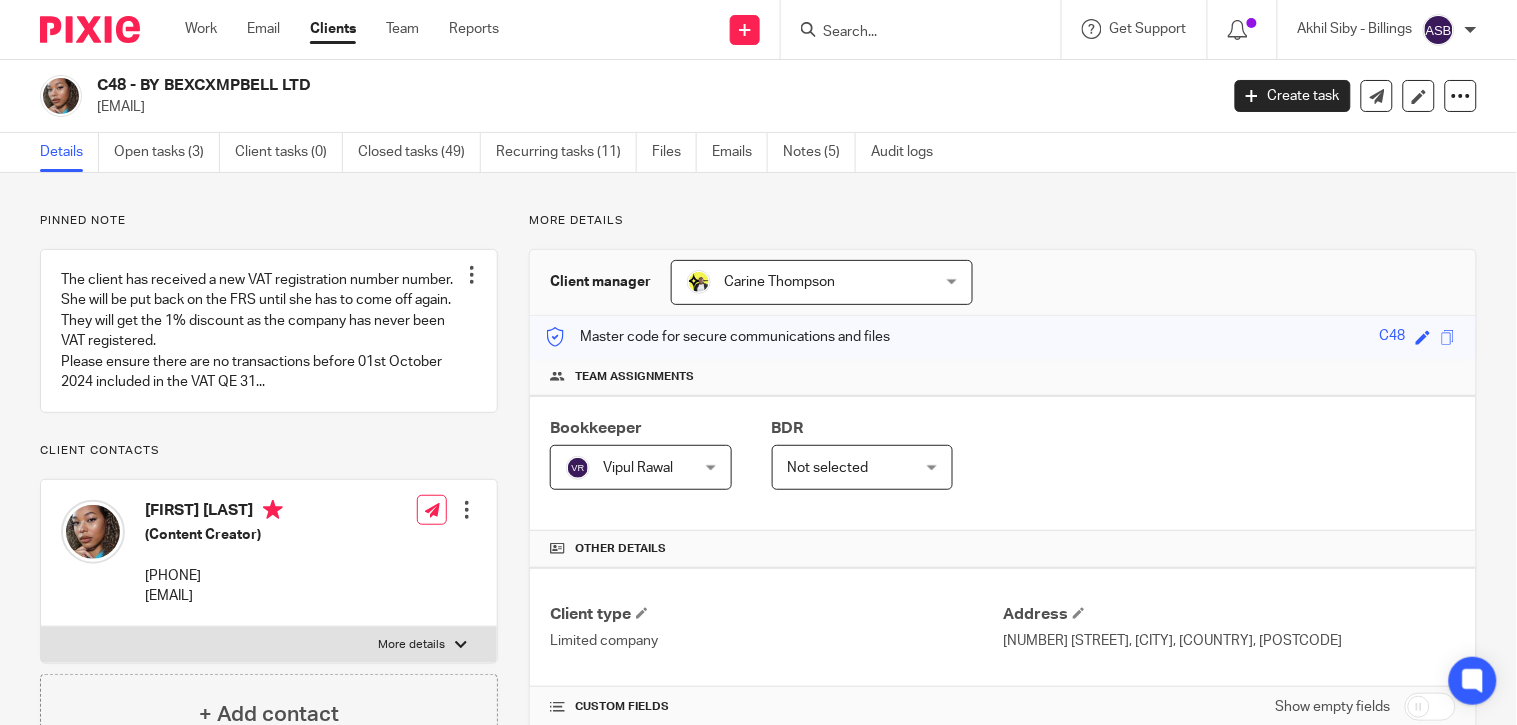 click on "C48 - BY BEXCXMPBELL LTD" at bounding box center (540, 85) 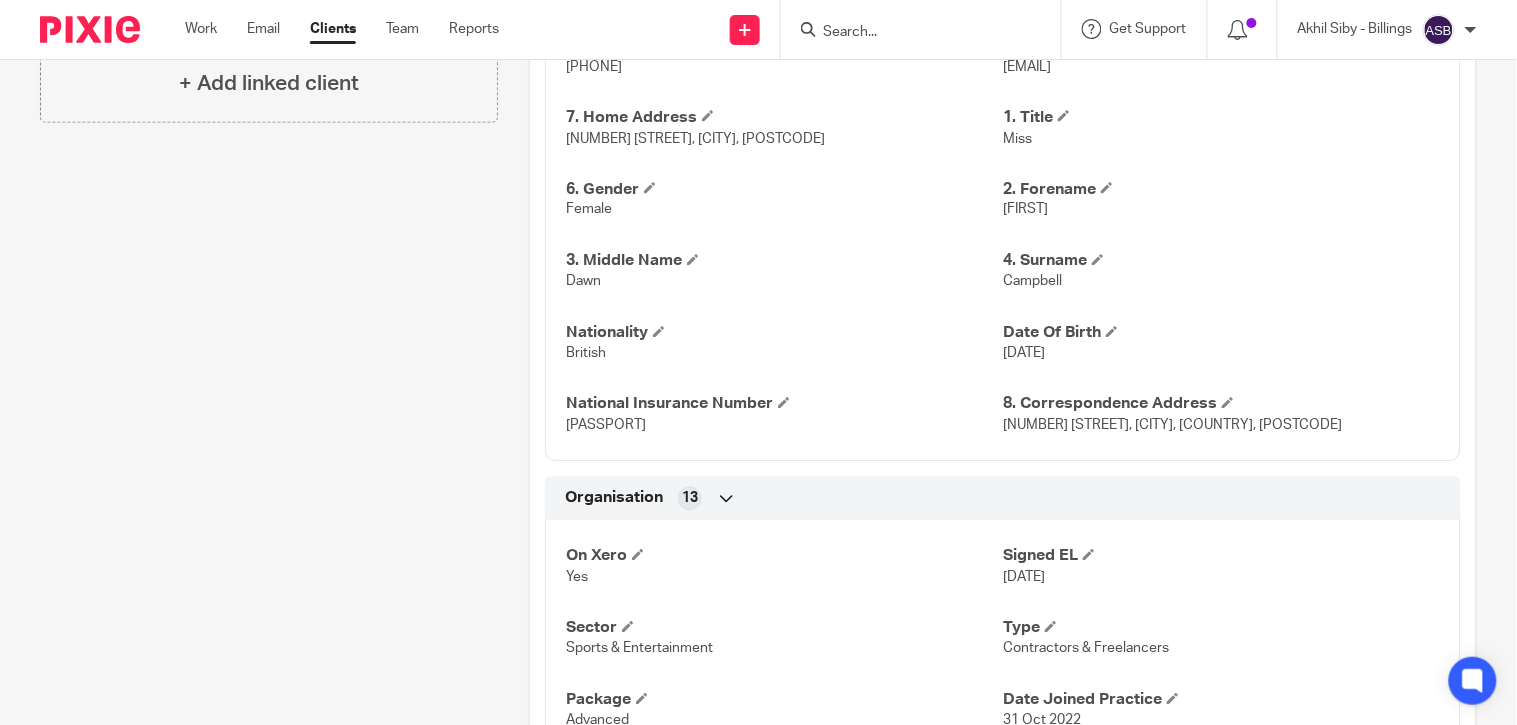scroll, scrollTop: 1222, scrollLeft: 0, axis: vertical 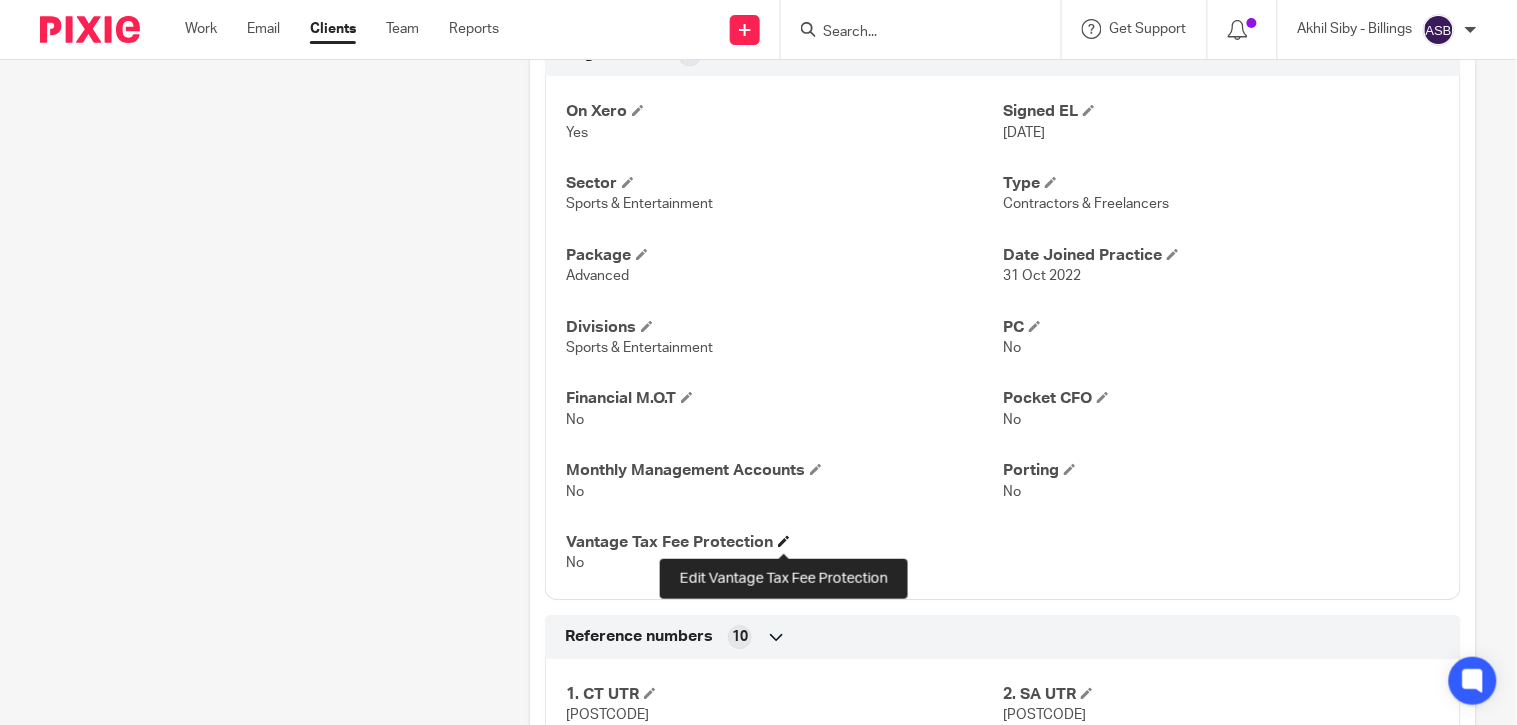 click at bounding box center (784, 541) 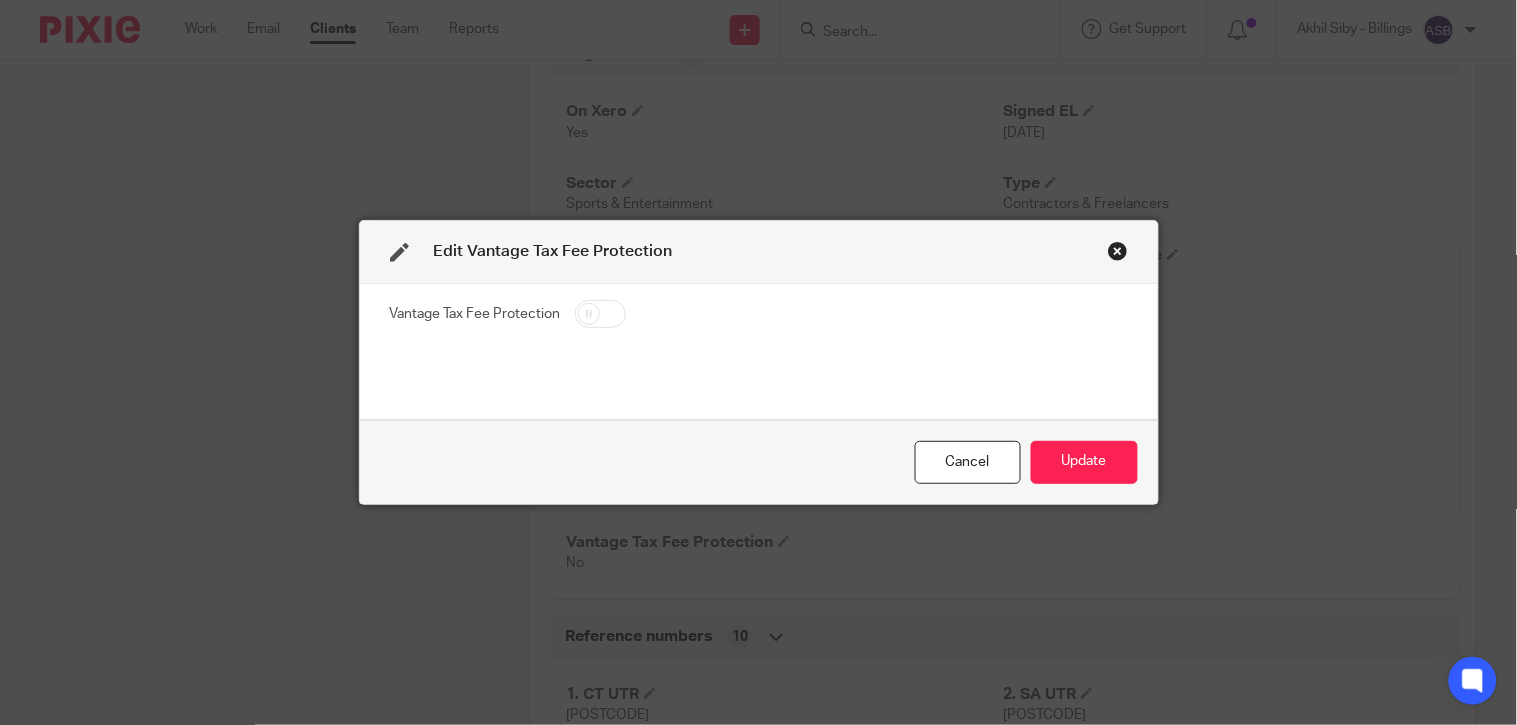click at bounding box center (600, 314) 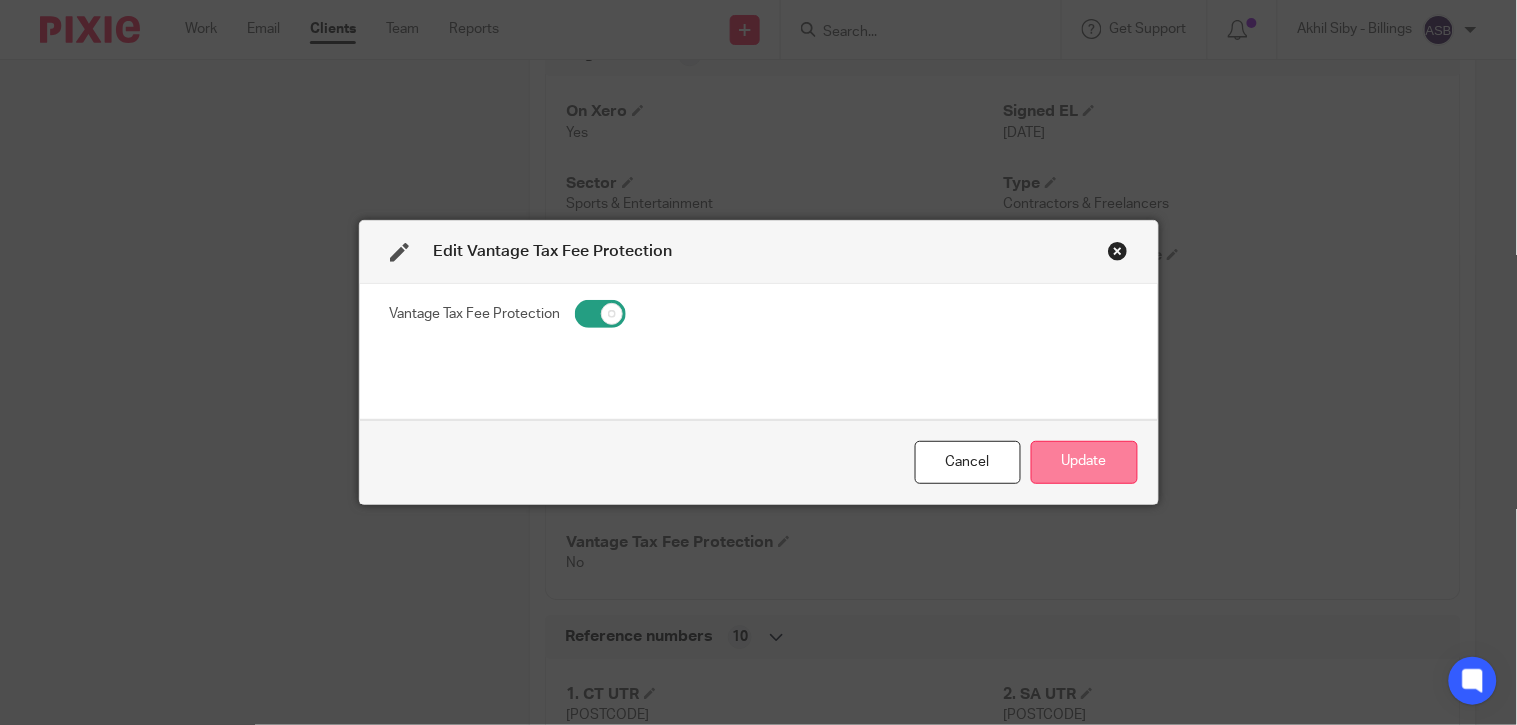 click on "Update" at bounding box center (1084, 462) 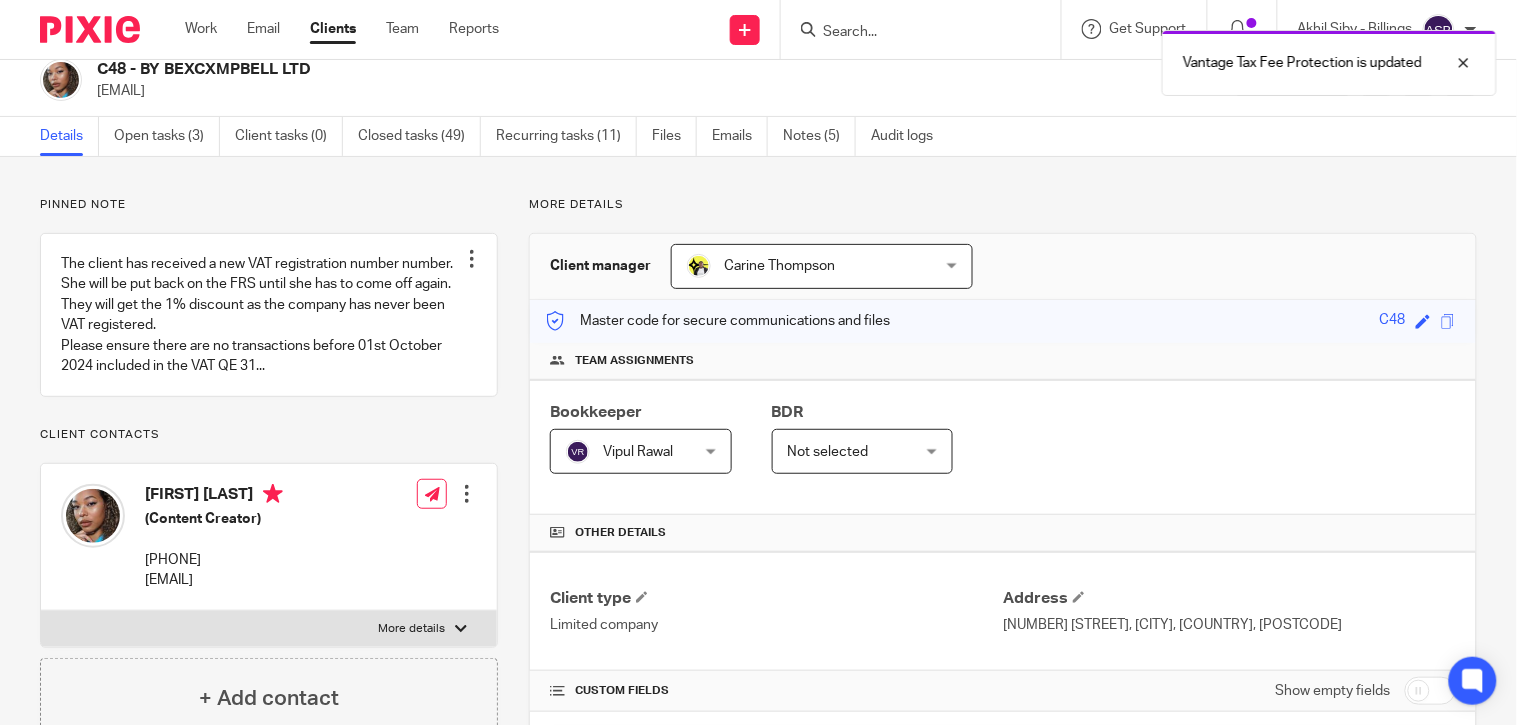 scroll, scrollTop: 0, scrollLeft: 0, axis: both 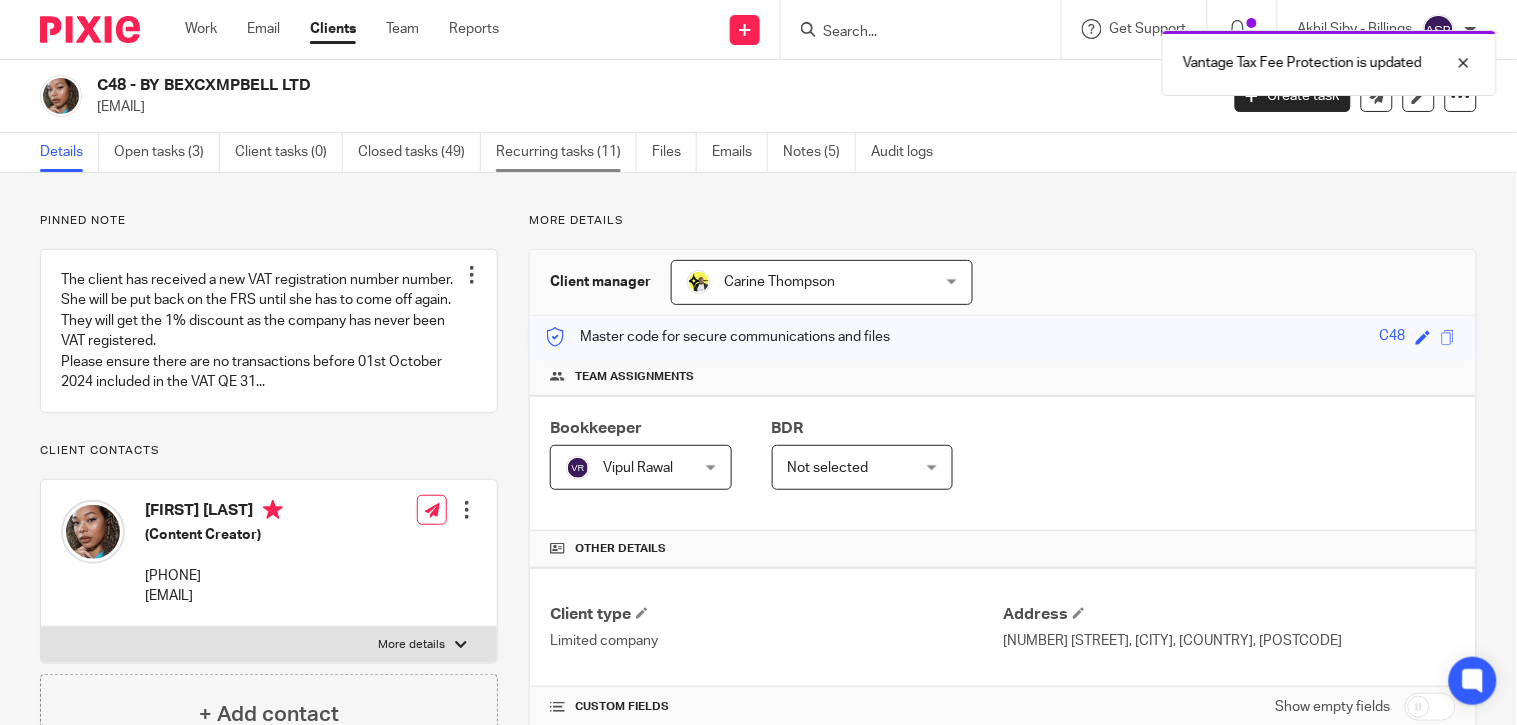 click on "Recurring tasks (11)" at bounding box center (566, 152) 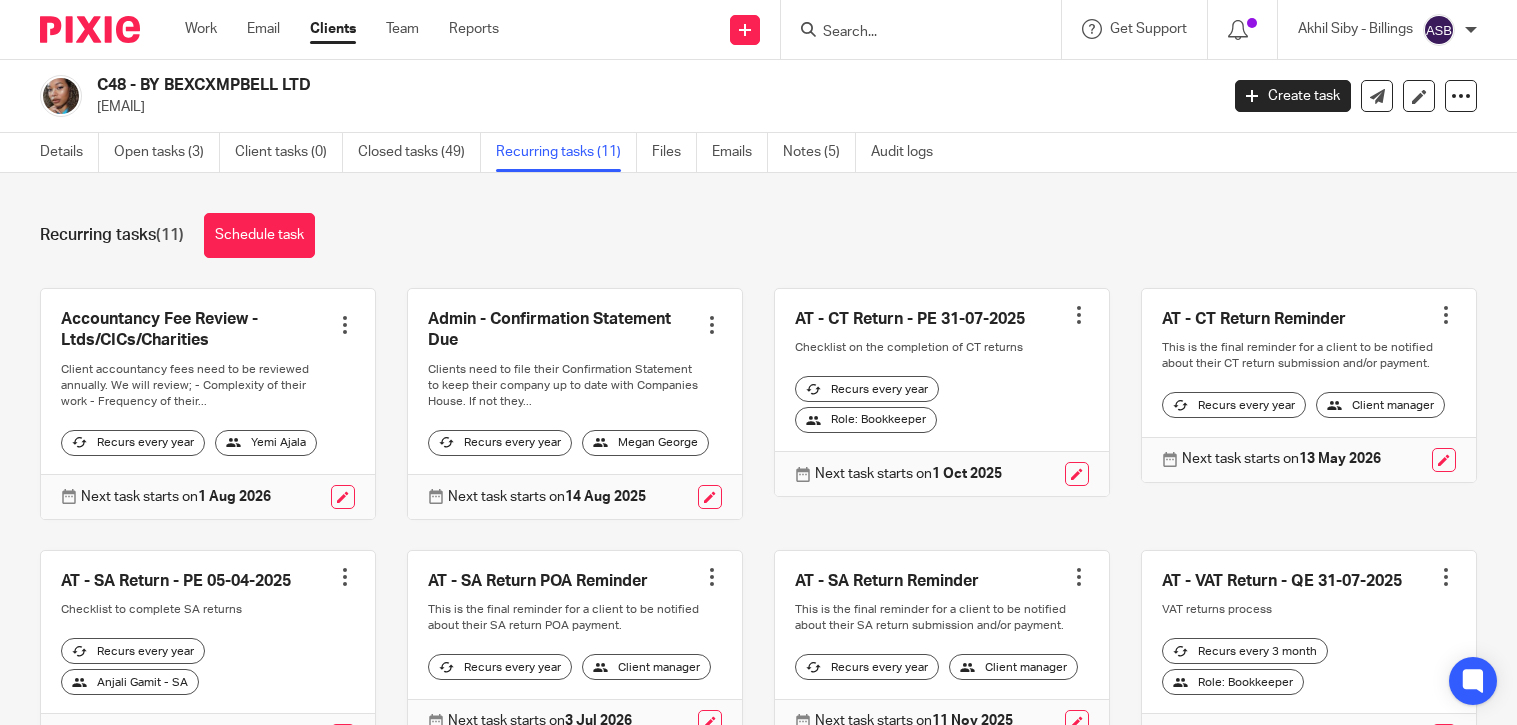 scroll, scrollTop: 0, scrollLeft: 0, axis: both 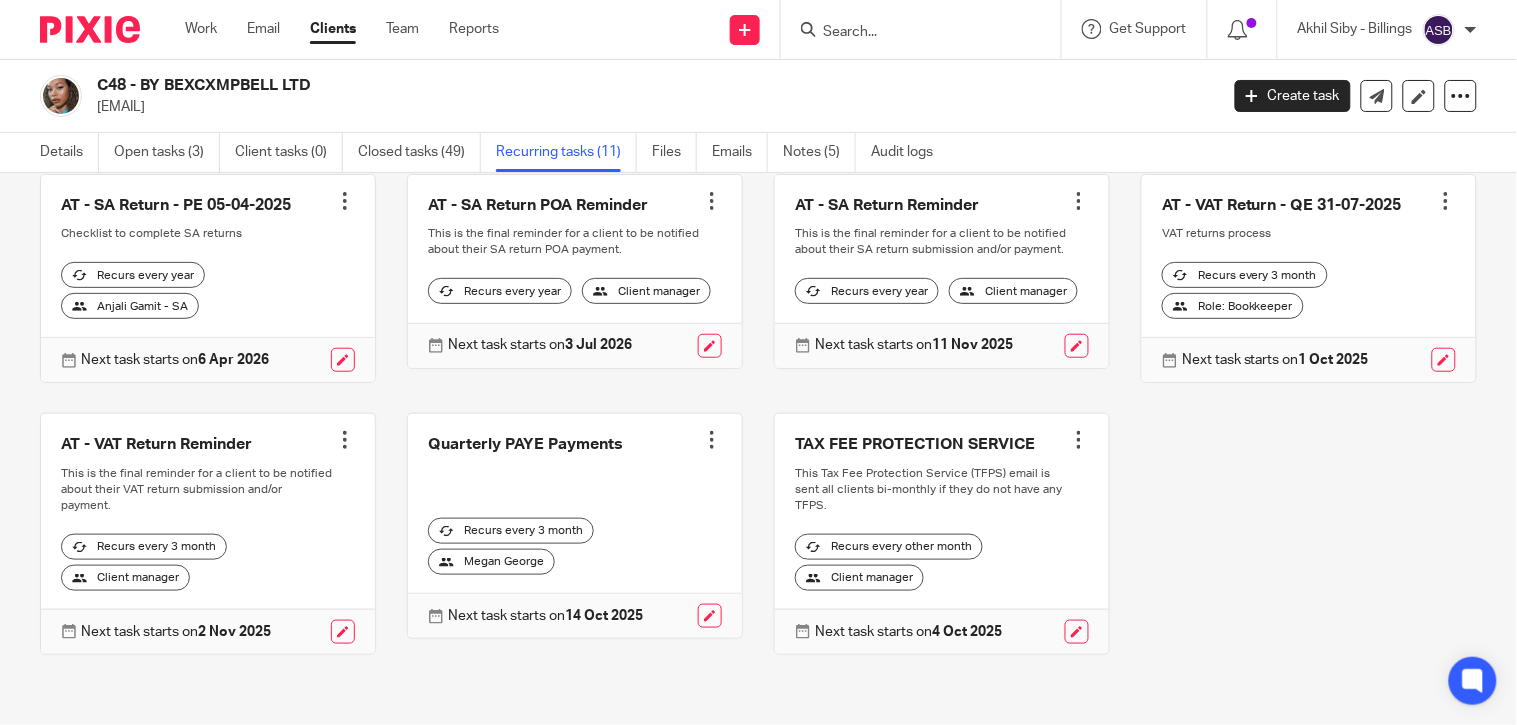 click at bounding box center [1079, 440] 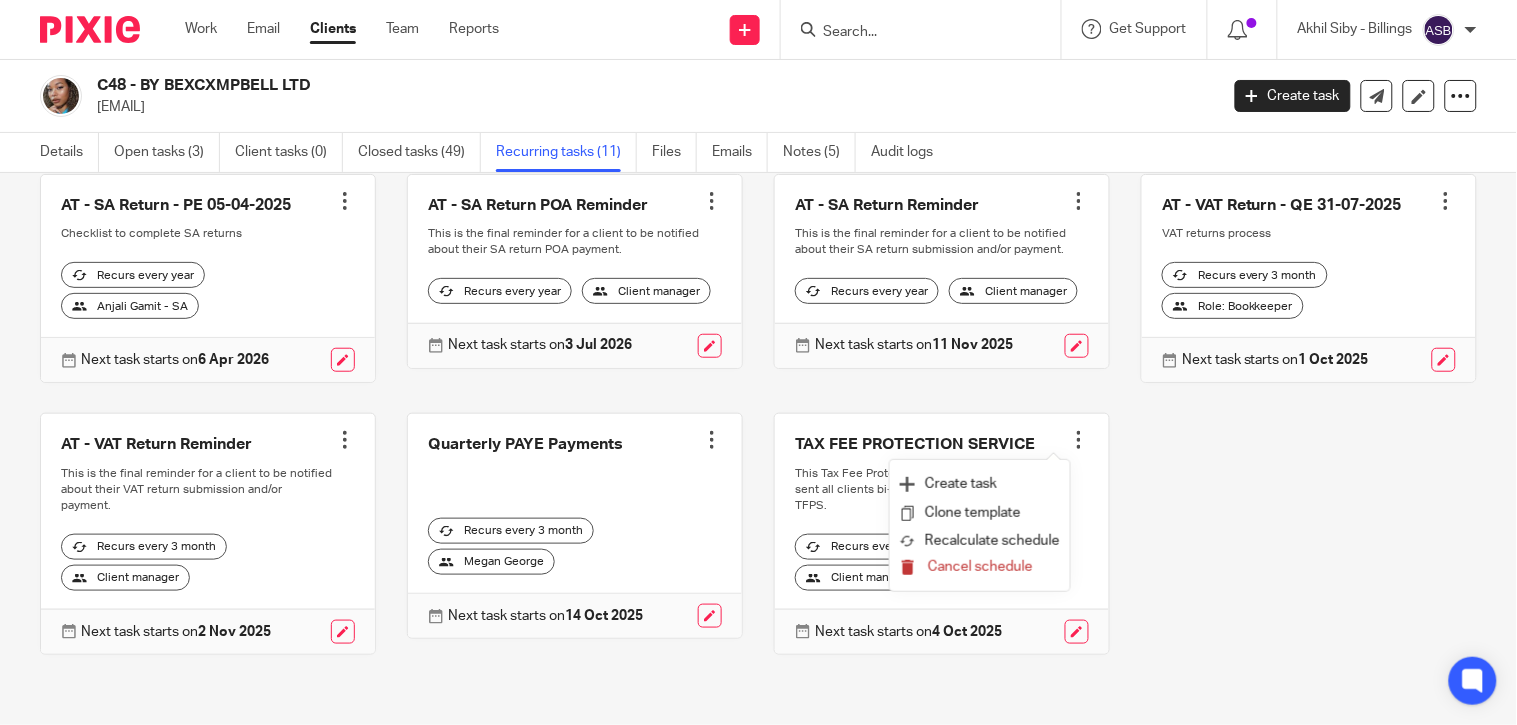 click on "Cancel schedule" at bounding box center [980, 567] 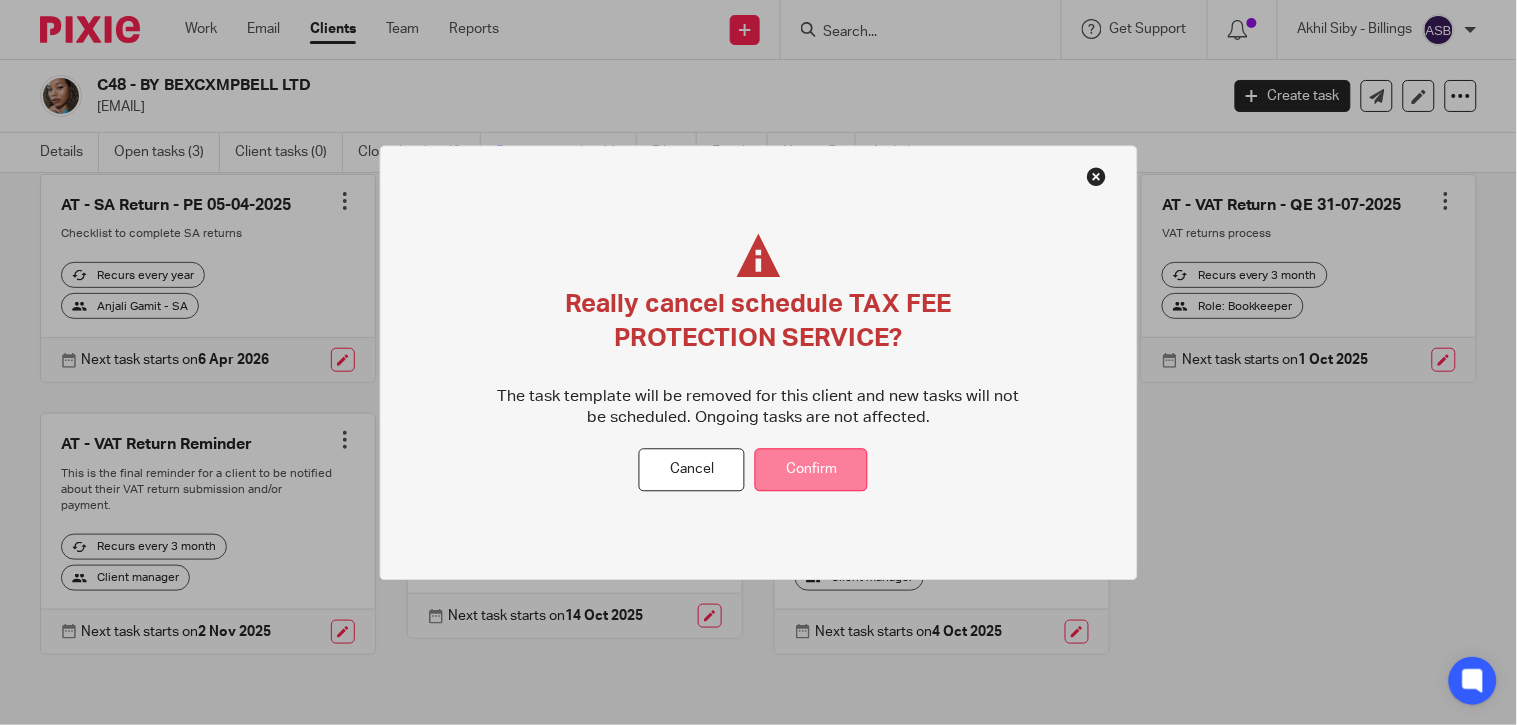 click on "Confirm" at bounding box center [811, 470] 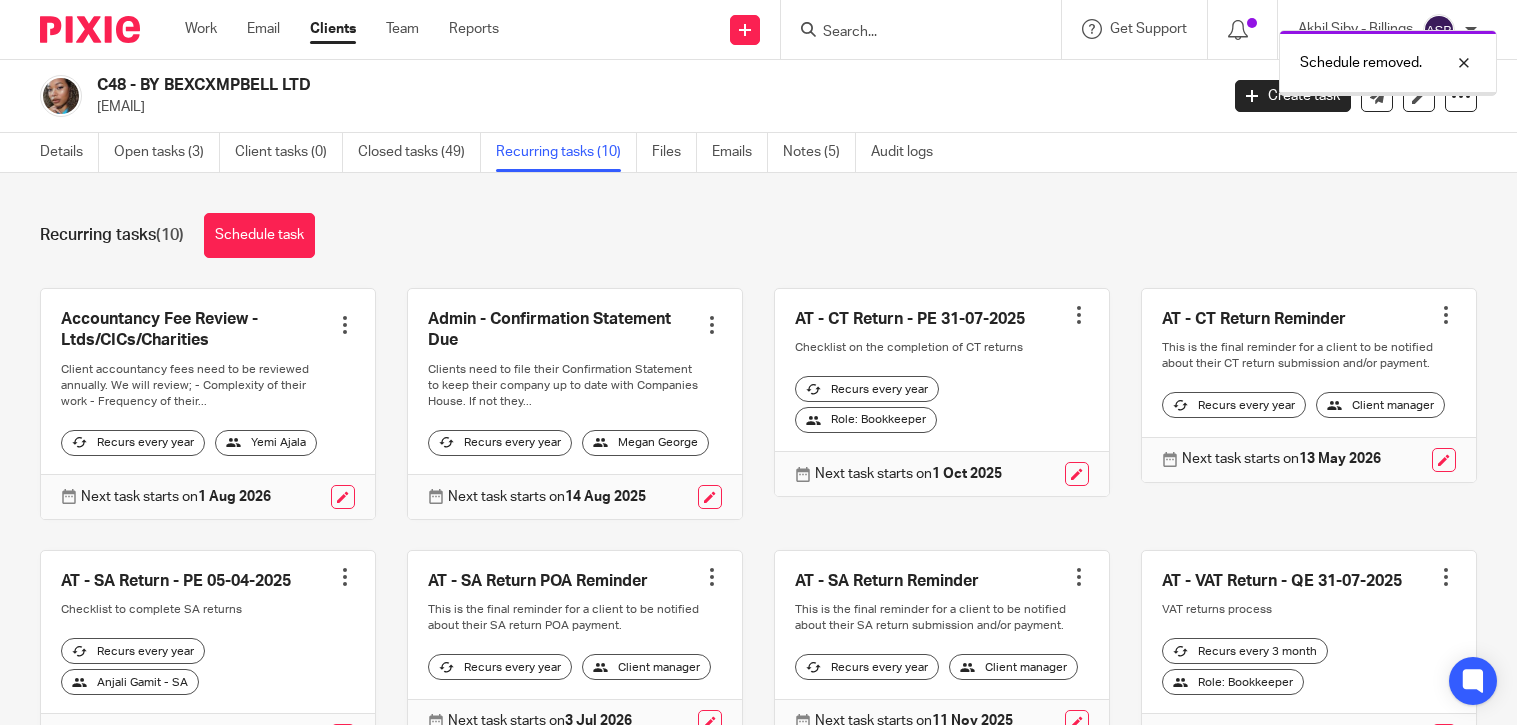 scroll, scrollTop: 0, scrollLeft: 0, axis: both 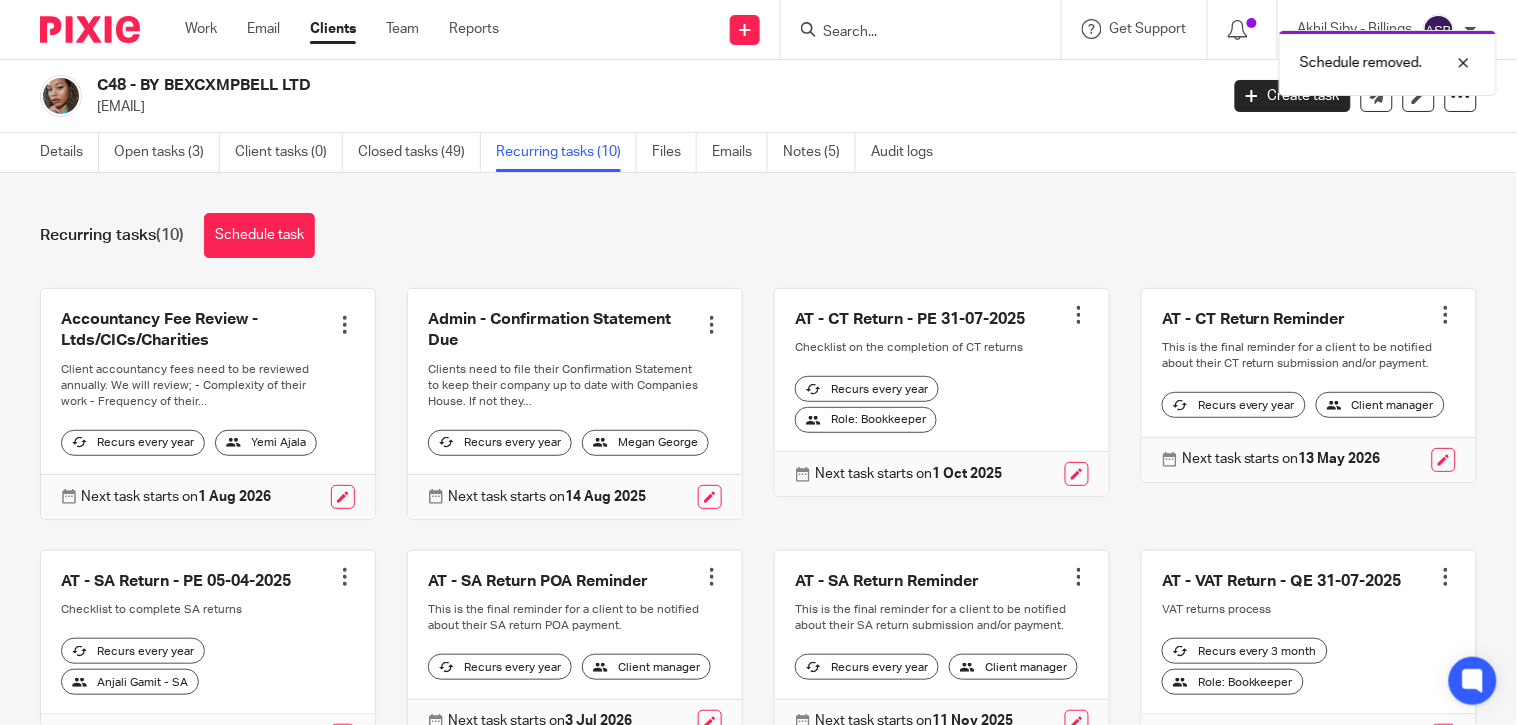 drag, startPoint x: 316, startPoint y: 82, endPoint x: 142, endPoint y: 87, distance: 174.07182 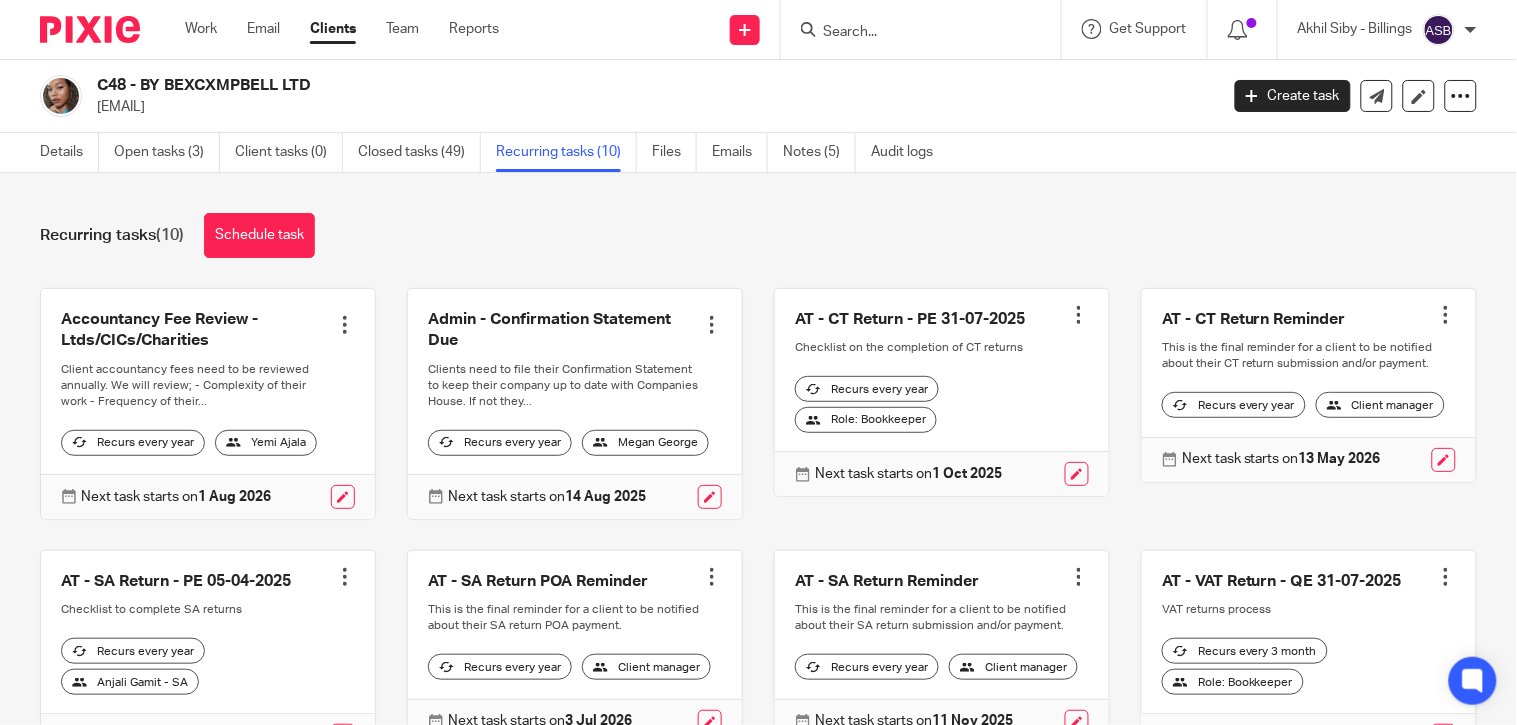 click at bounding box center (911, 33) 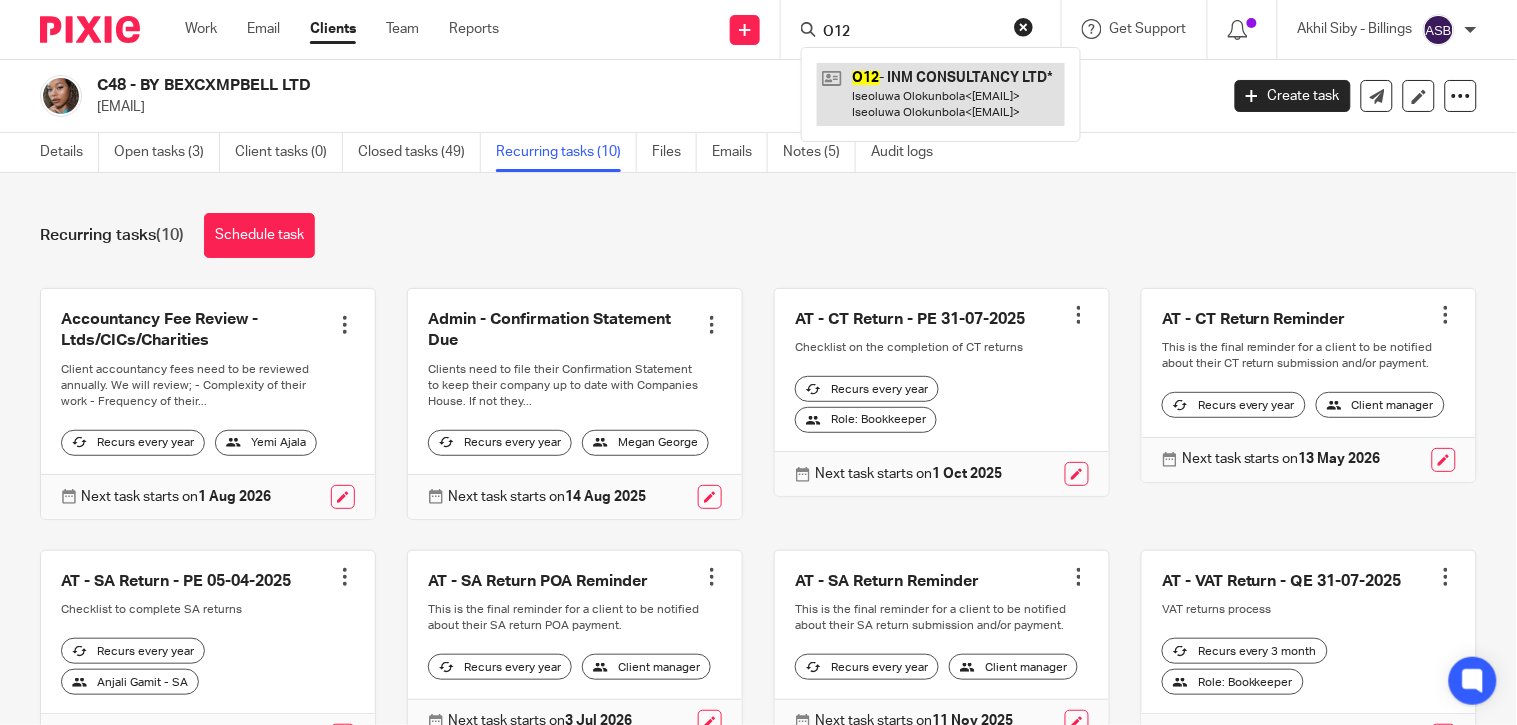 type on "O12" 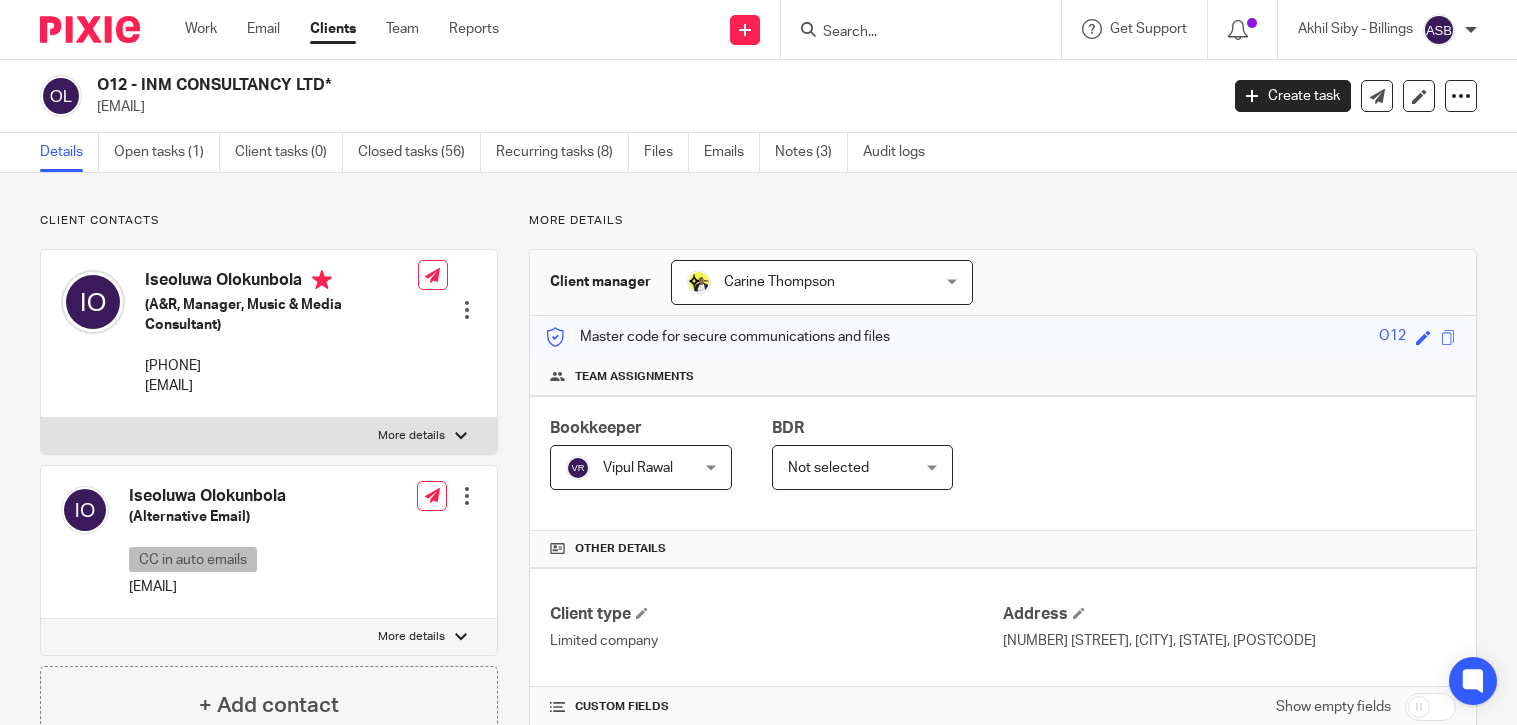 scroll, scrollTop: 0, scrollLeft: 0, axis: both 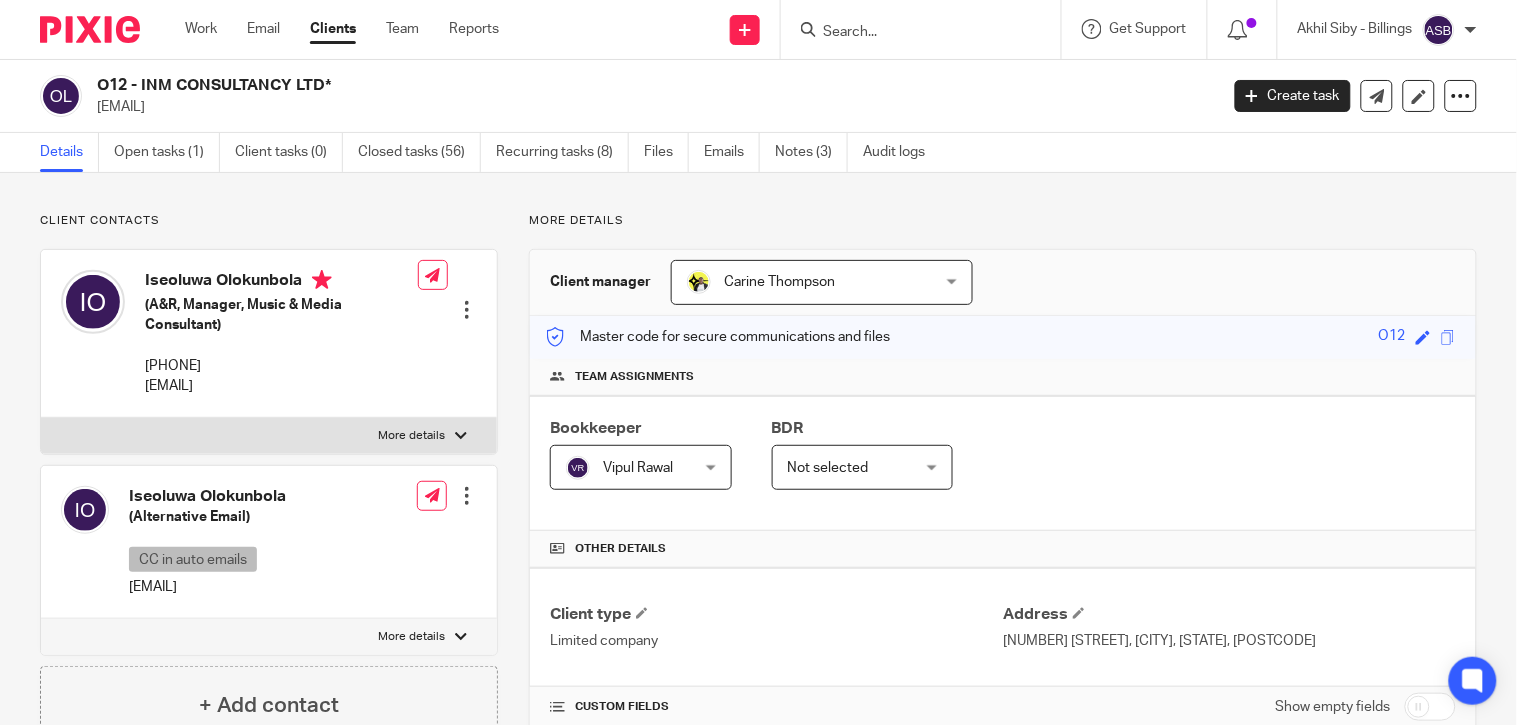 copy on "INM CONSULTANCY LTD*" 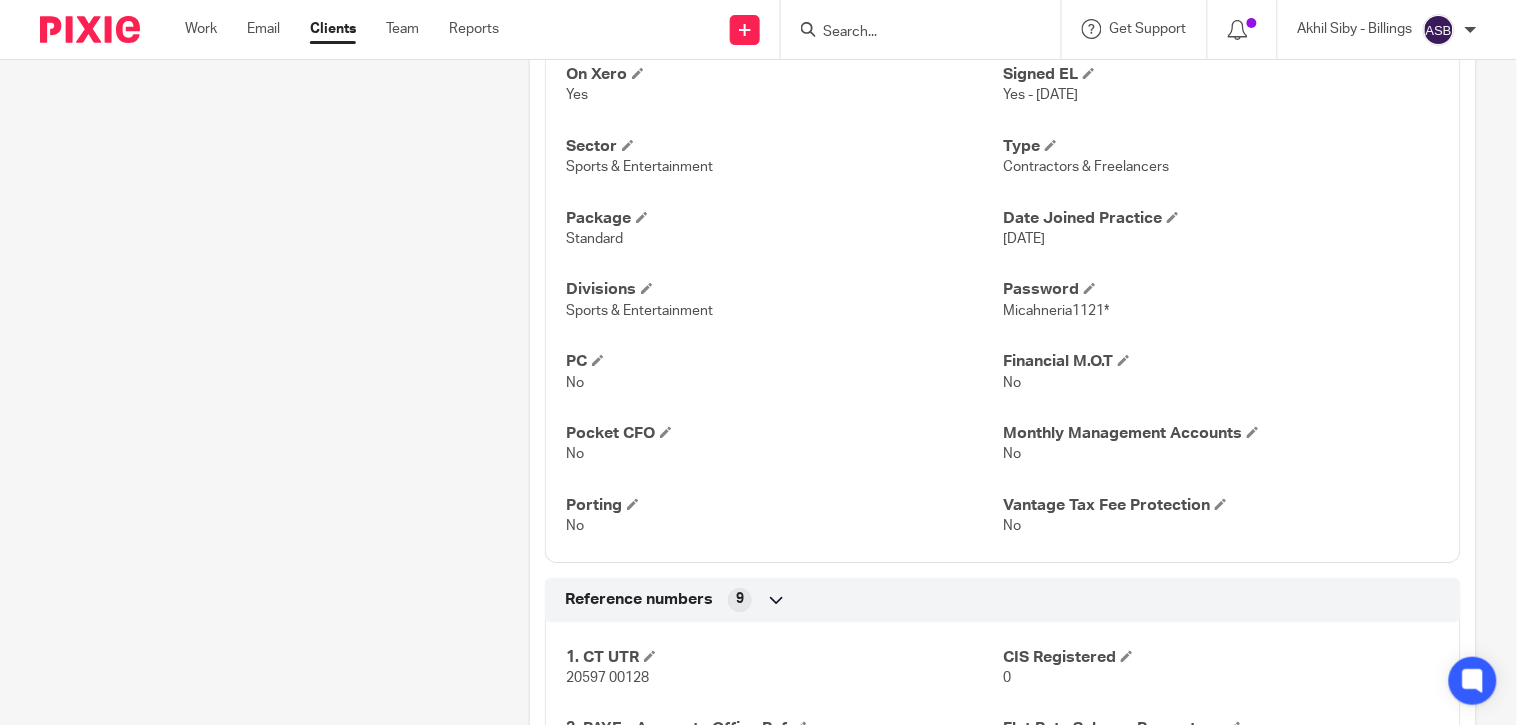 scroll, scrollTop: 1333, scrollLeft: 0, axis: vertical 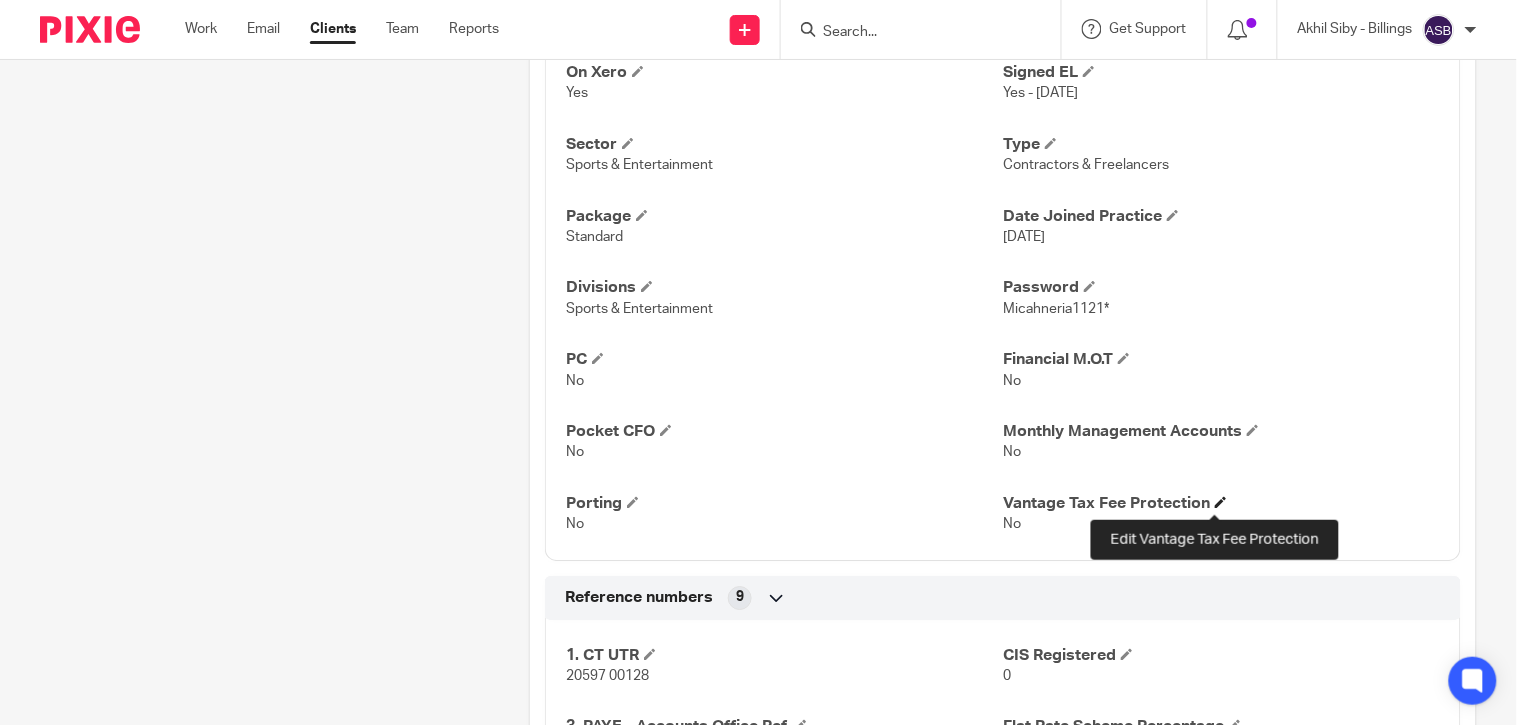 click at bounding box center (1221, 502) 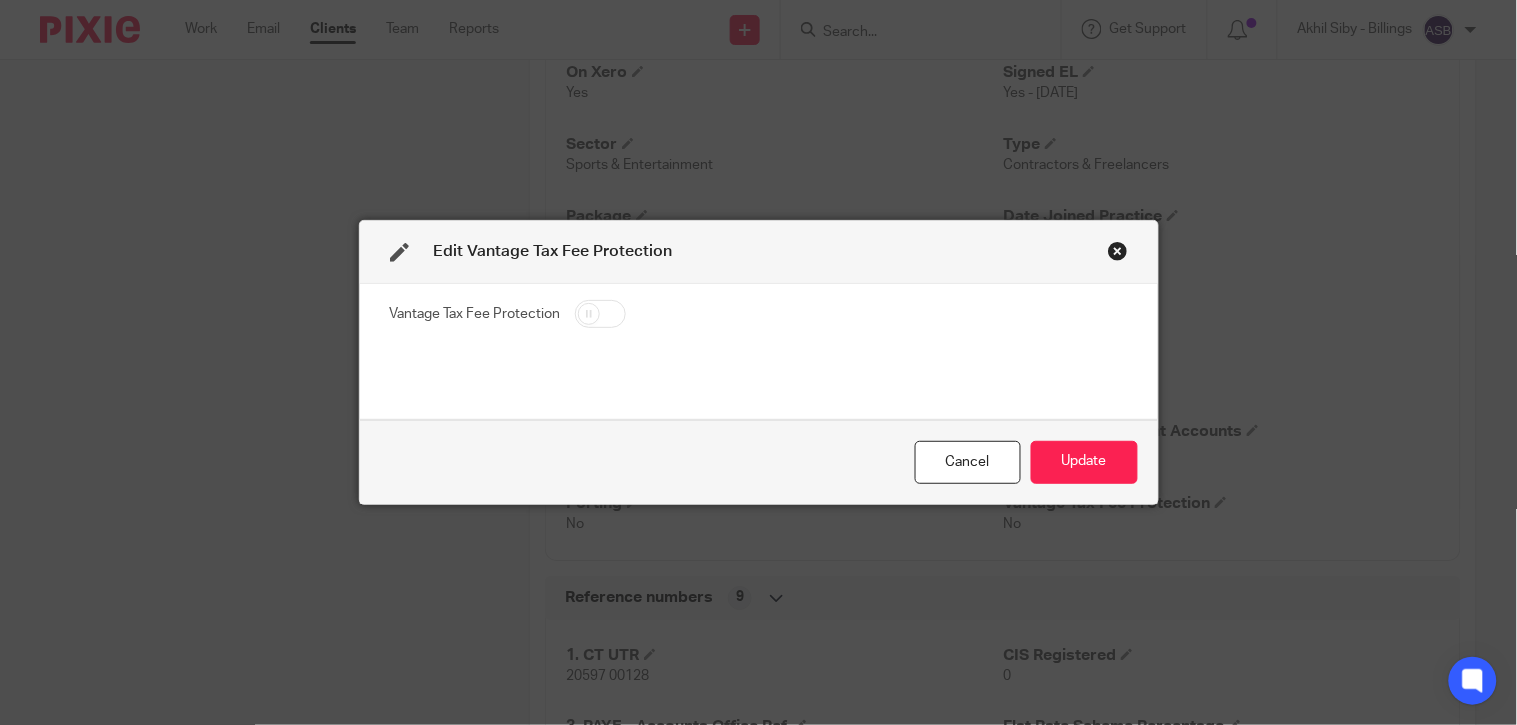 drag, startPoint x: 576, startPoint y: 315, endPoint x: 744, endPoint y: 345, distance: 170.65755 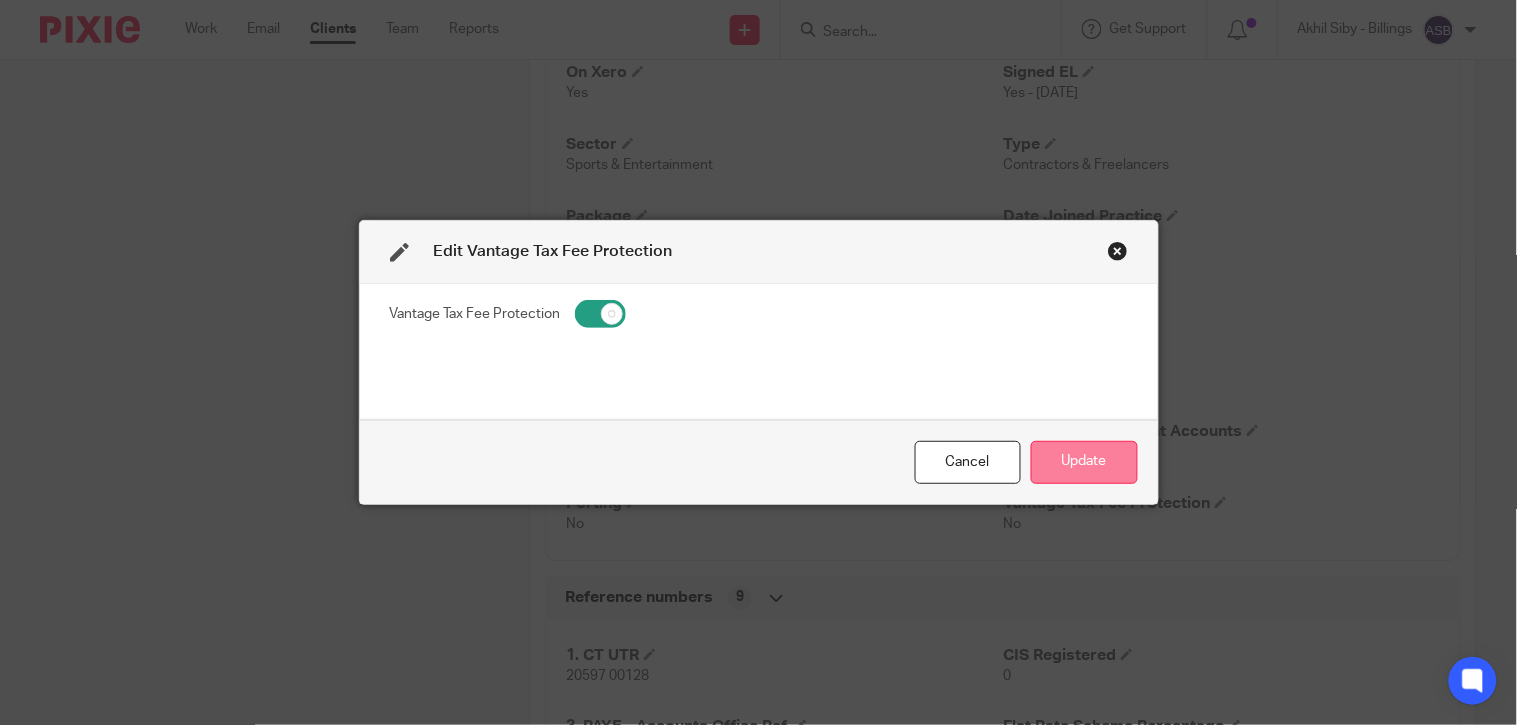 click on "Update" at bounding box center (1084, 462) 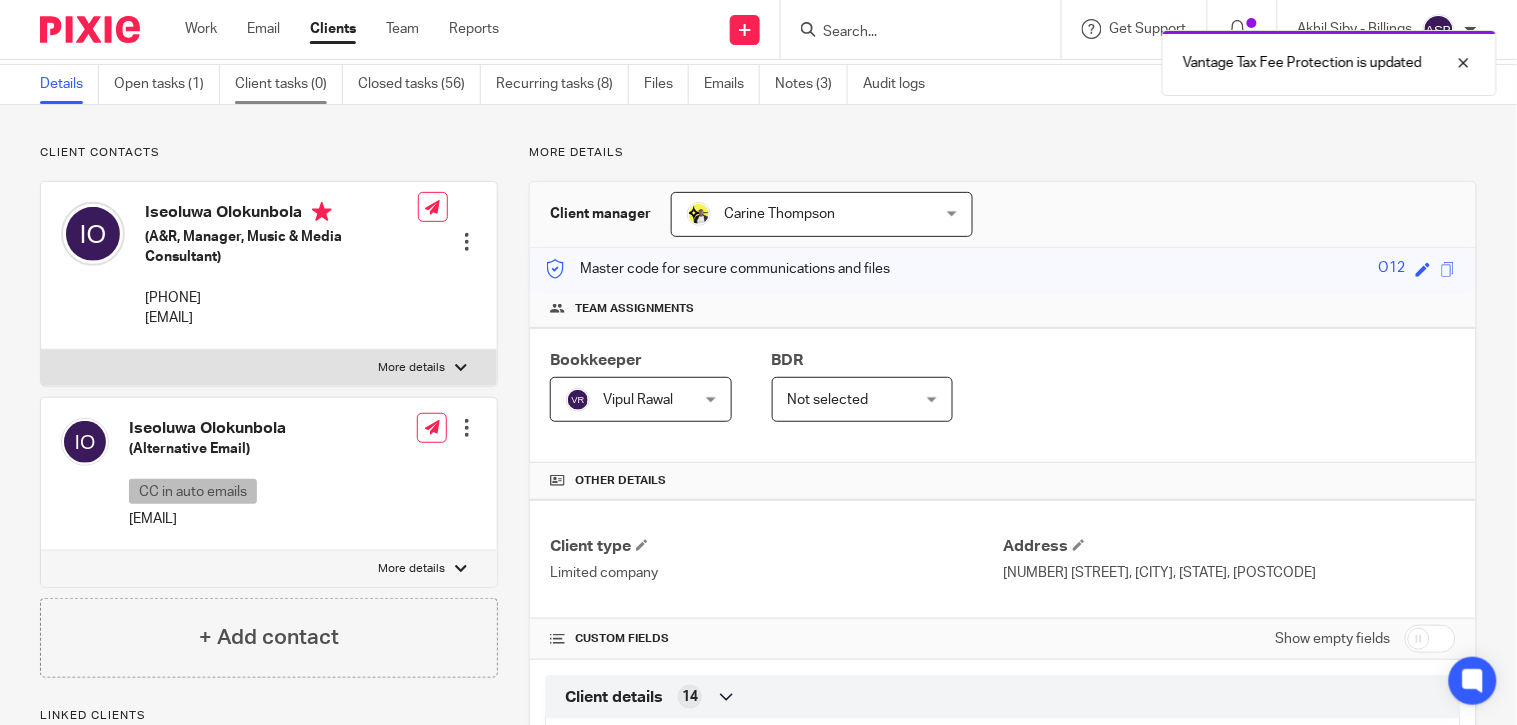scroll, scrollTop: 0, scrollLeft: 0, axis: both 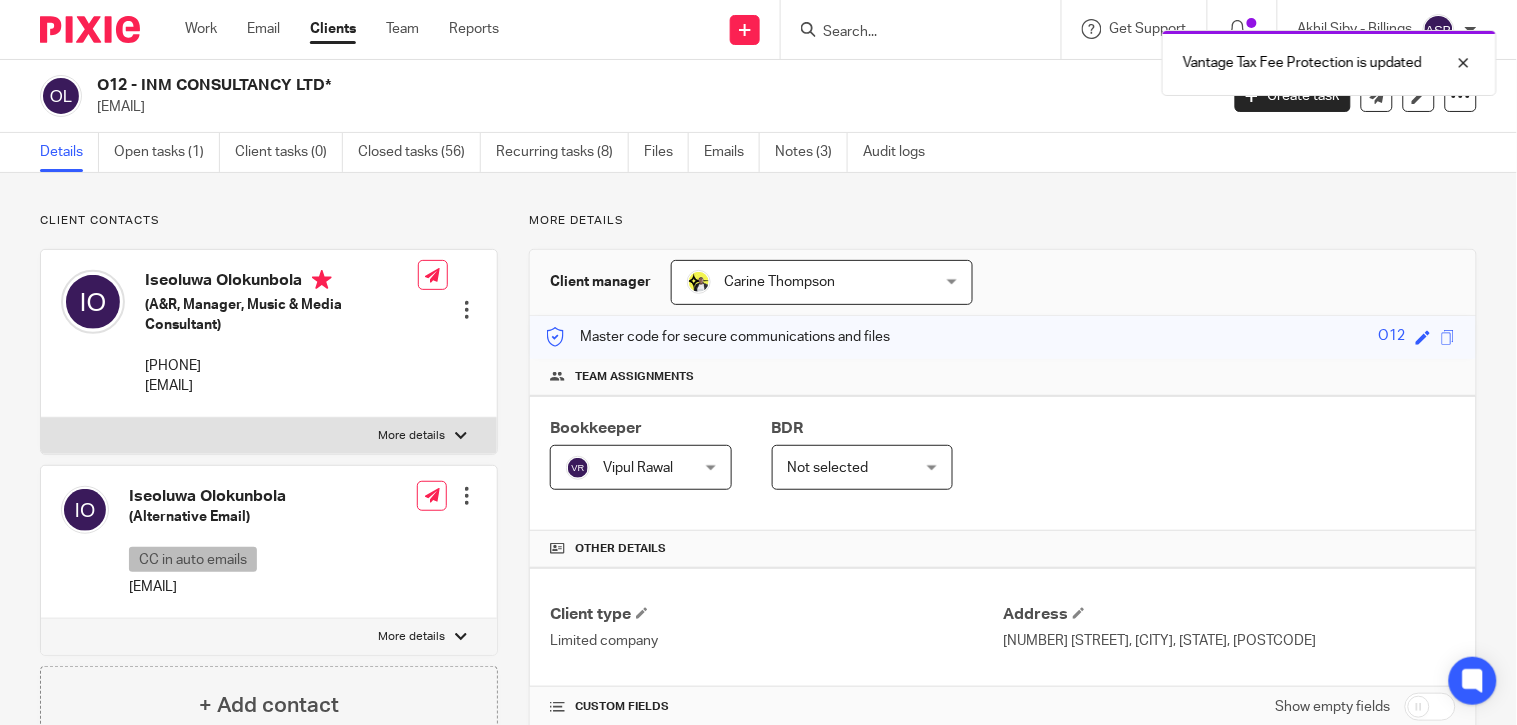 drag, startPoint x: 142, startPoint y: 85, endPoint x: 324, endPoint y: 84, distance: 182.00275 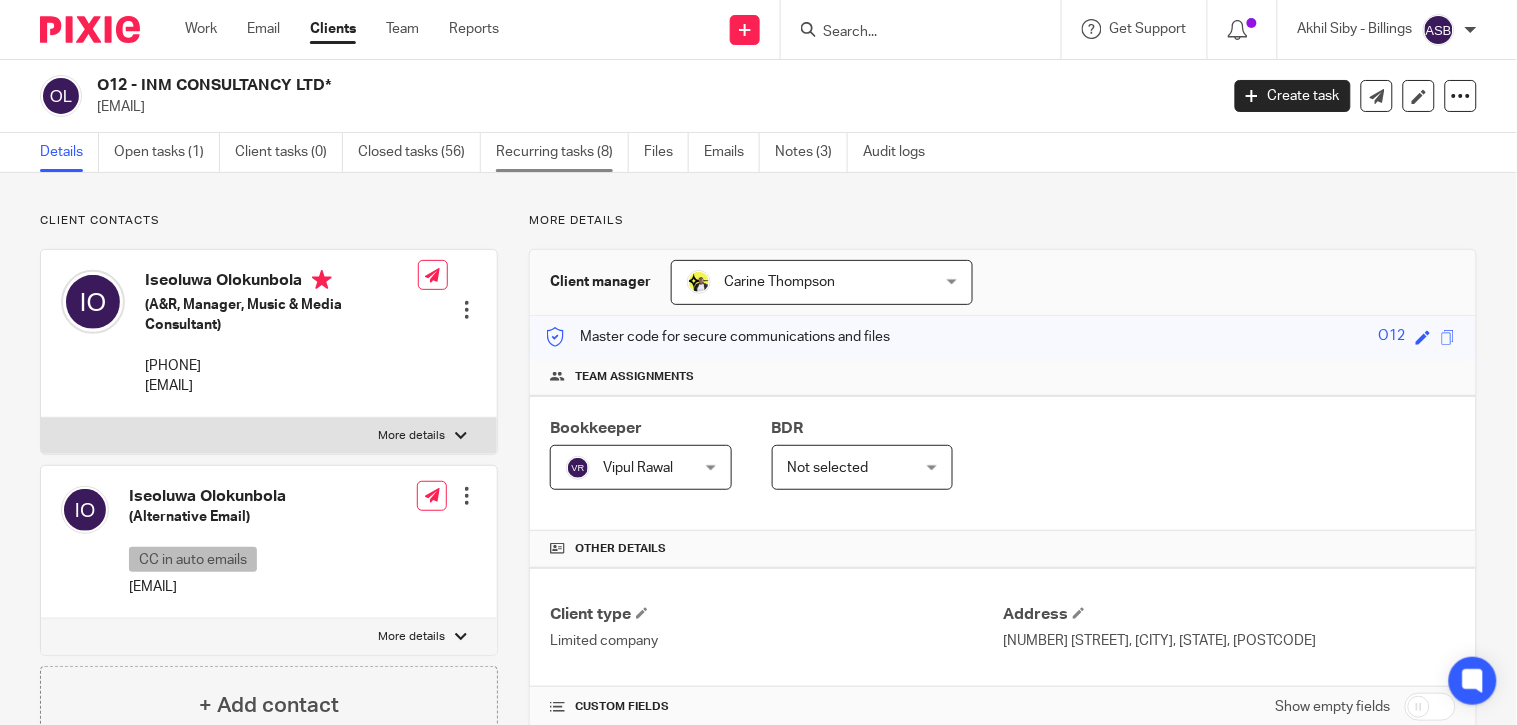 click on "Recurring tasks (8)" at bounding box center (562, 152) 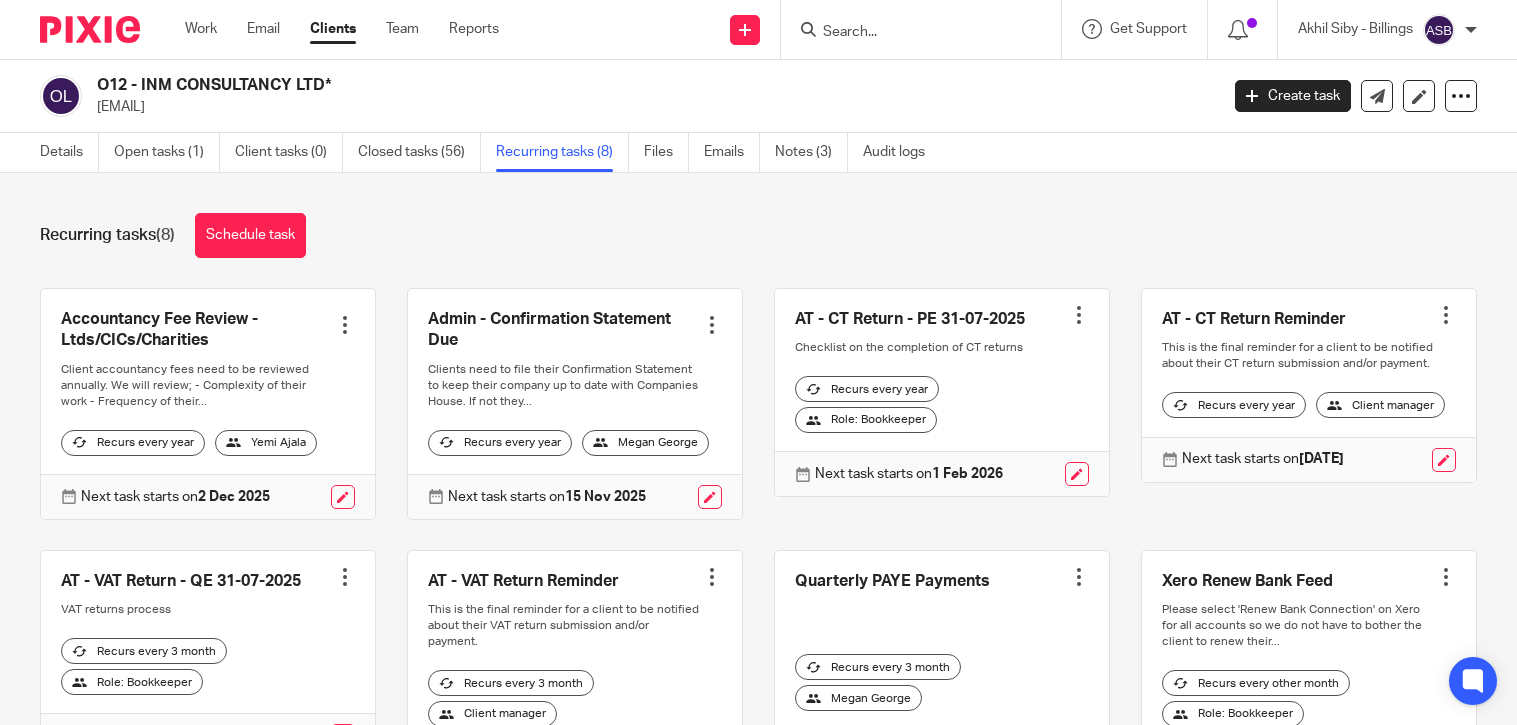 scroll, scrollTop: 0, scrollLeft: 0, axis: both 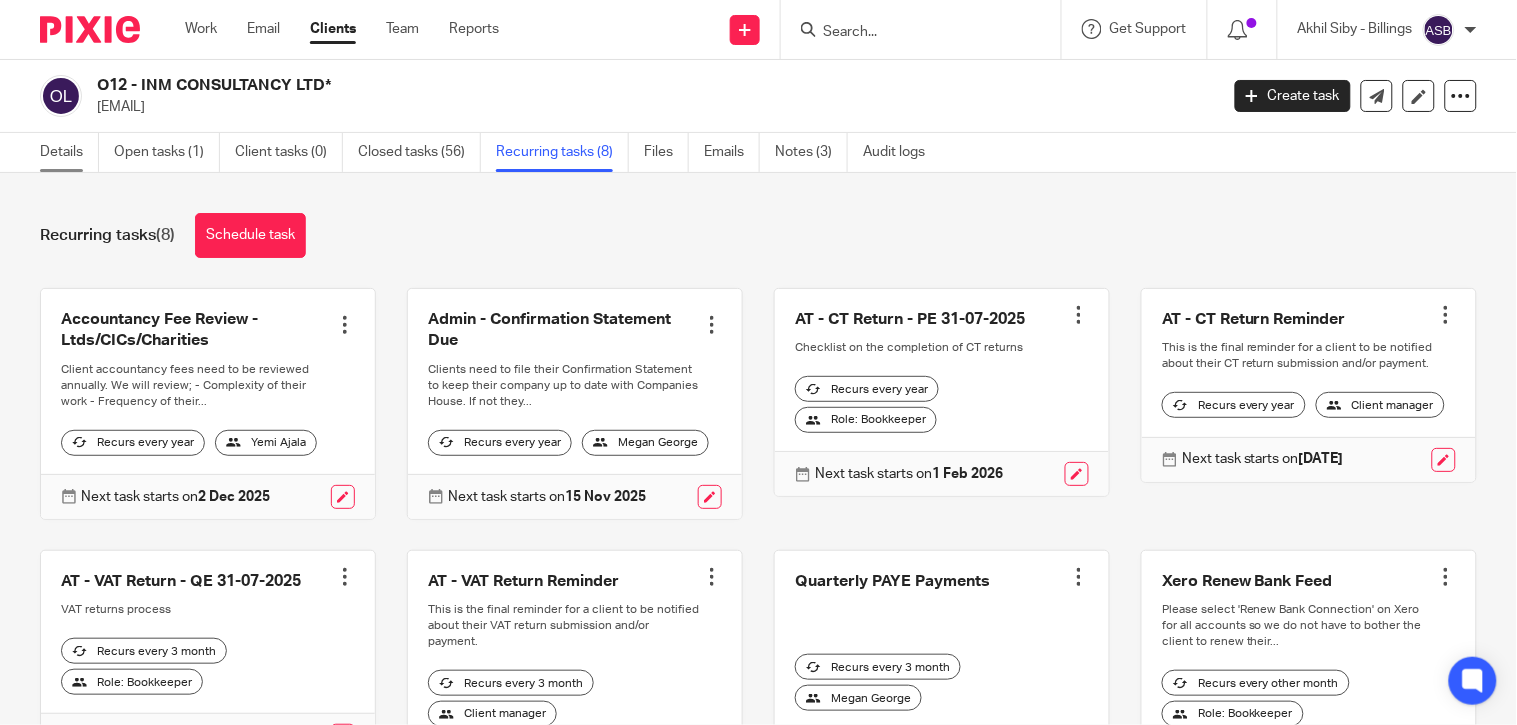 click on "Details" at bounding box center (69, 152) 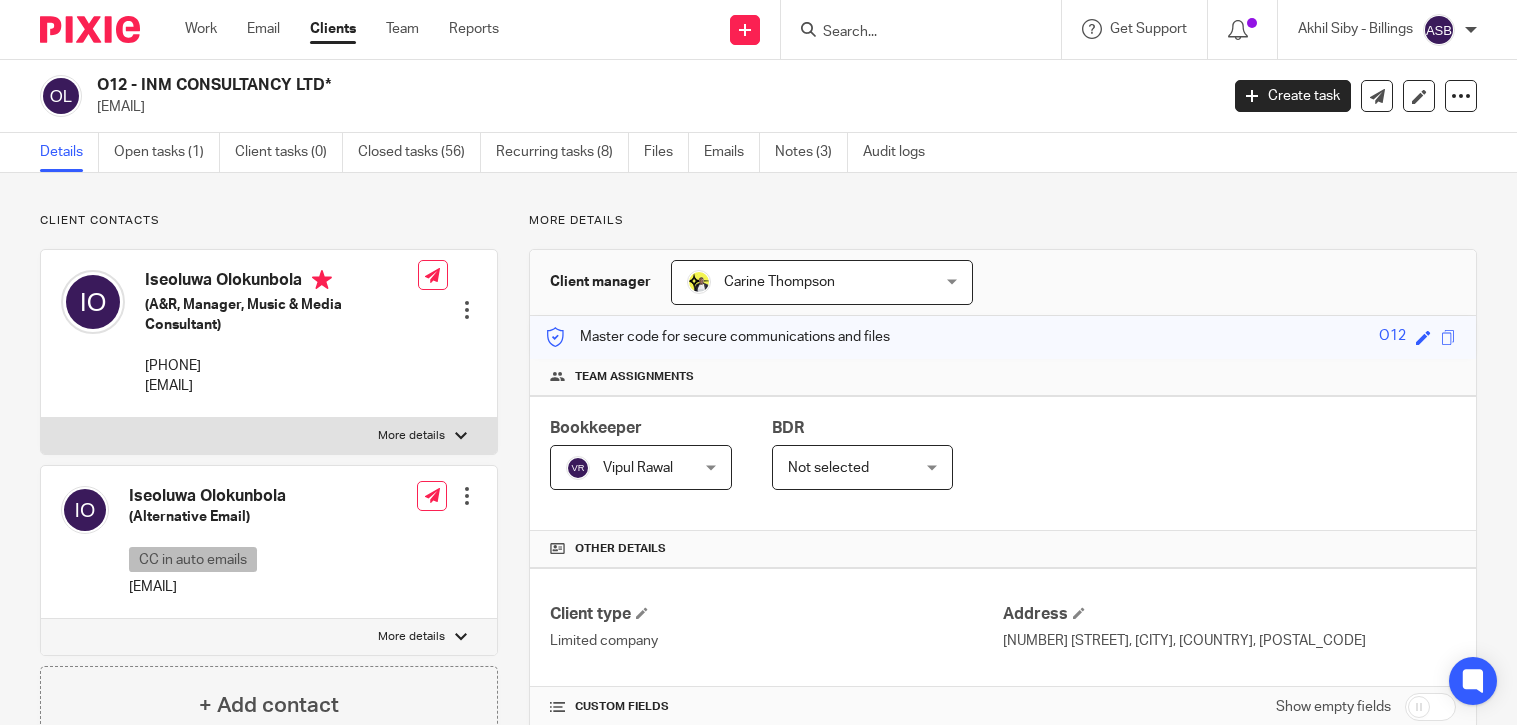 scroll, scrollTop: 0, scrollLeft: 0, axis: both 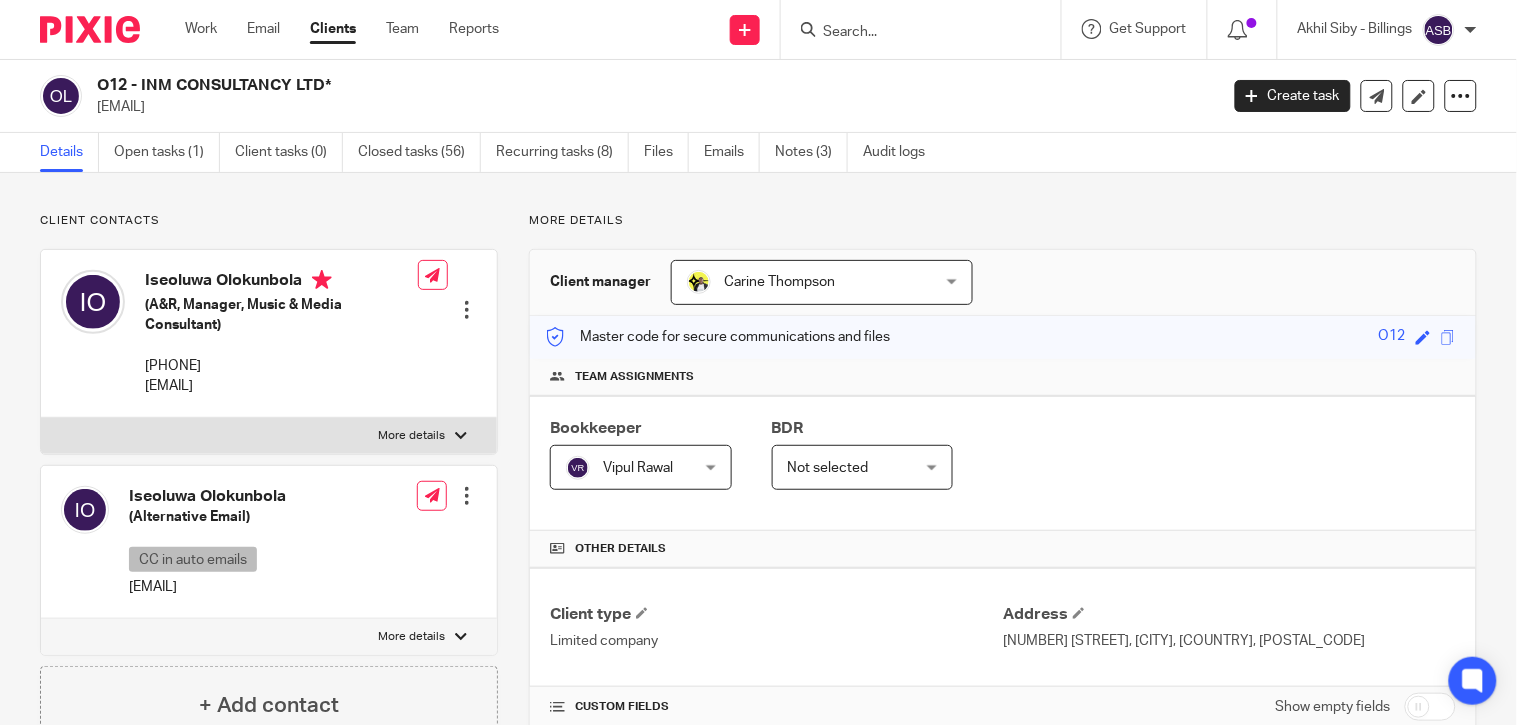 click at bounding box center [927, 29] 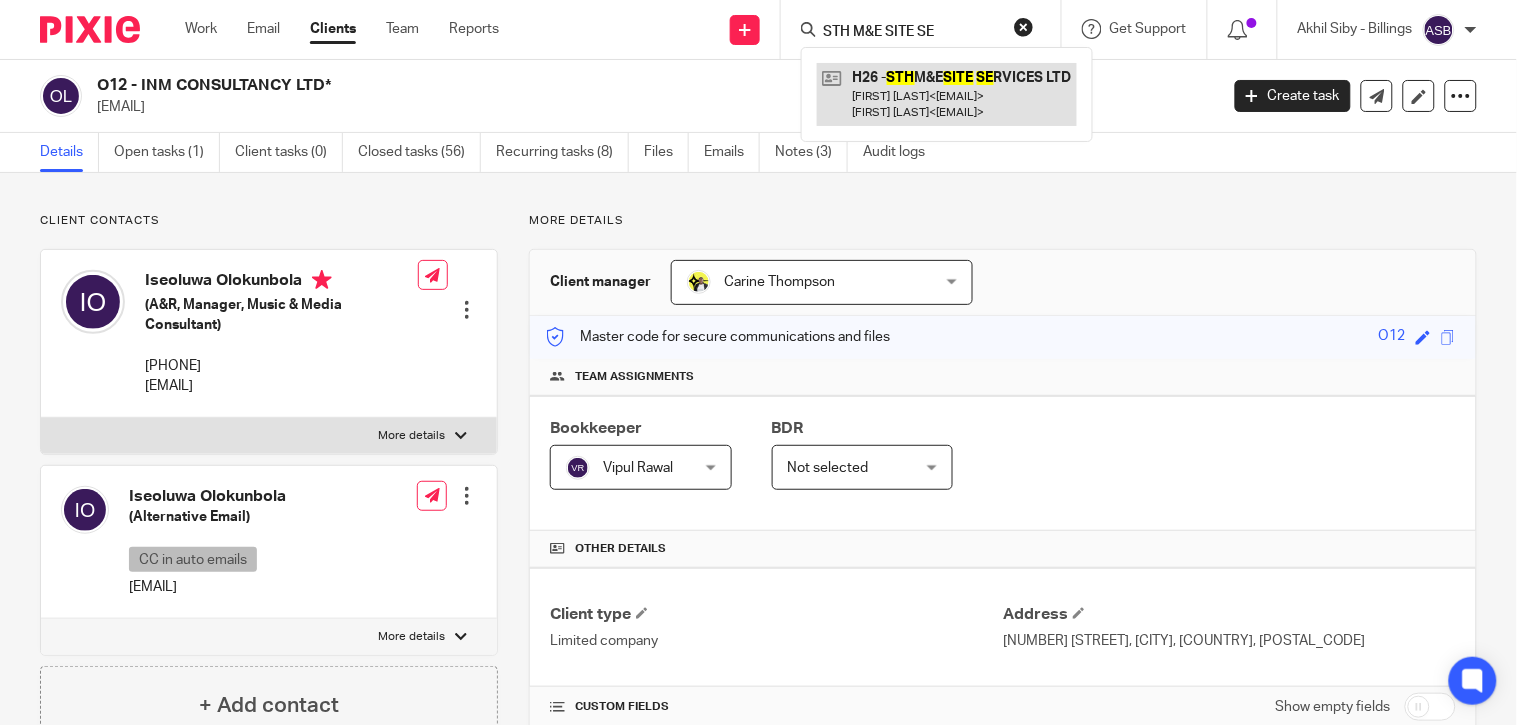 type on "STH M&E SITE SE" 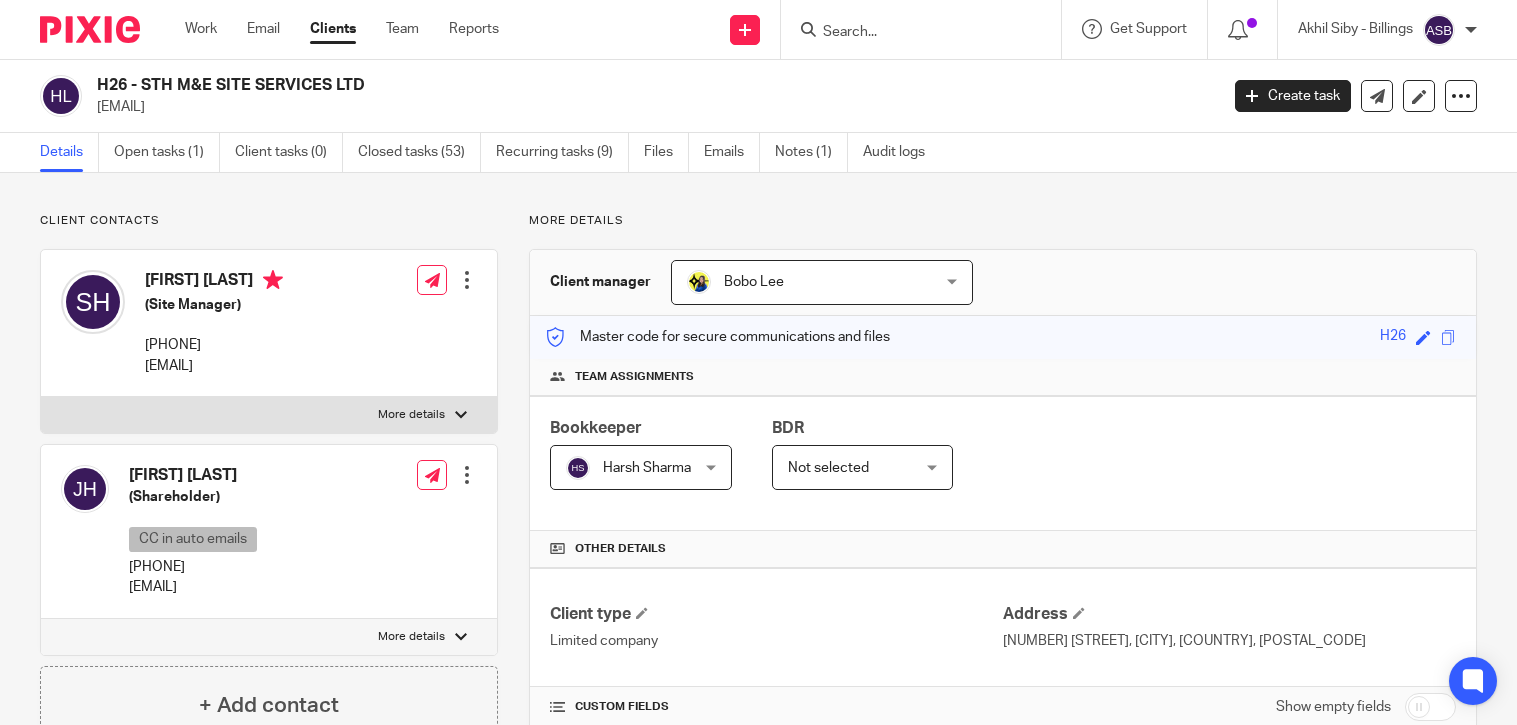 scroll, scrollTop: 0, scrollLeft: 0, axis: both 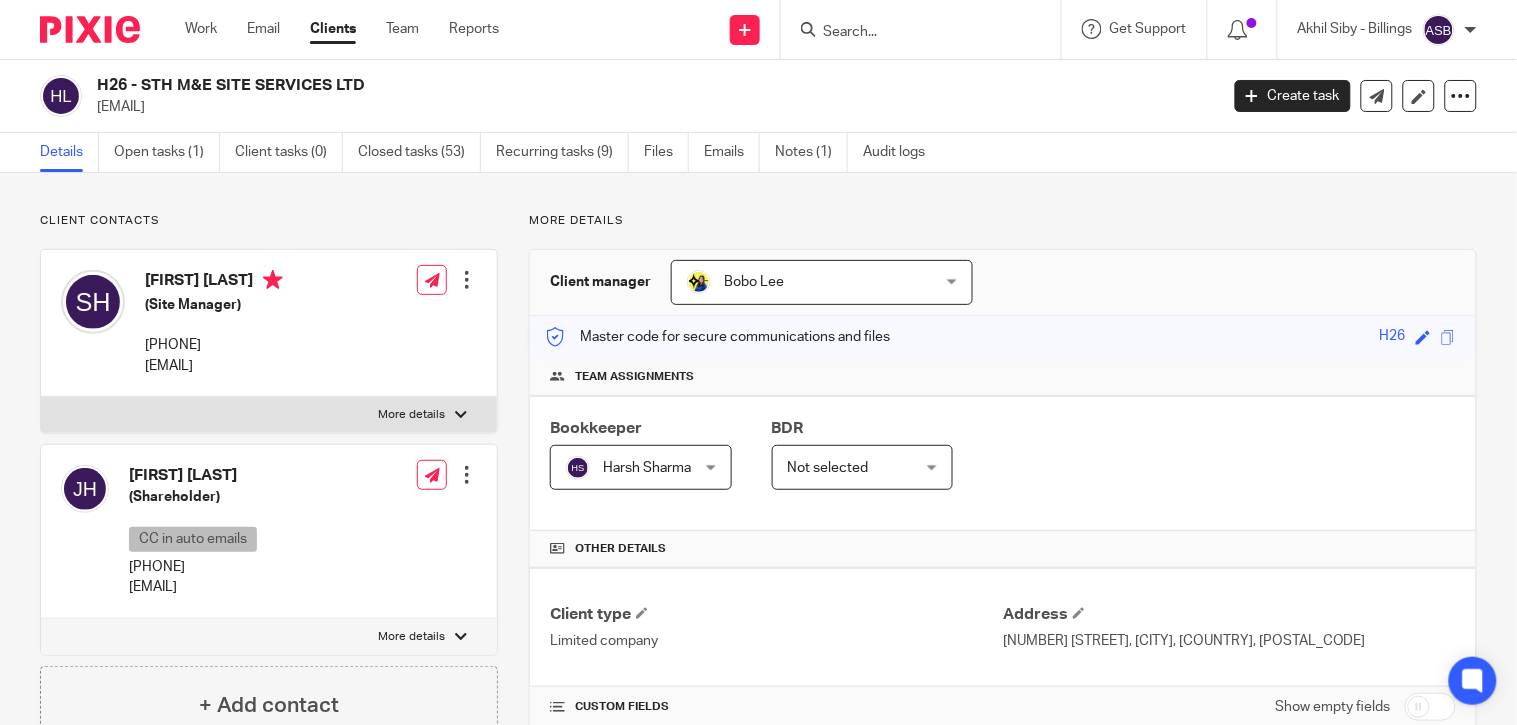 click at bounding box center (911, 33) 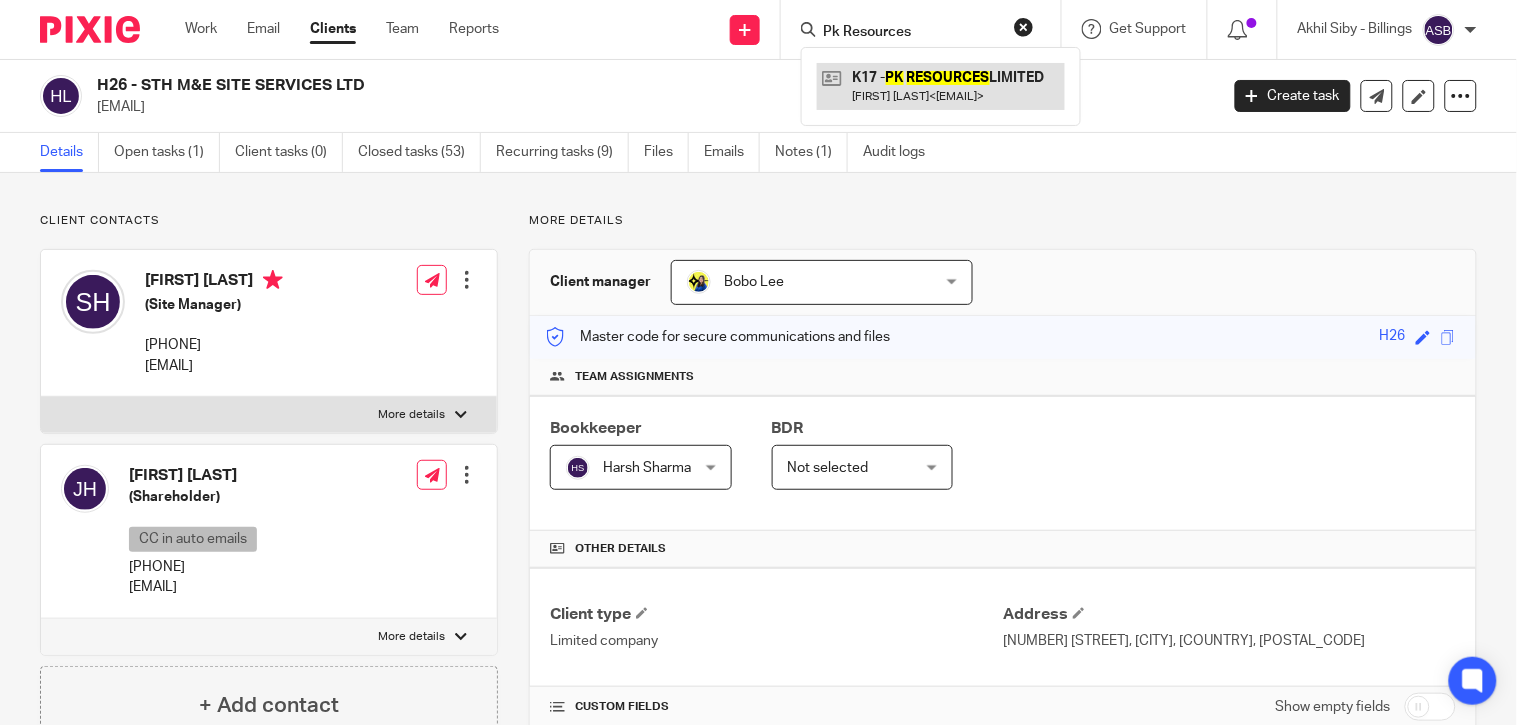 type on "Pk Resources" 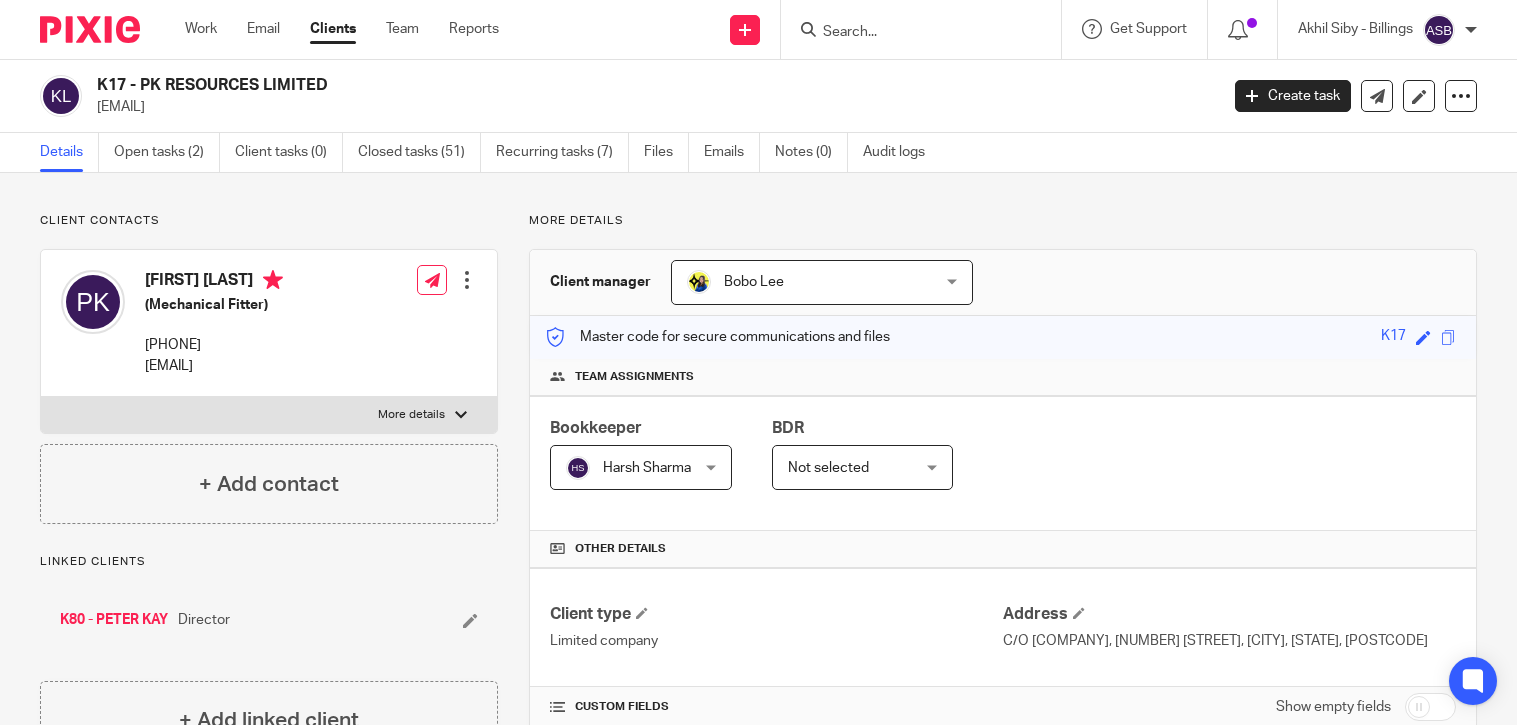 scroll, scrollTop: 0, scrollLeft: 0, axis: both 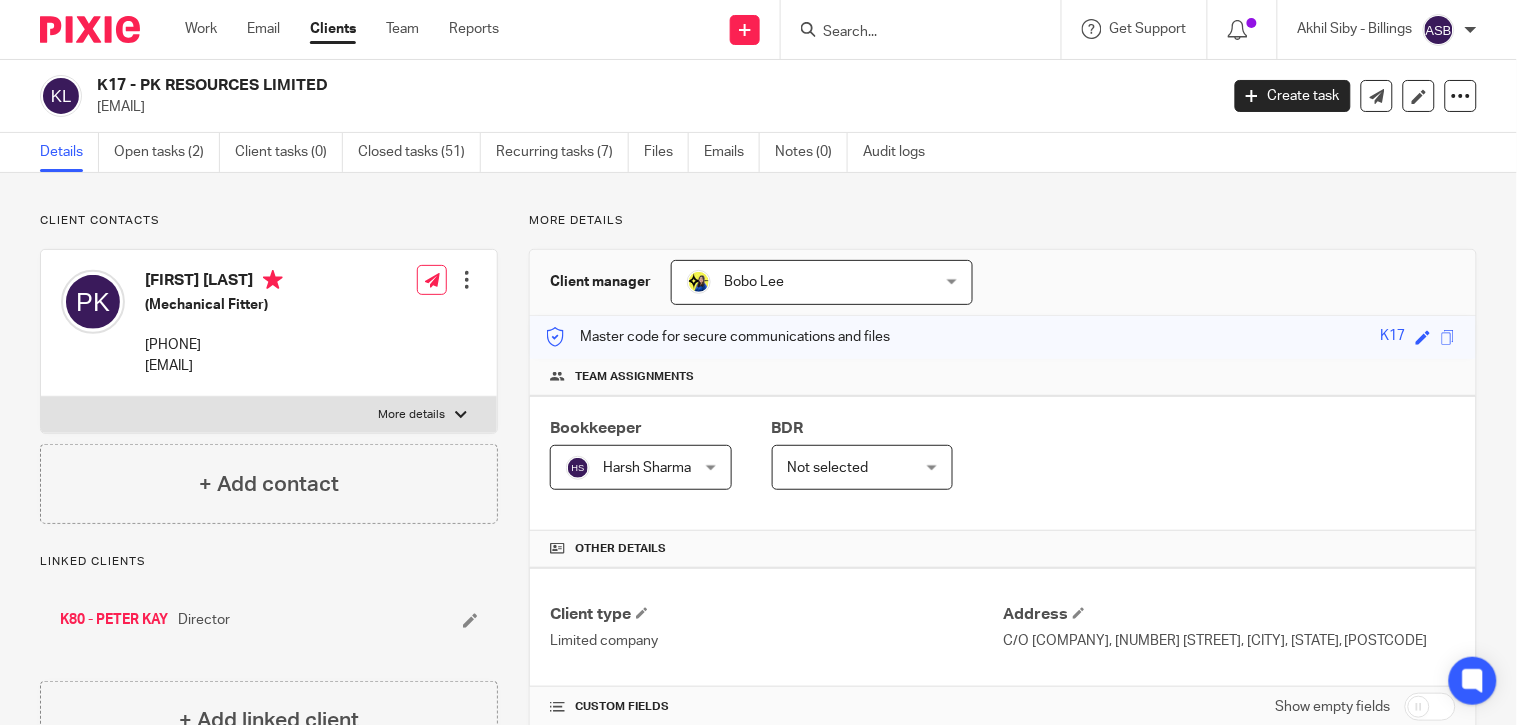 copy on "PK RESOURCES LI" 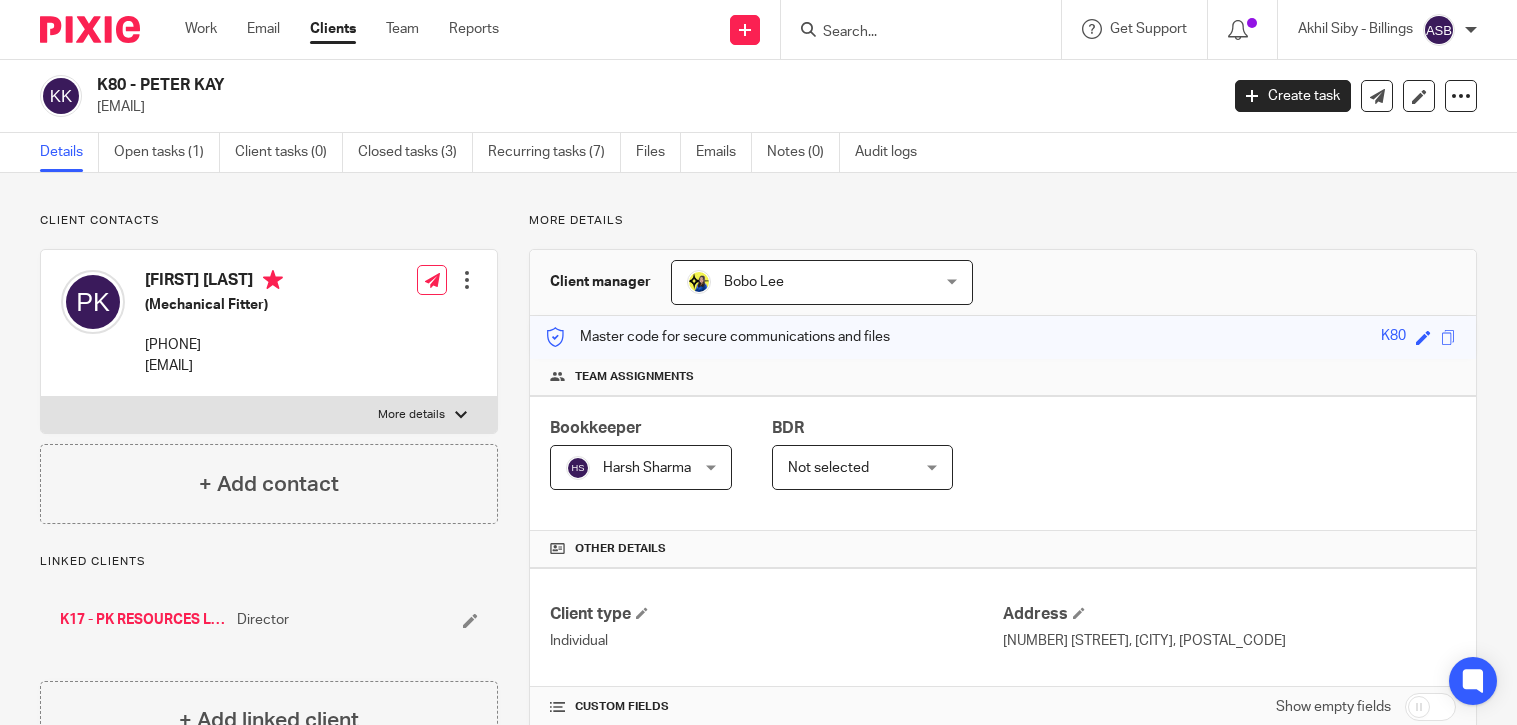 scroll, scrollTop: 0, scrollLeft: 0, axis: both 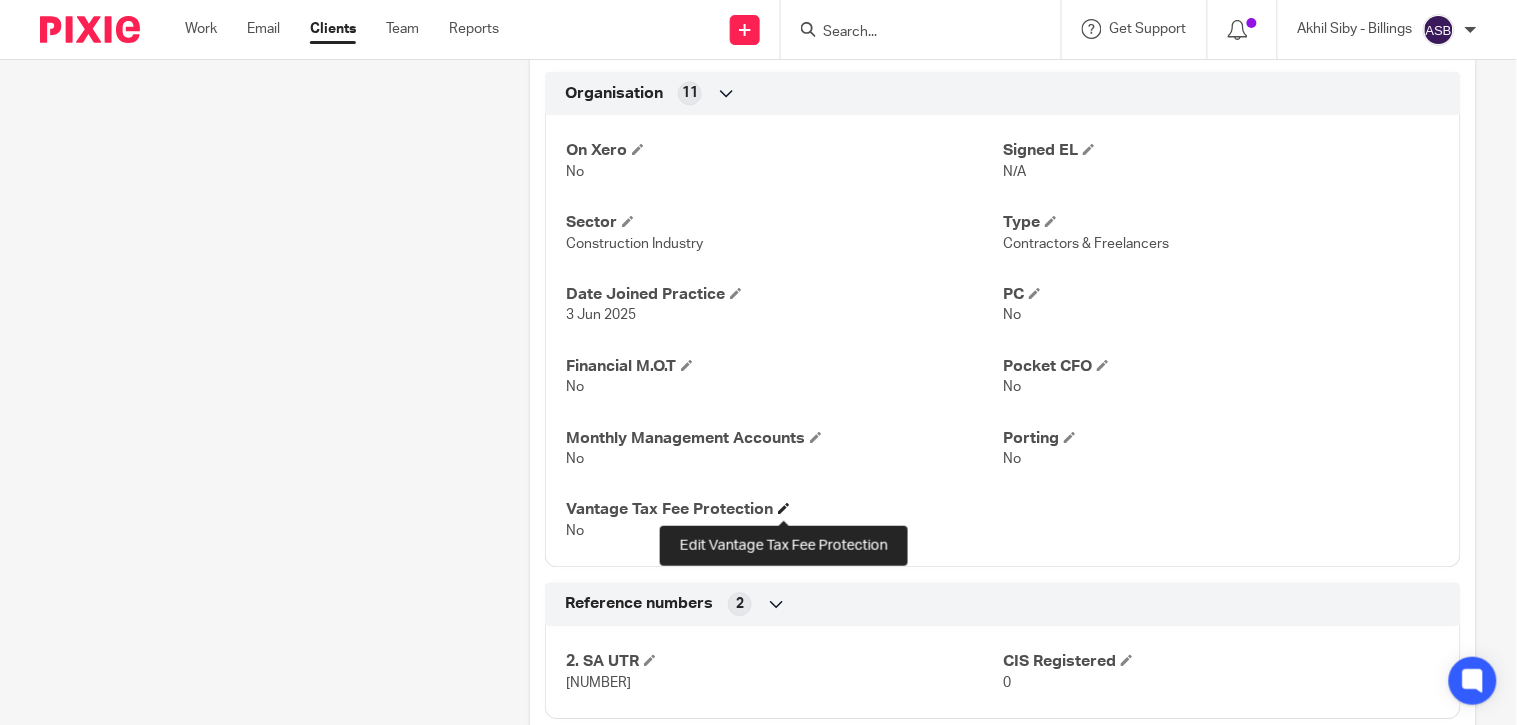 click at bounding box center (784, 508) 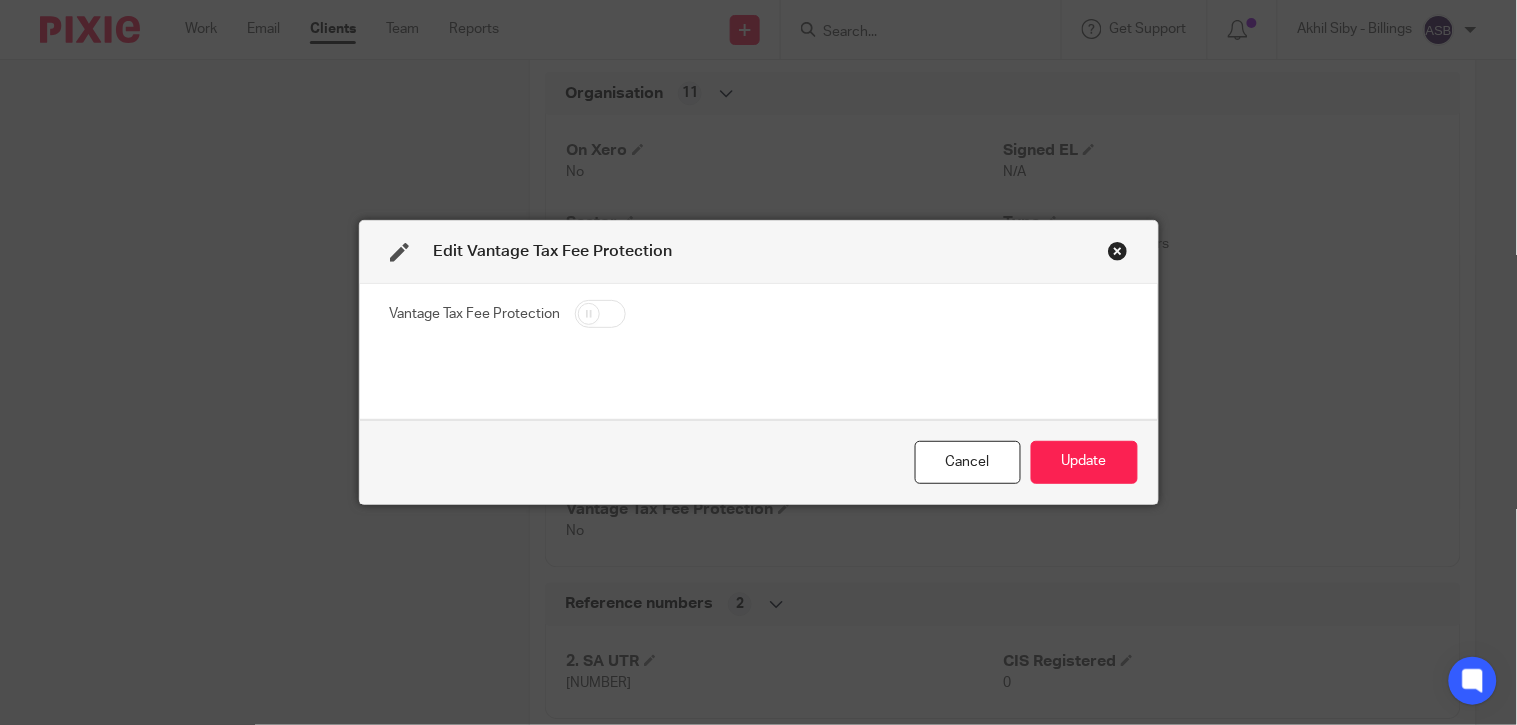 drag, startPoint x: 605, startPoint y: 310, endPoint x: 886, endPoint y: 395, distance: 293.57452 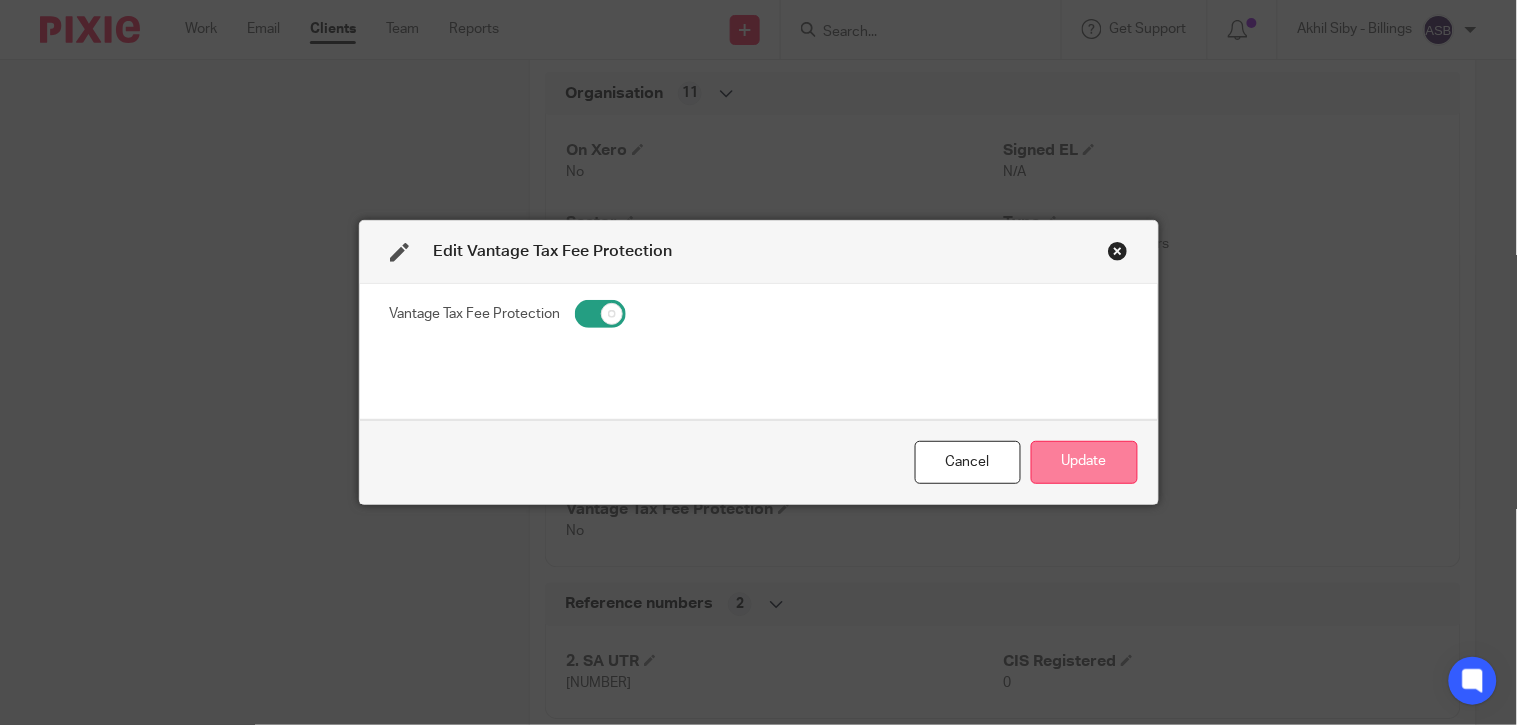 click on "Update" at bounding box center (1084, 462) 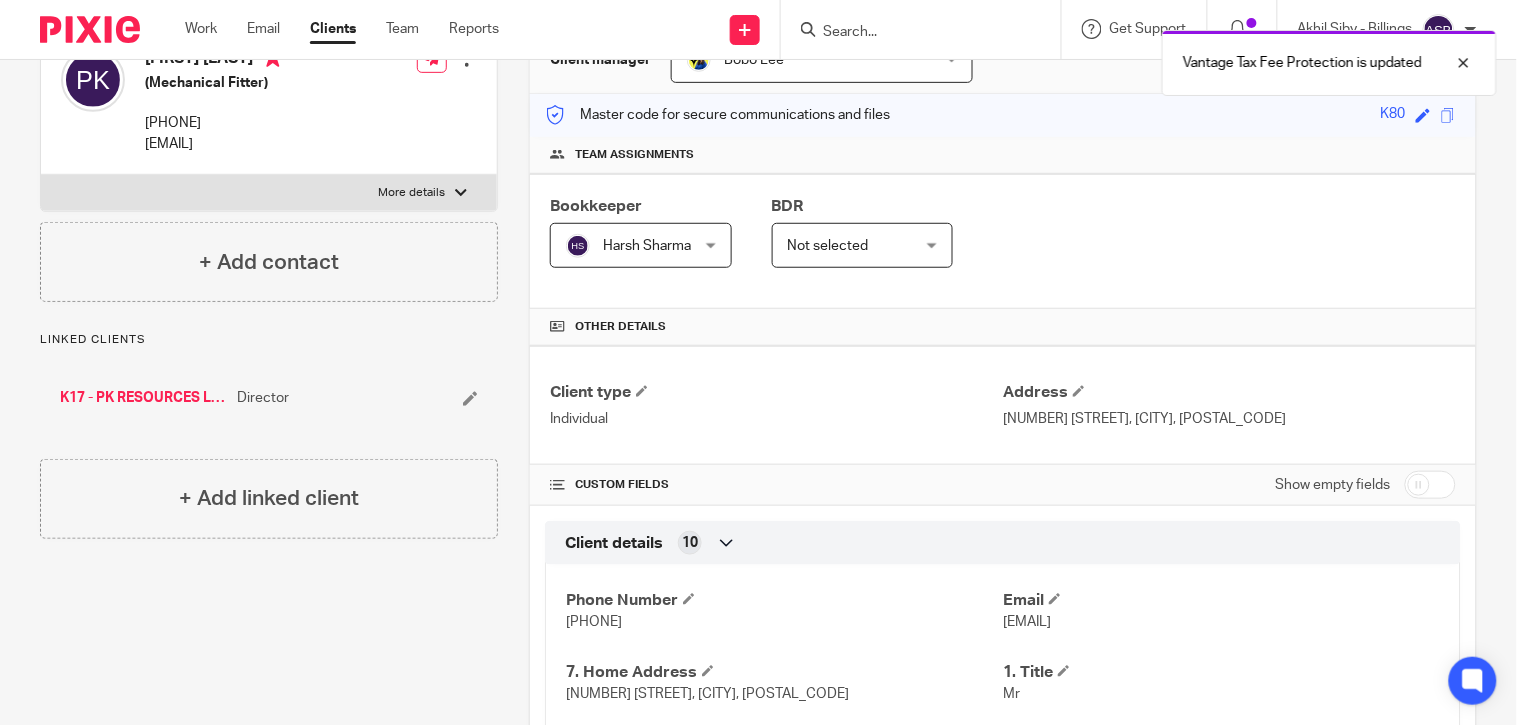 scroll, scrollTop: 0, scrollLeft: 0, axis: both 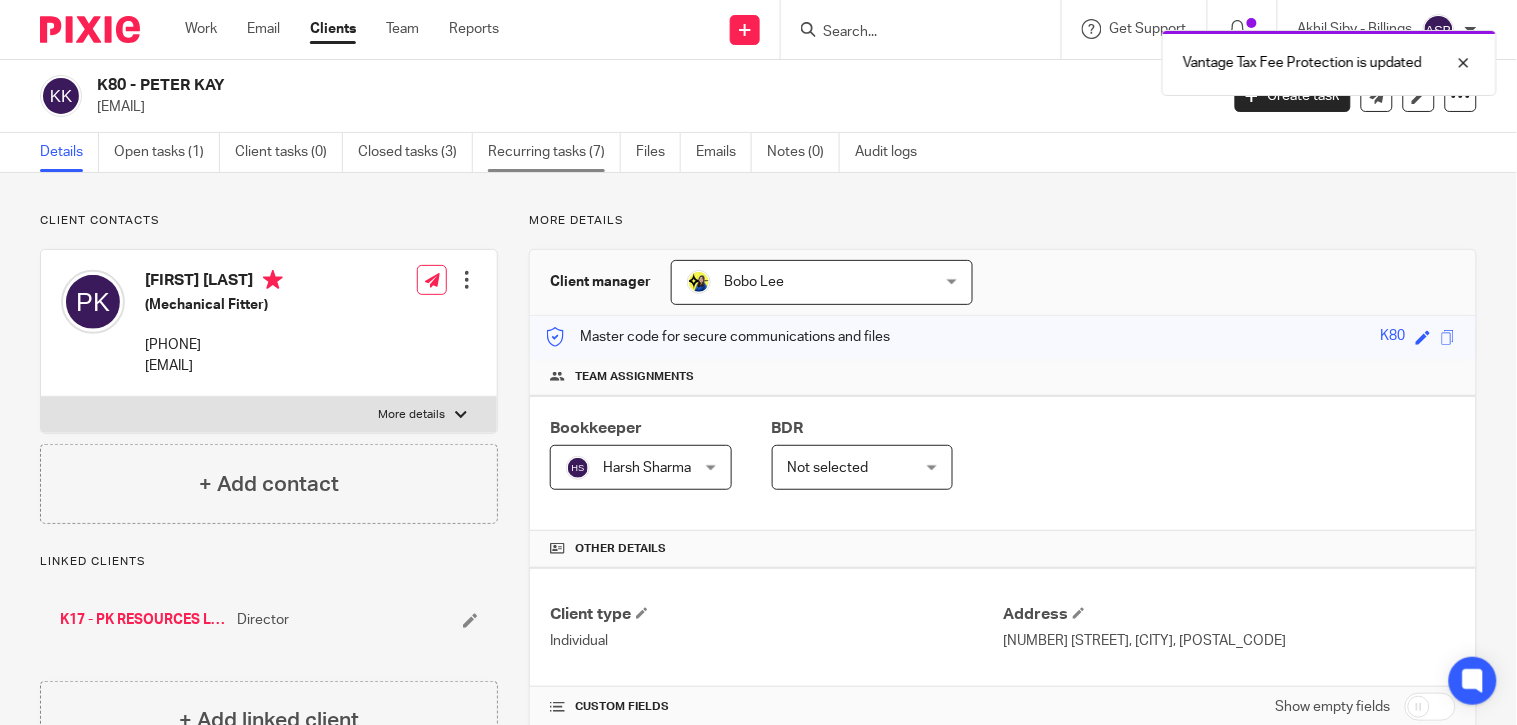 click on "Recurring tasks (7)" at bounding box center [554, 152] 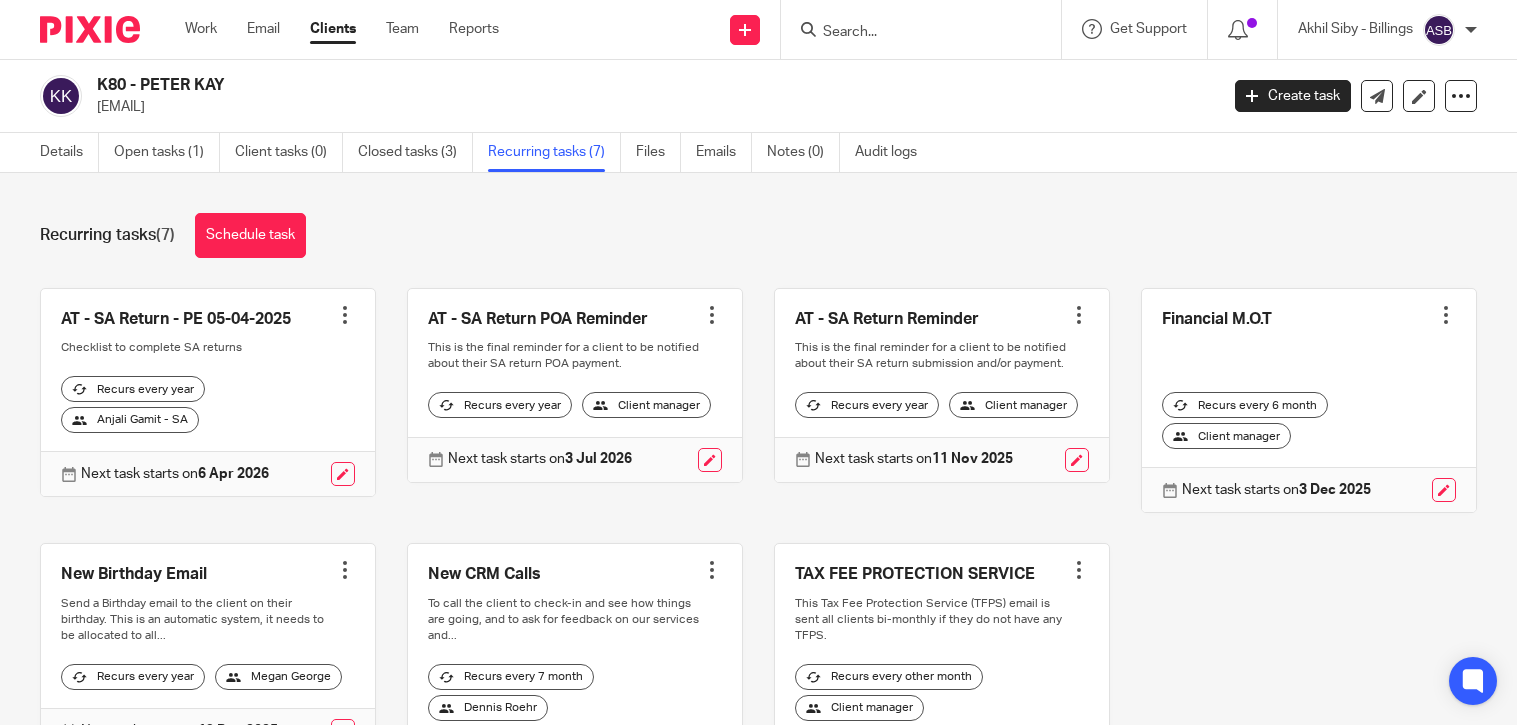 scroll, scrollTop: 0, scrollLeft: 0, axis: both 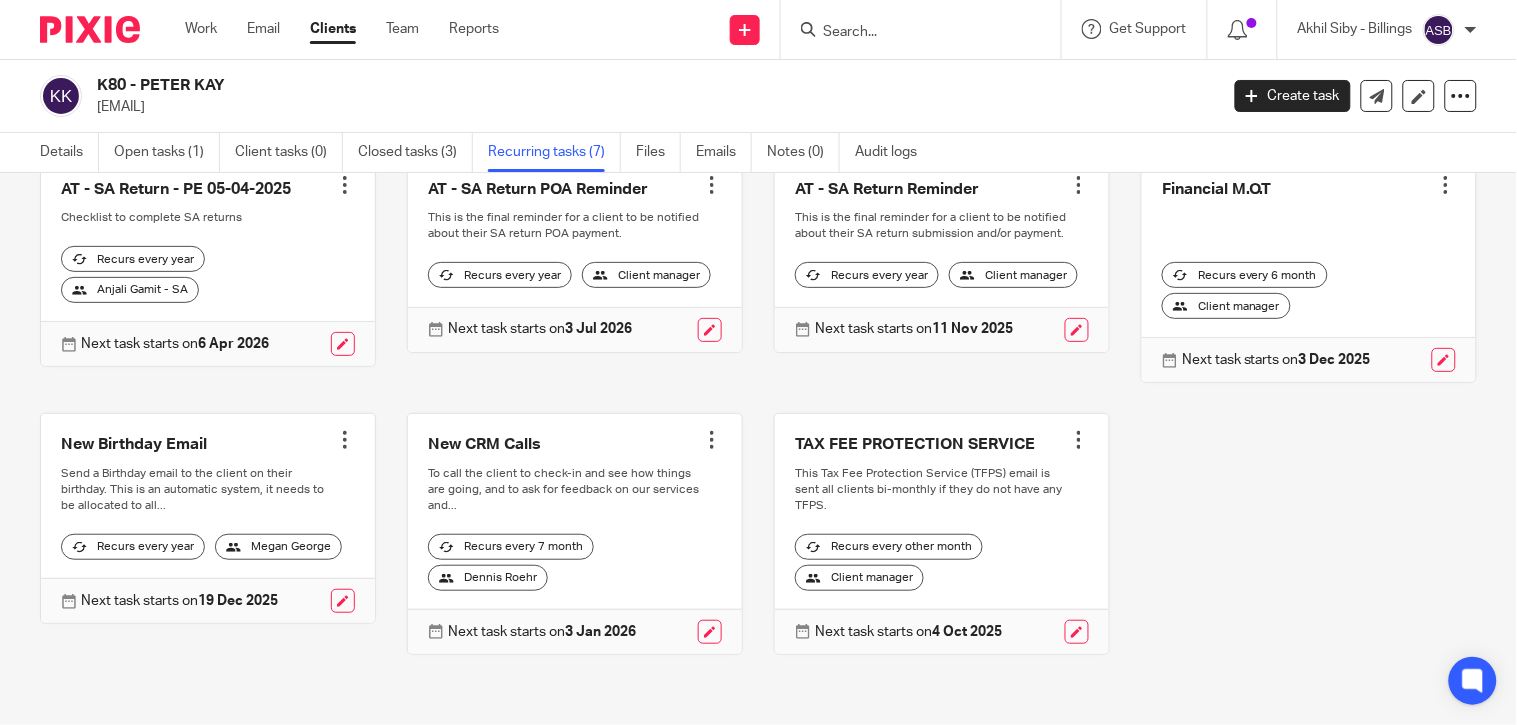 click at bounding box center (1079, 440) 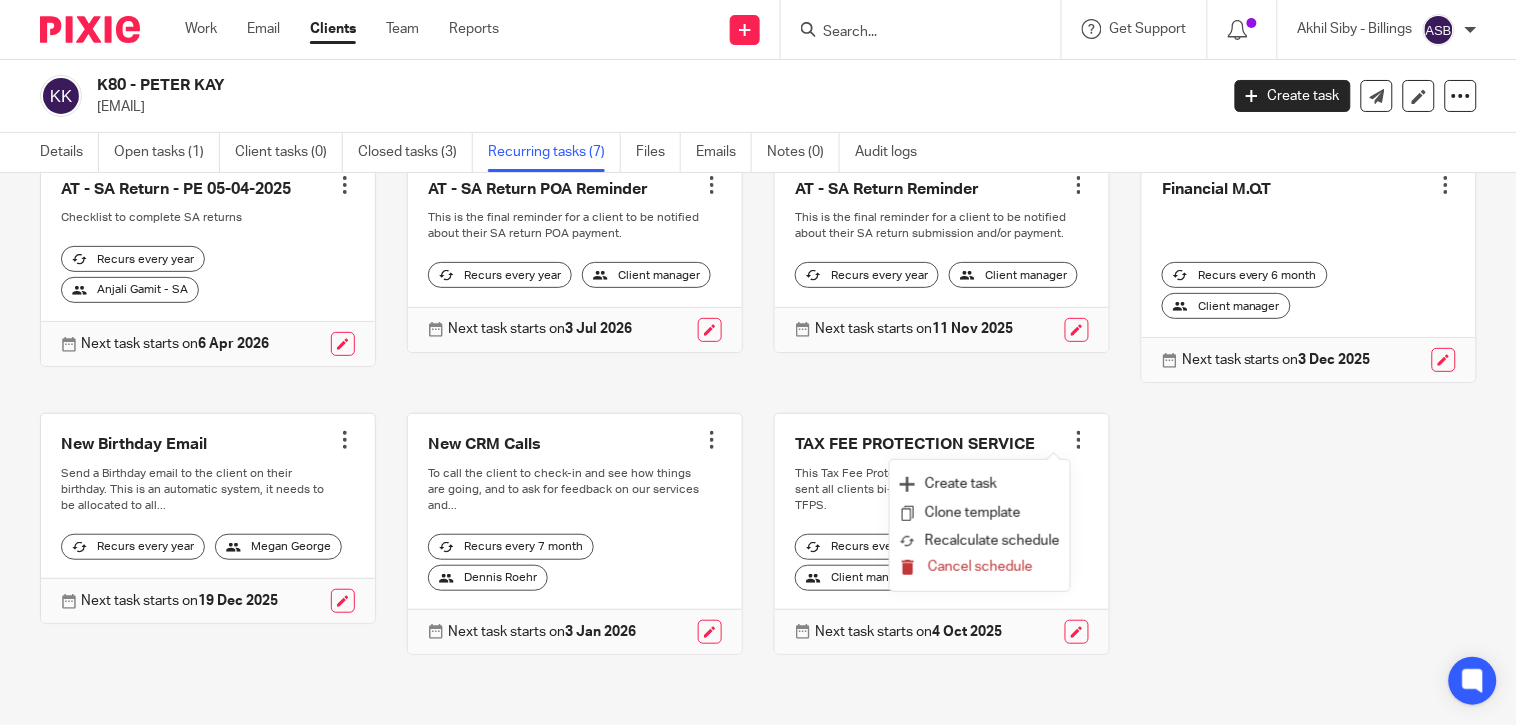 click on "Cancel schedule" at bounding box center (980, 567) 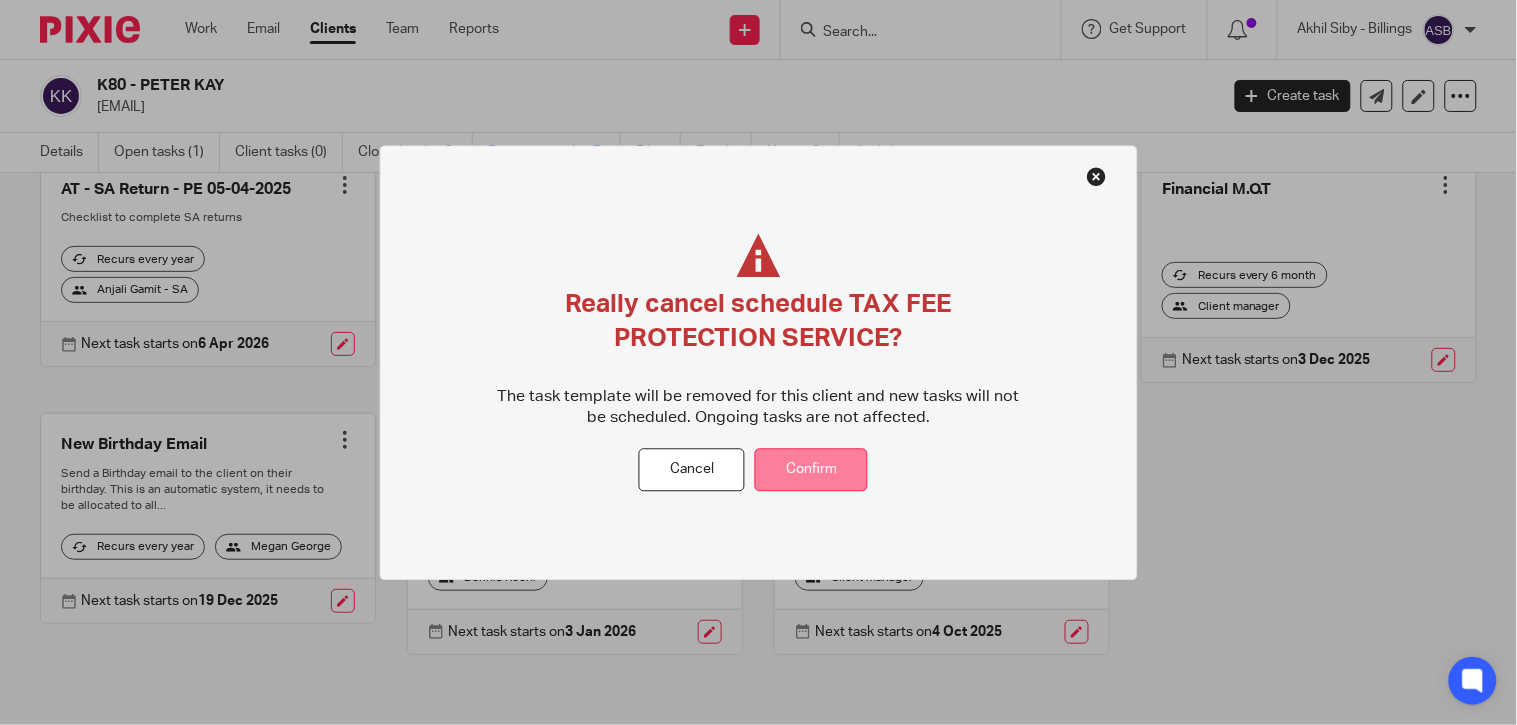 click on "Confirm" at bounding box center (811, 470) 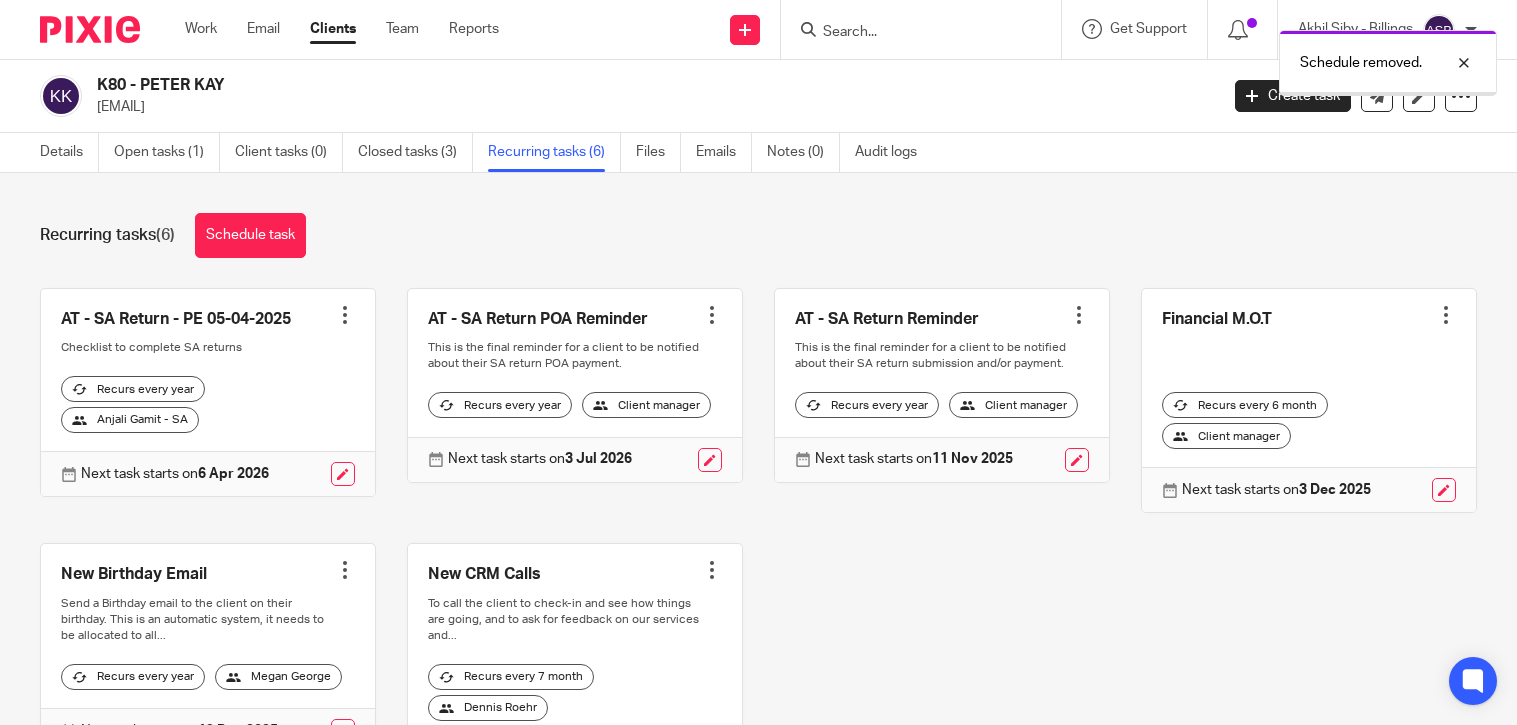 scroll, scrollTop: 0, scrollLeft: 0, axis: both 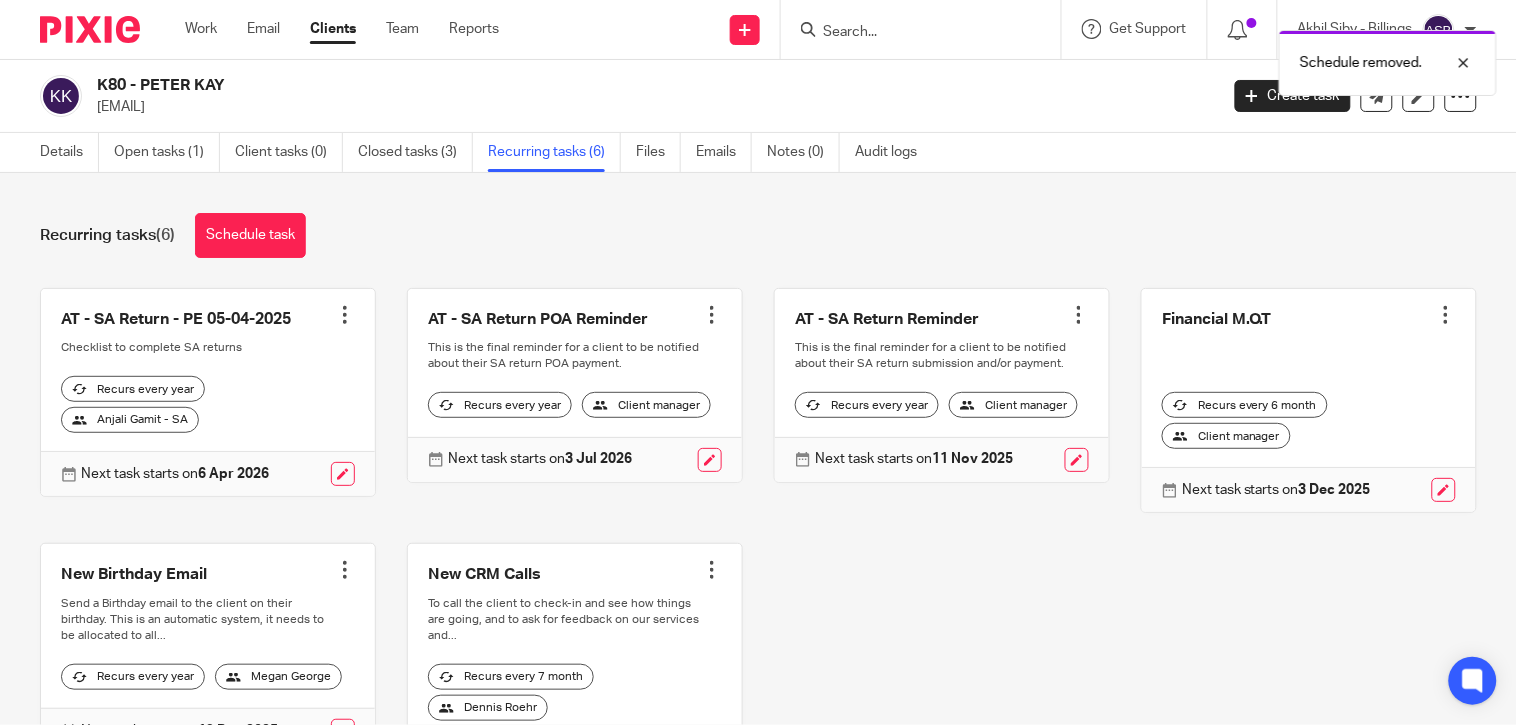 drag, startPoint x: 141, startPoint y: 84, endPoint x: 253, endPoint y: 84, distance: 112 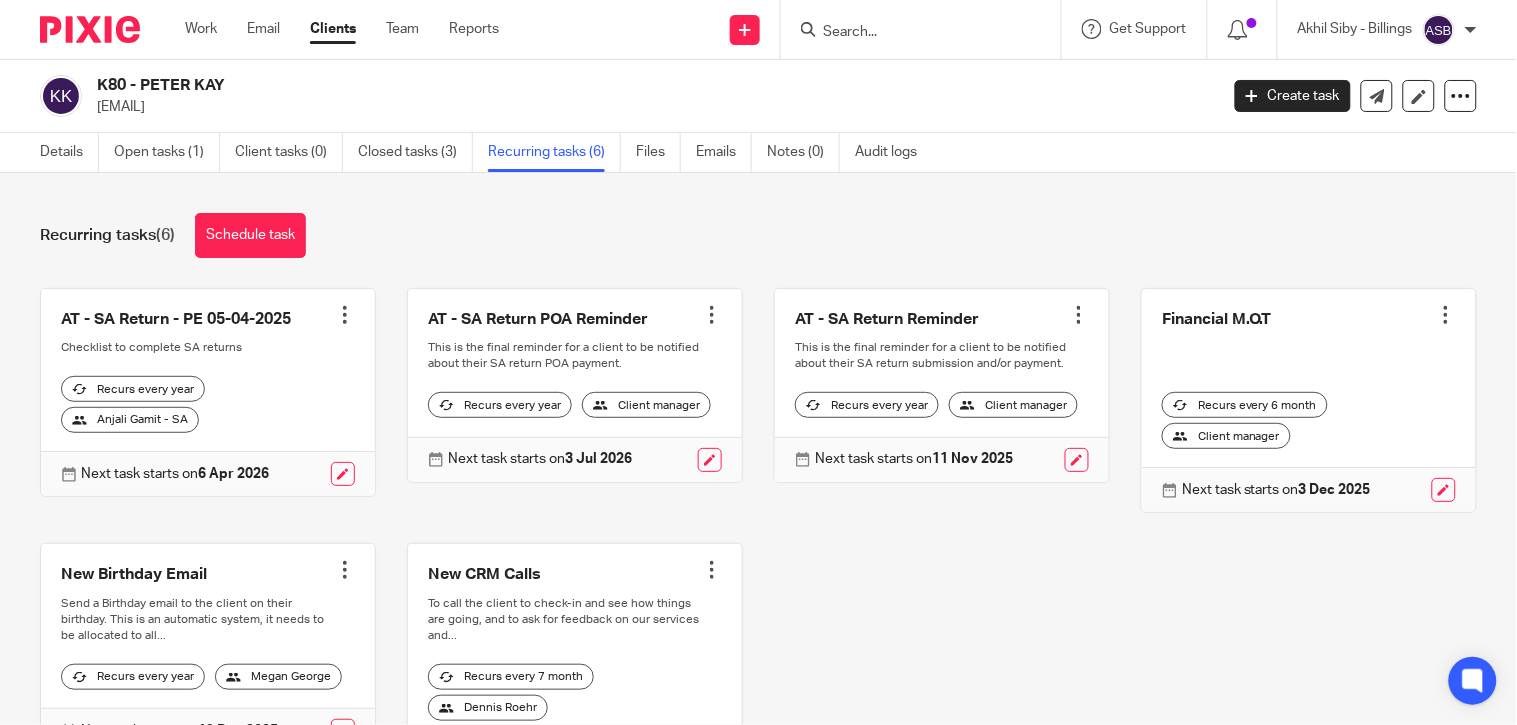 click at bounding box center [911, 33] 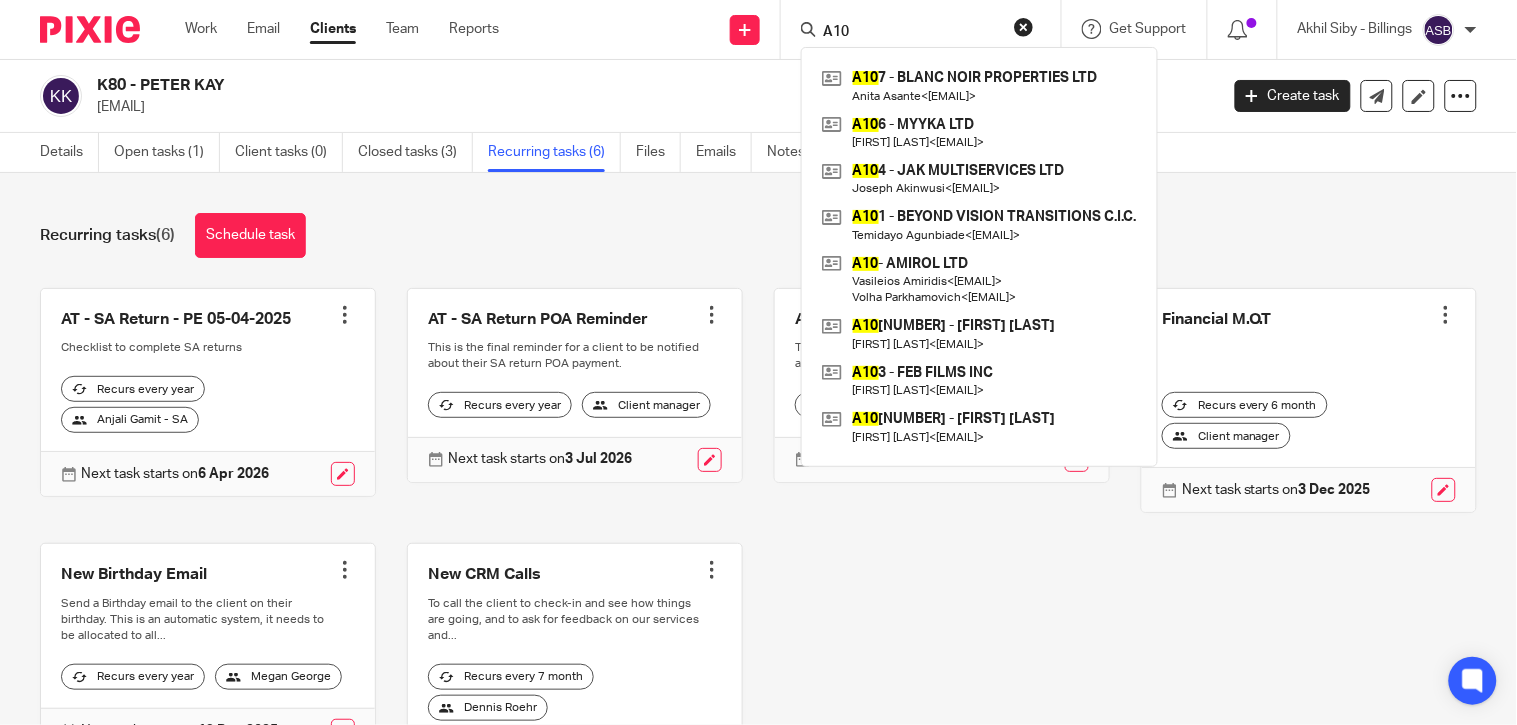 click at bounding box center [0, 0] 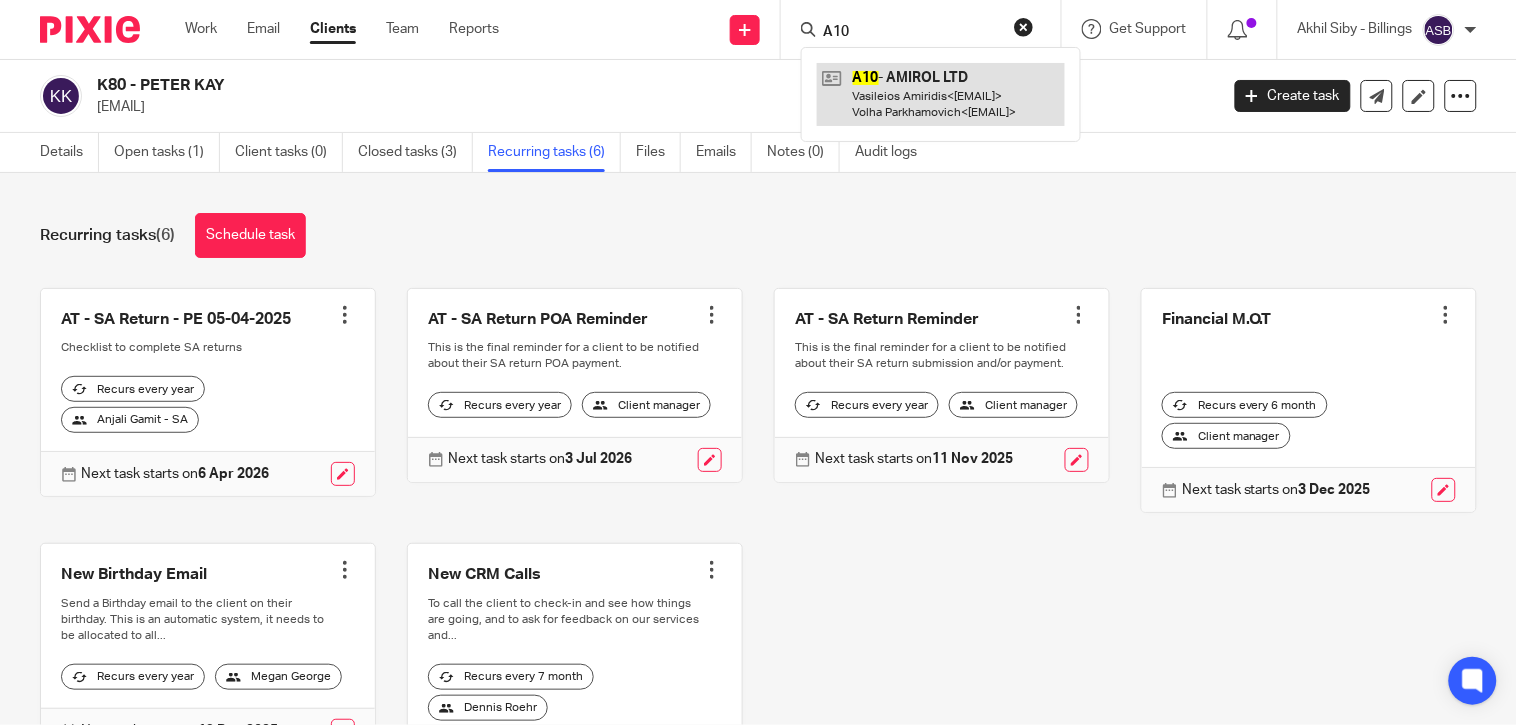 type on "A10" 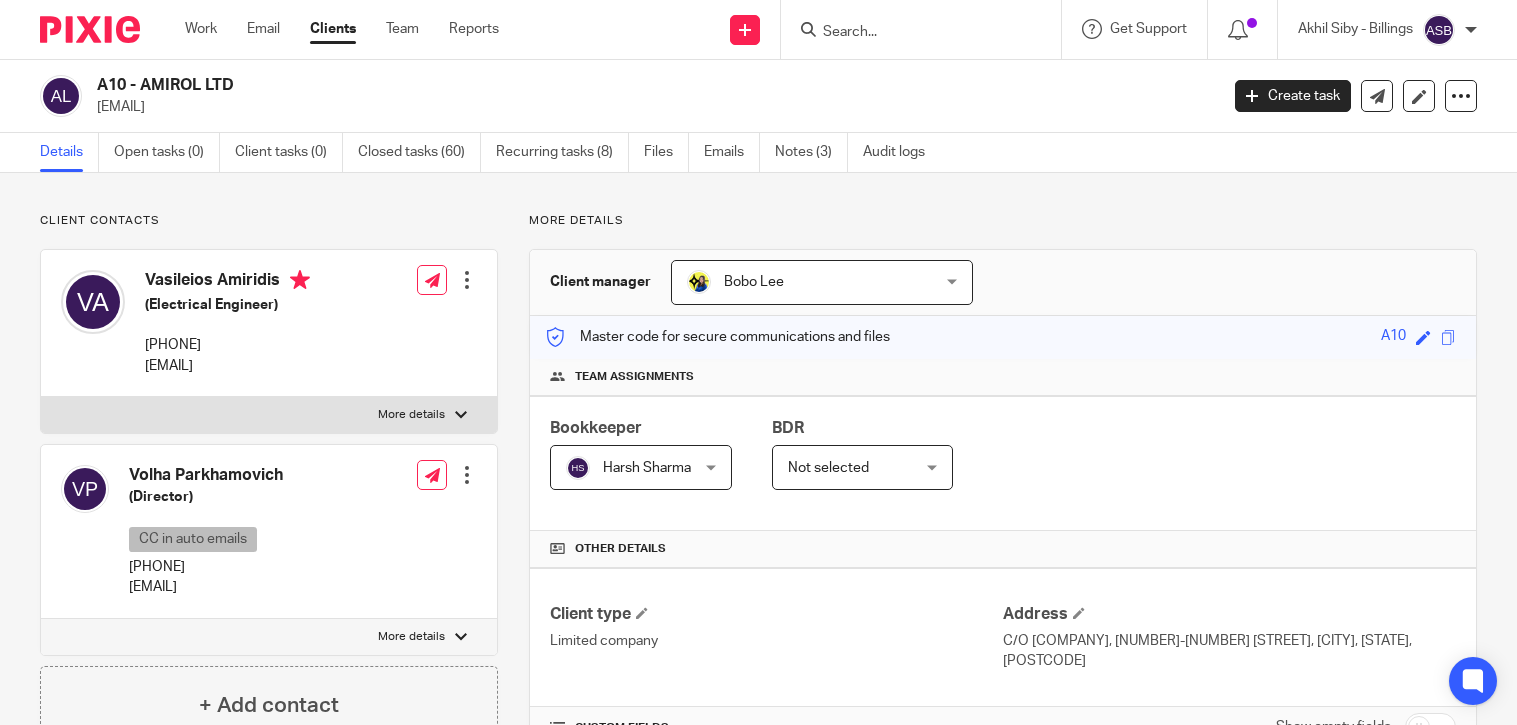 scroll, scrollTop: 0, scrollLeft: 0, axis: both 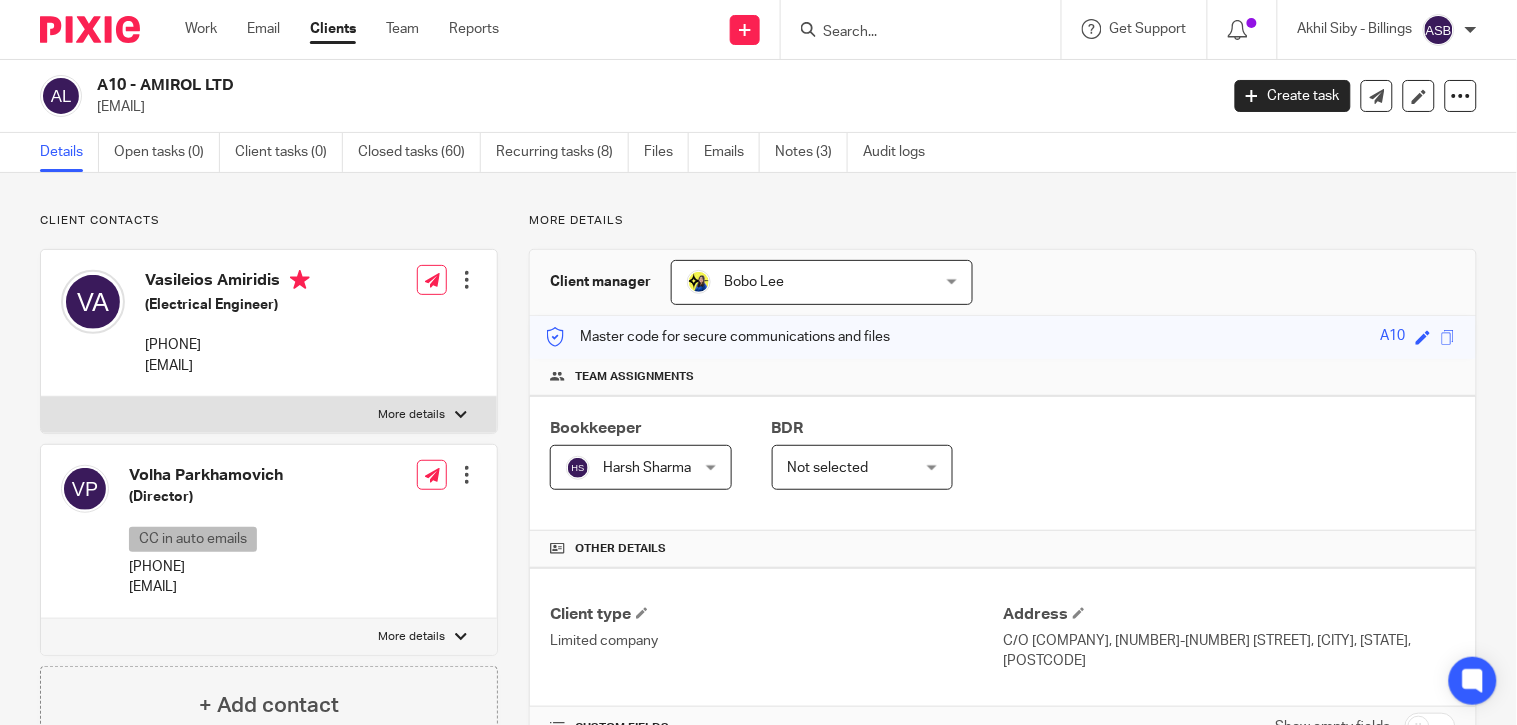 drag, startPoint x: 141, startPoint y: 82, endPoint x: 245, endPoint y: 76, distance: 104.172935 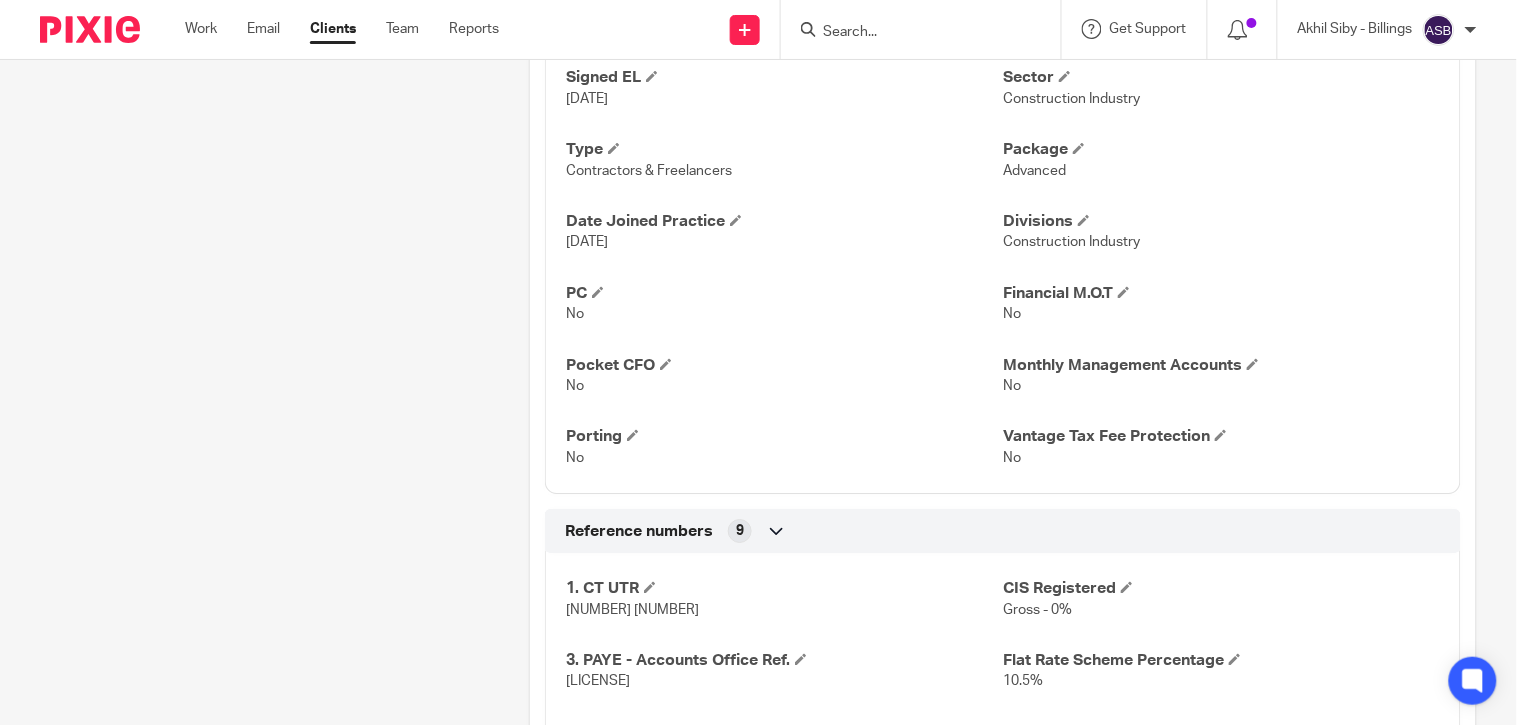 scroll, scrollTop: 1444, scrollLeft: 0, axis: vertical 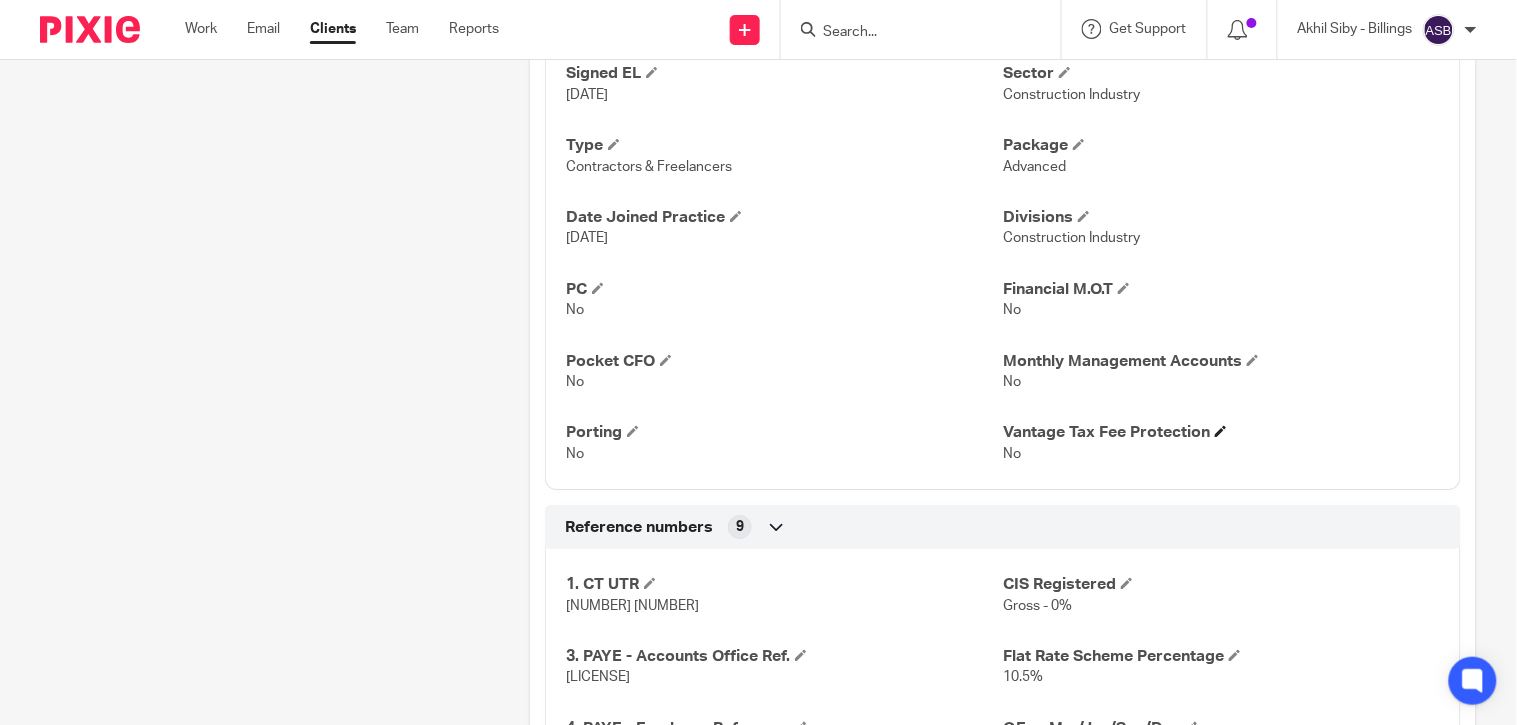 click at bounding box center (1221, 431) 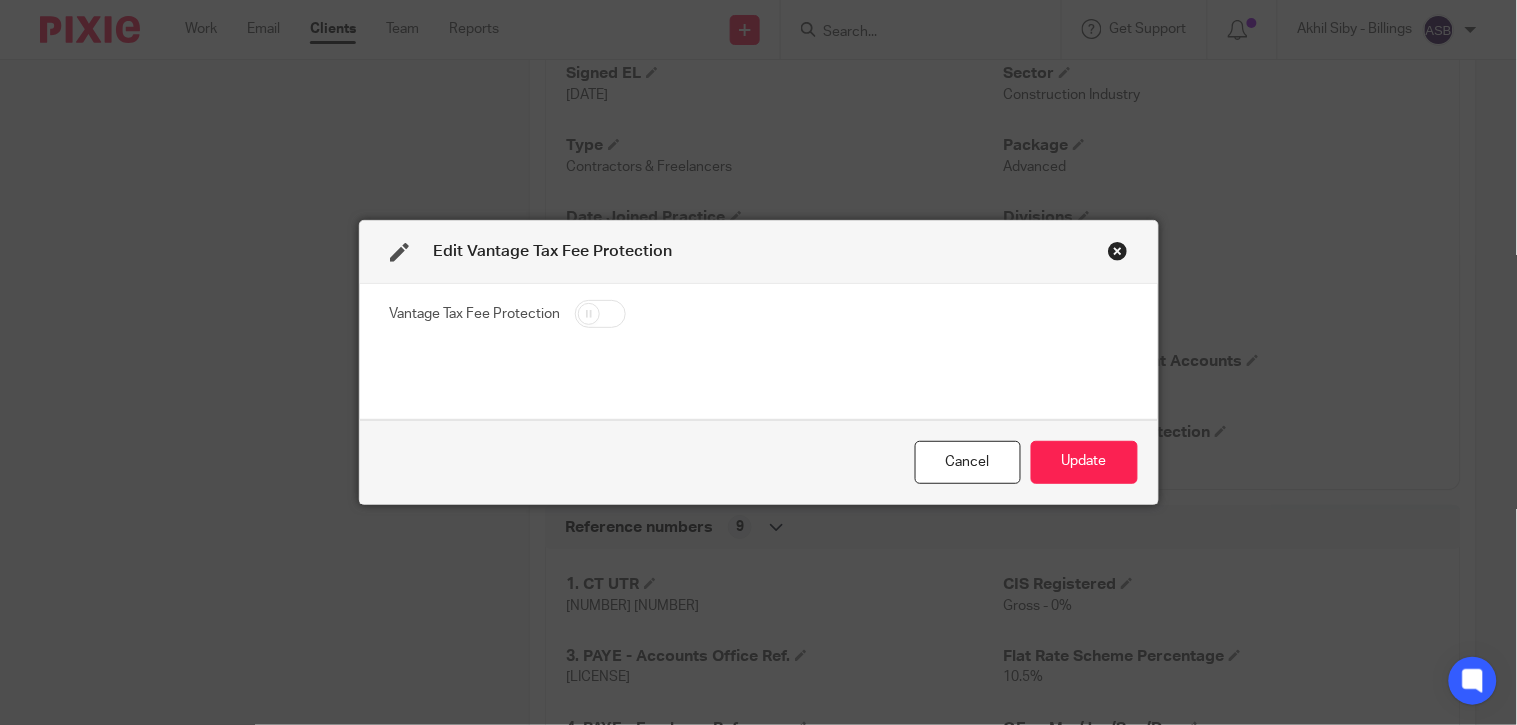 click at bounding box center [600, 314] 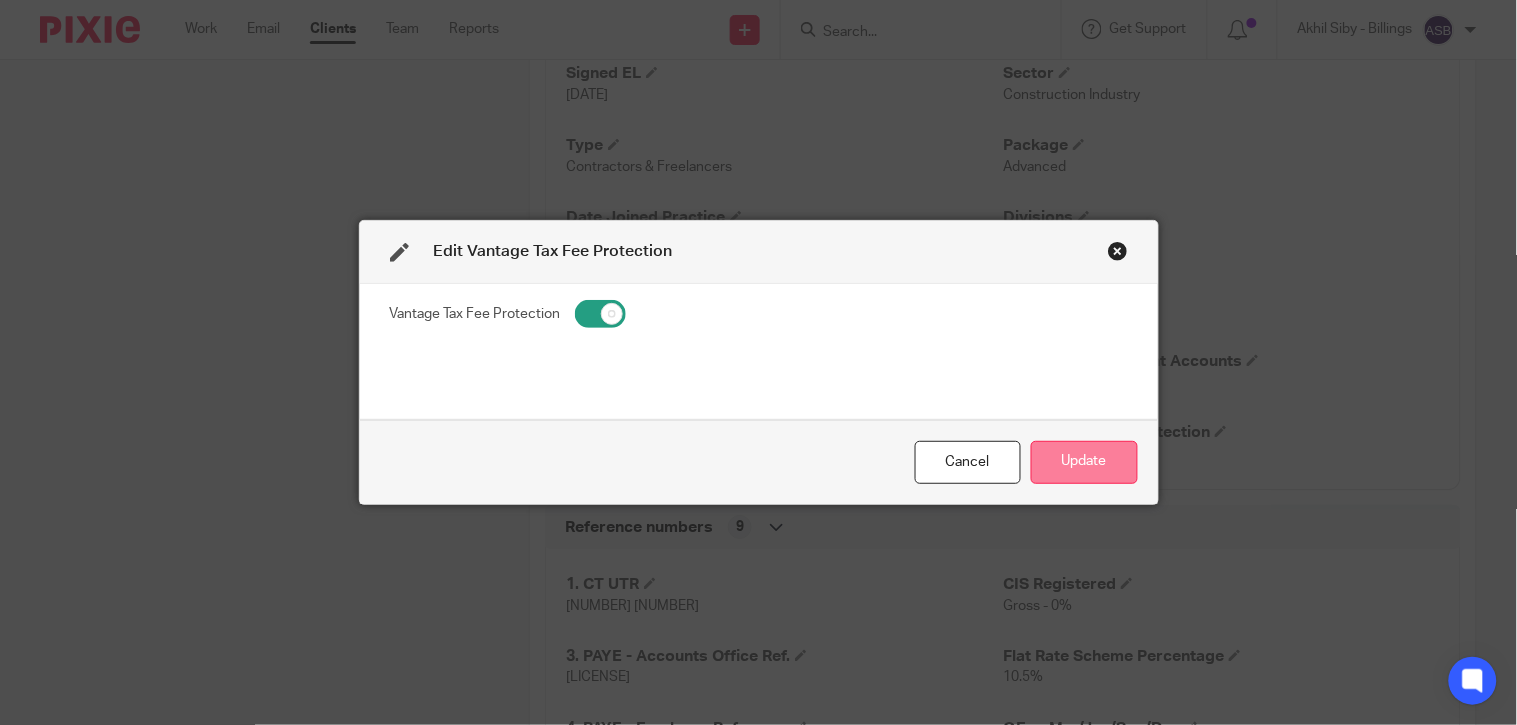click on "Update" at bounding box center (1084, 462) 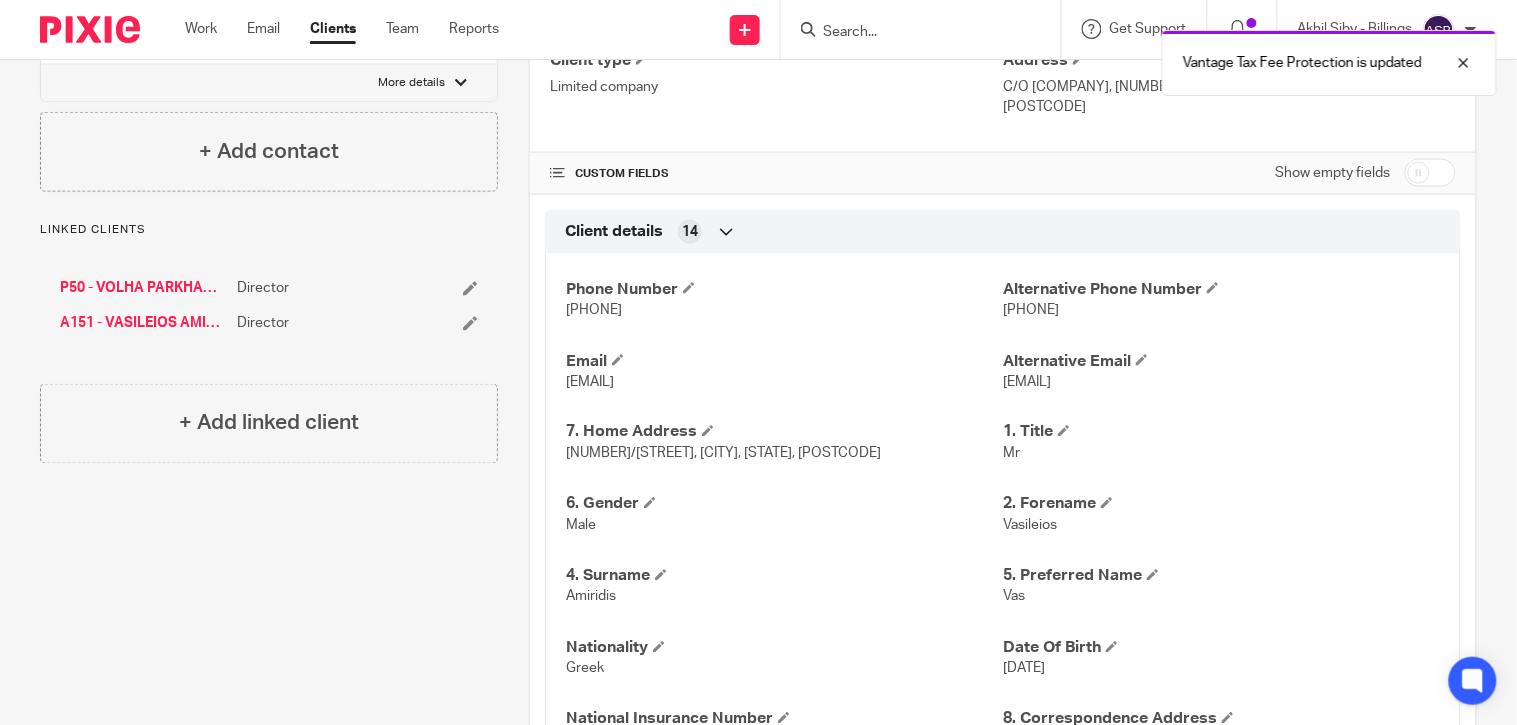 scroll, scrollTop: 0, scrollLeft: 0, axis: both 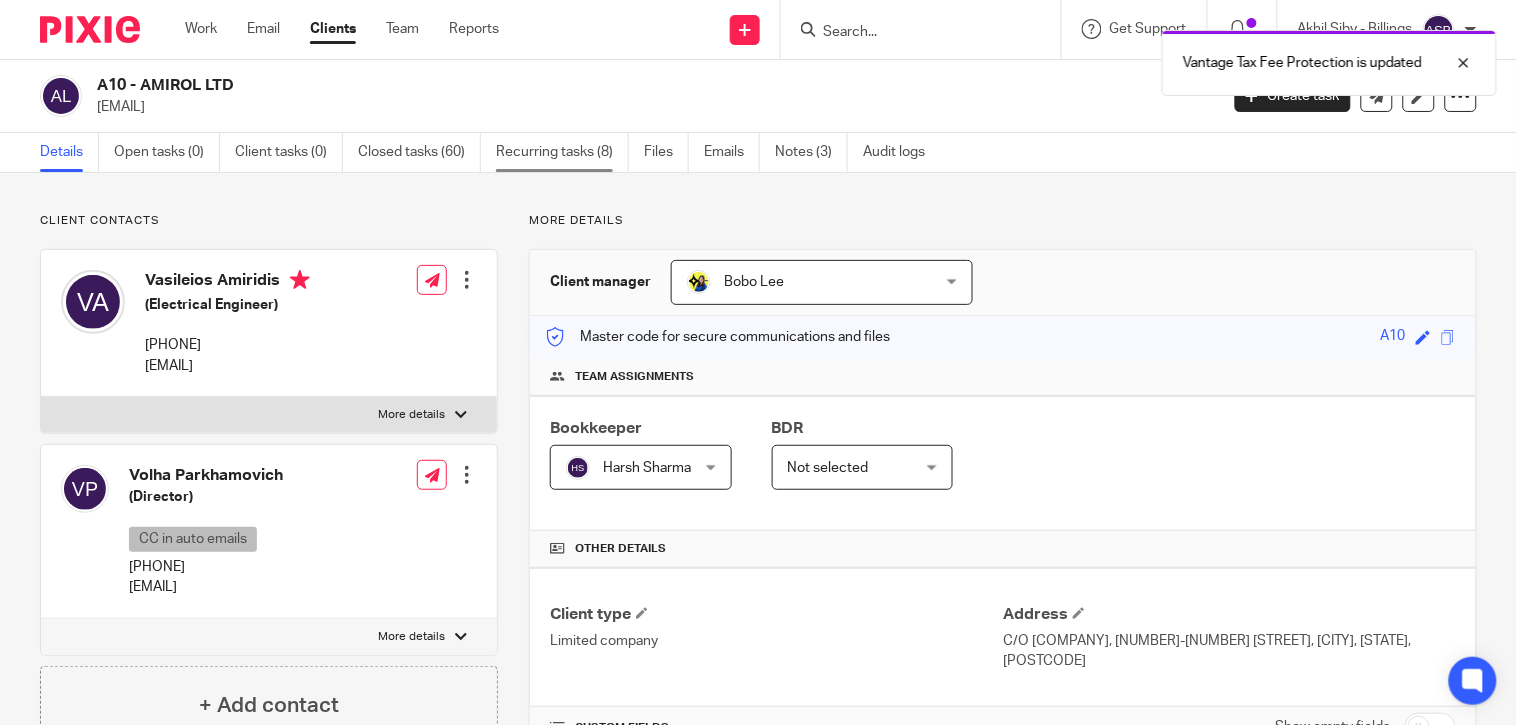 click on "Recurring tasks (8)" at bounding box center (562, 152) 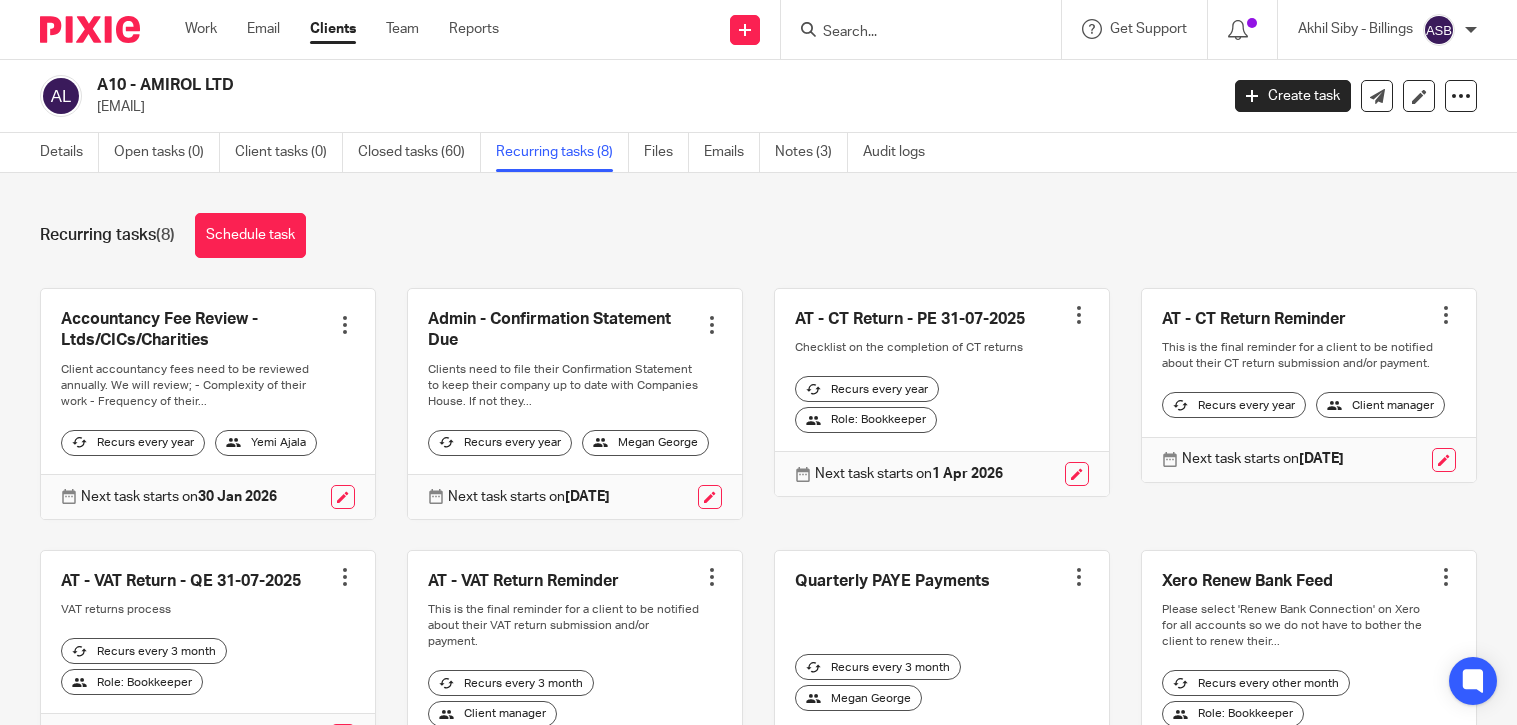 scroll, scrollTop: 0, scrollLeft: 0, axis: both 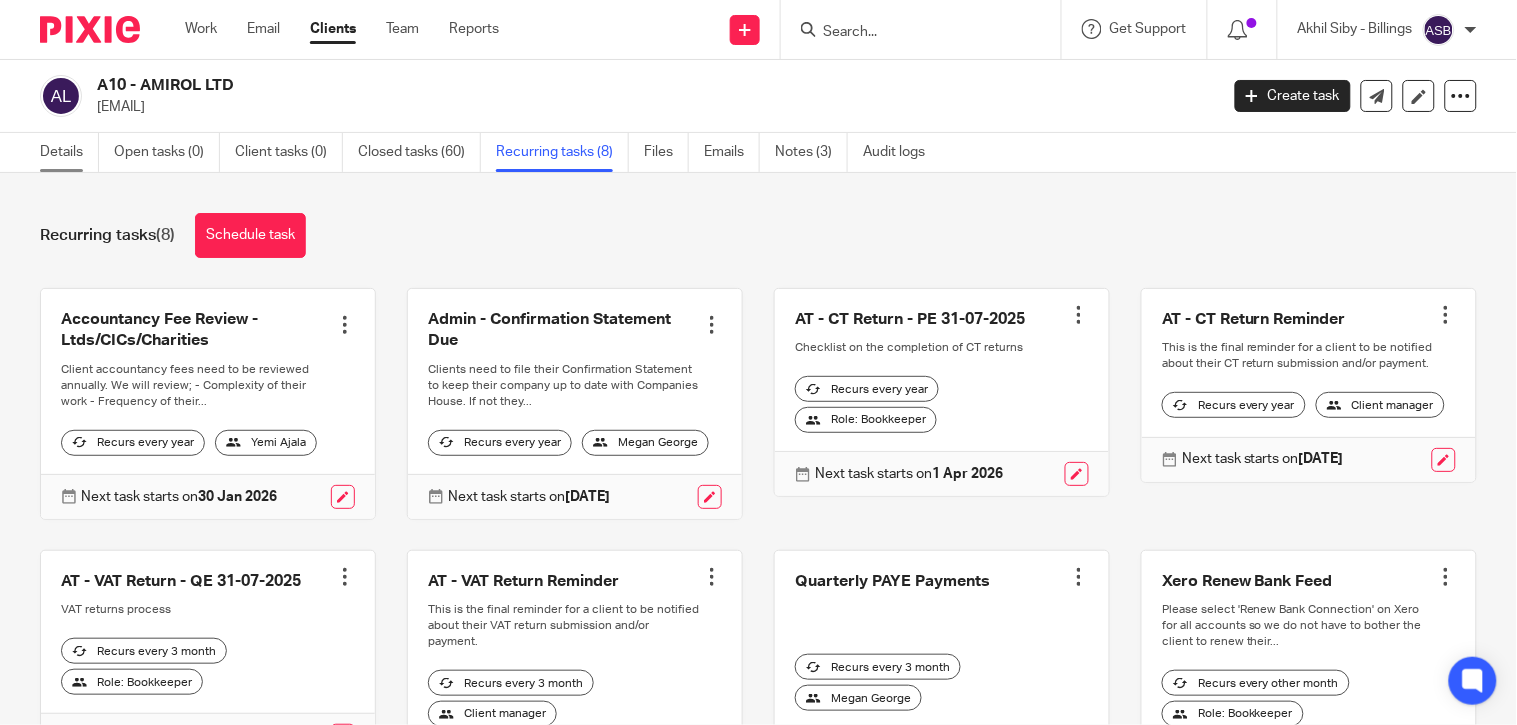 click on "Details" at bounding box center [69, 152] 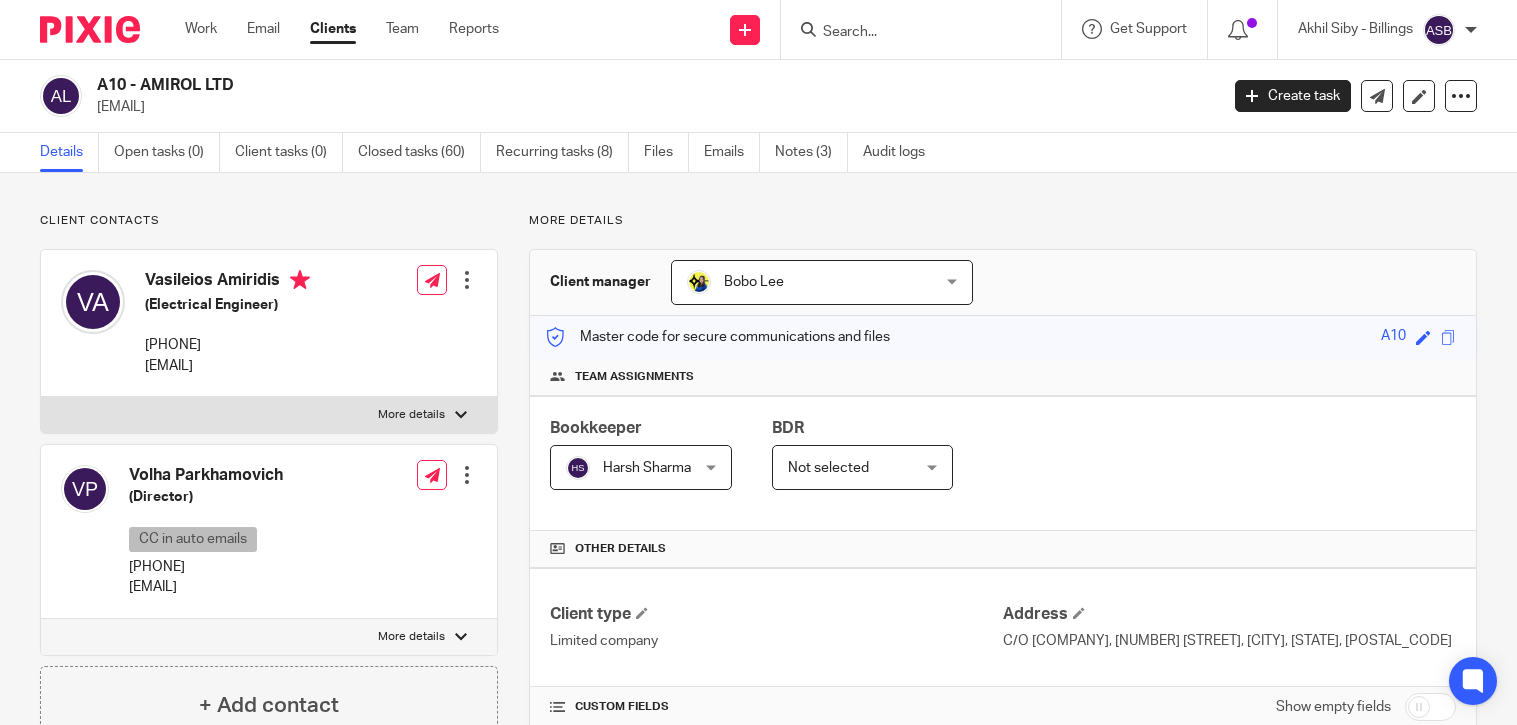 scroll, scrollTop: 0, scrollLeft: 0, axis: both 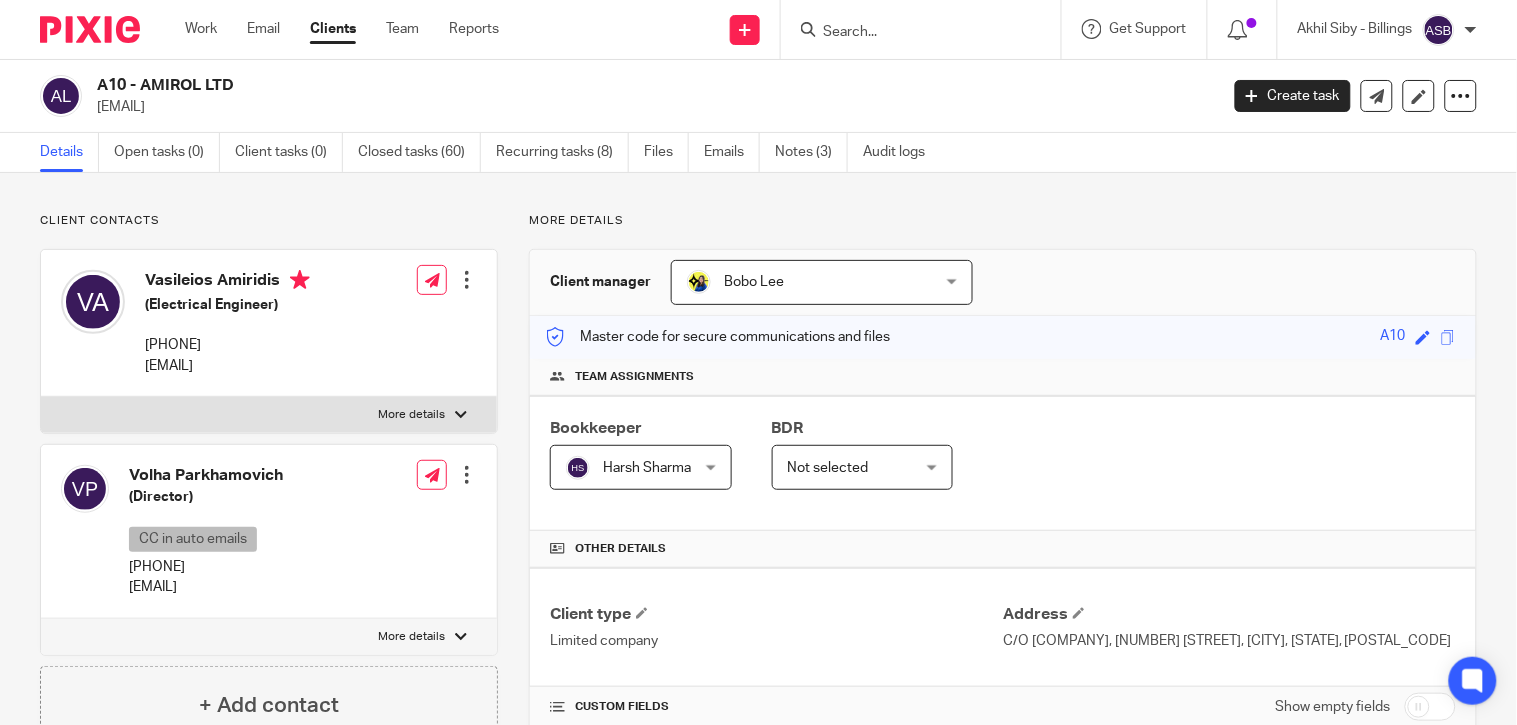 click at bounding box center (911, 33) 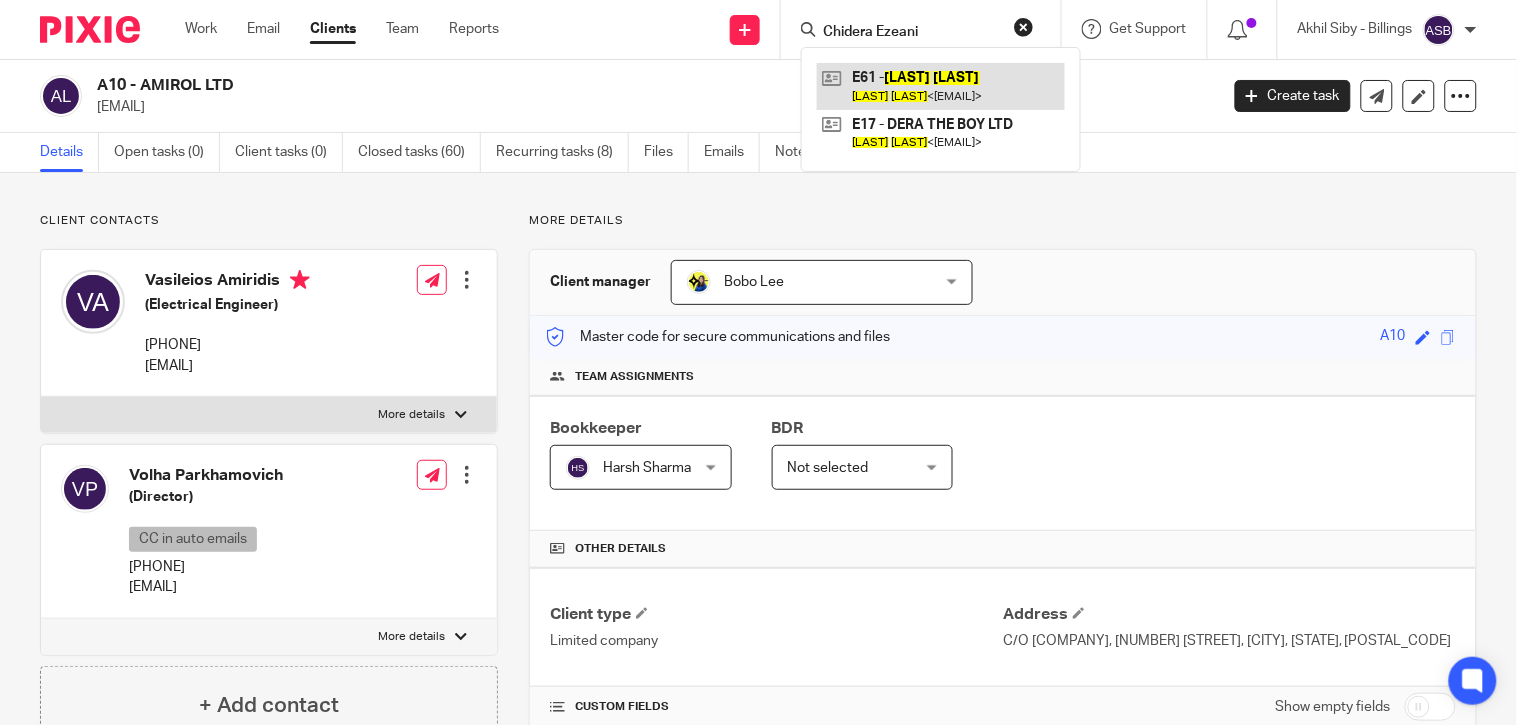 type on "Chidera Ezeani" 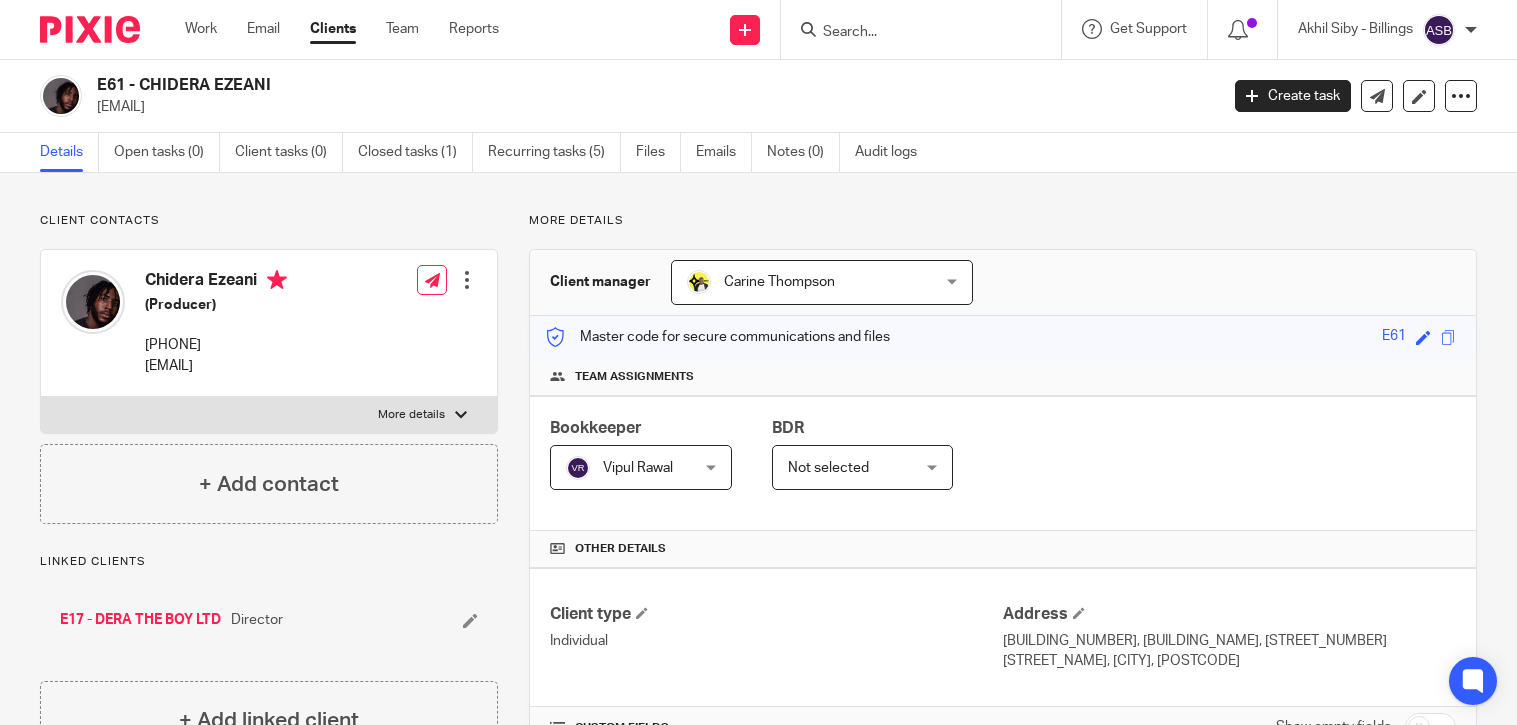 scroll, scrollTop: 0, scrollLeft: 0, axis: both 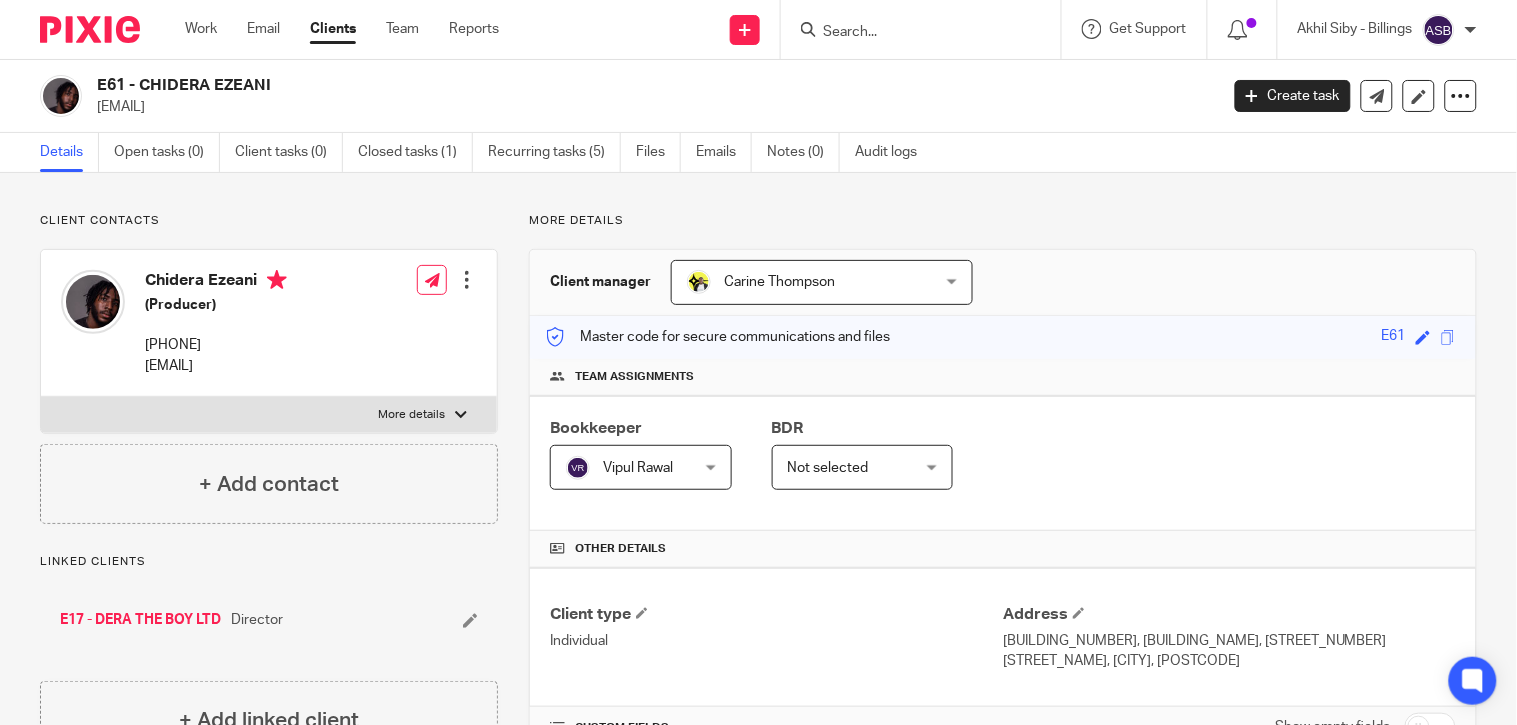 click at bounding box center [911, 33] 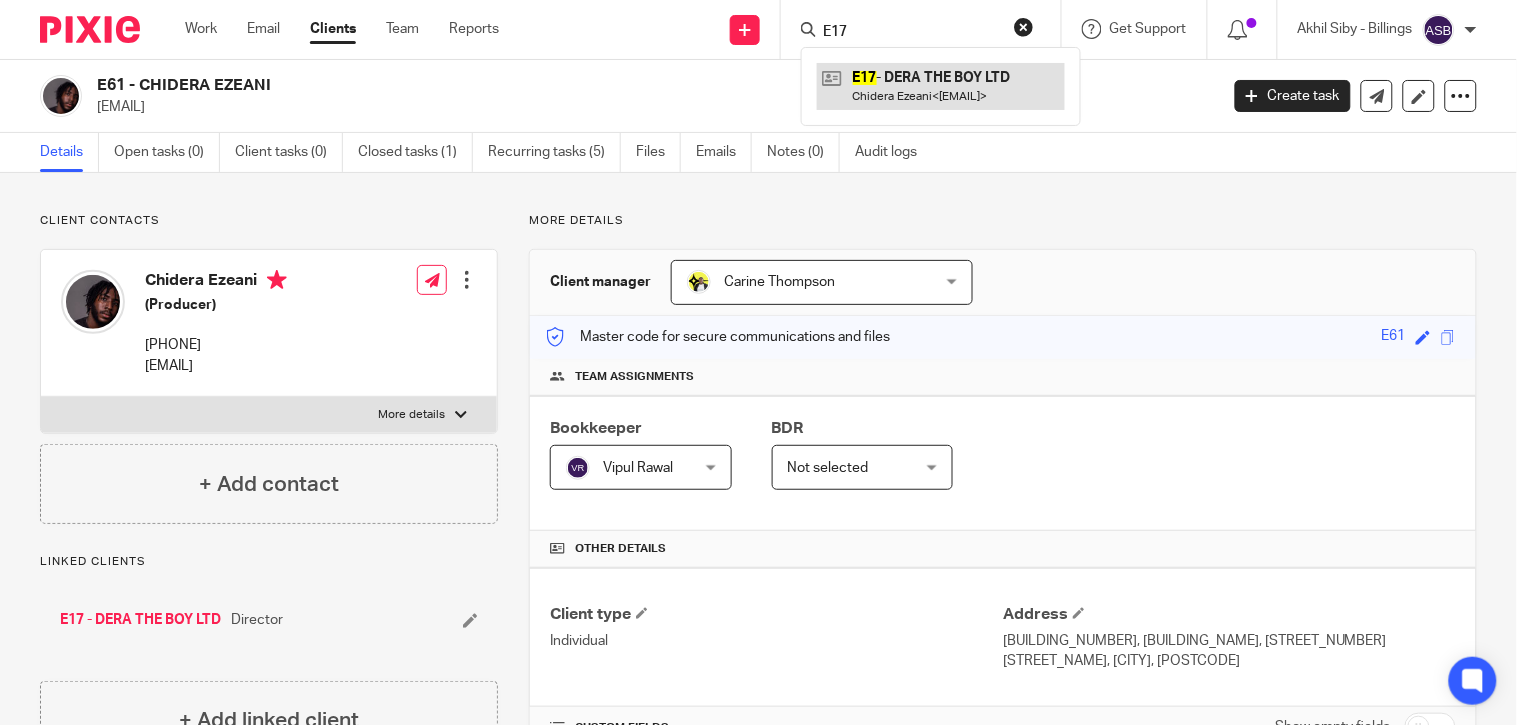 type on "E17" 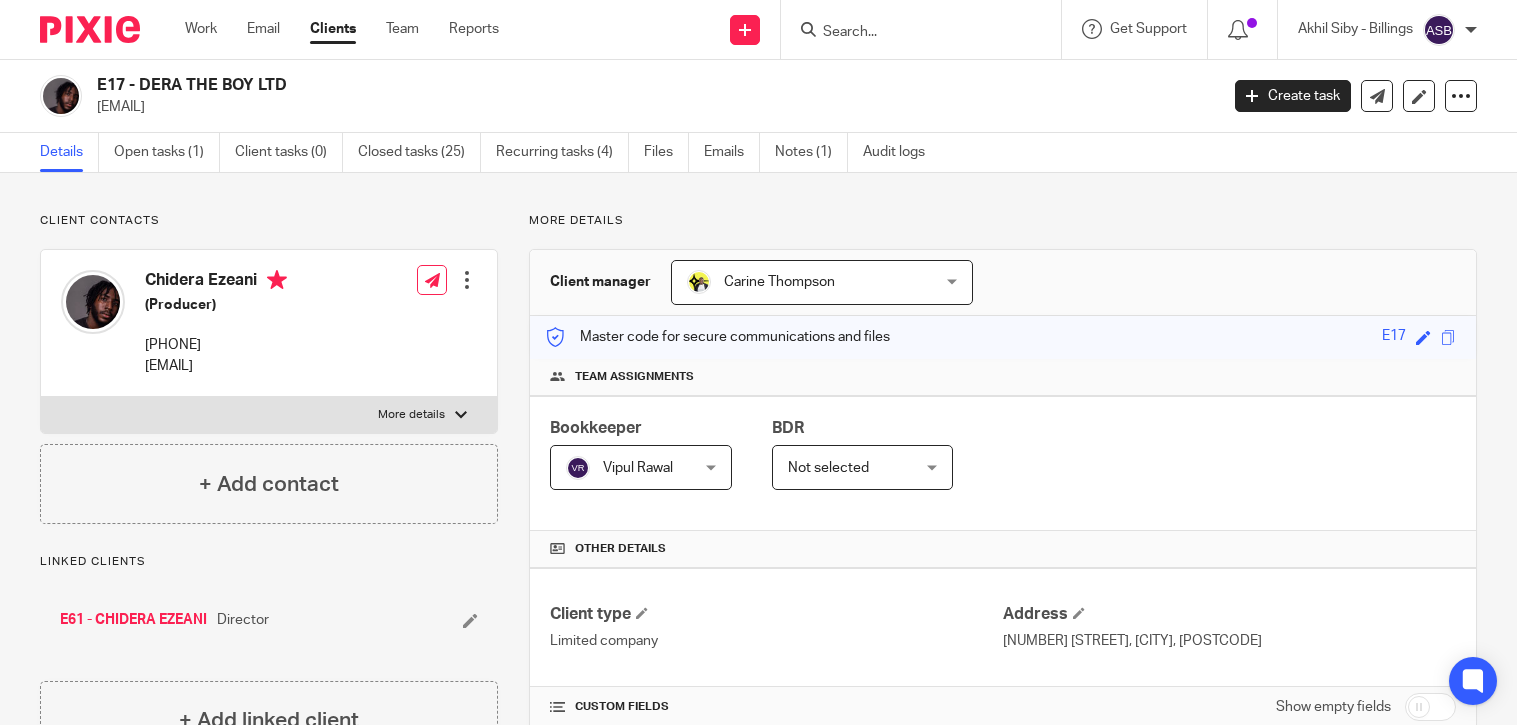 scroll, scrollTop: 0, scrollLeft: 0, axis: both 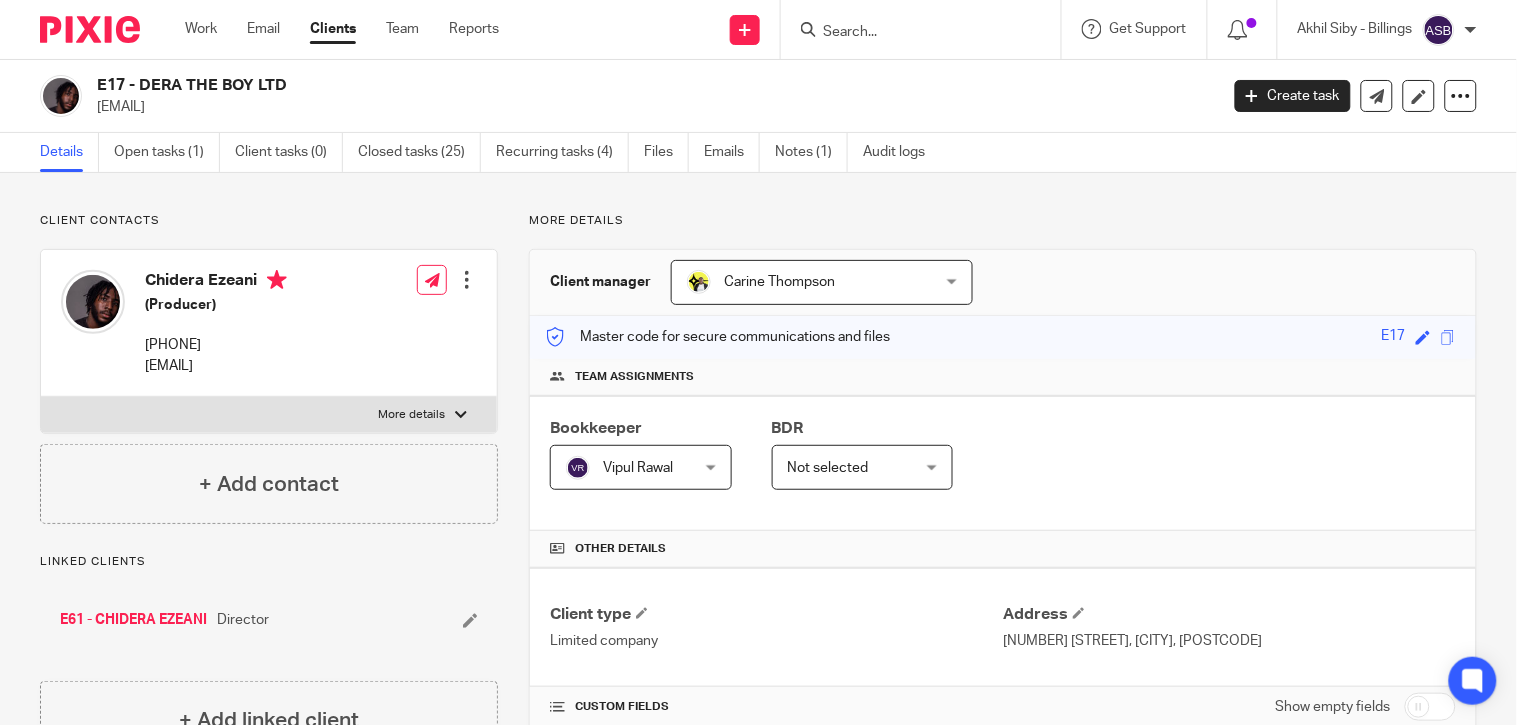 click on "Team assignments" at bounding box center [1003, 377] 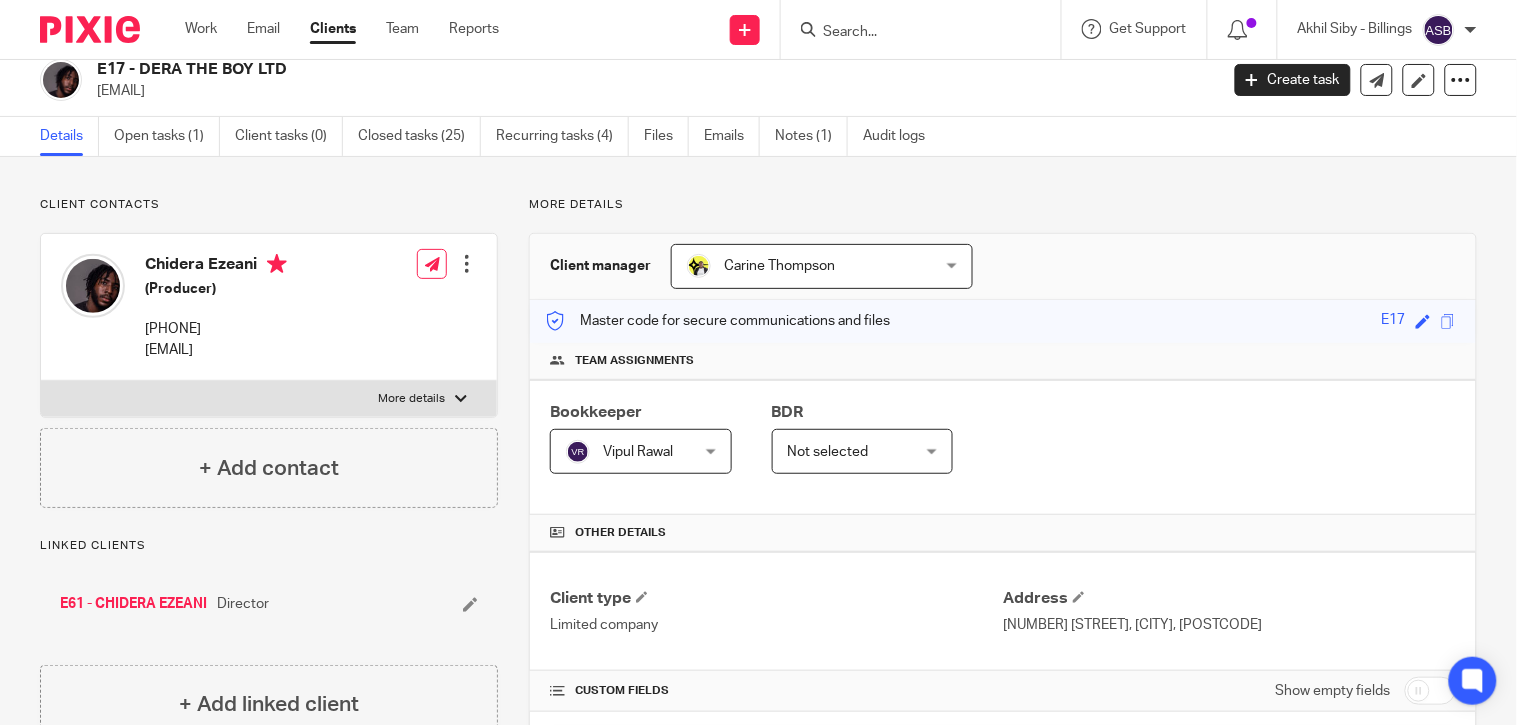 scroll, scrollTop: 0, scrollLeft: 0, axis: both 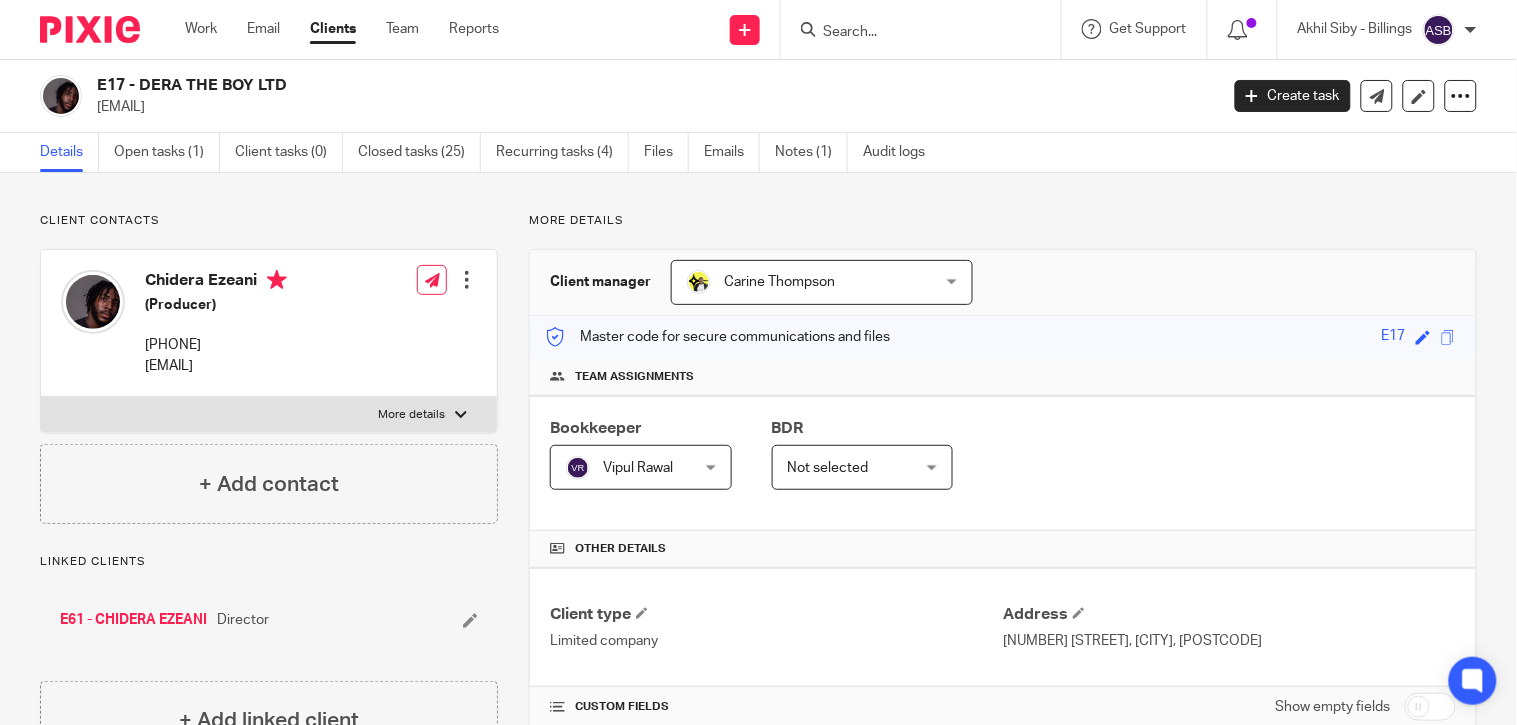 drag, startPoint x: 143, startPoint y: 78, endPoint x: 273, endPoint y: 90, distance: 130.55267 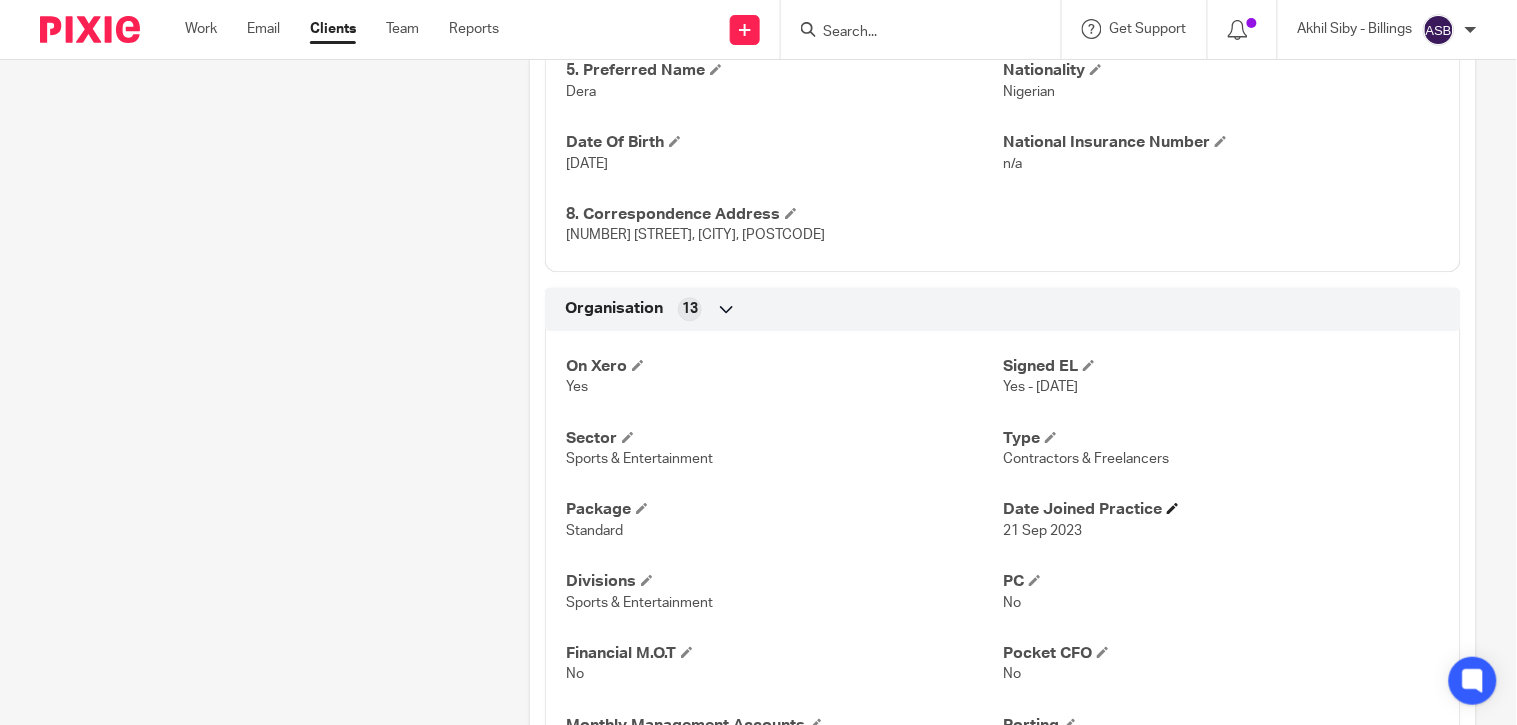scroll, scrollTop: 1333, scrollLeft: 0, axis: vertical 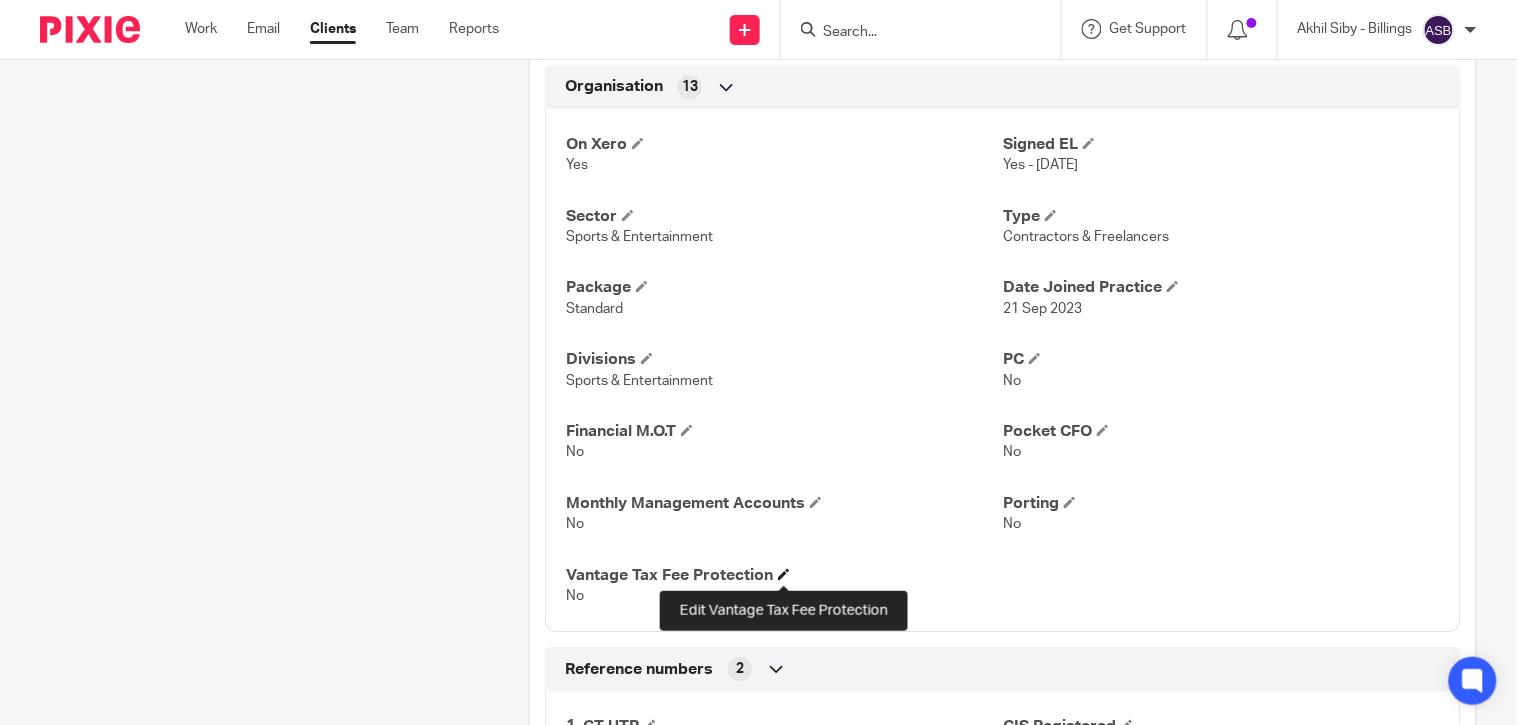 click at bounding box center (784, 574) 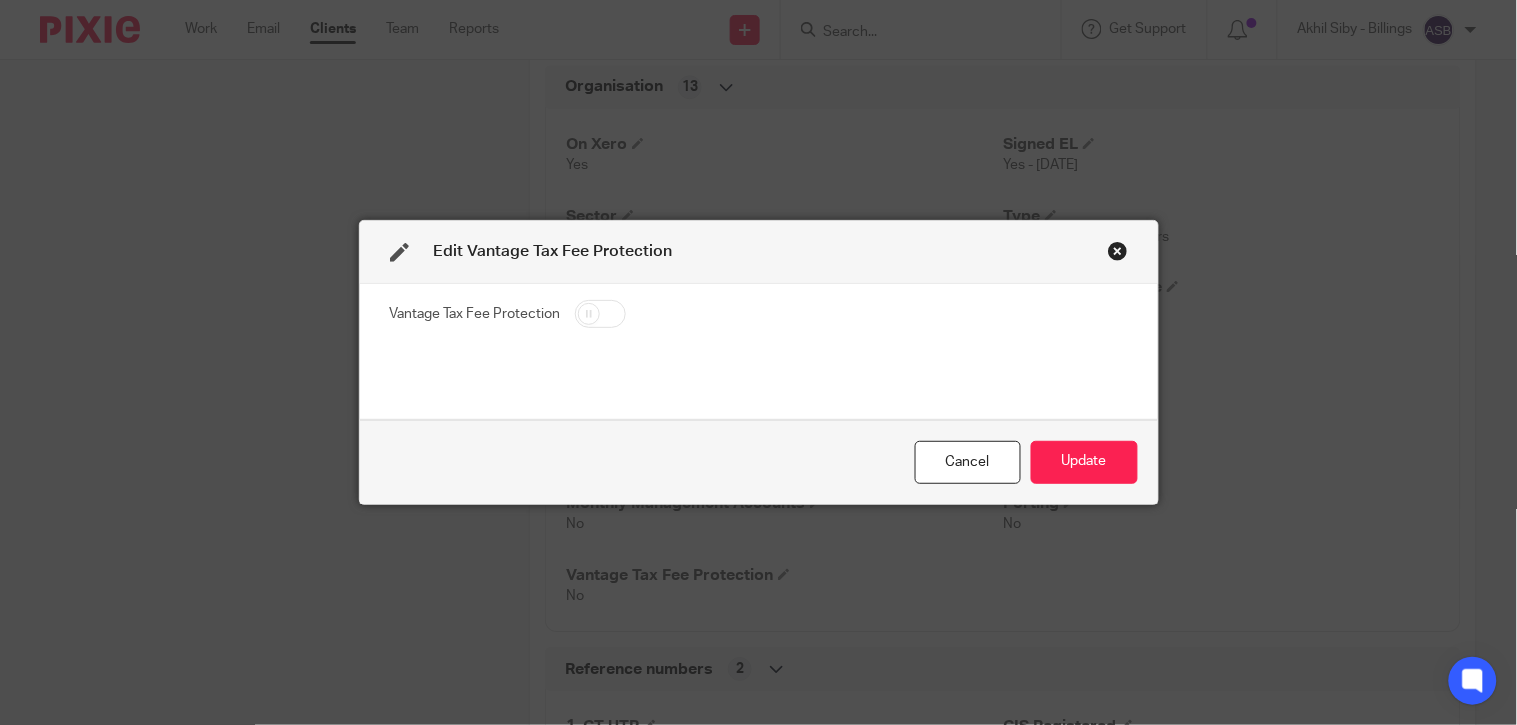 click on "Vantage Tax Fee Protection" at bounding box center (759, 316) 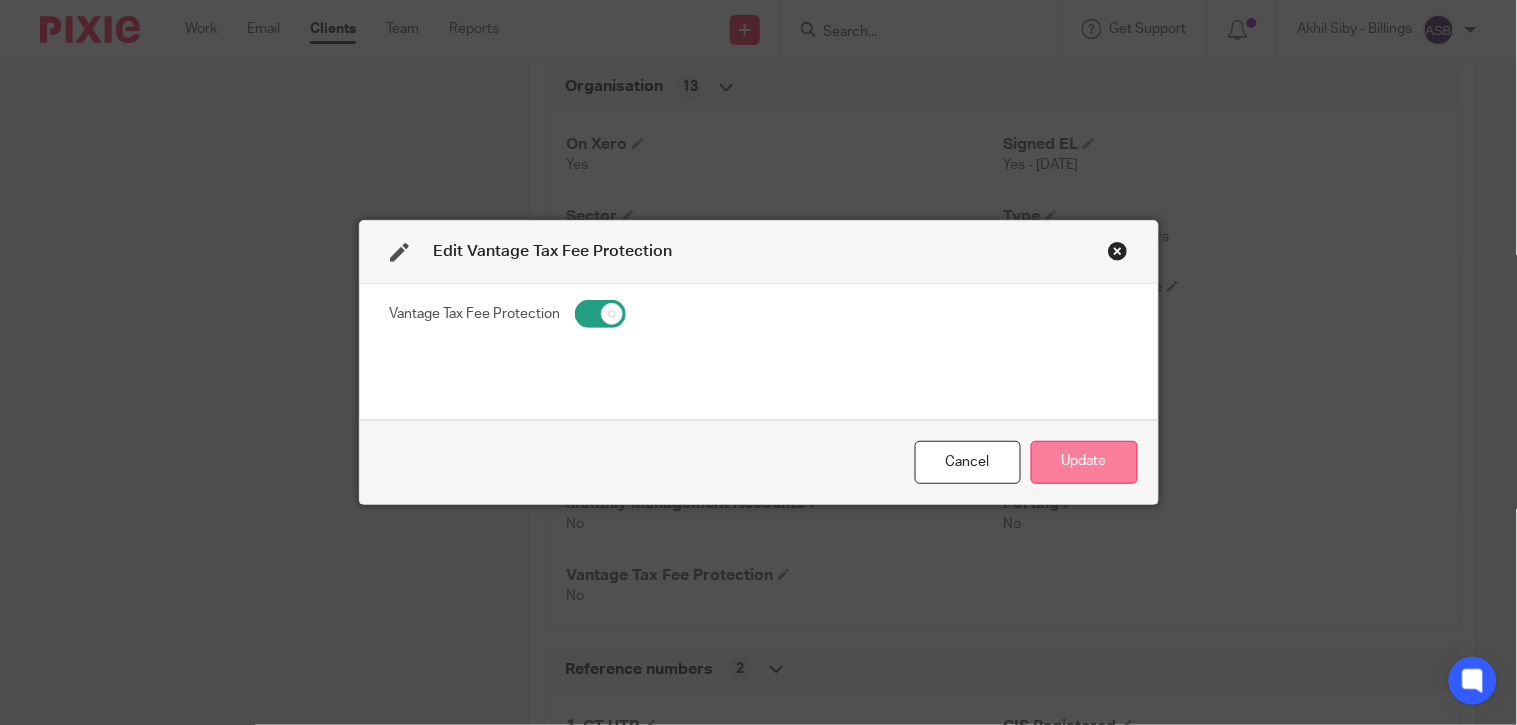 click on "Update" at bounding box center (1084, 462) 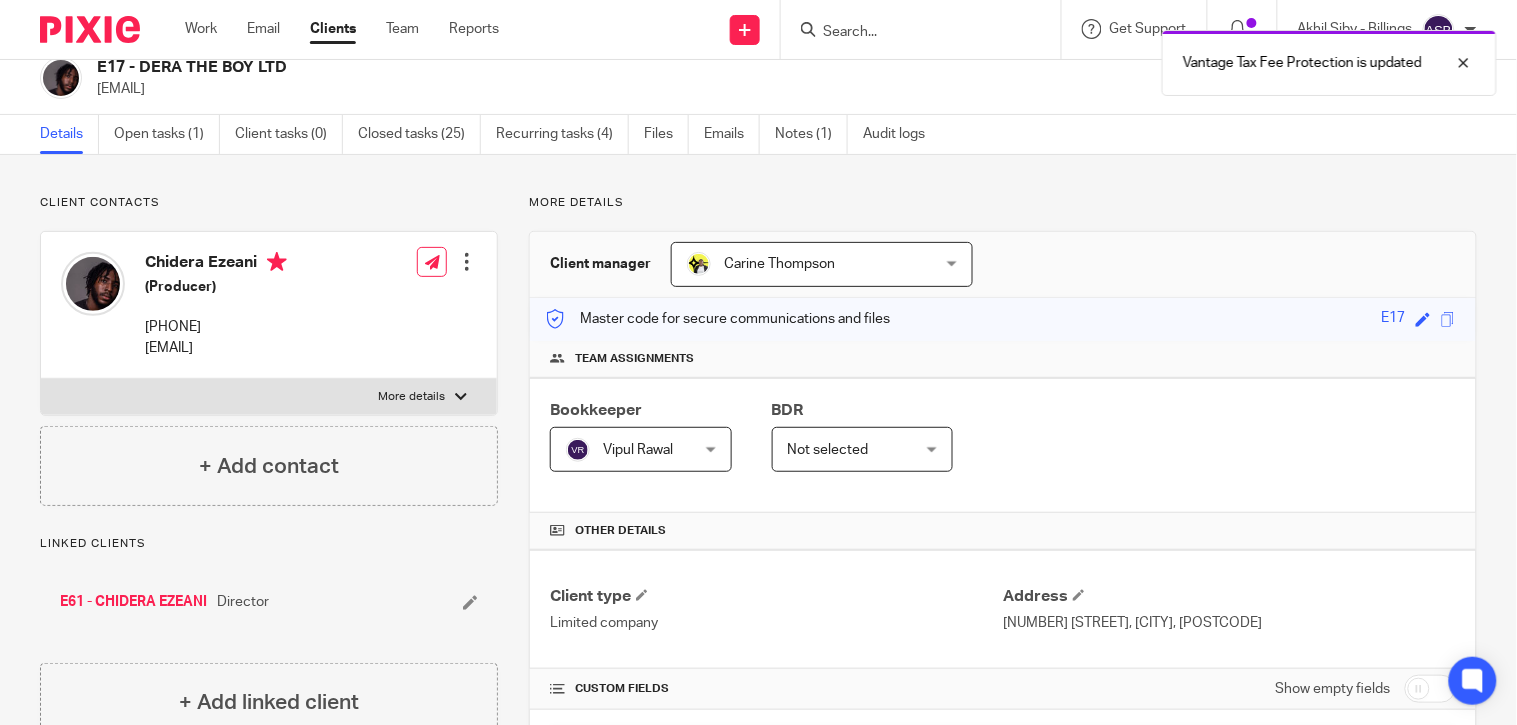 scroll, scrollTop: 0, scrollLeft: 0, axis: both 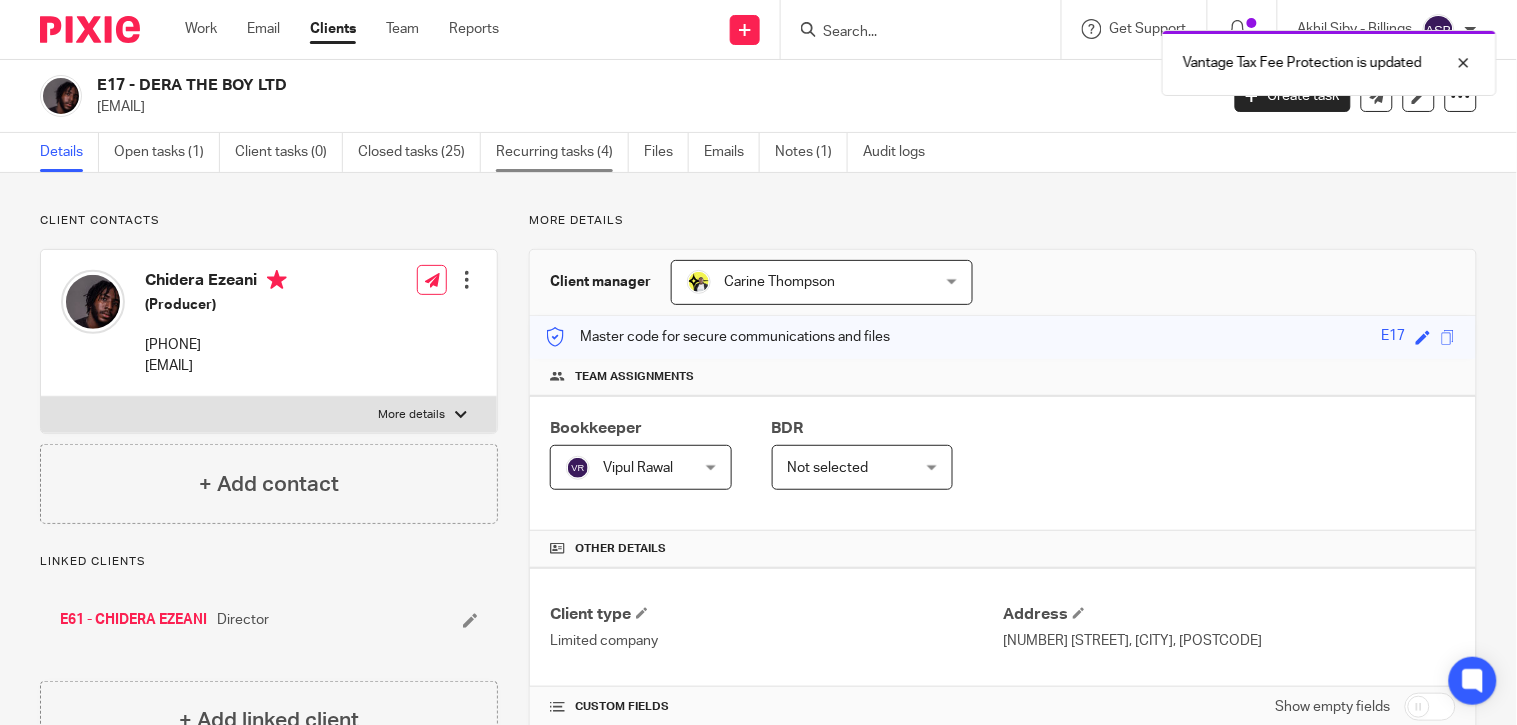 click on "Recurring tasks (4)" at bounding box center (562, 152) 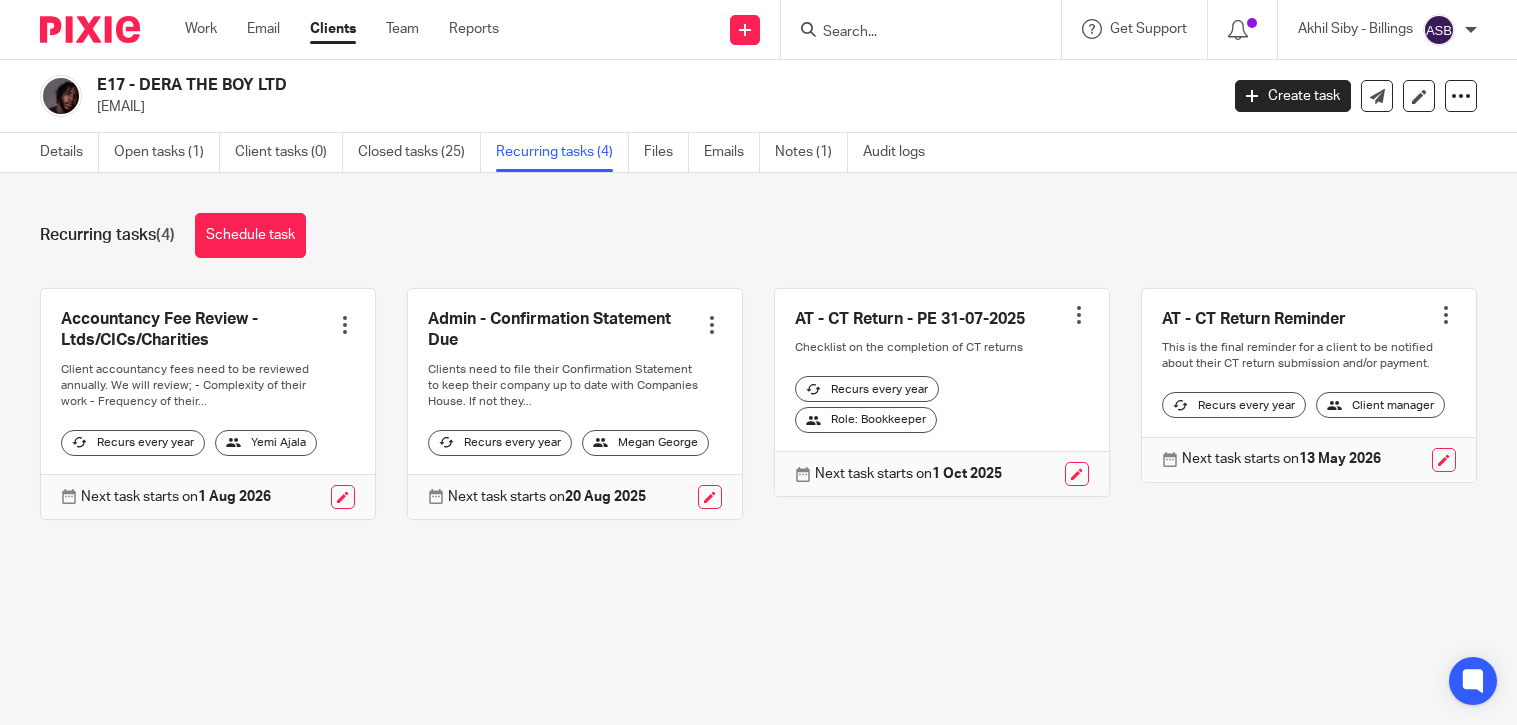 scroll, scrollTop: 0, scrollLeft: 0, axis: both 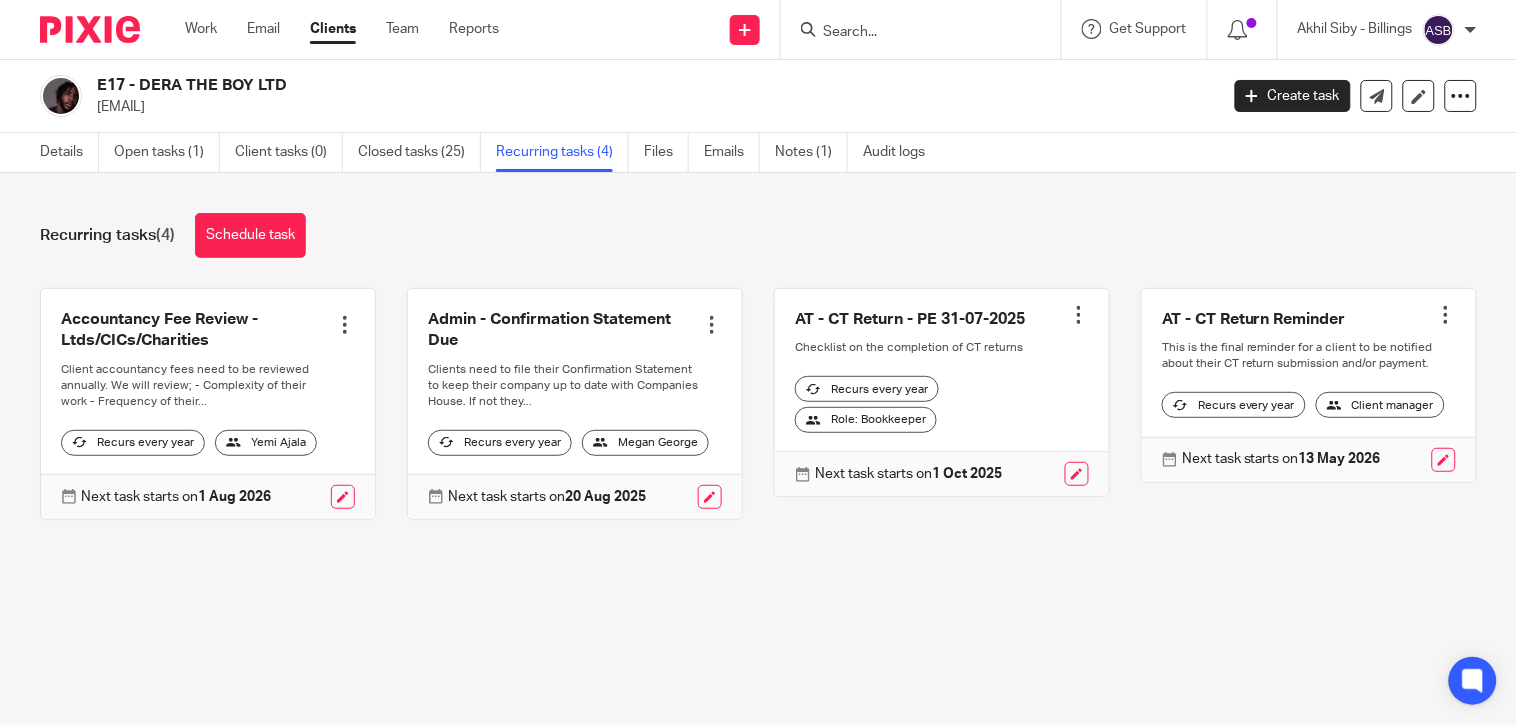 drag, startPoint x: 164, startPoint y: 83, endPoint x: 292, endPoint y: 82, distance: 128.0039 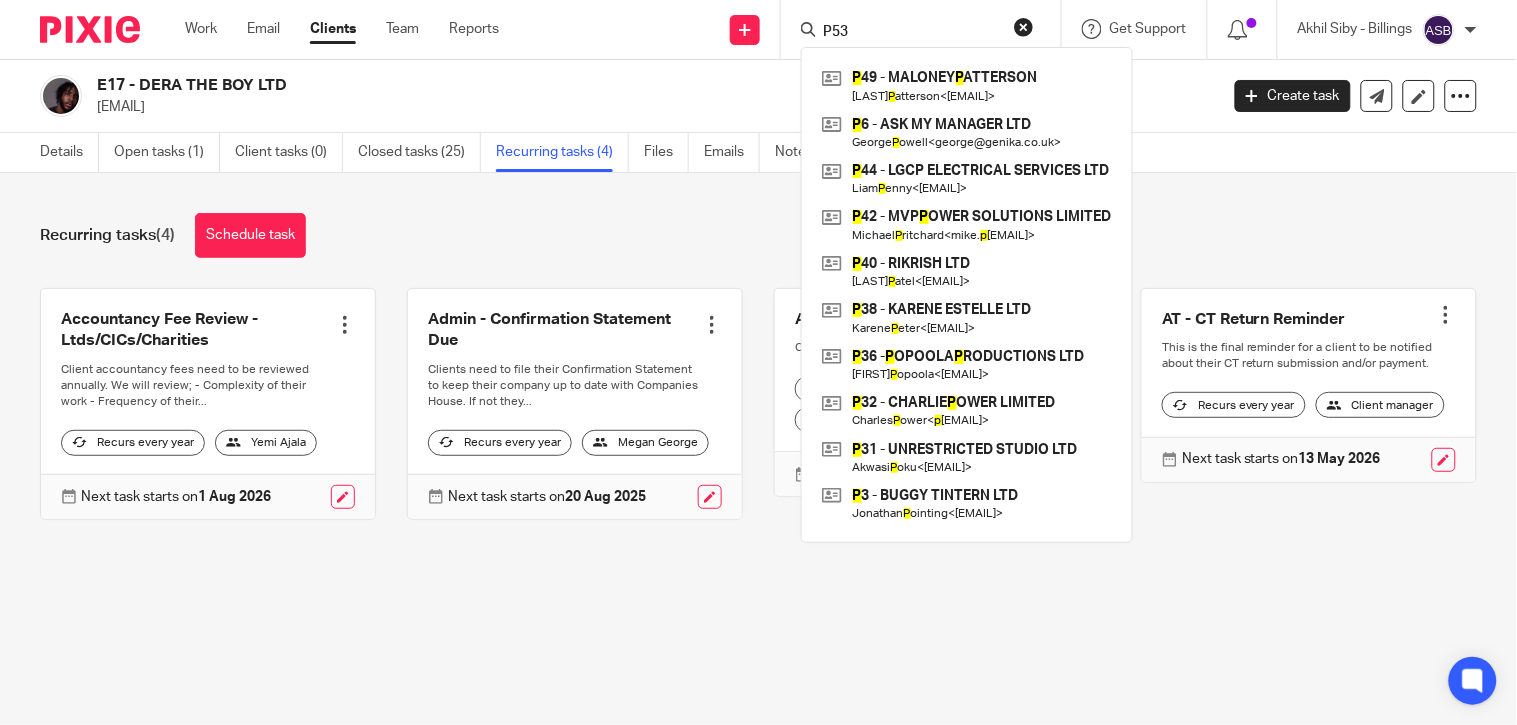 type on "P53" 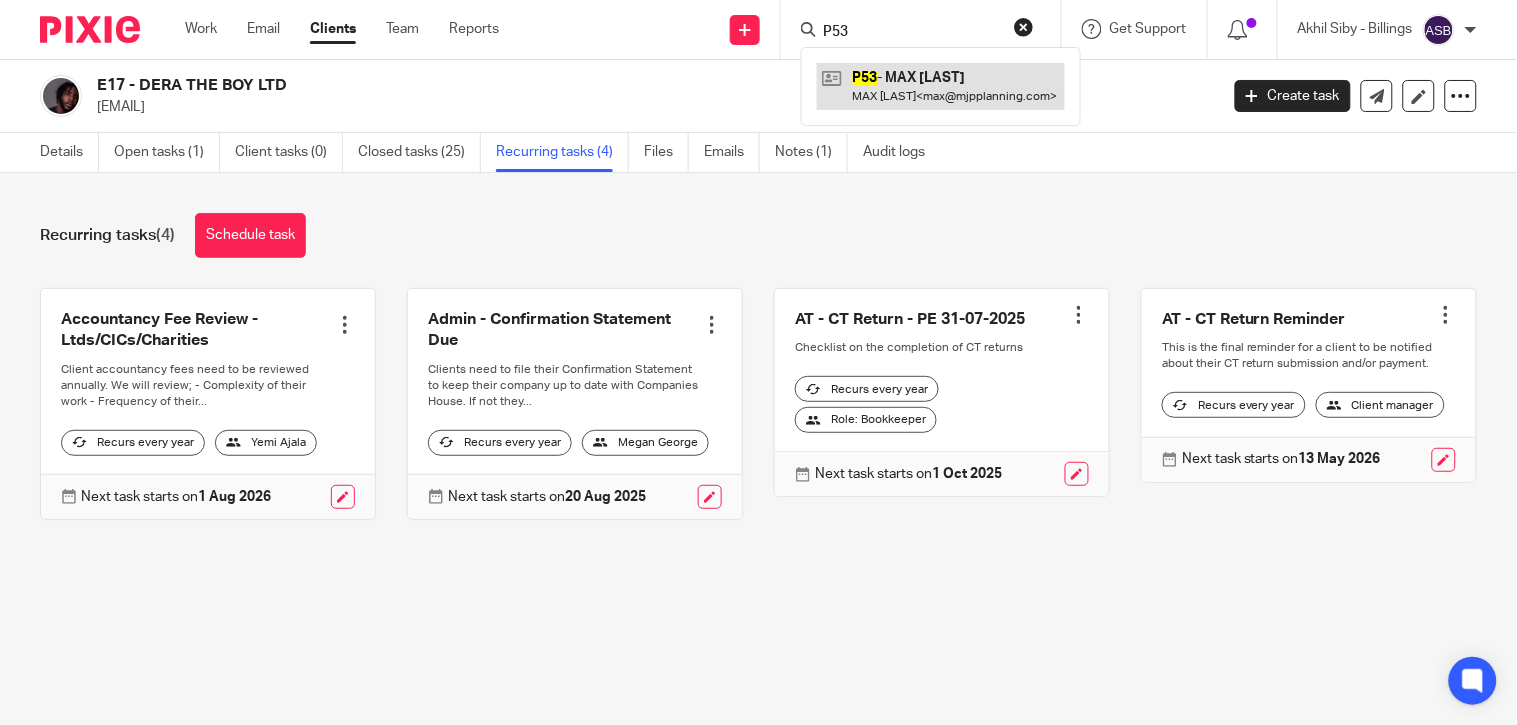 click at bounding box center [941, 86] 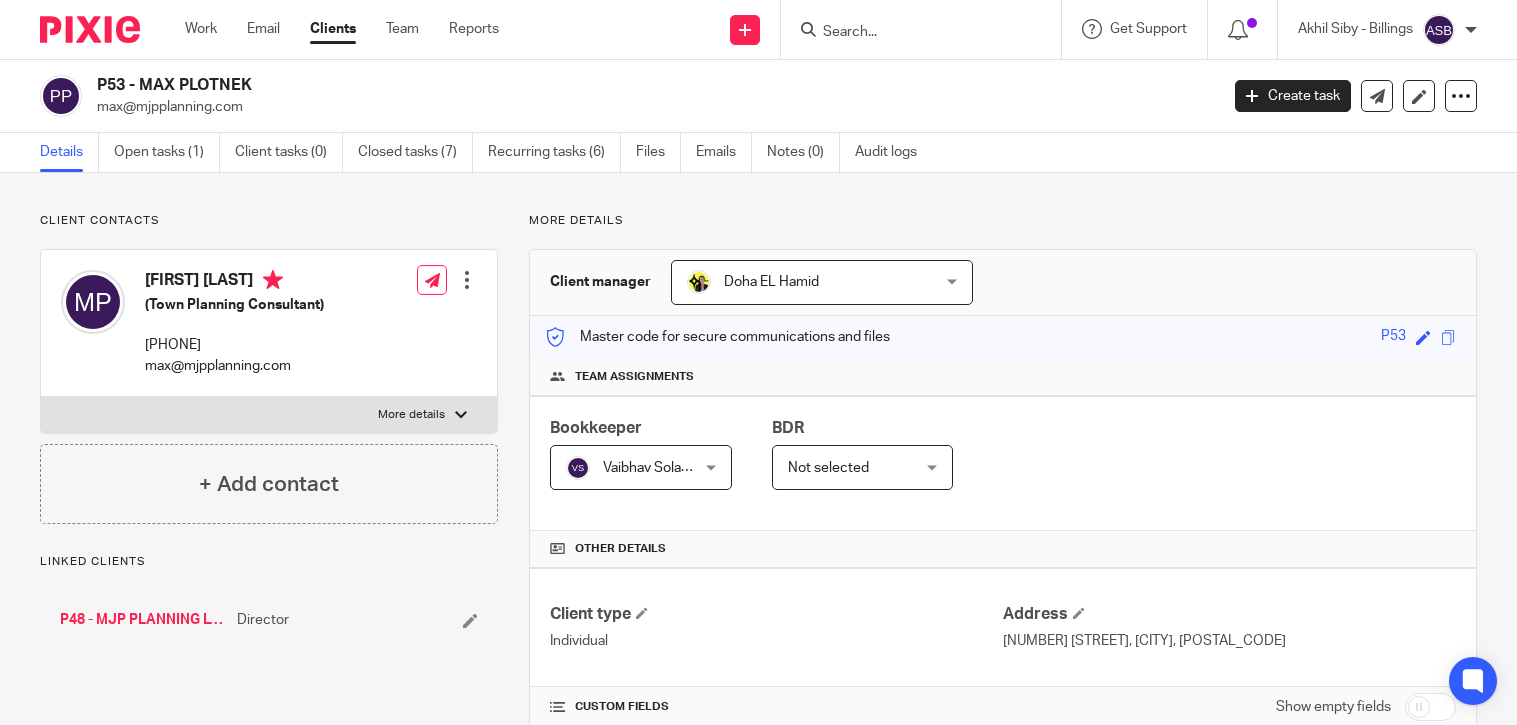 scroll, scrollTop: 0, scrollLeft: 0, axis: both 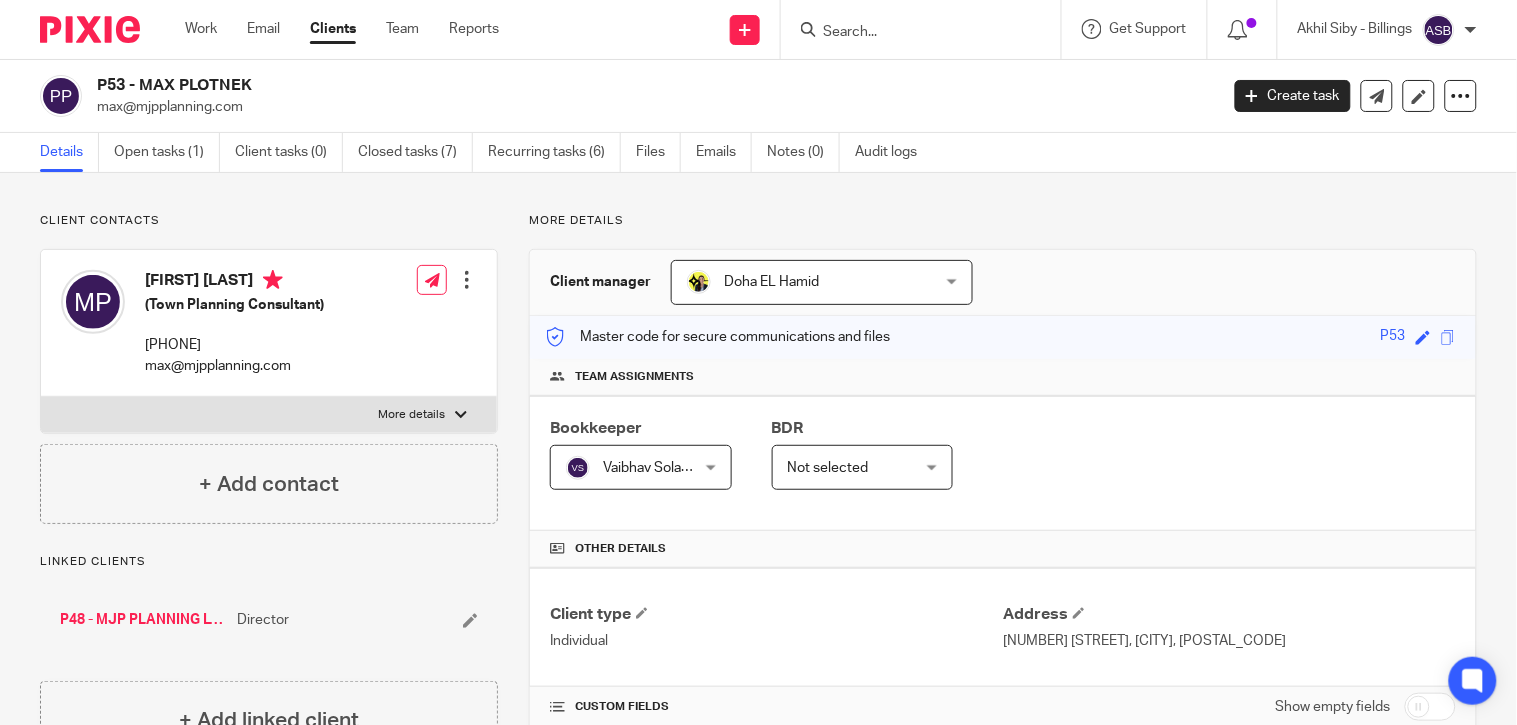 drag, startPoint x: 97, startPoint y: 84, endPoint x: 124, endPoint y: 82, distance: 27.073973 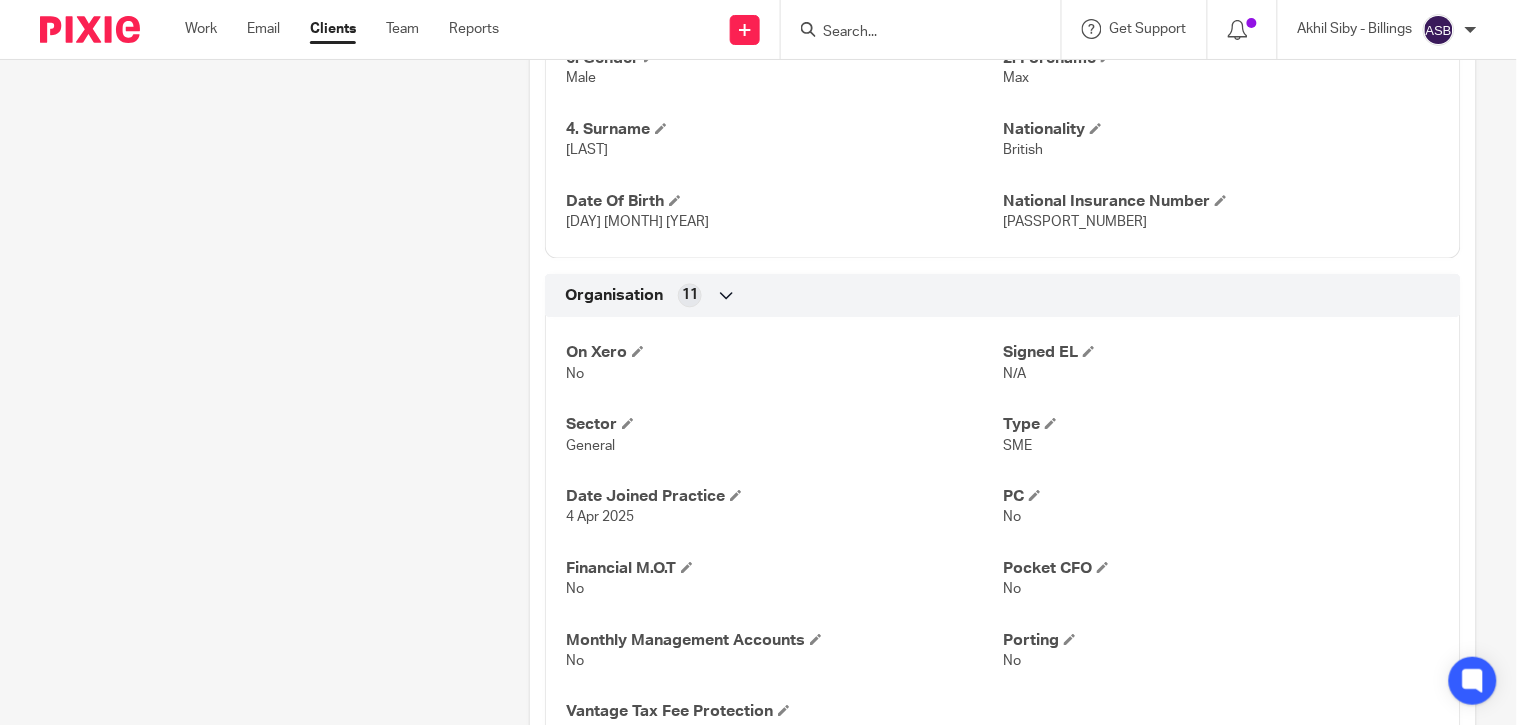 scroll, scrollTop: 1222, scrollLeft: 0, axis: vertical 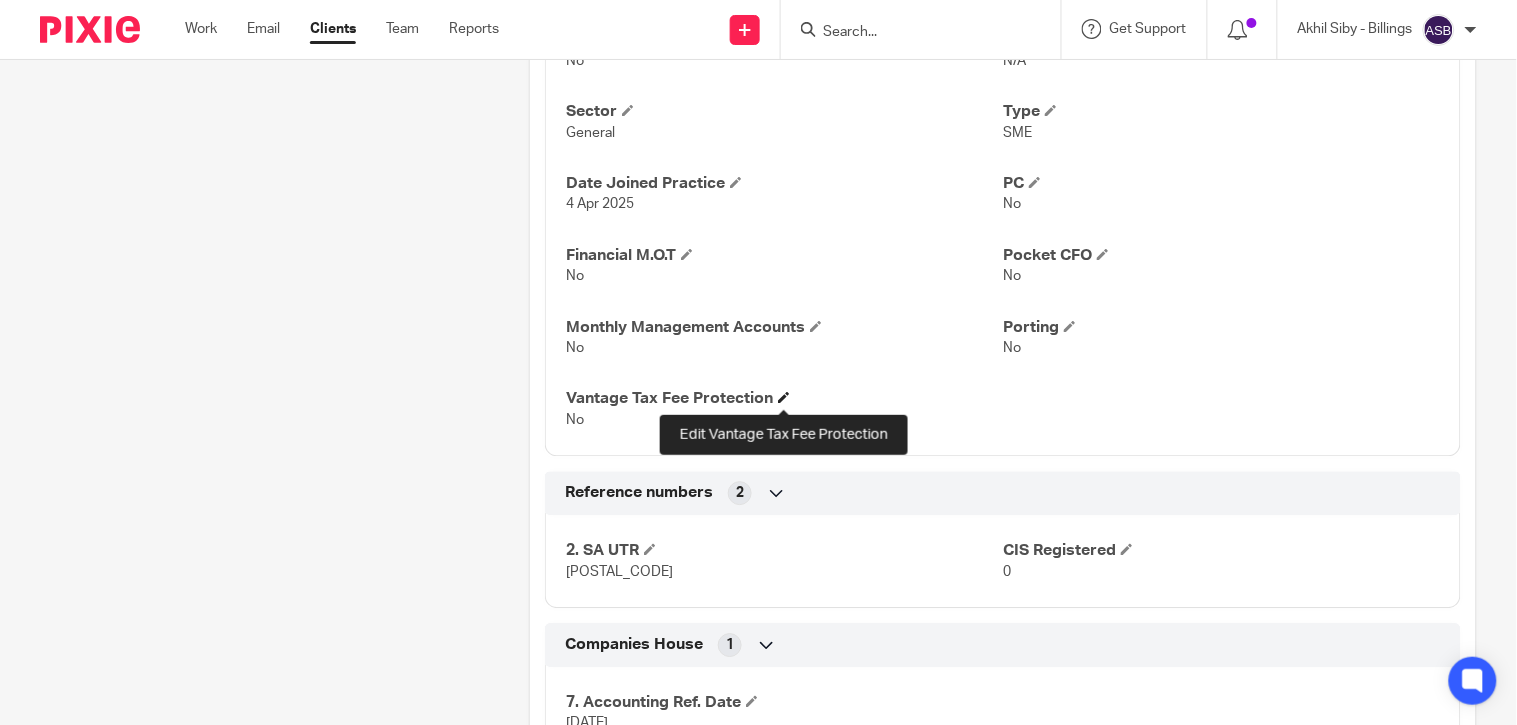 click on "Vantage Tax Fee Protection" at bounding box center (784, 398) 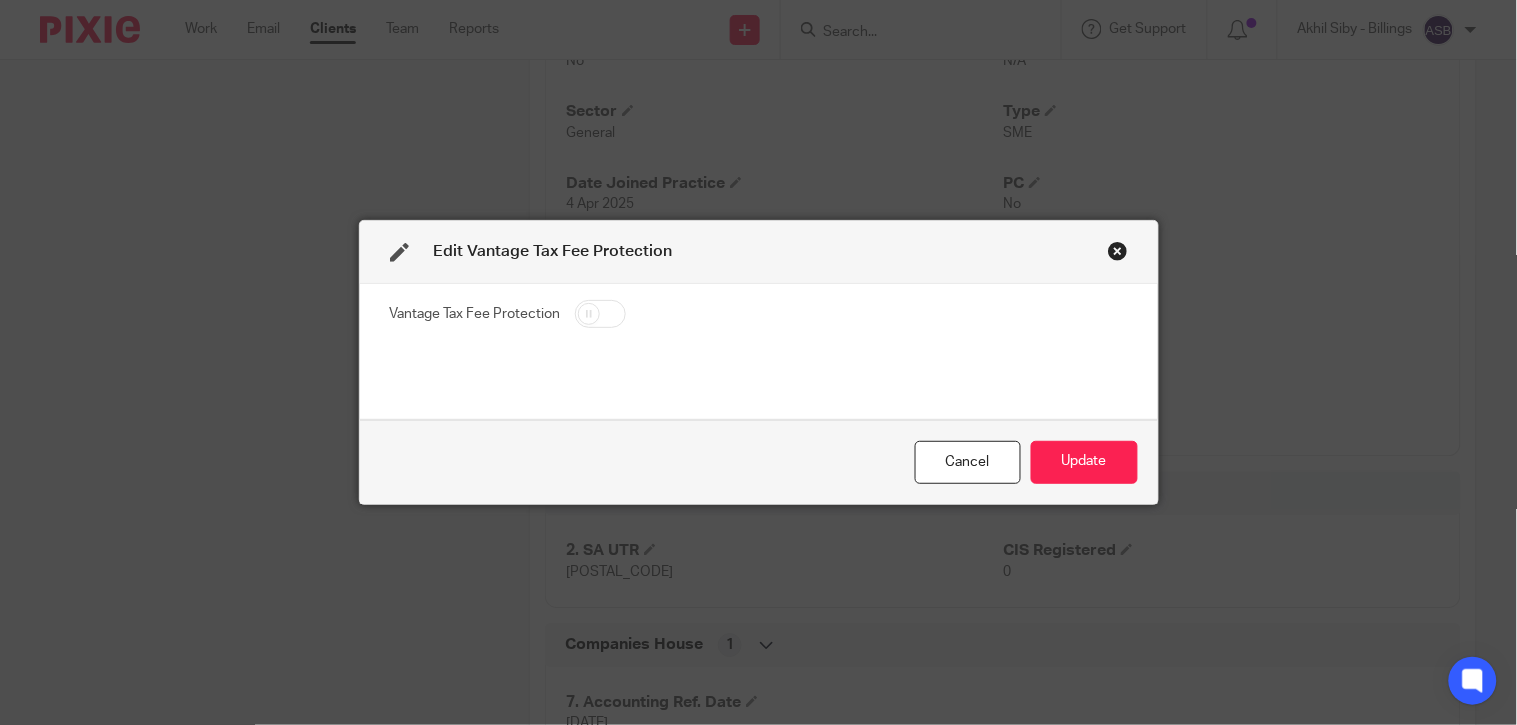 click at bounding box center [600, 314] 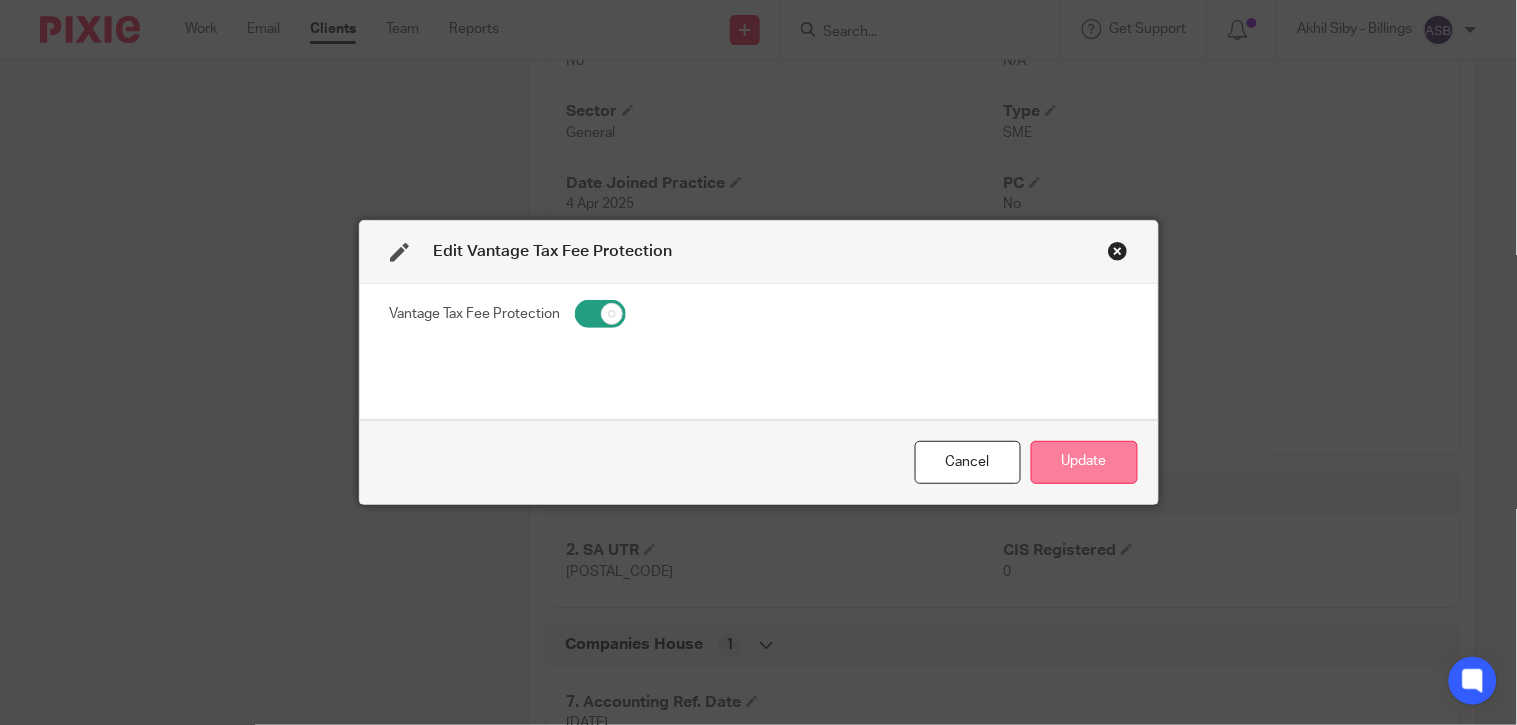 click on "Update" at bounding box center (1084, 462) 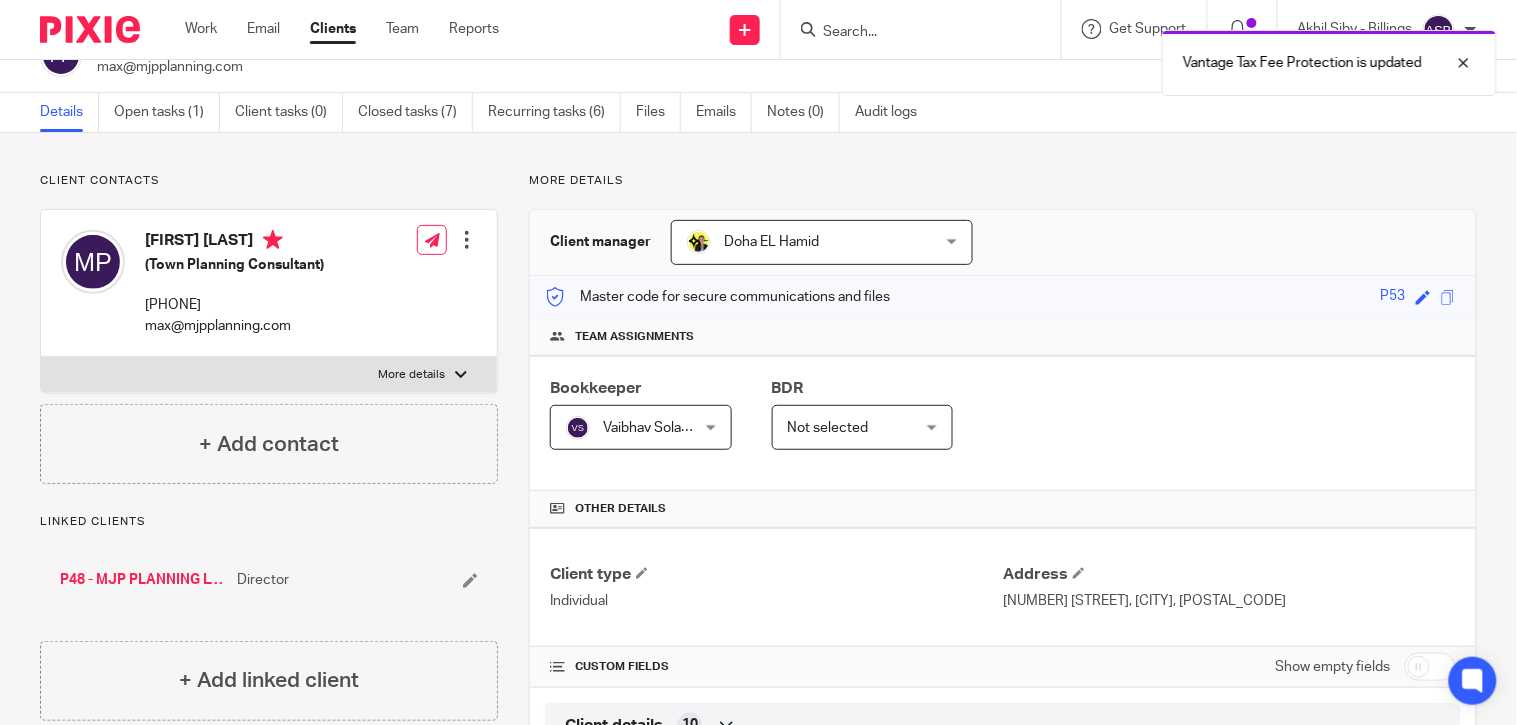 scroll, scrollTop: 0, scrollLeft: 0, axis: both 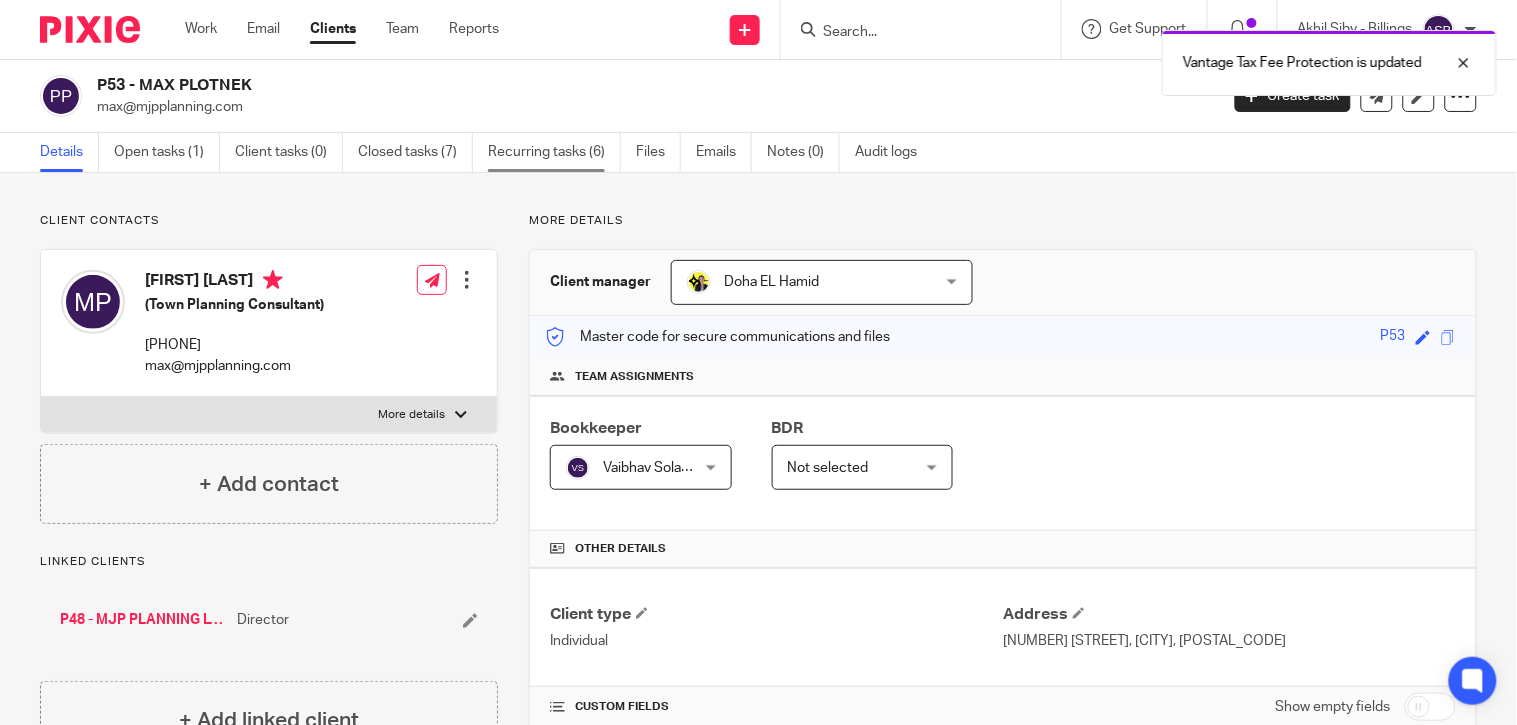 click on "Recurring tasks (6)" at bounding box center (554, 152) 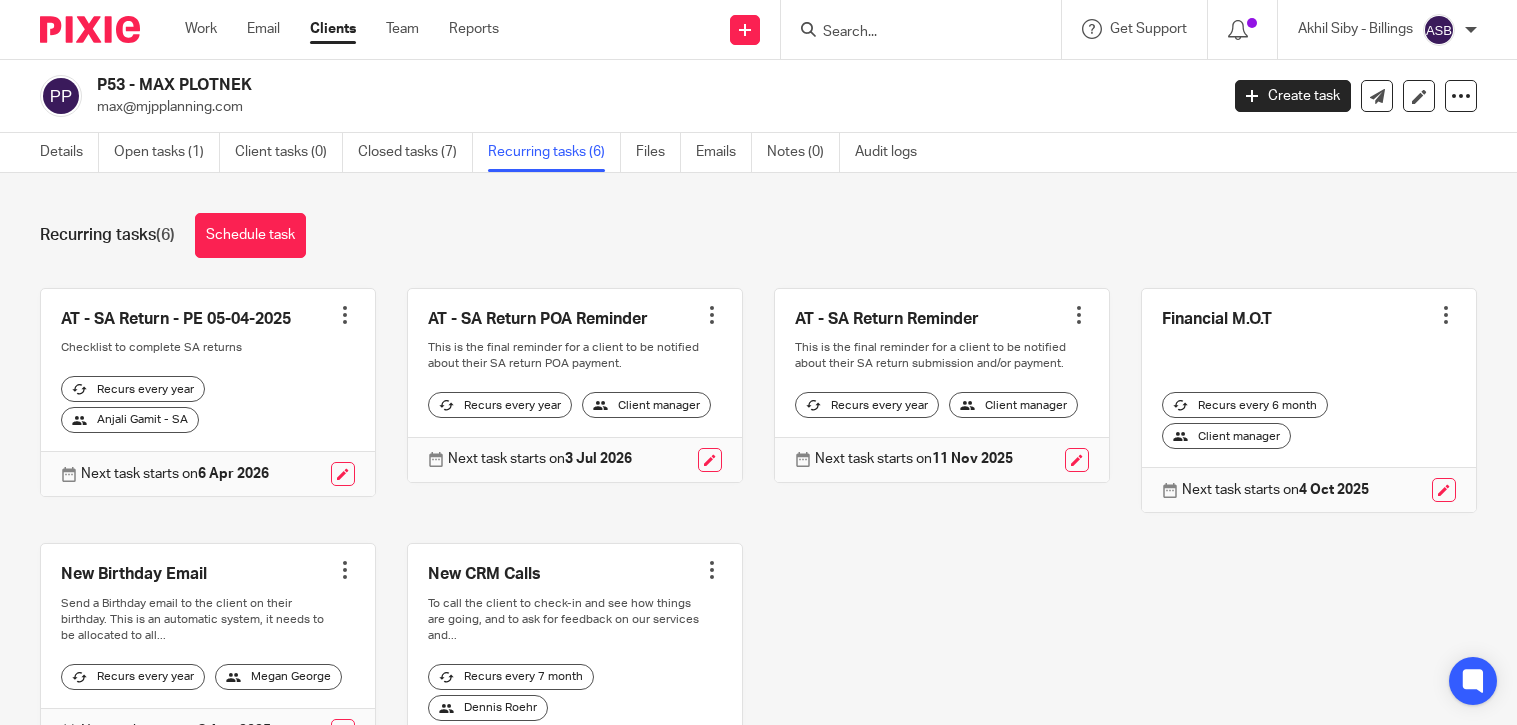 scroll, scrollTop: 0, scrollLeft: 0, axis: both 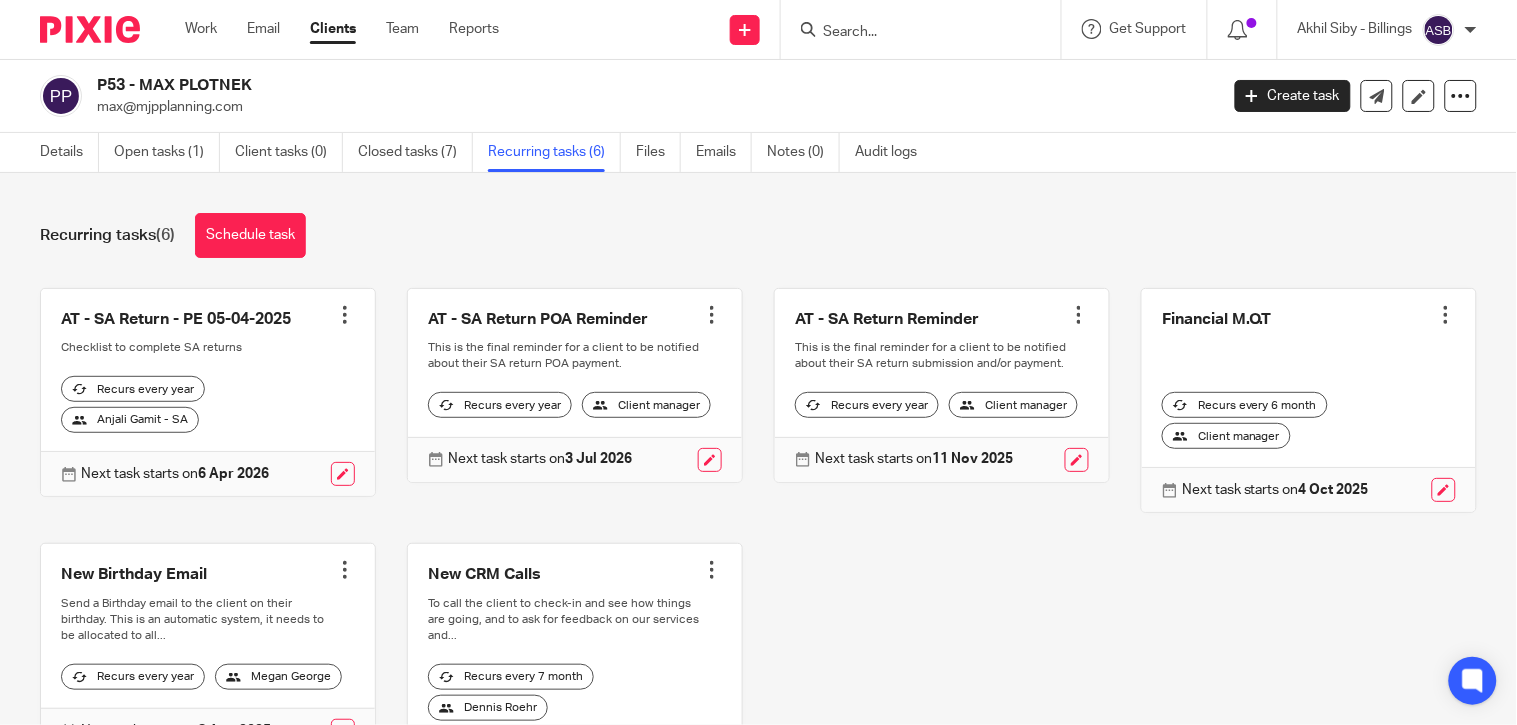 drag, startPoint x: 142, startPoint y: 81, endPoint x: 256, endPoint y: 81, distance: 114 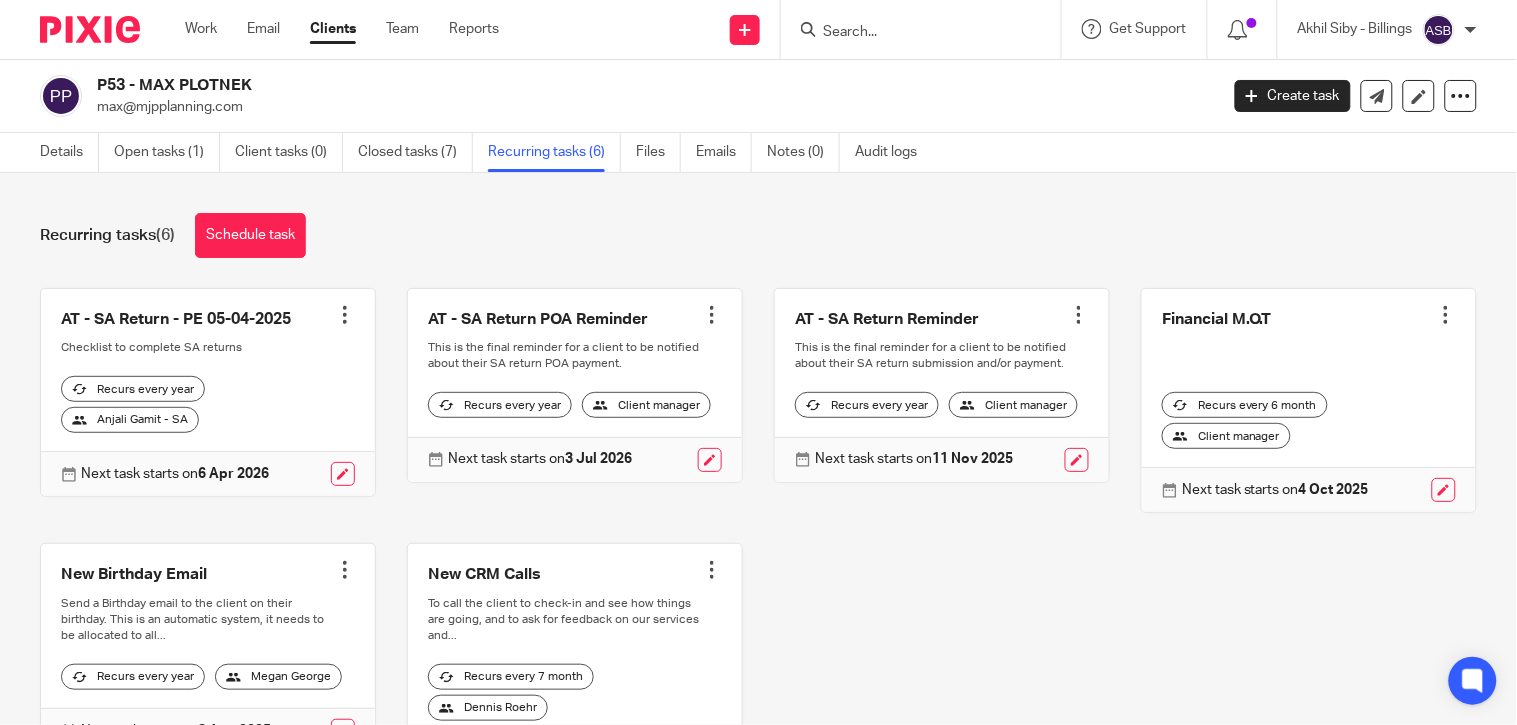 click at bounding box center [911, 33] 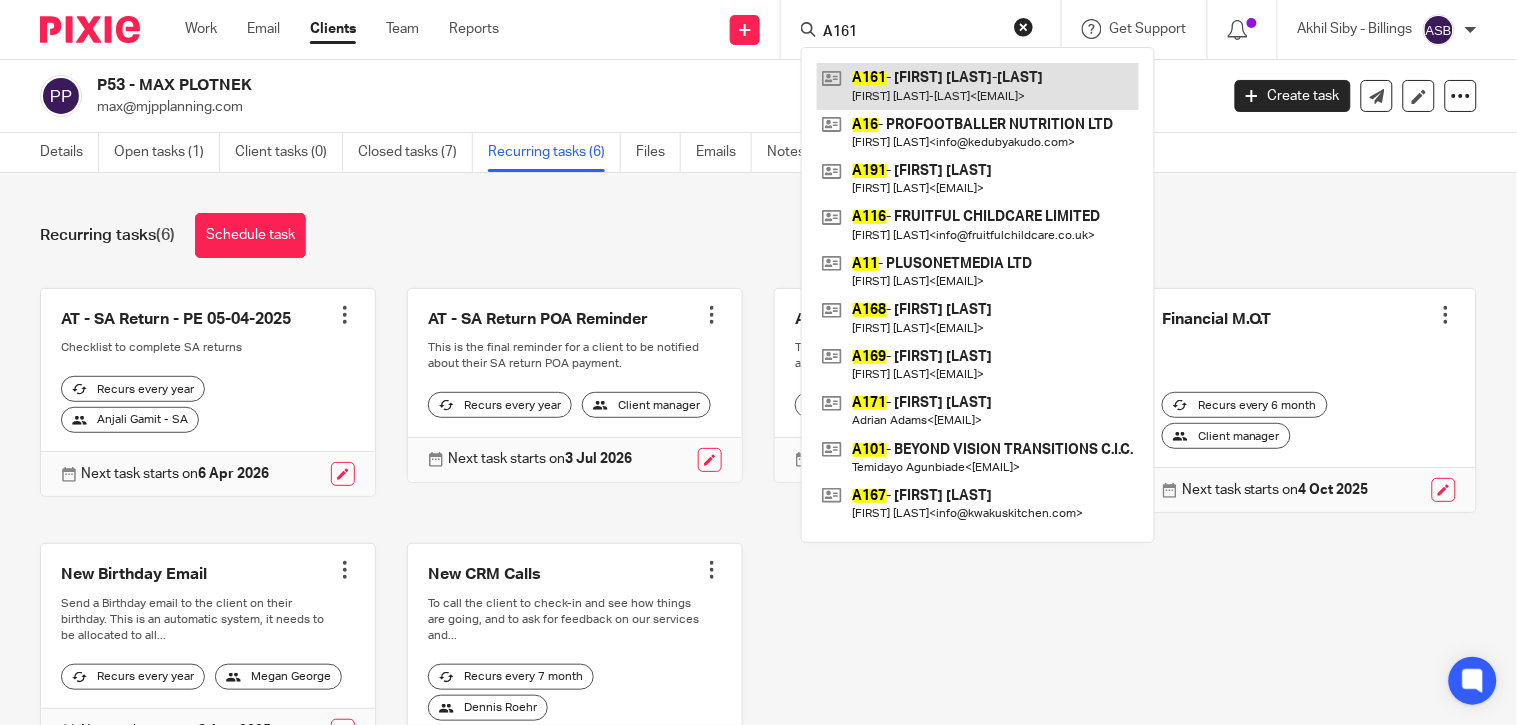 type on "A161" 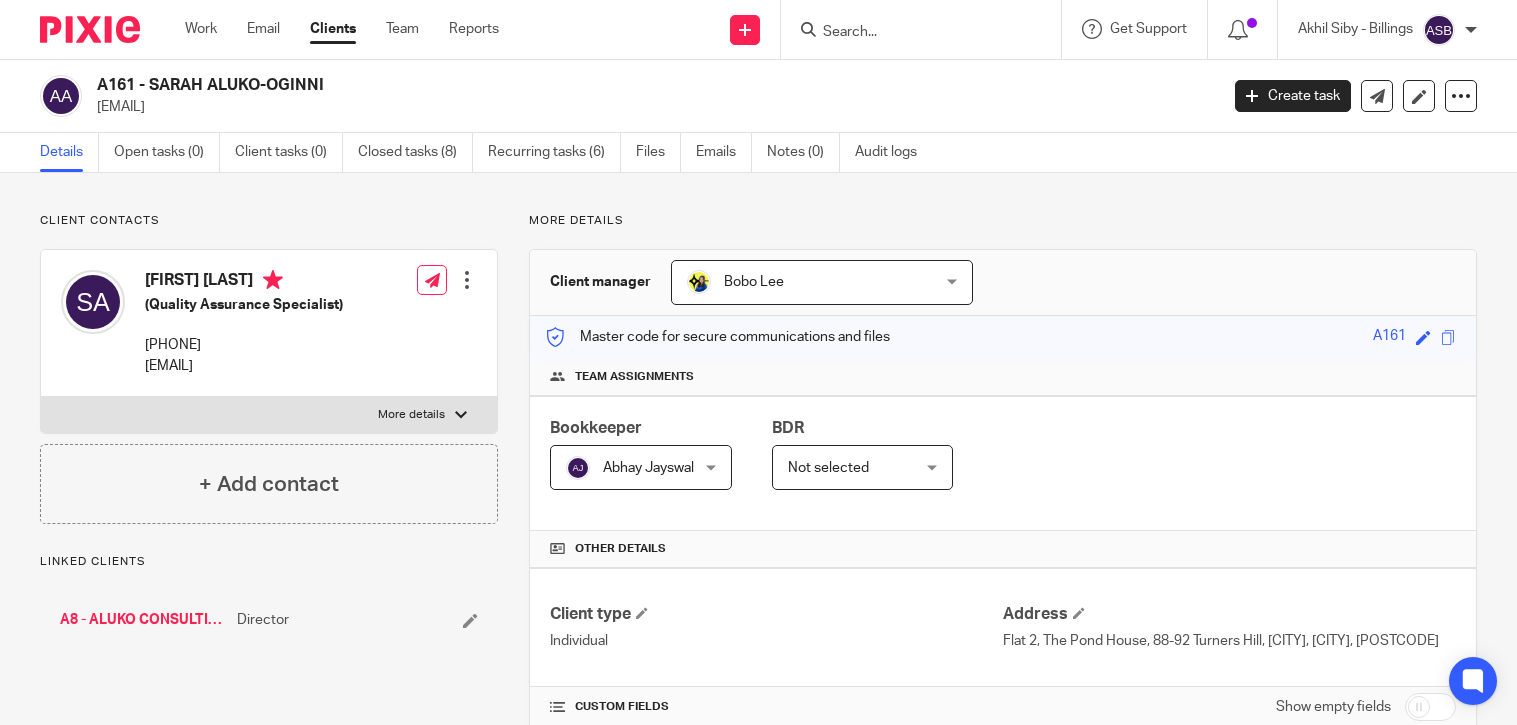 scroll, scrollTop: 0, scrollLeft: 0, axis: both 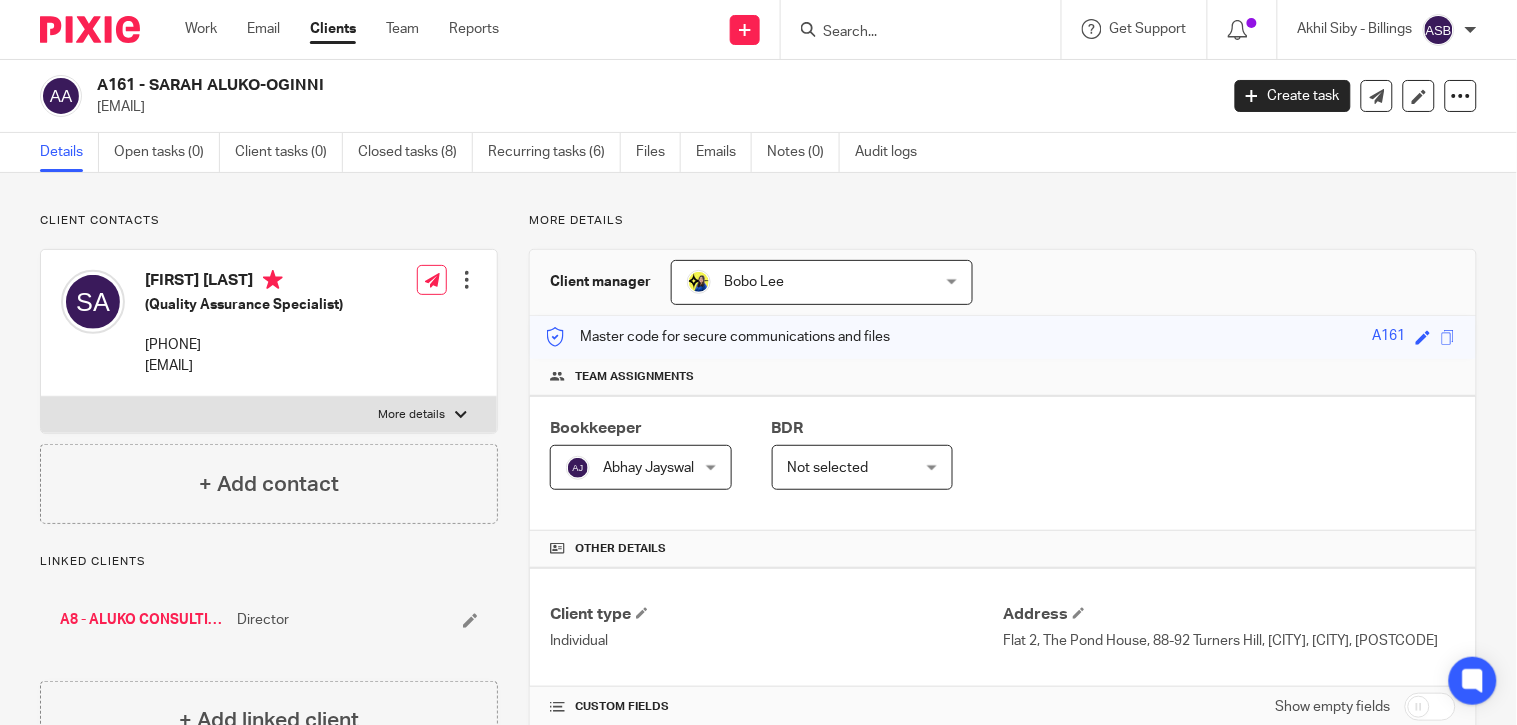 click on "A8 - ALUKO CONSULTING LTD" at bounding box center [143, 620] 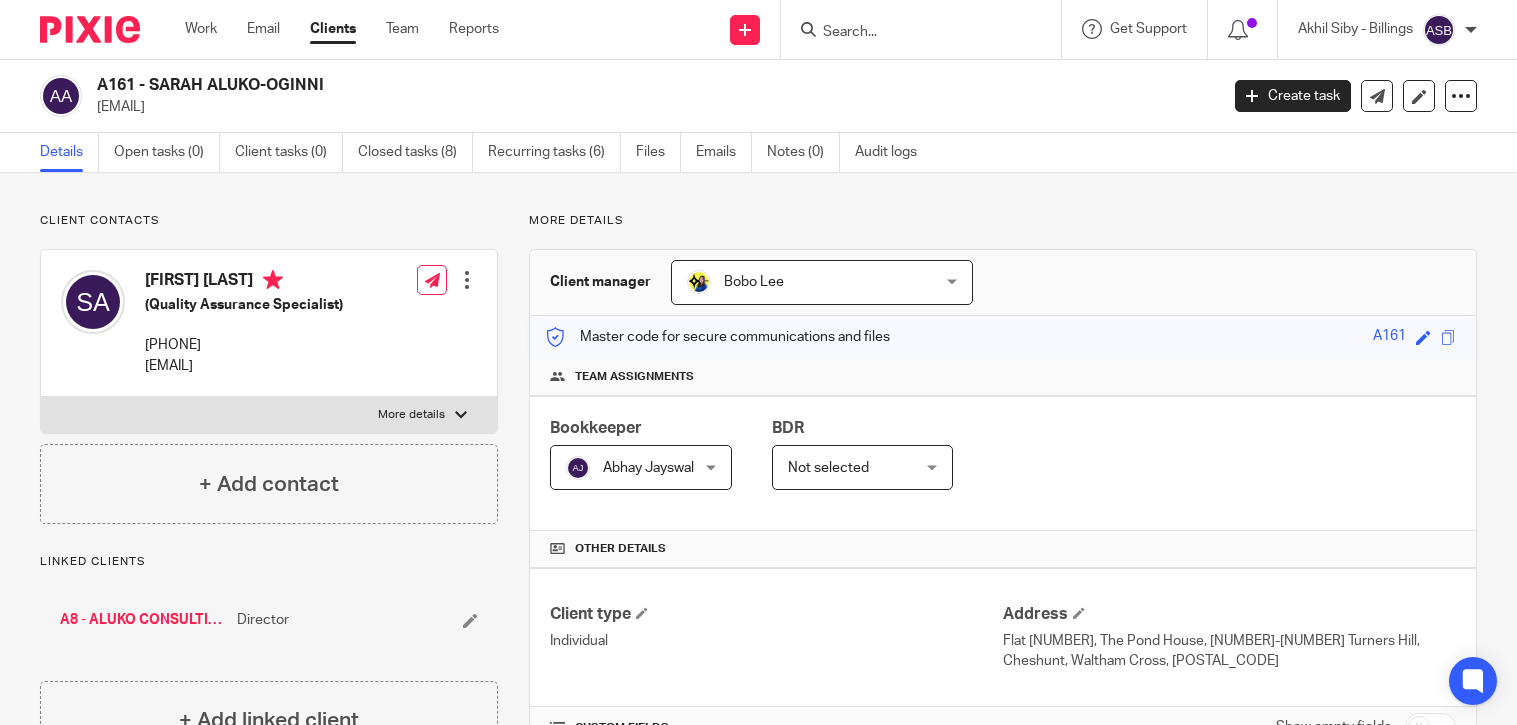 scroll, scrollTop: 0, scrollLeft: 0, axis: both 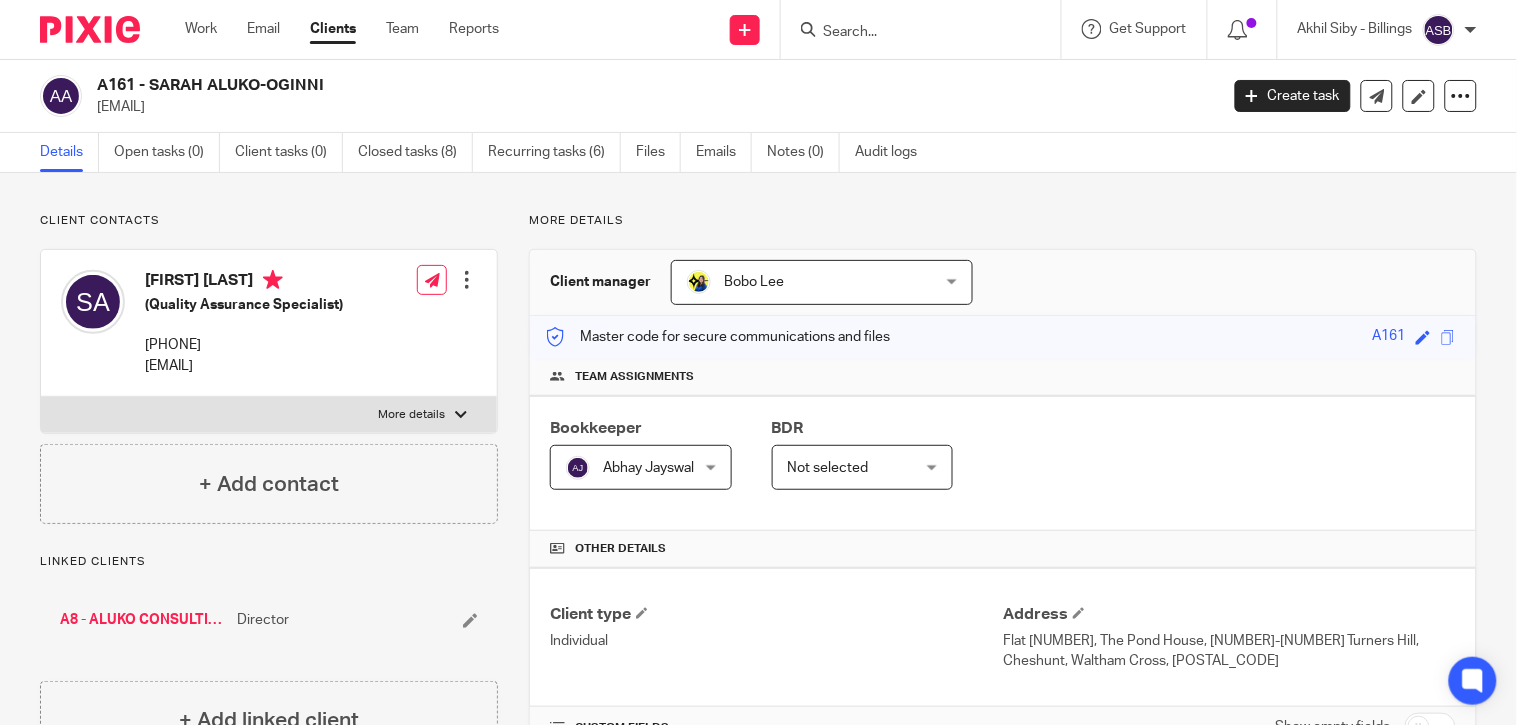 click on "A8 - ALUKO CONSULTING LTD" at bounding box center (143, 620) 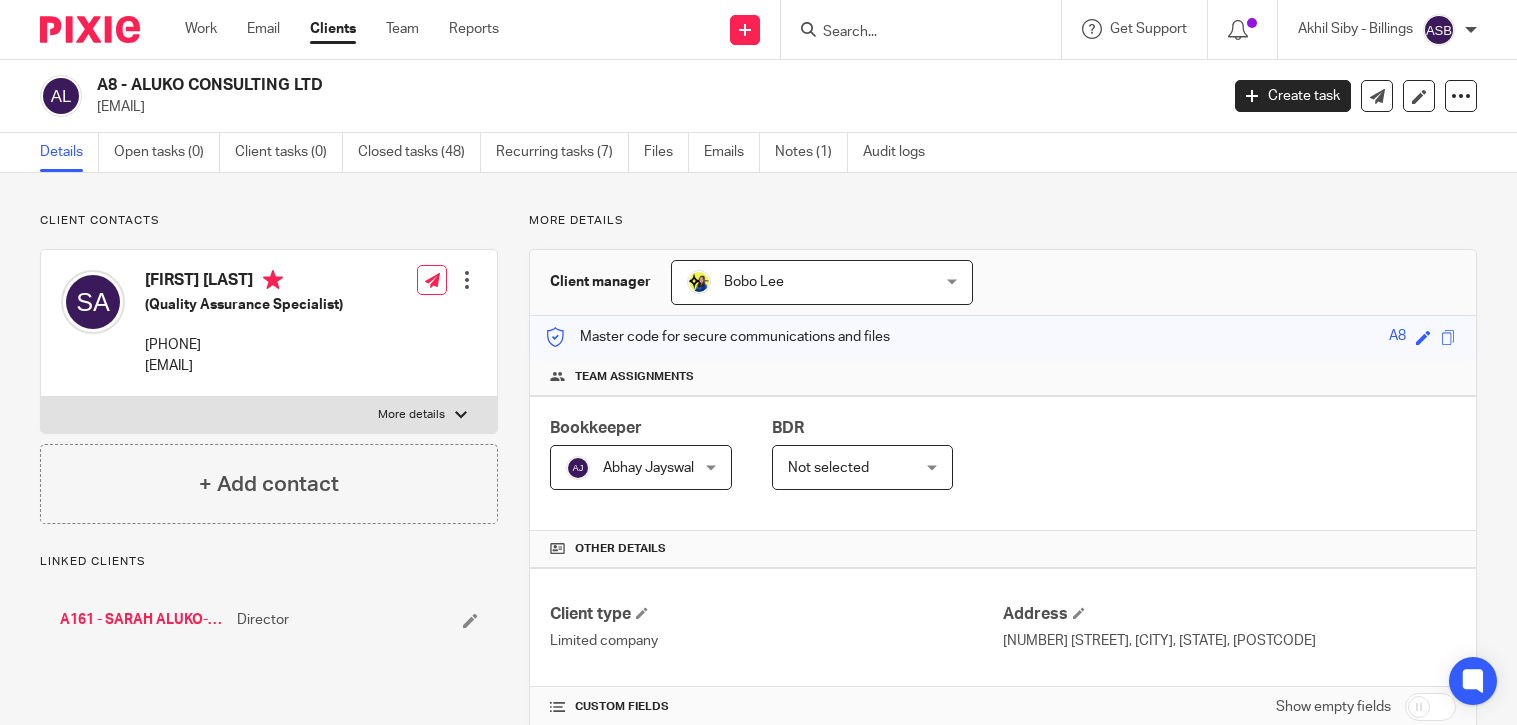 scroll, scrollTop: 0, scrollLeft: 0, axis: both 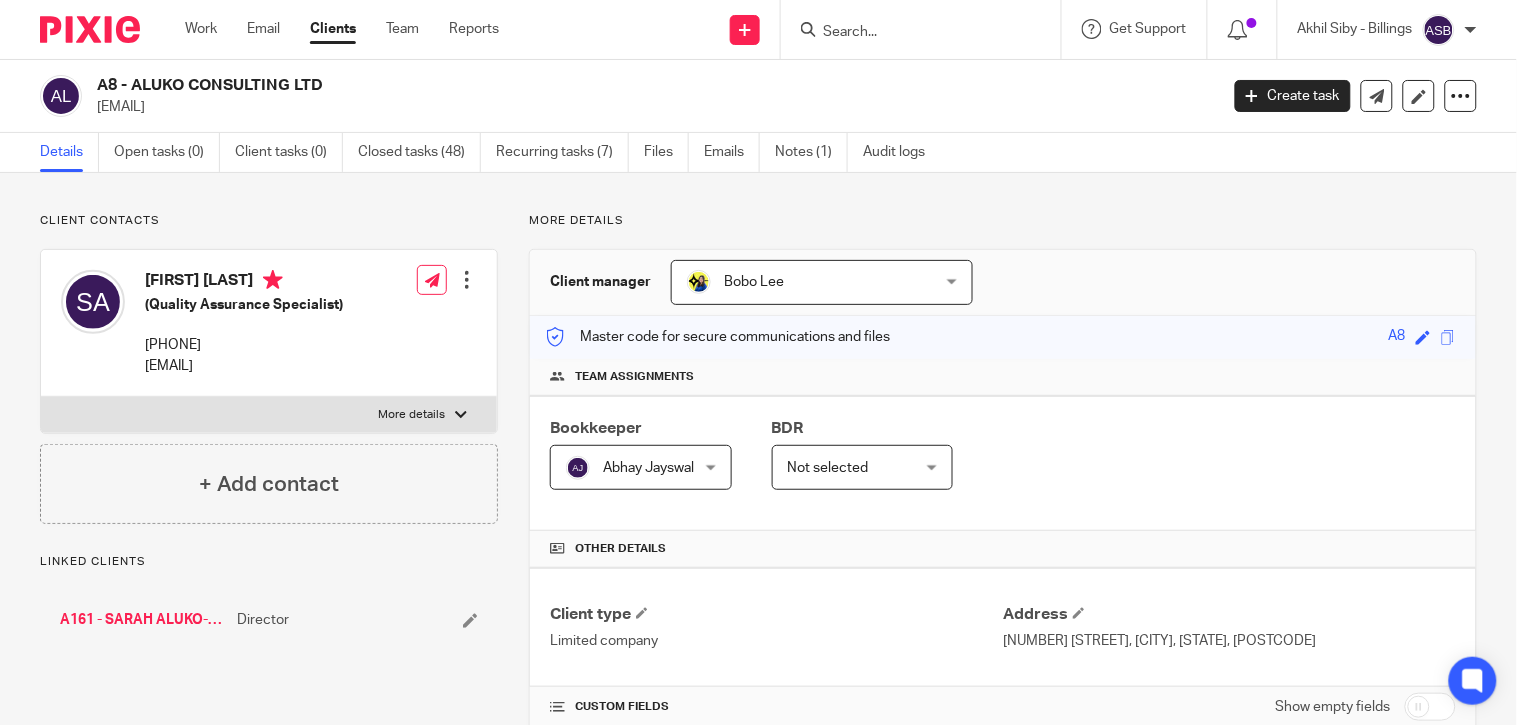 drag, startPoint x: 0, startPoint y: 0, endPoint x: 318, endPoint y: 85, distance: 329.1641 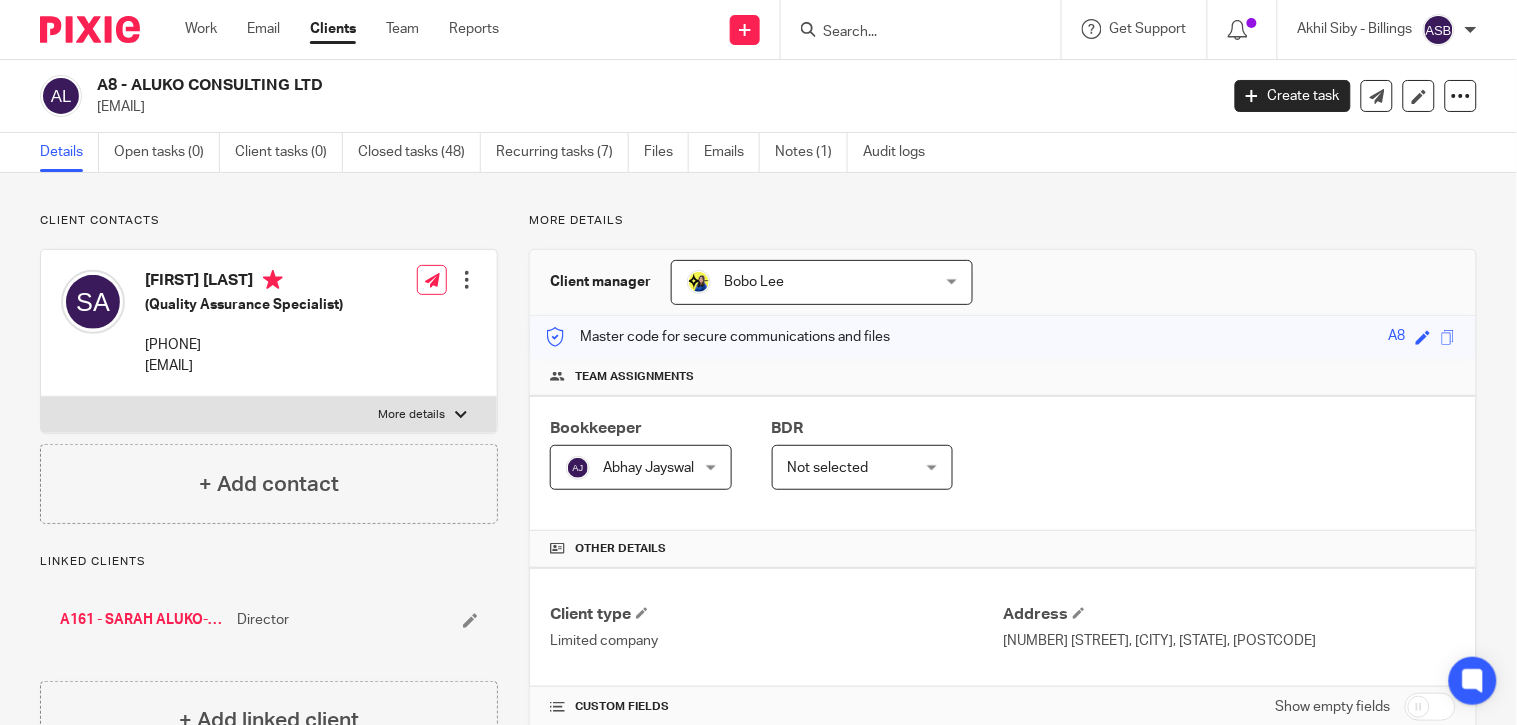 click at bounding box center (921, 29) 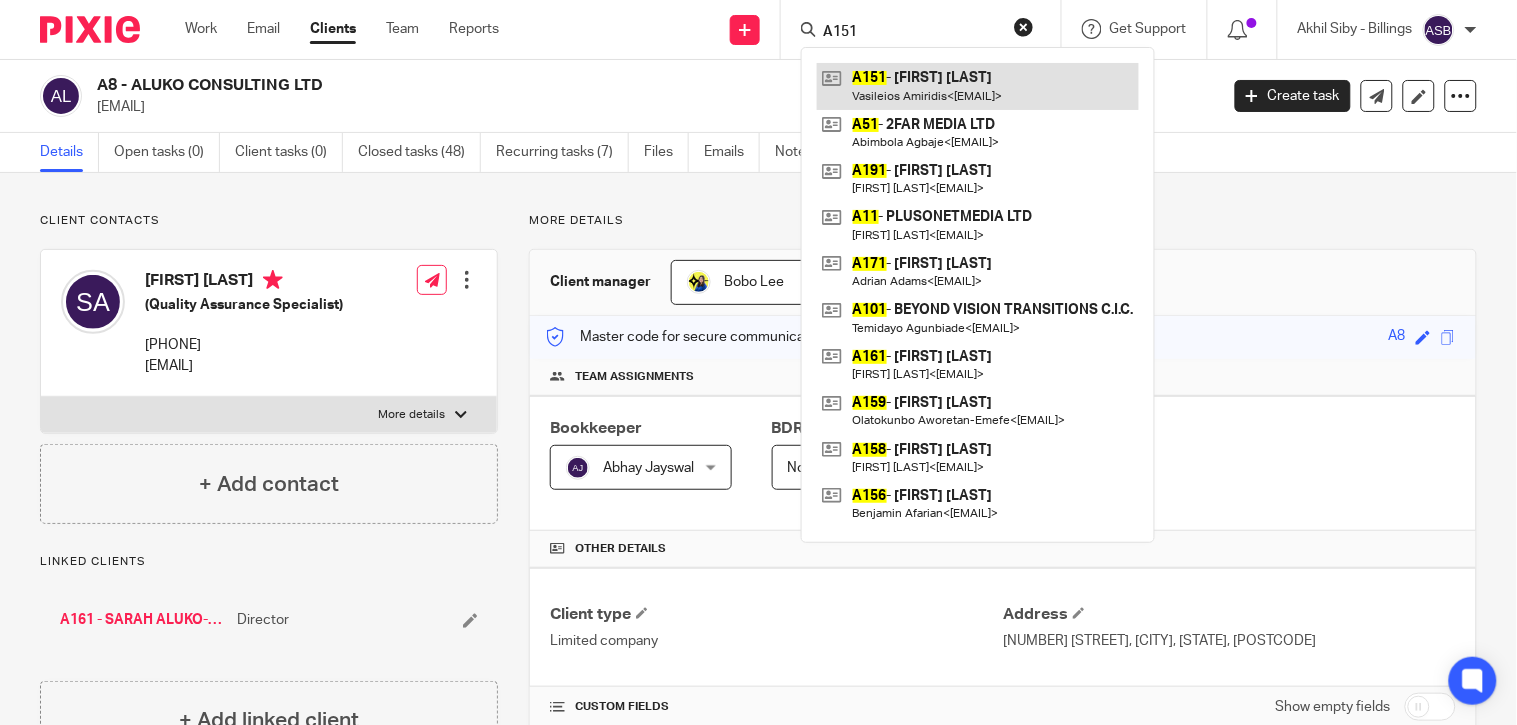 type on "A151" 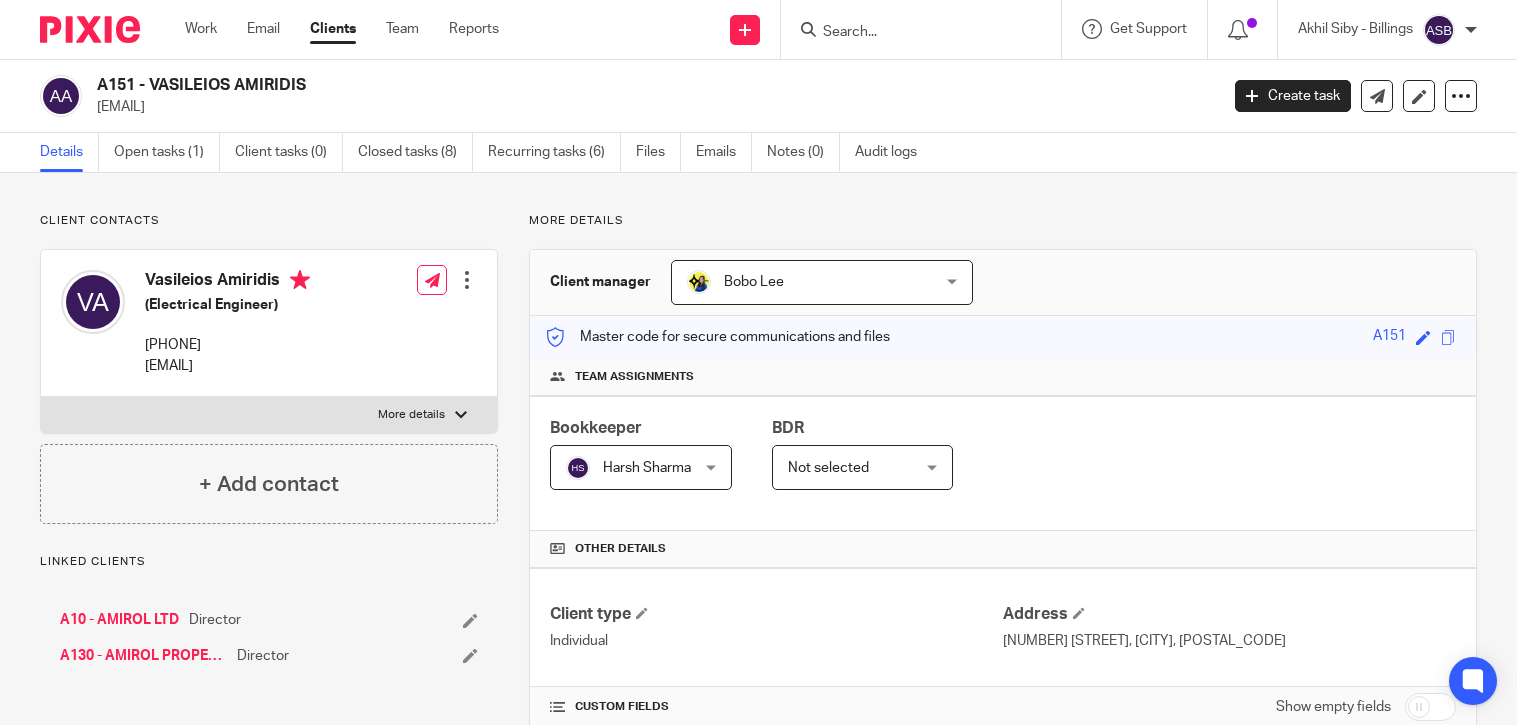 scroll, scrollTop: 0, scrollLeft: 0, axis: both 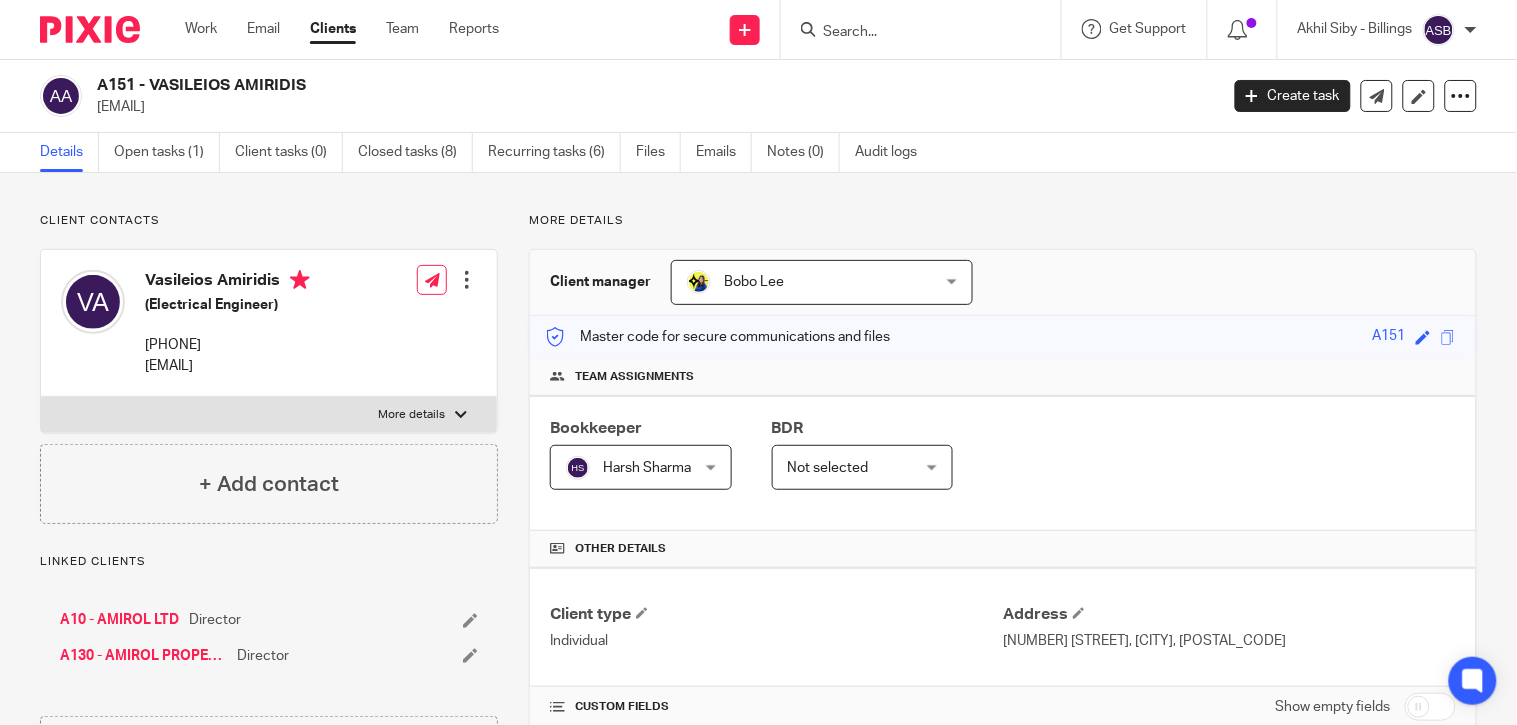 drag, startPoint x: 152, startPoint y: 82, endPoint x: 308, endPoint y: 81, distance: 156.0032 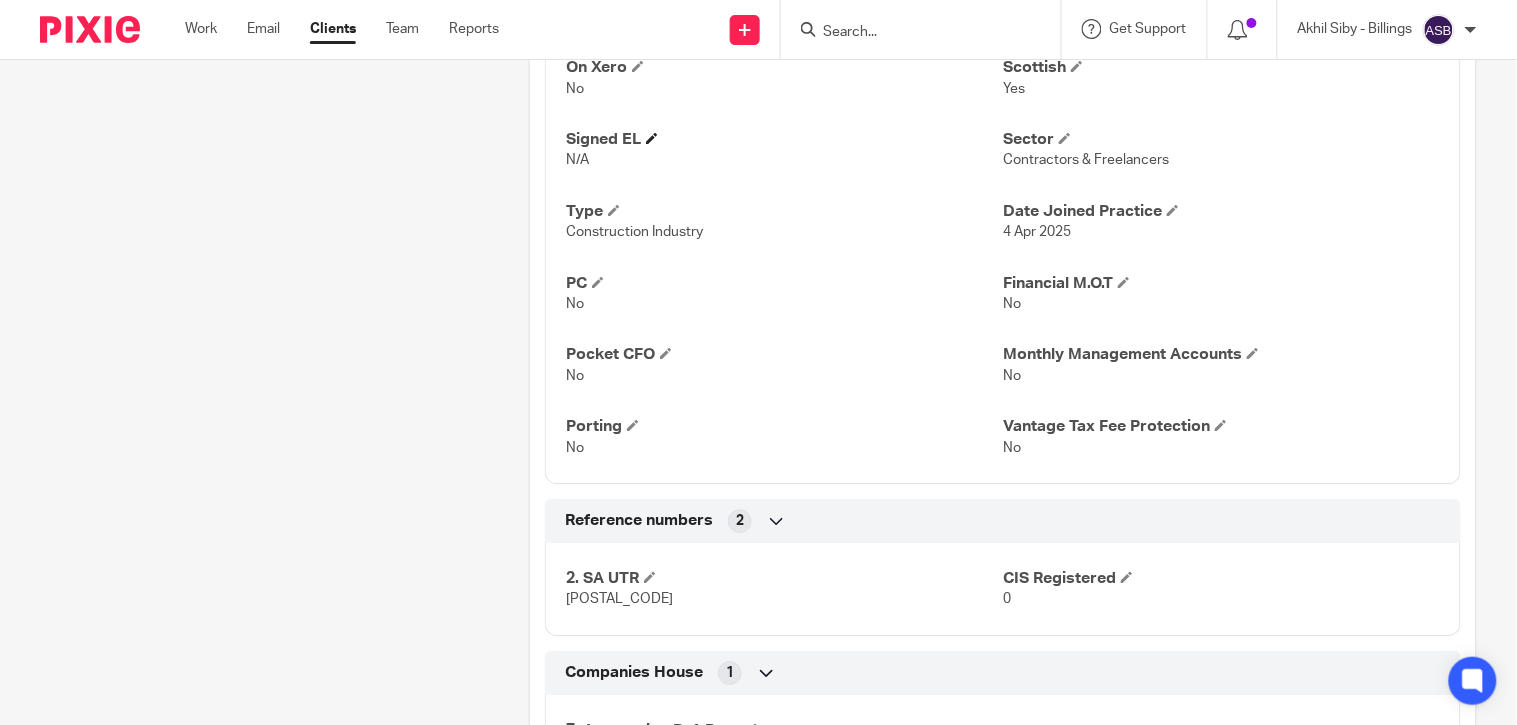 scroll, scrollTop: 1444, scrollLeft: 0, axis: vertical 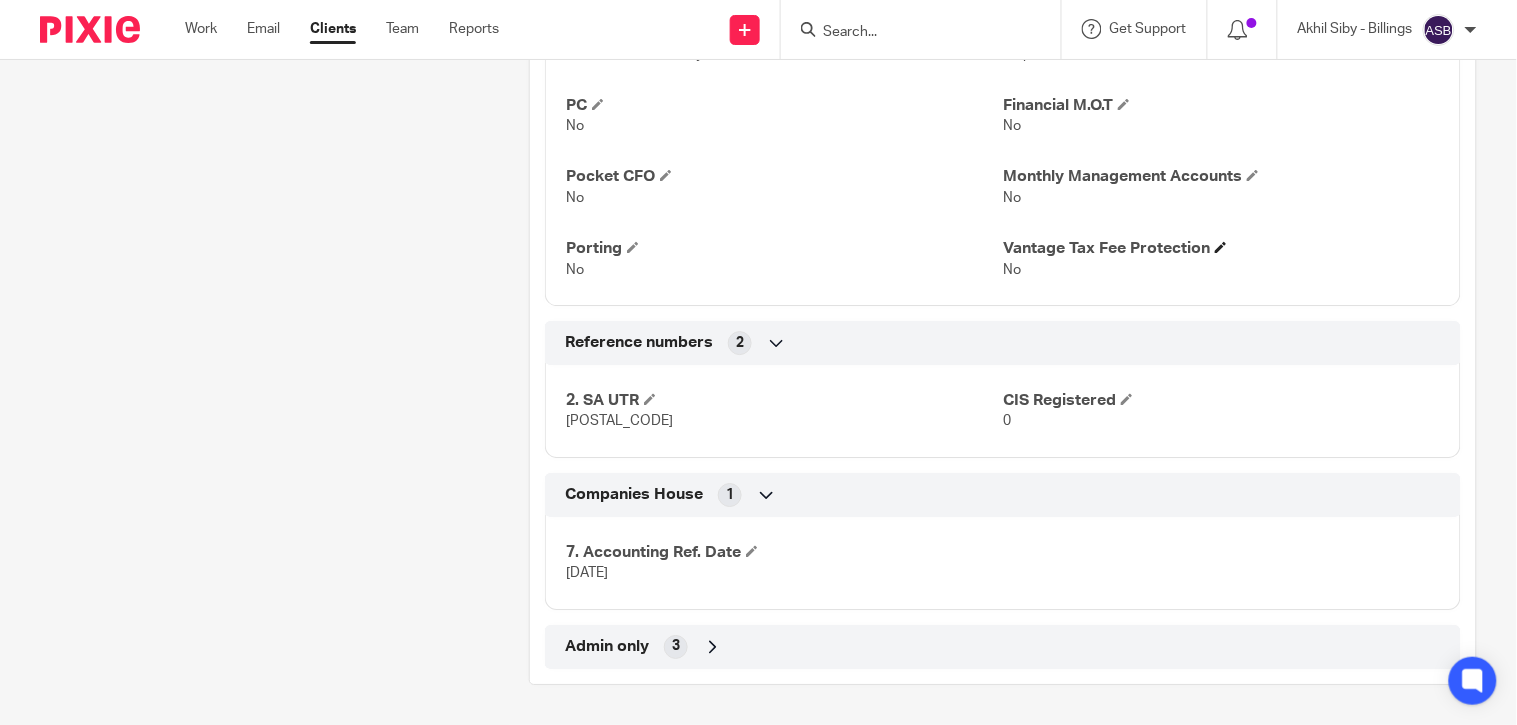 click on "Vantage Tax Fee Protection" at bounding box center [1221, 248] 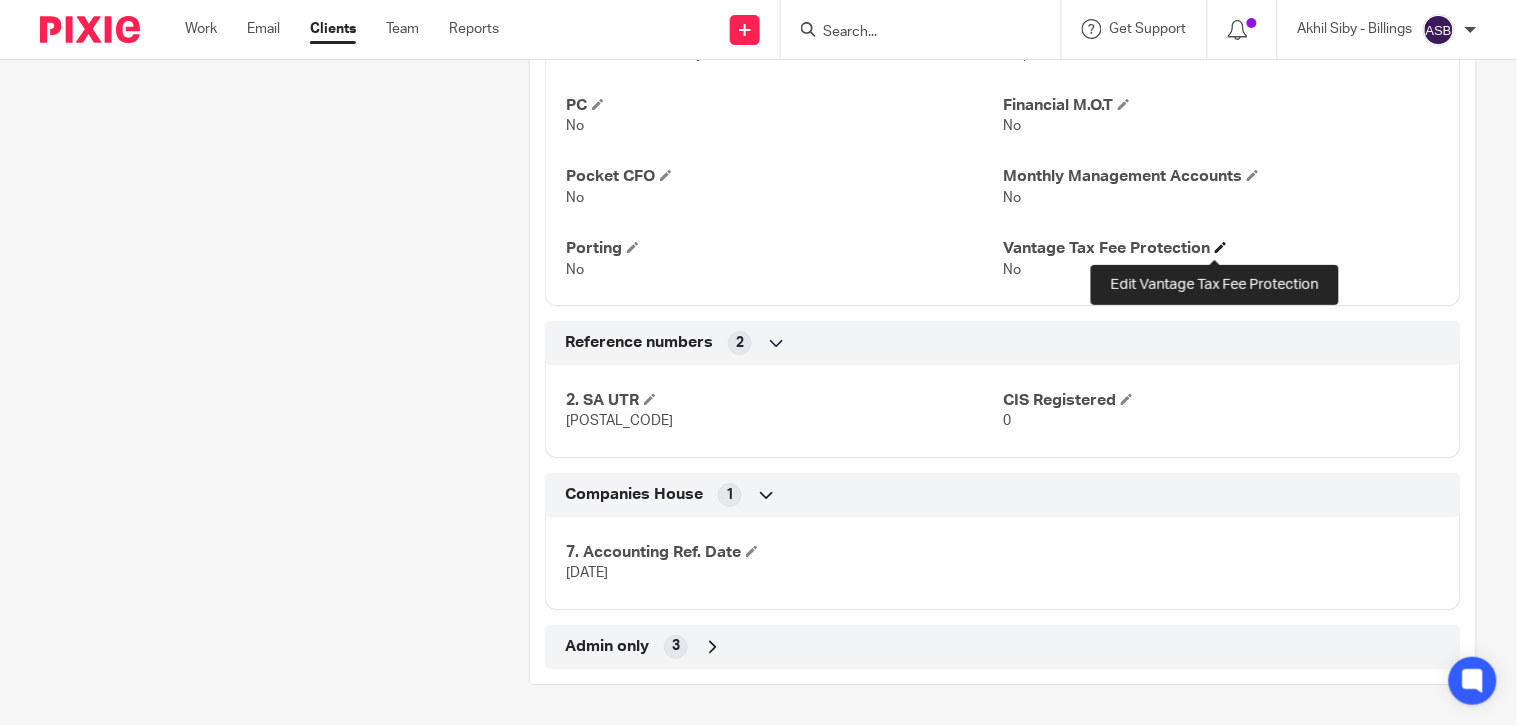 click at bounding box center [1221, 247] 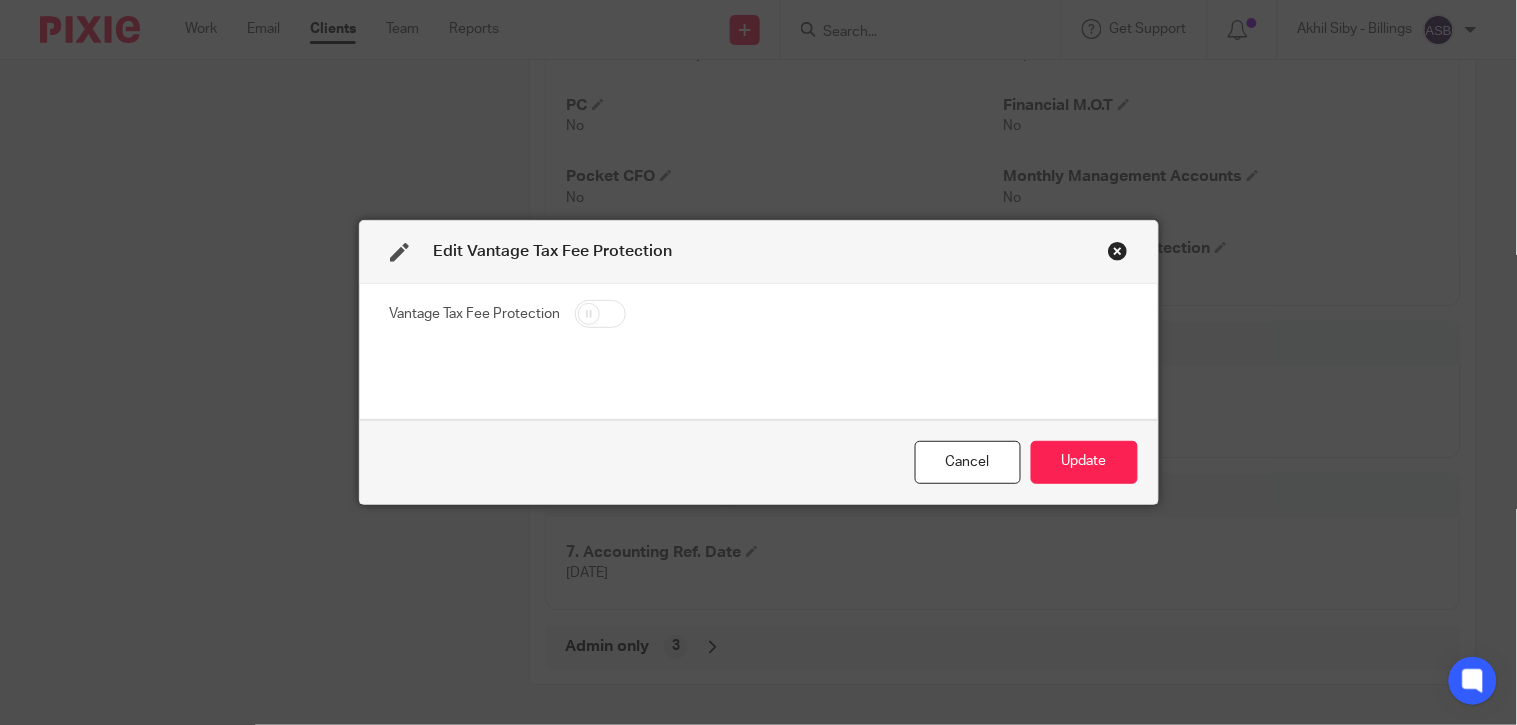 click at bounding box center [600, 314] 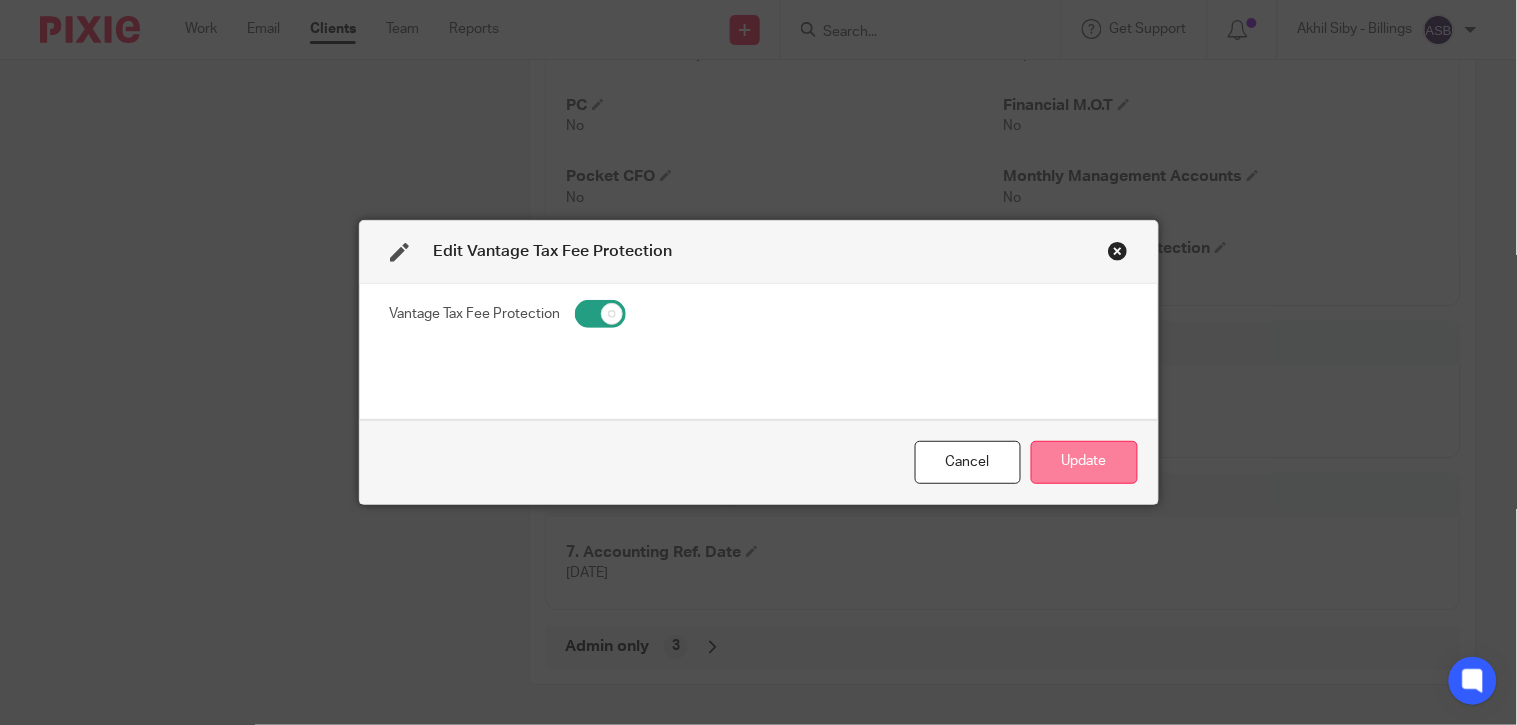 click on "Update" at bounding box center [1084, 462] 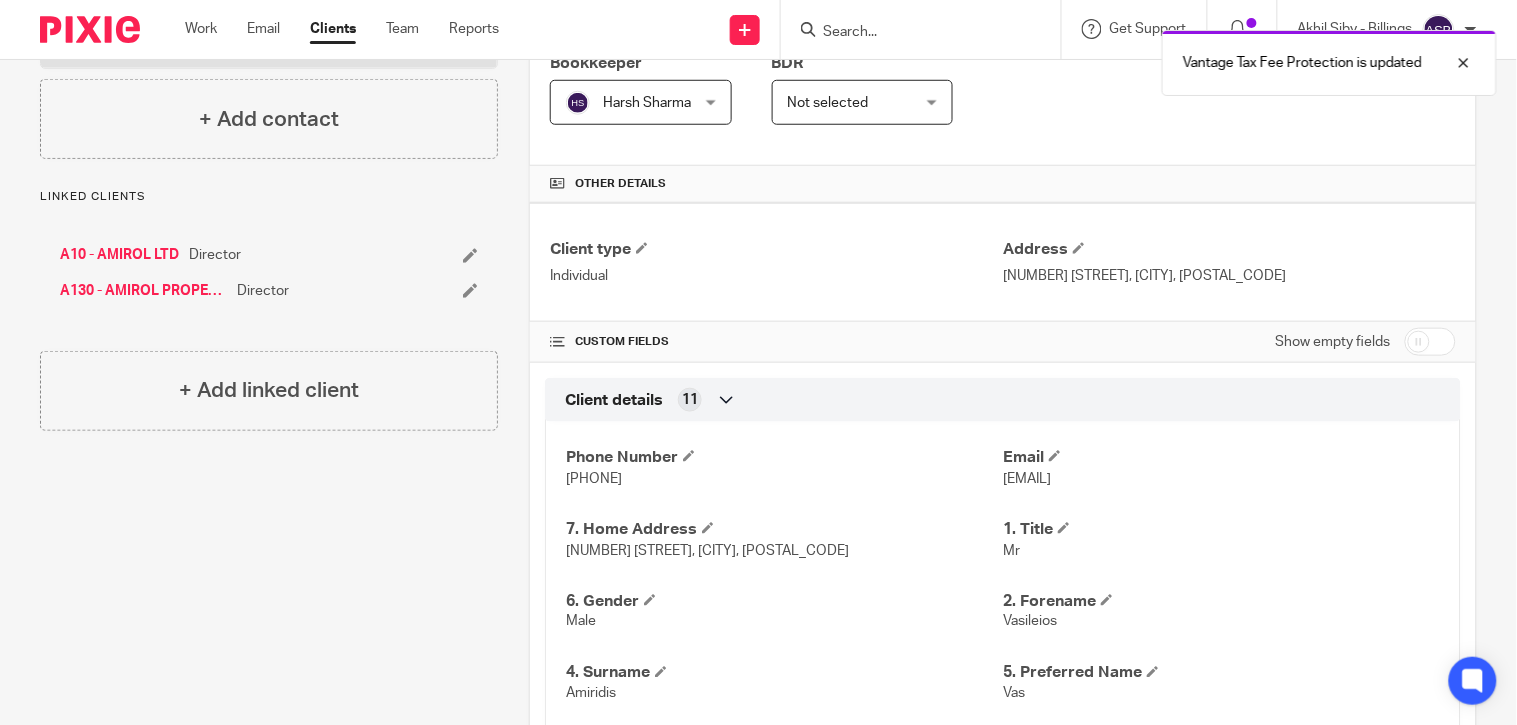 scroll, scrollTop: 0, scrollLeft: 0, axis: both 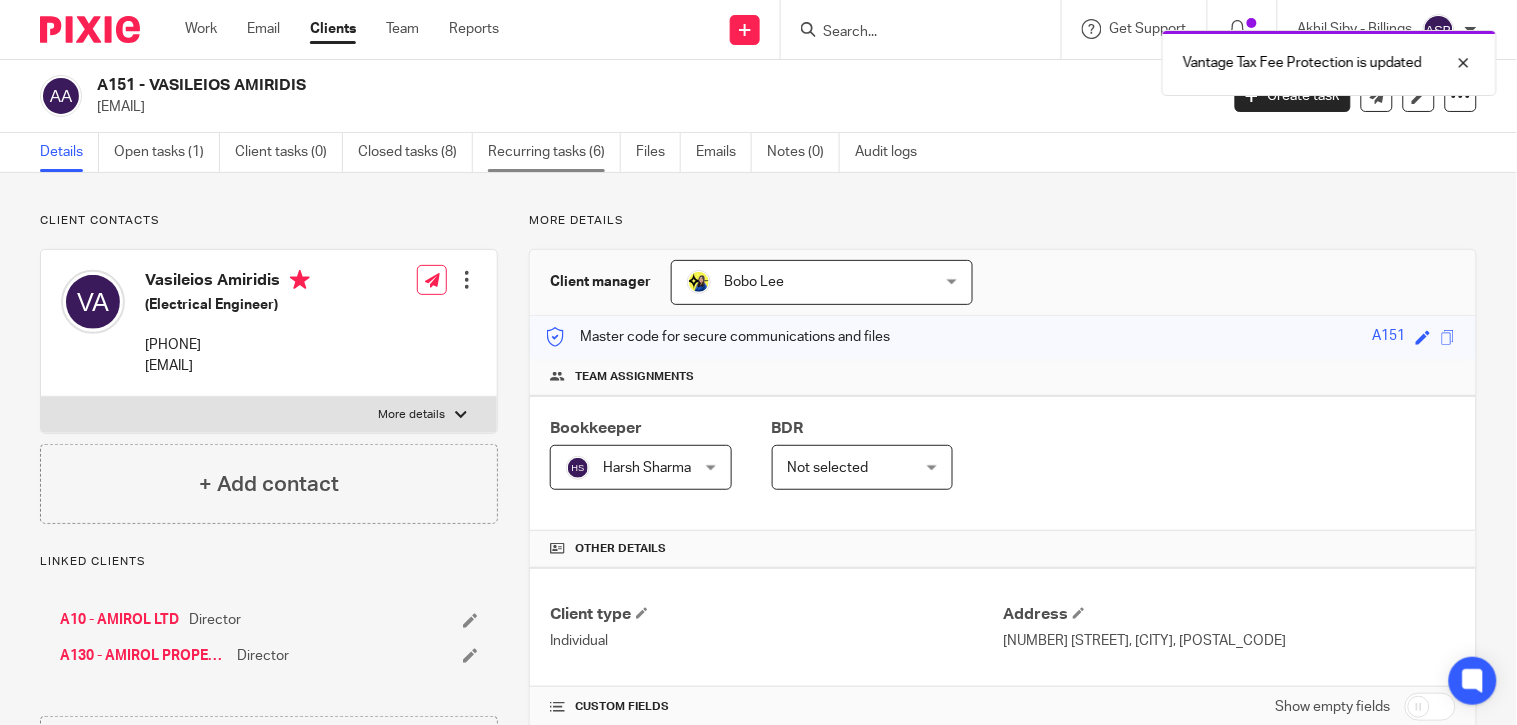 click on "Recurring tasks (6)" at bounding box center (554, 152) 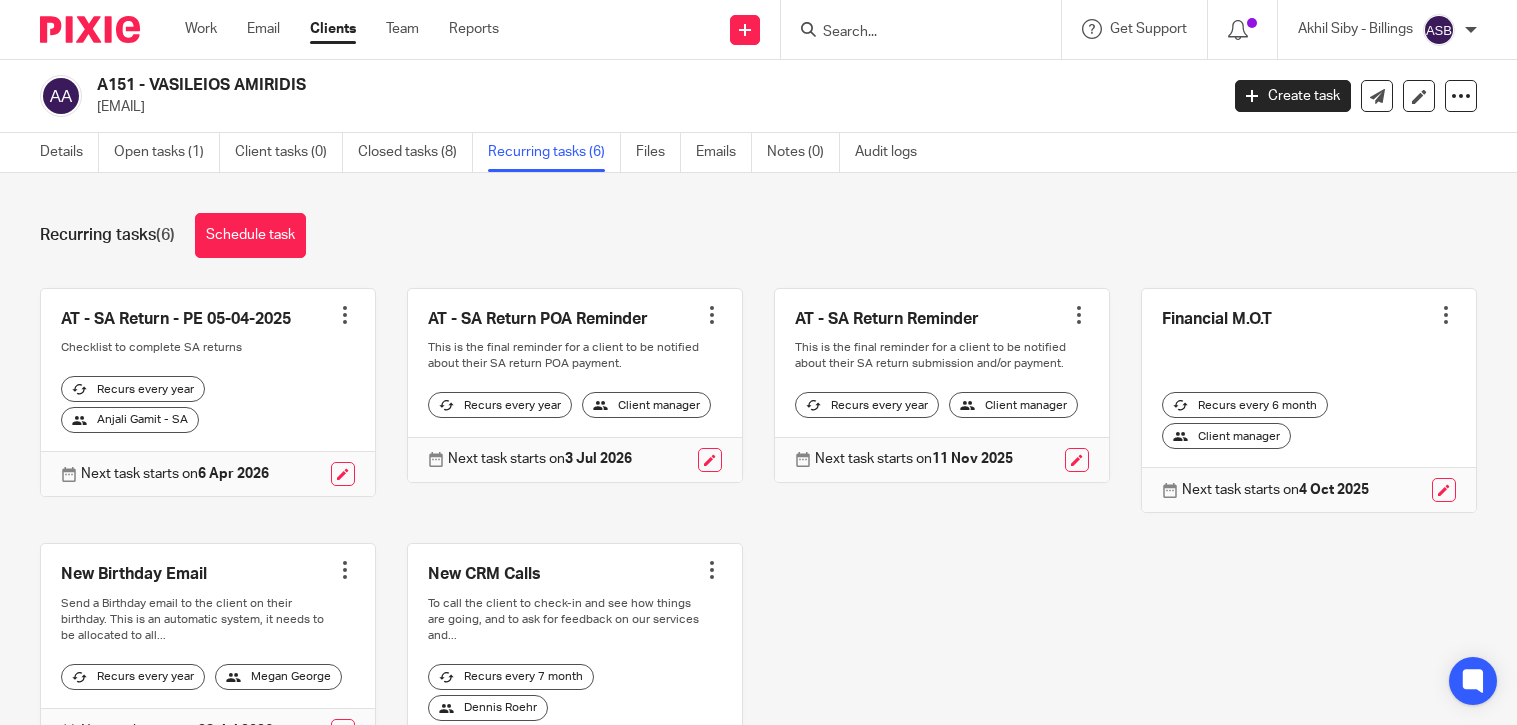 scroll, scrollTop: 0, scrollLeft: 0, axis: both 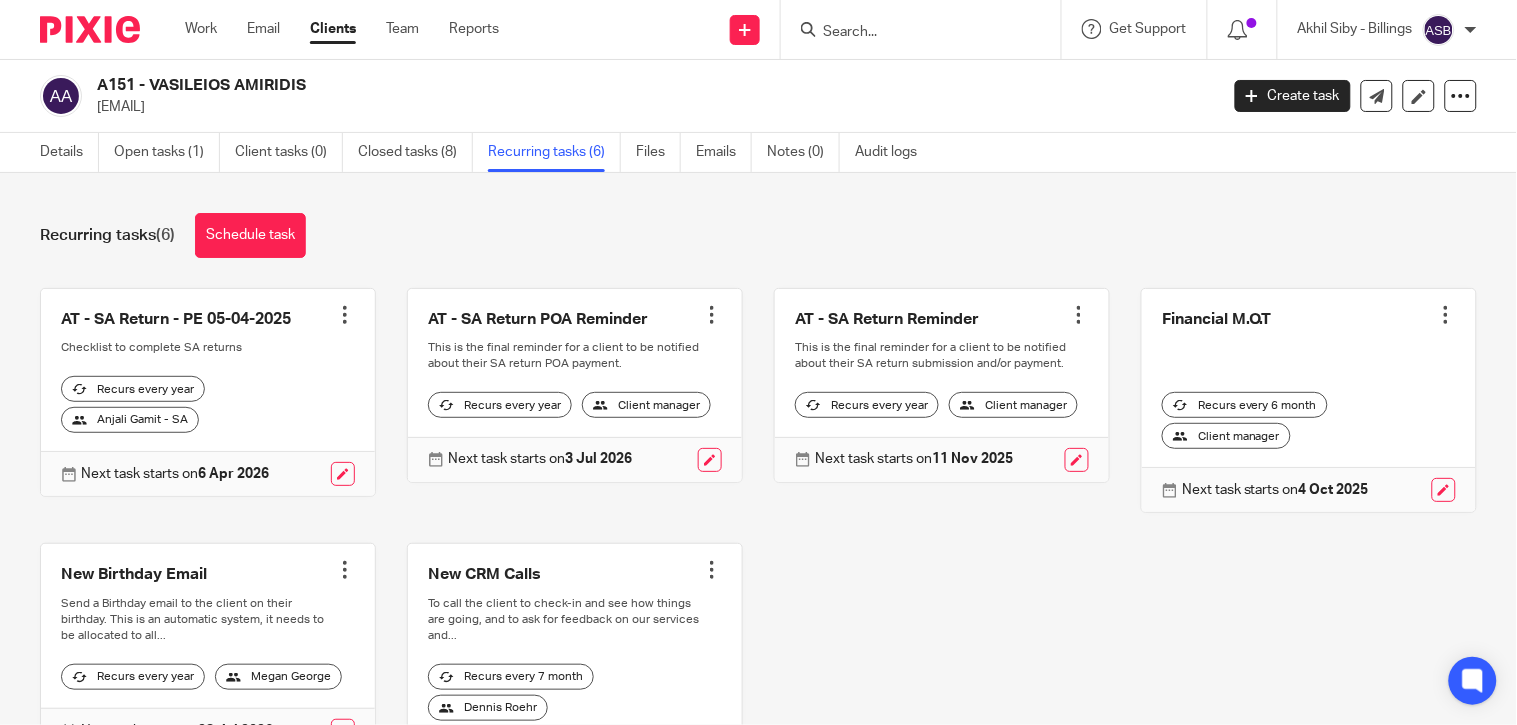 click on "A151 - VASILEIOS AMIRIDIS" at bounding box center (540, 85) 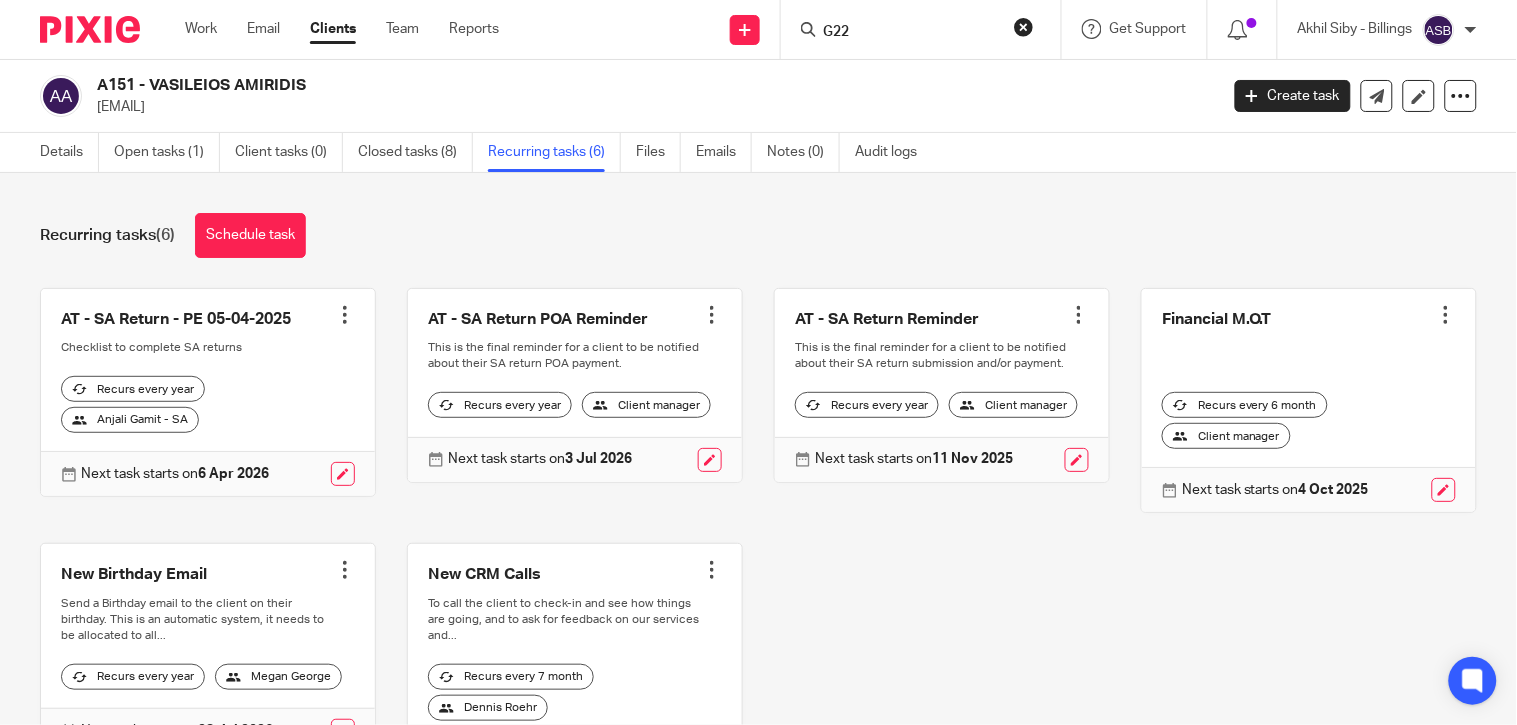 paste on "G22" 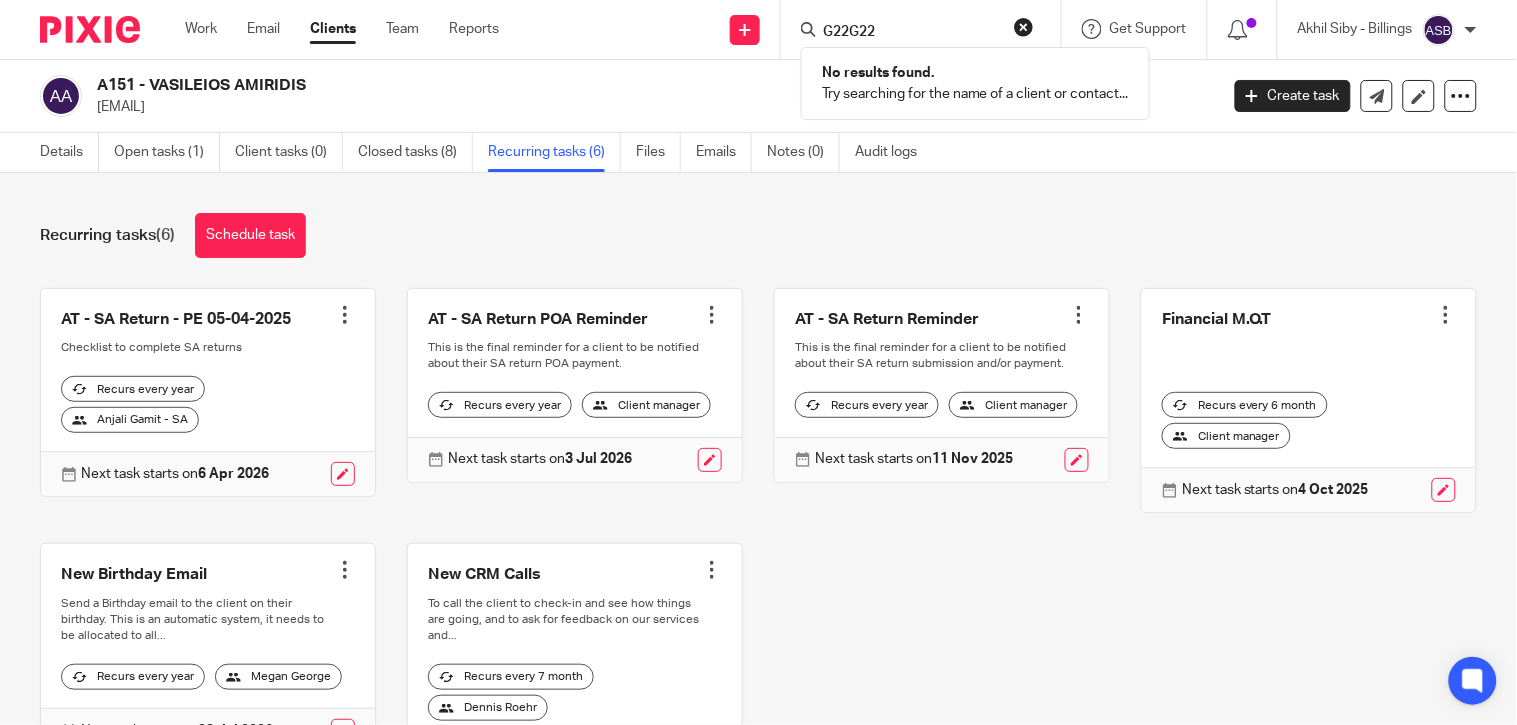 type on "G22G22" 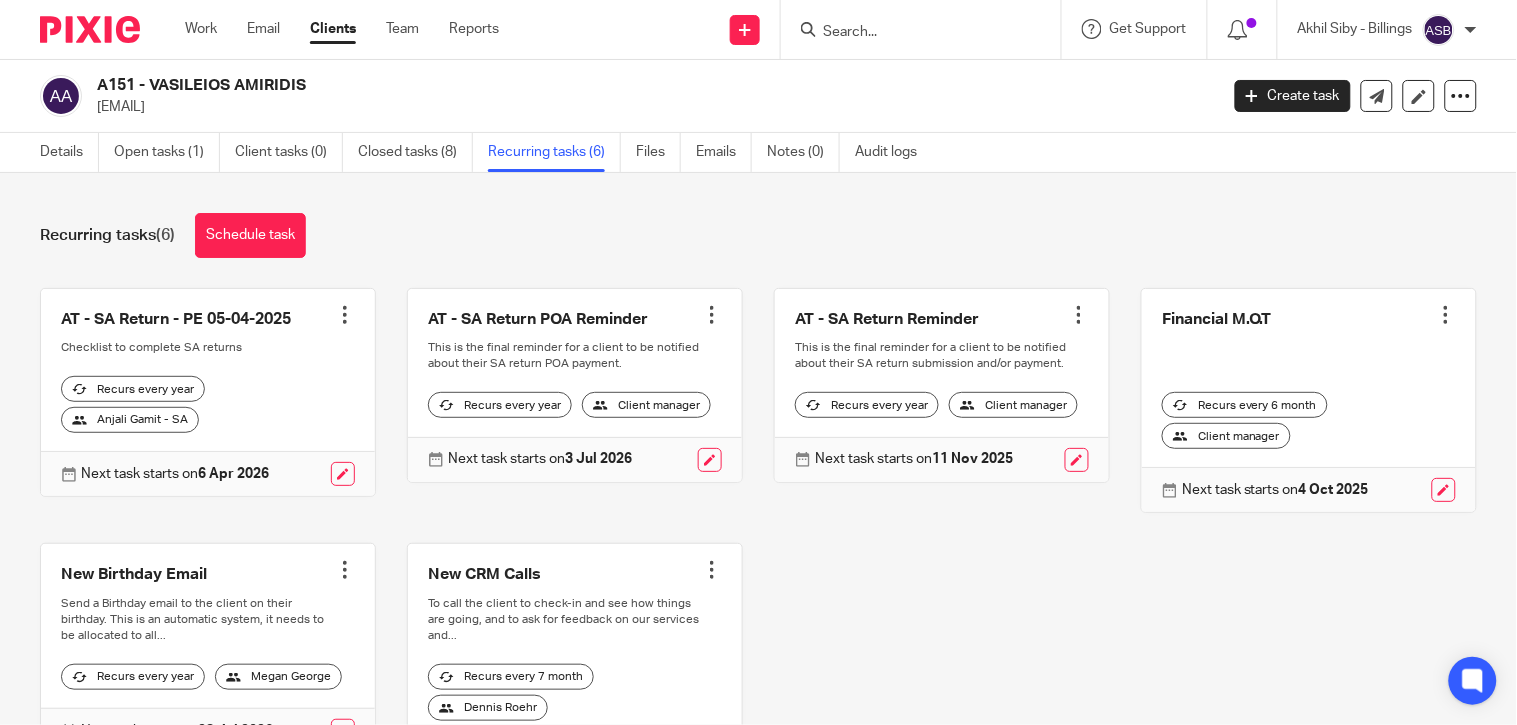 click at bounding box center [911, 33] 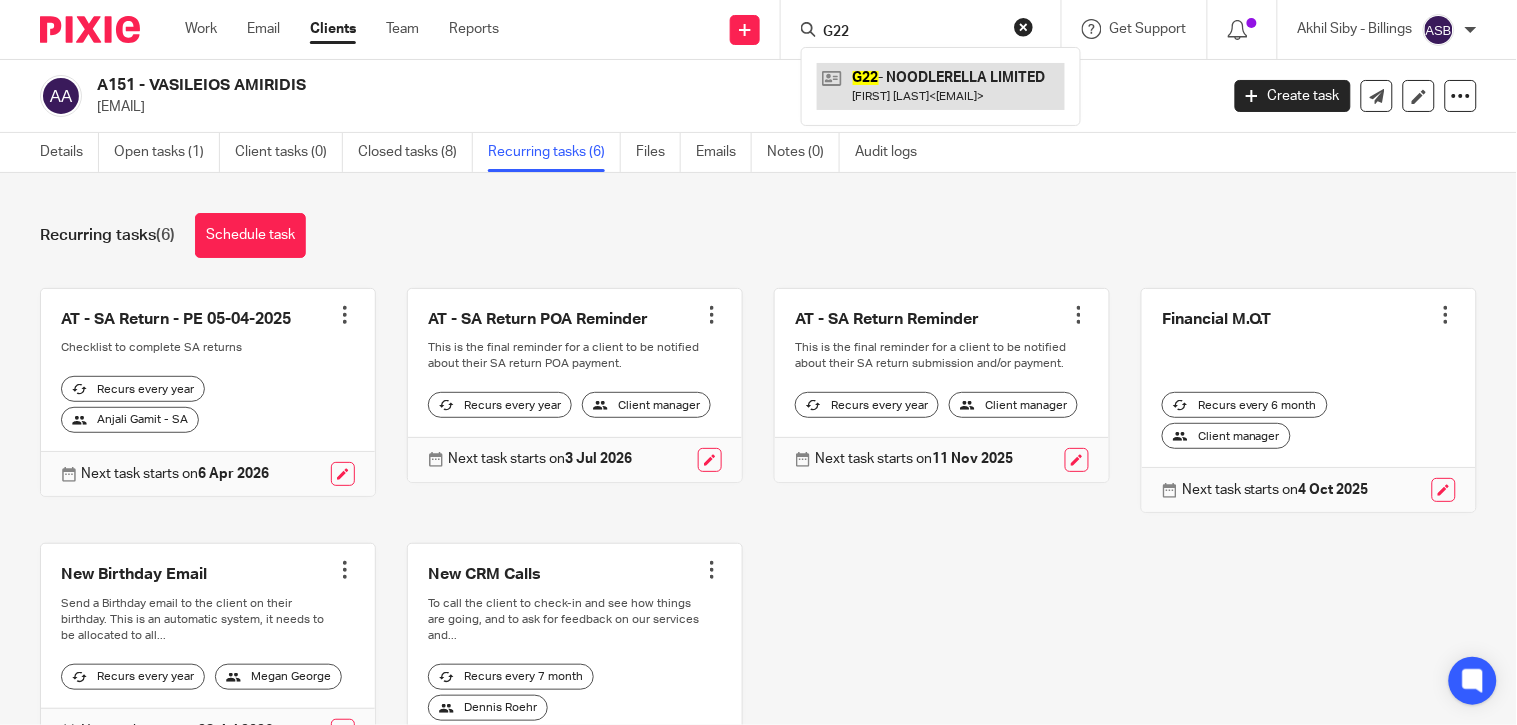 type on "G22" 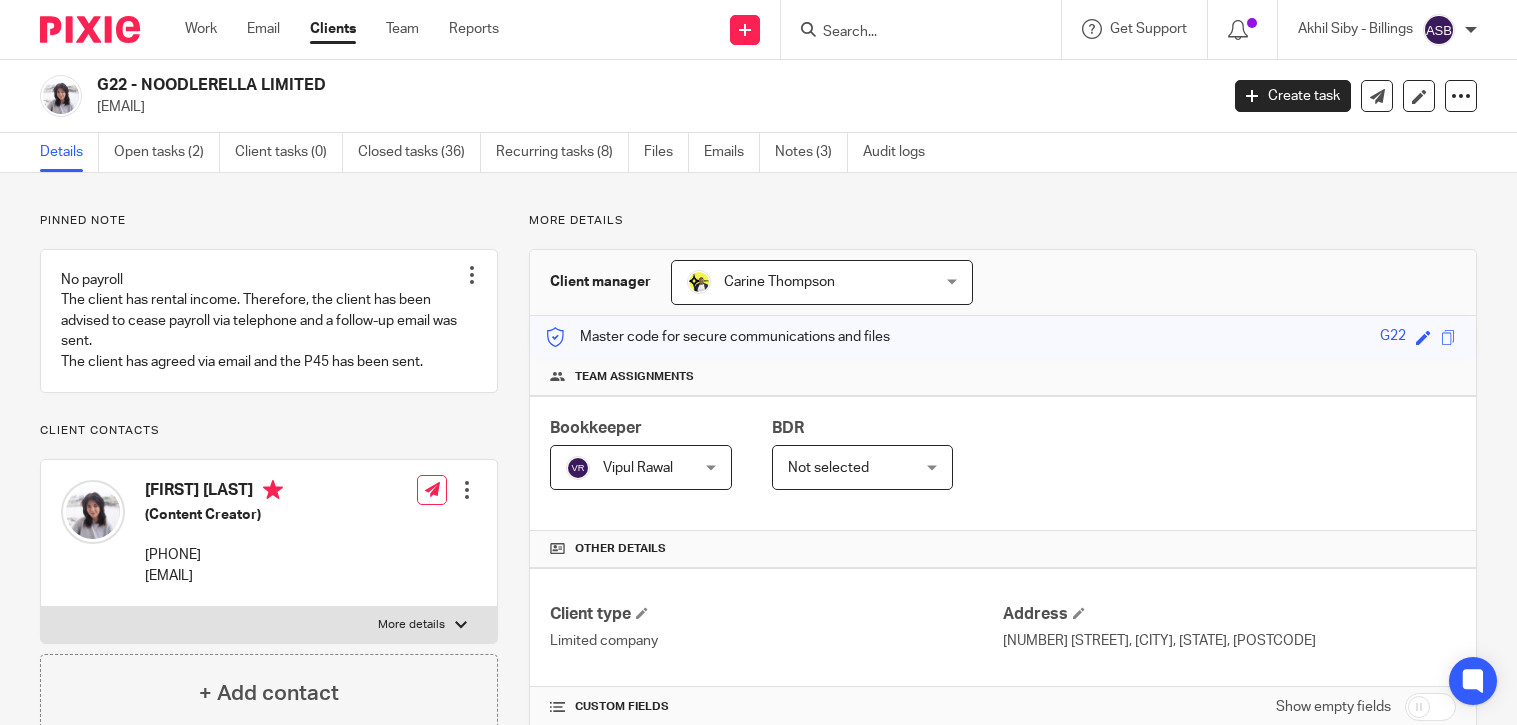 scroll, scrollTop: 0, scrollLeft: 0, axis: both 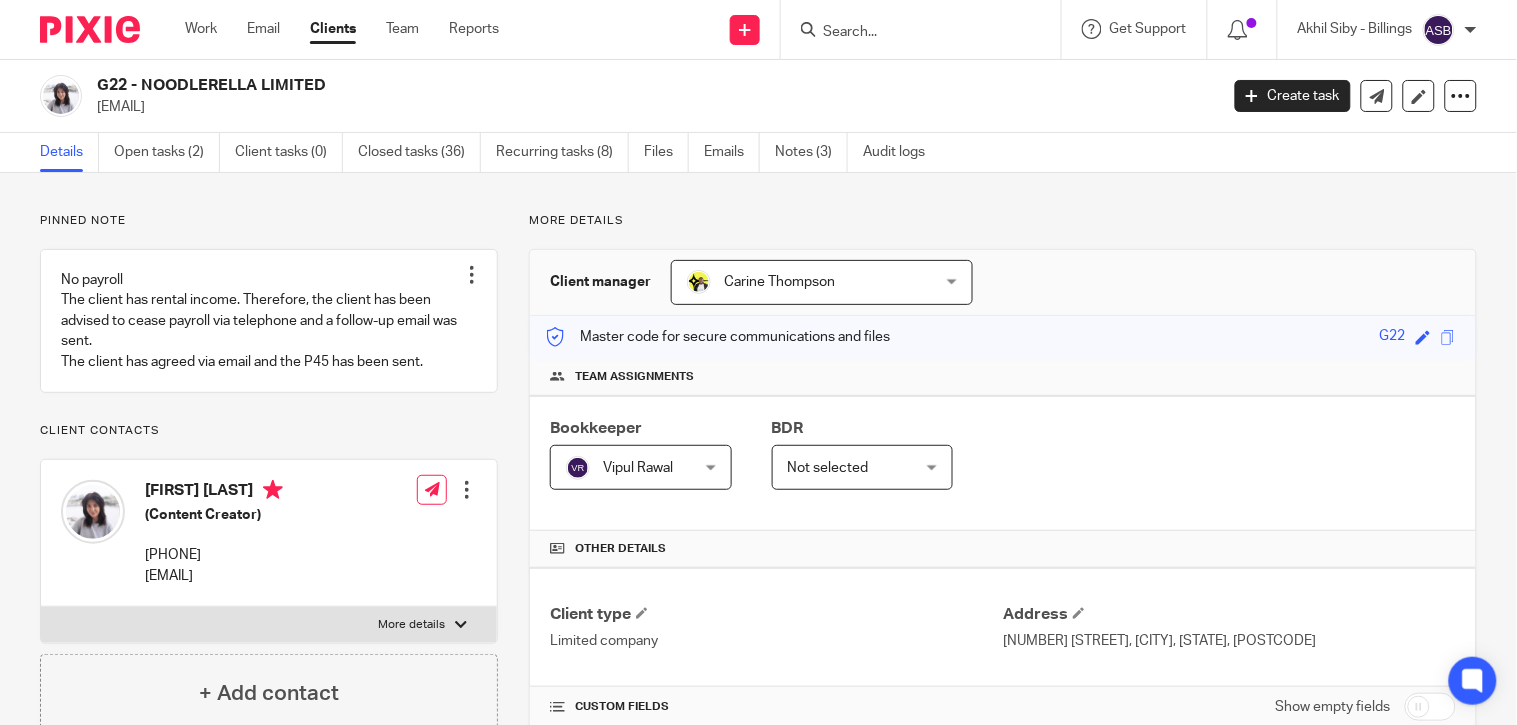 drag, startPoint x: 232, startPoint y: 87, endPoint x: 334, endPoint y: 84, distance: 102.044106 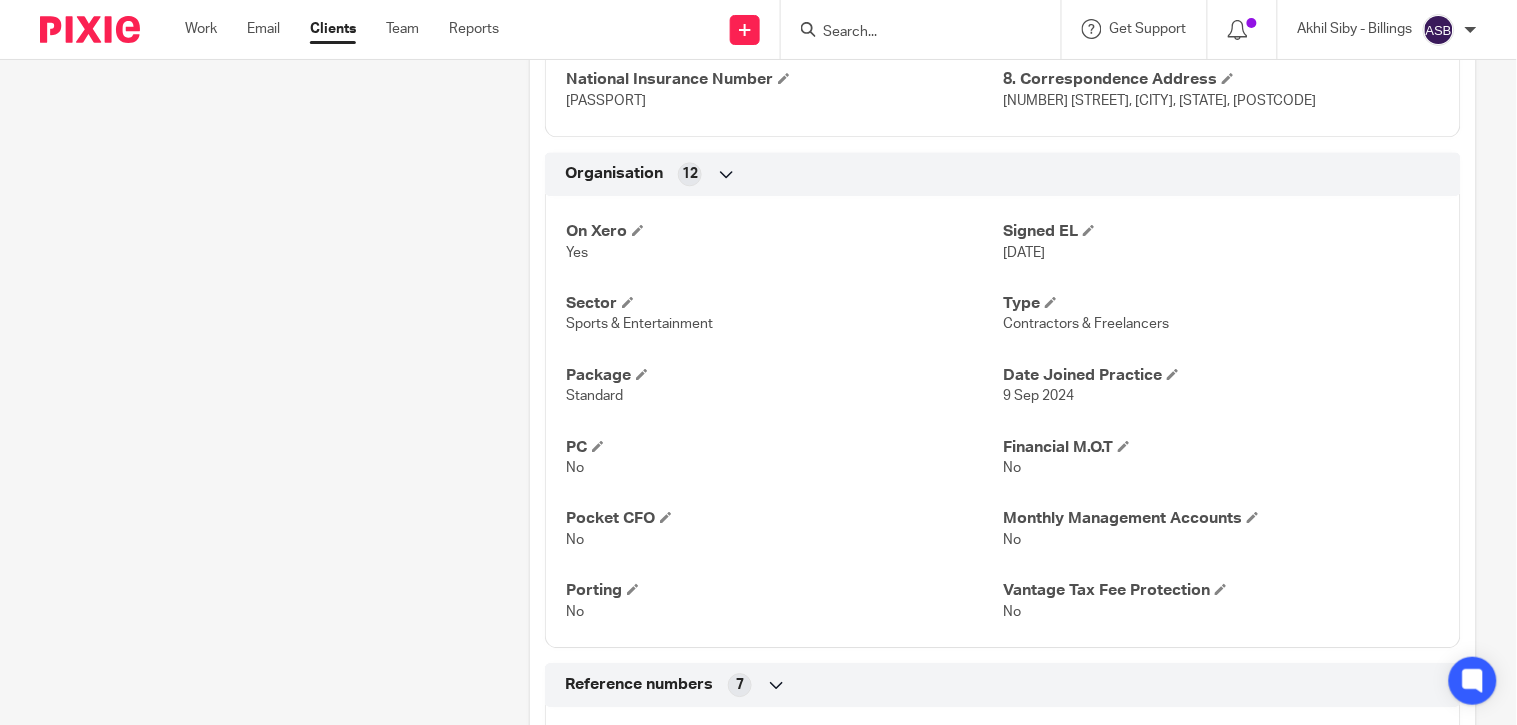 scroll, scrollTop: 1222, scrollLeft: 0, axis: vertical 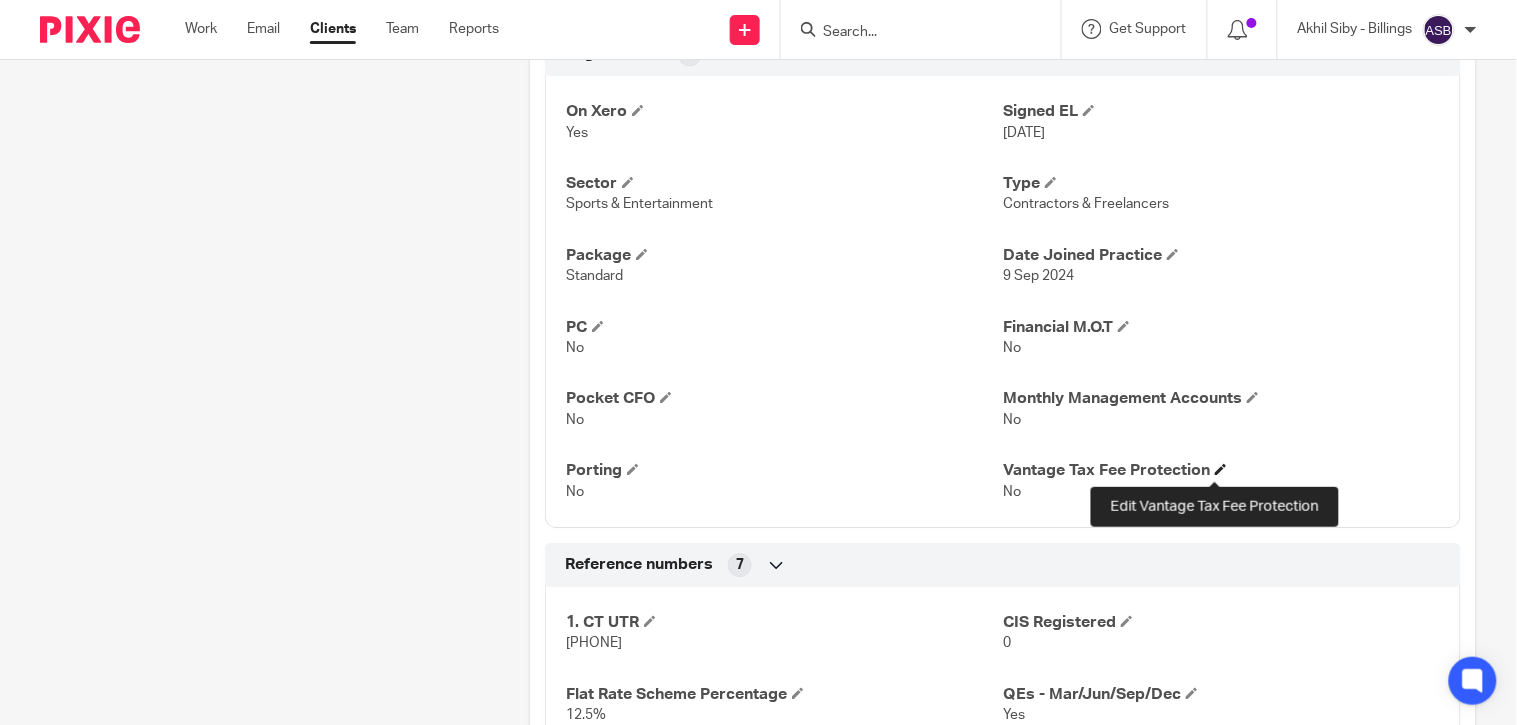 click at bounding box center [1221, 469] 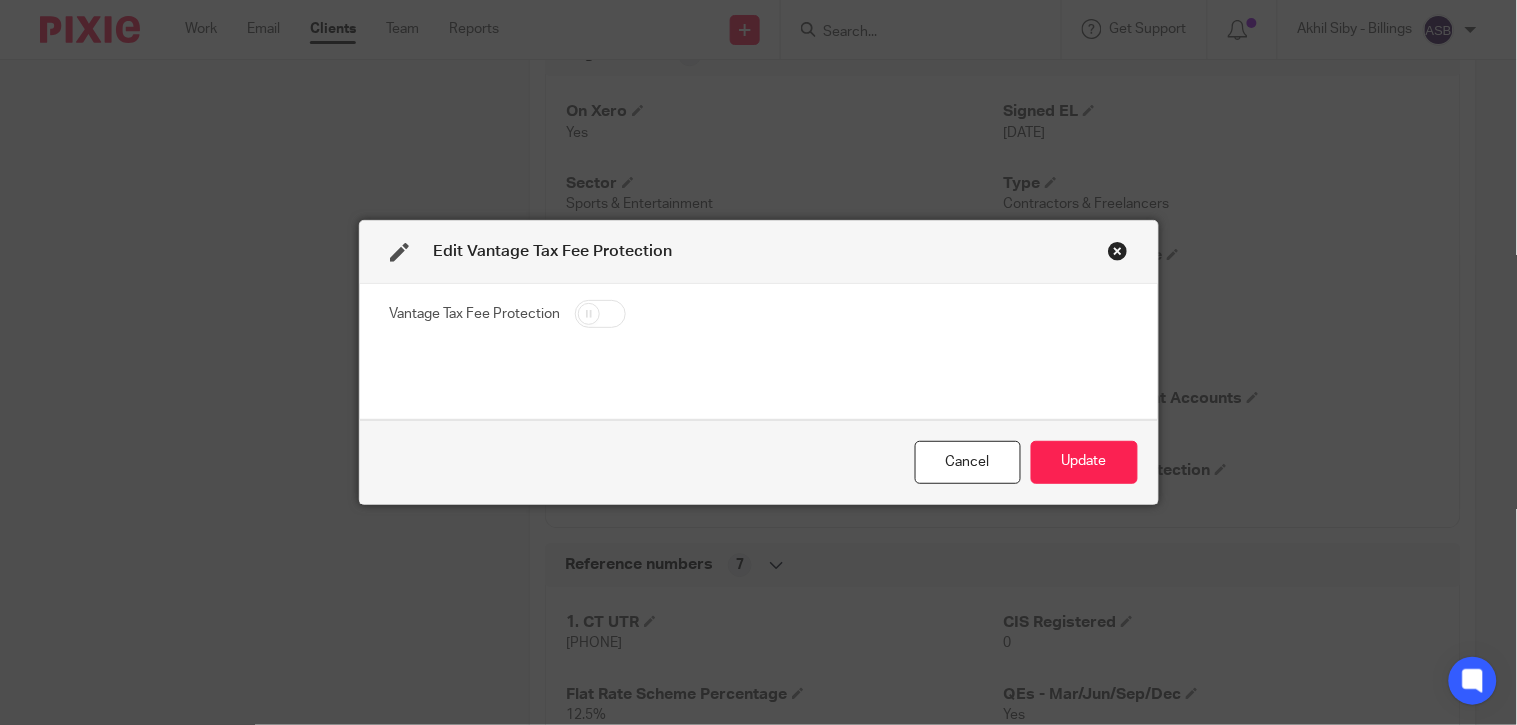 click on "Vantage Tax Fee Protection" at bounding box center (759, 316) 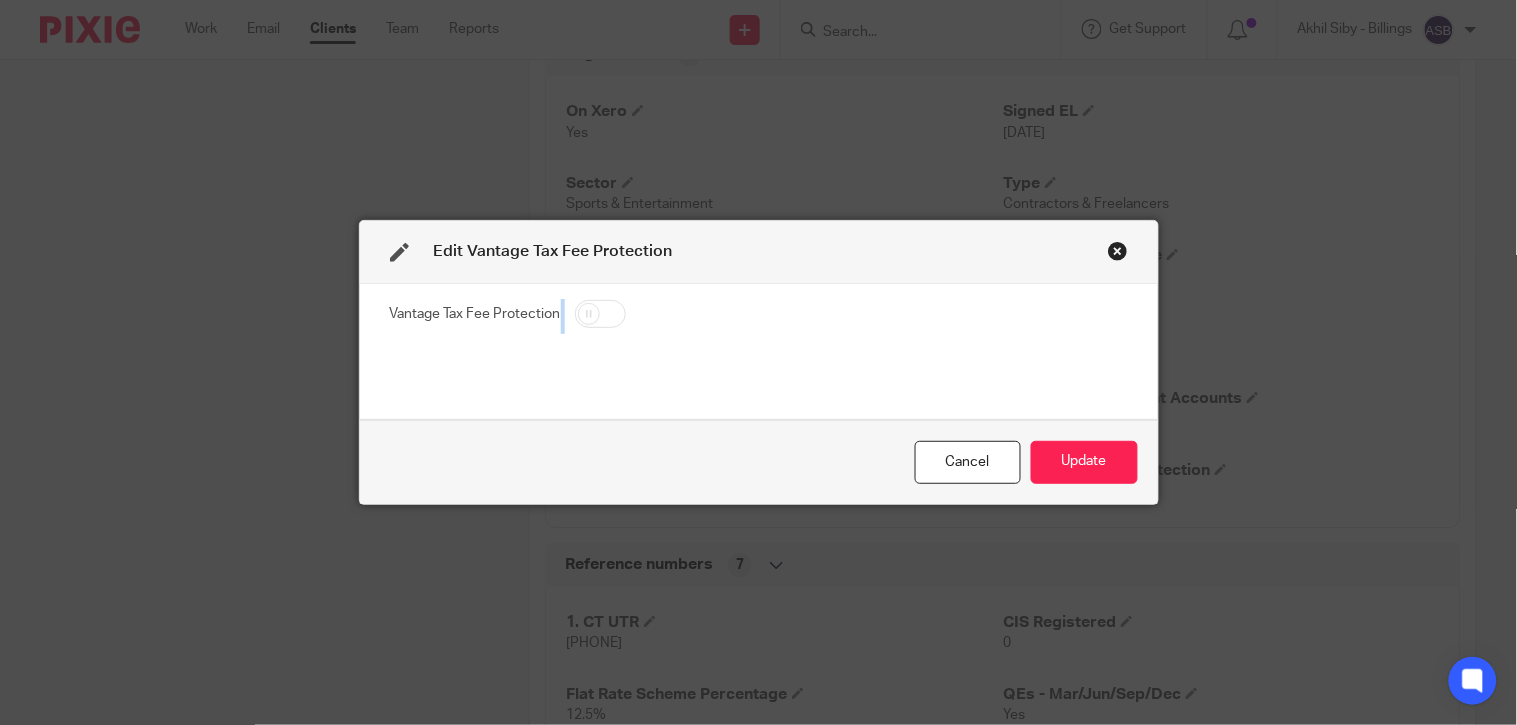 click on "Vantage Tax Fee Protection" at bounding box center (759, 316) 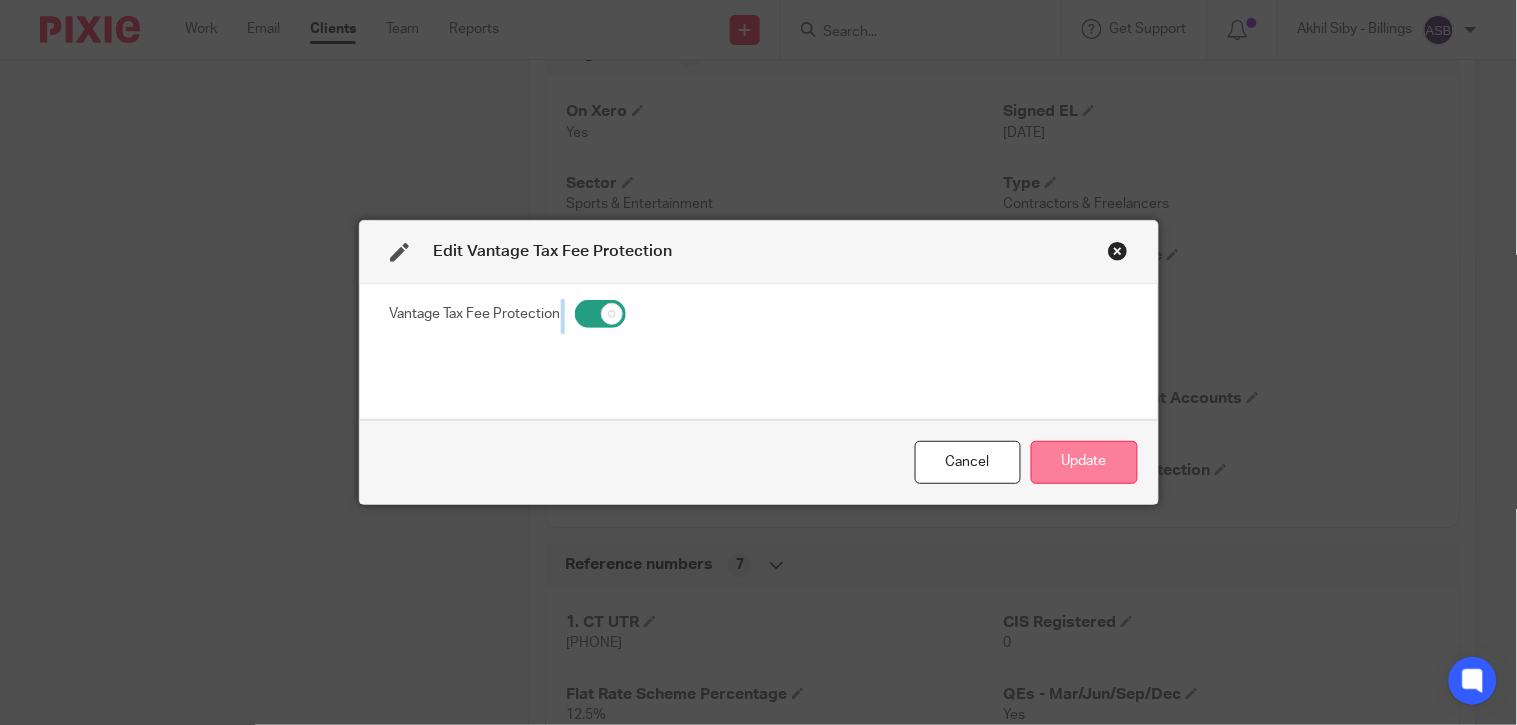 click on "Update" at bounding box center (1084, 462) 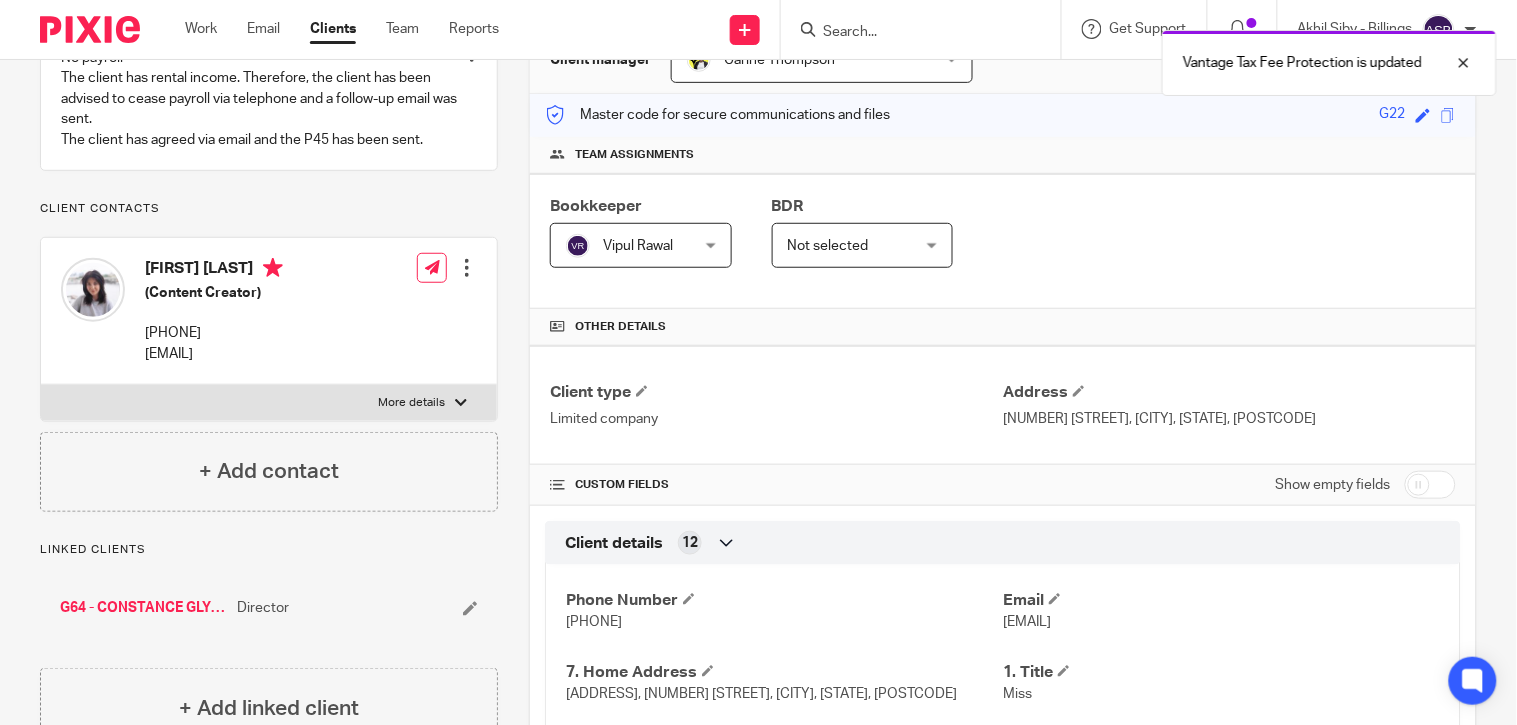 scroll, scrollTop: 0, scrollLeft: 0, axis: both 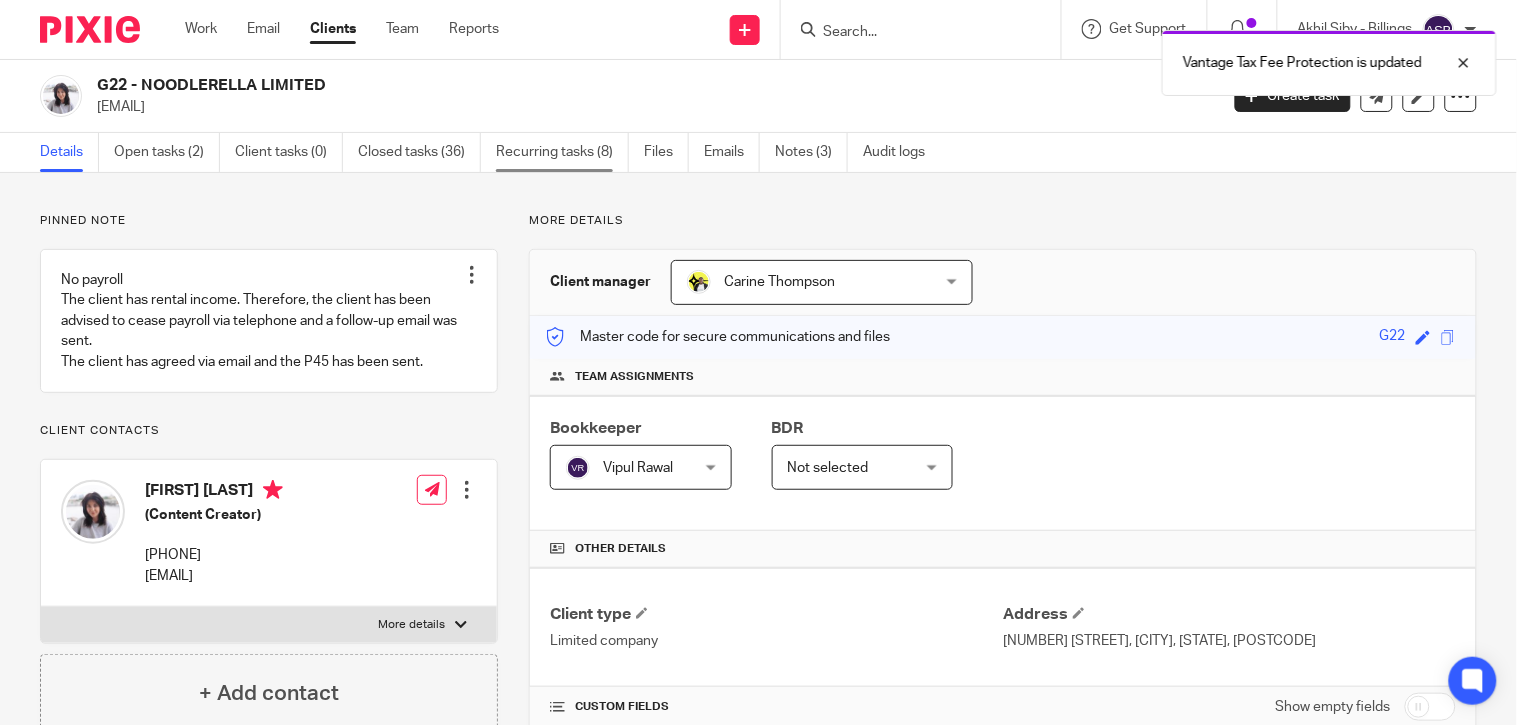 click on "Recurring tasks (8)" at bounding box center [562, 152] 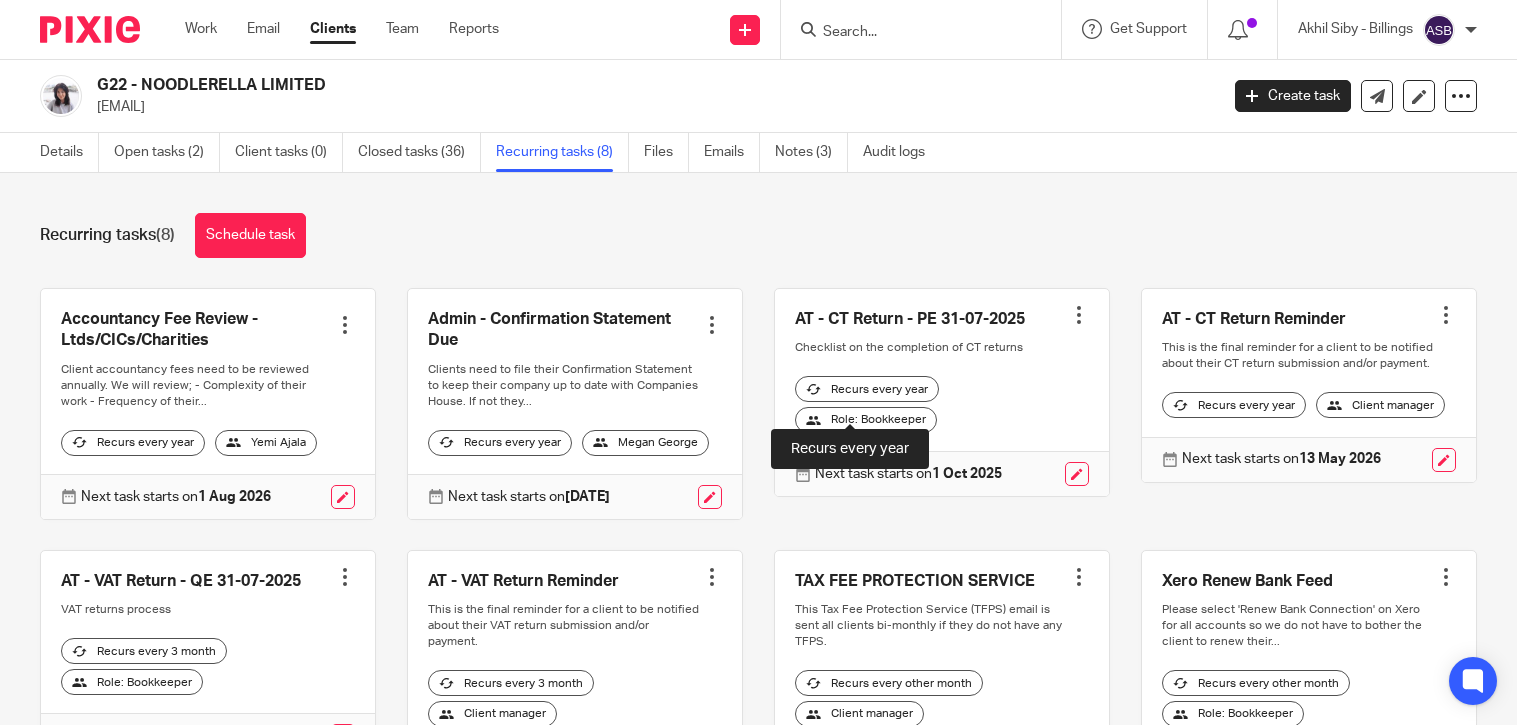 scroll, scrollTop: 0, scrollLeft: 0, axis: both 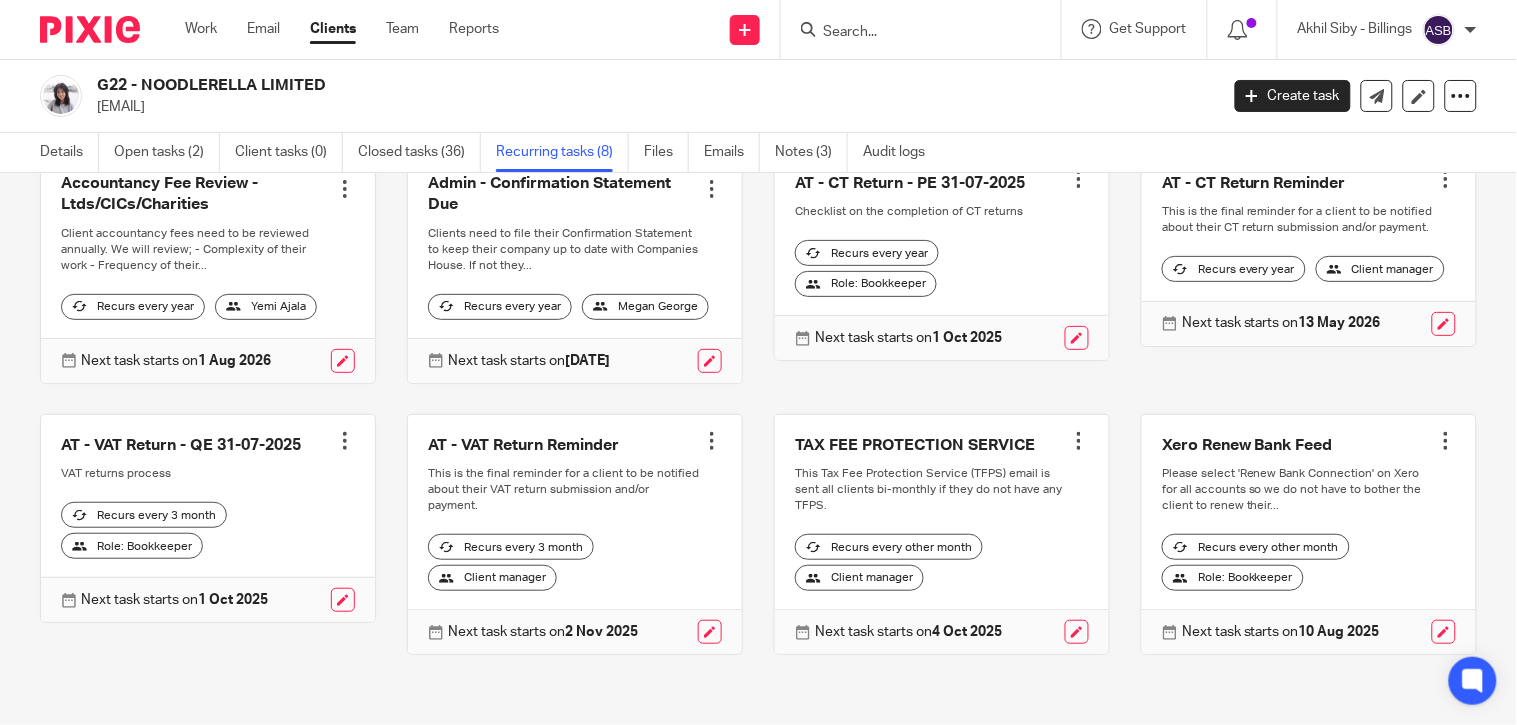 click at bounding box center [1079, 441] 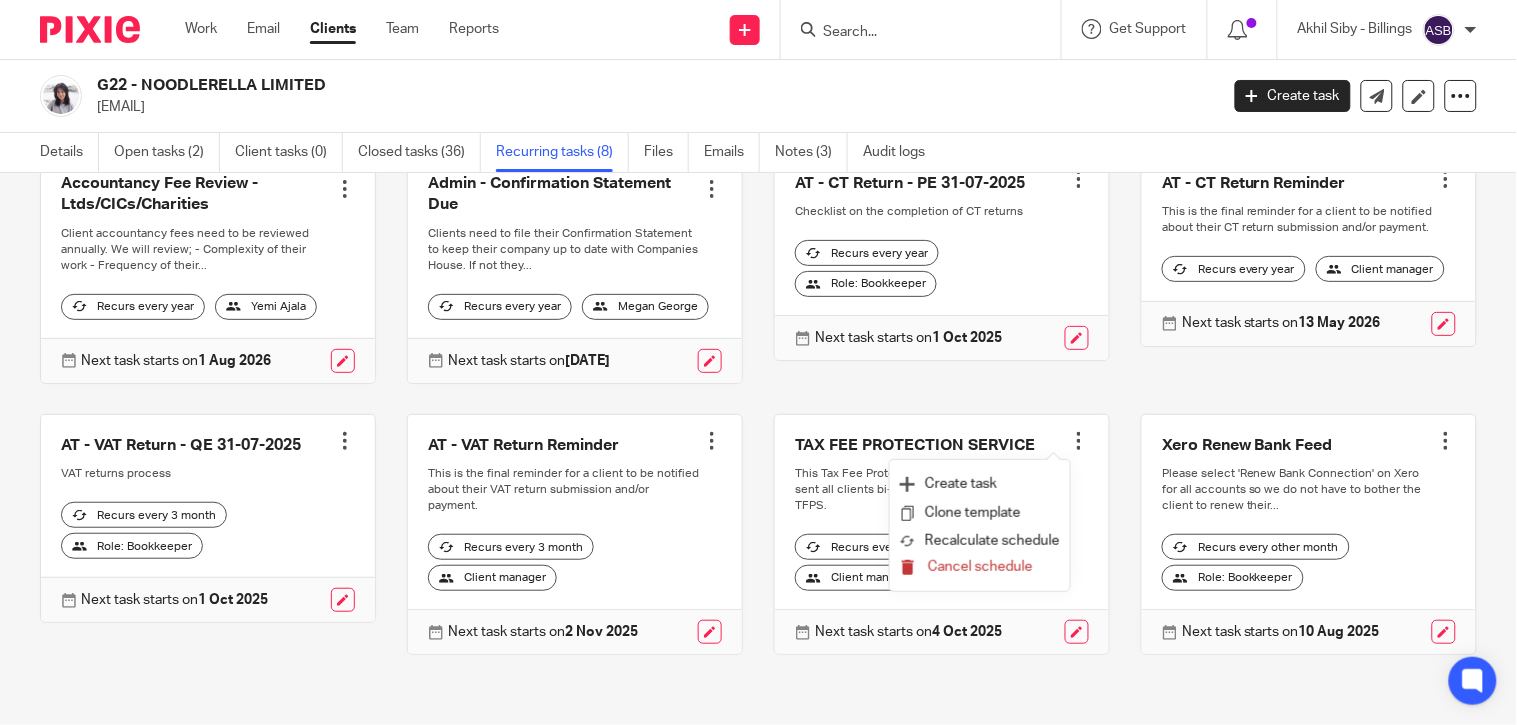 click on "Cancel schedule" at bounding box center (980, 567) 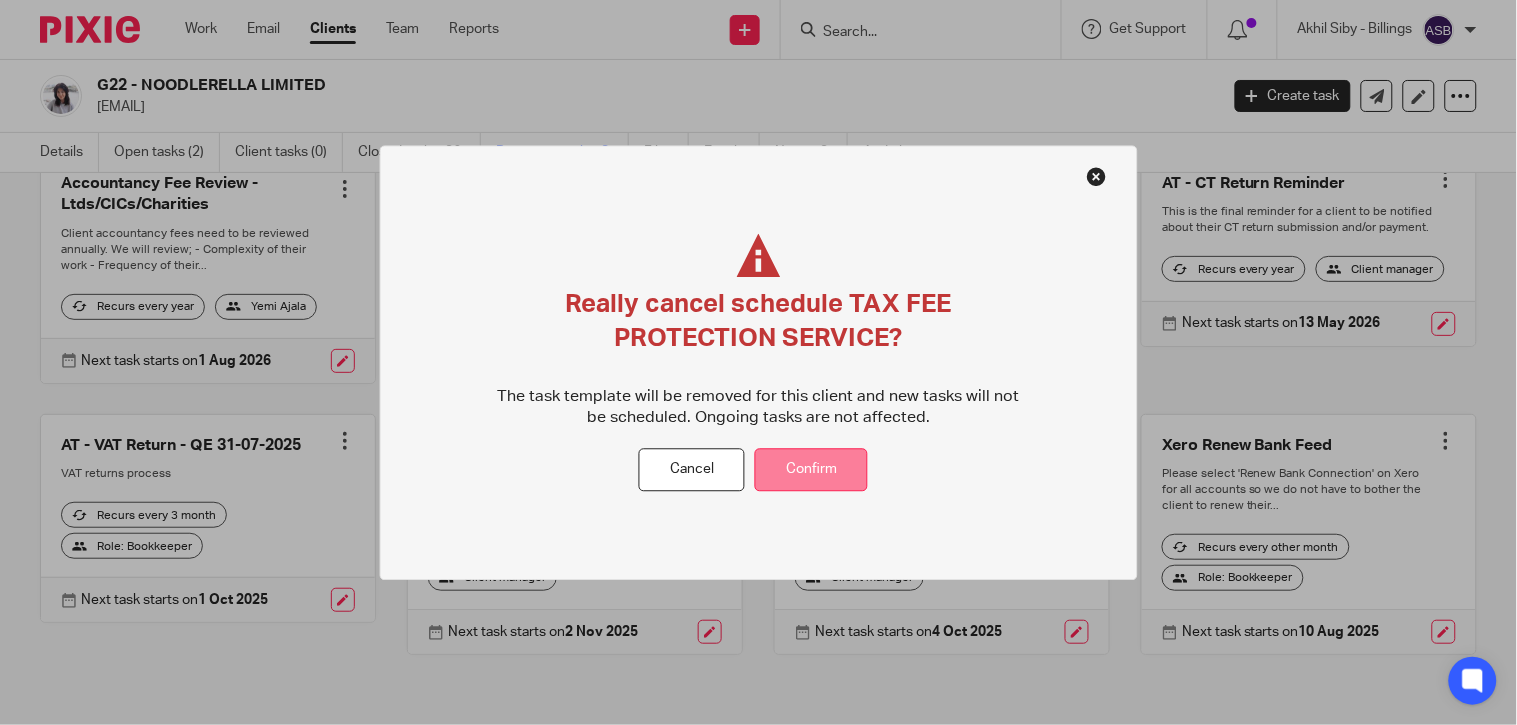 click on "Confirm" at bounding box center (811, 470) 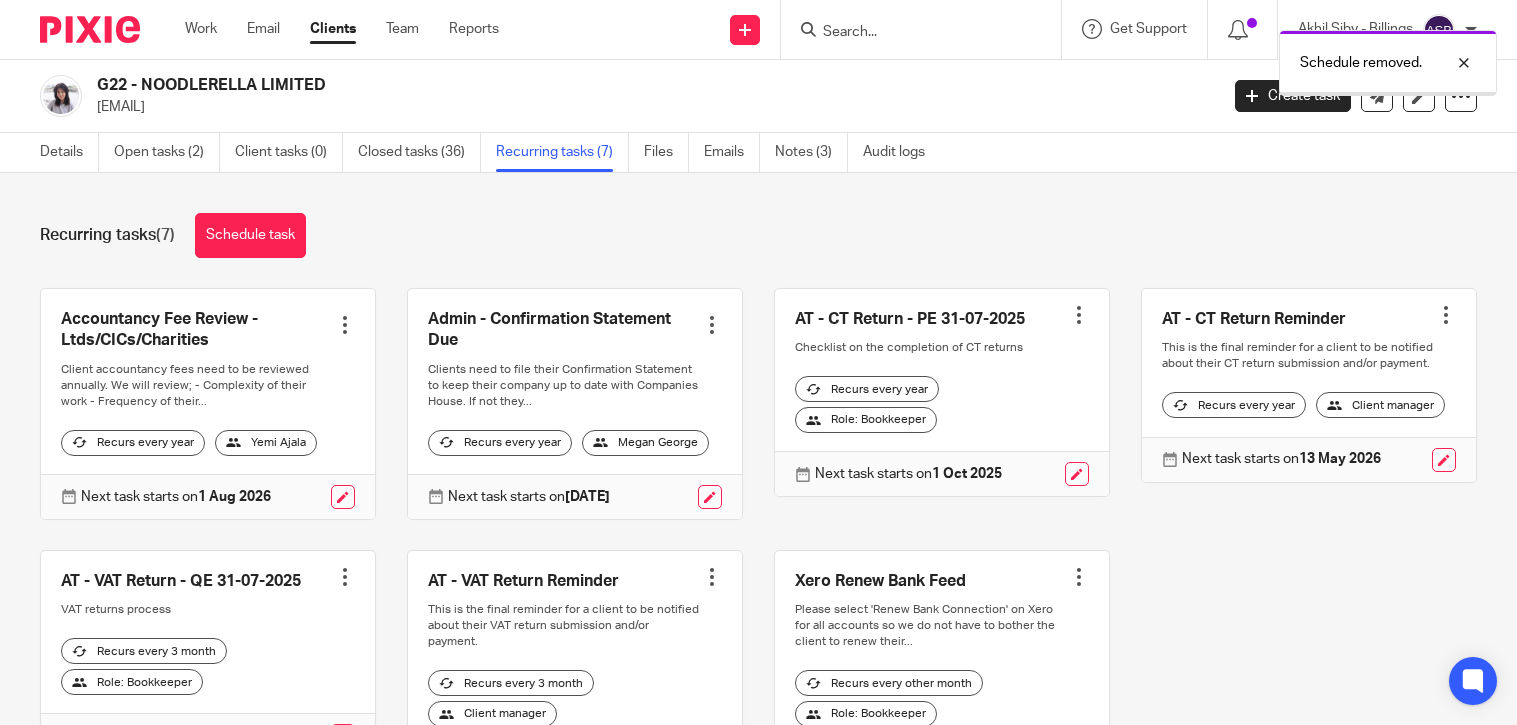 scroll, scrollTop: 0, scrollLeft: 0, axis: both 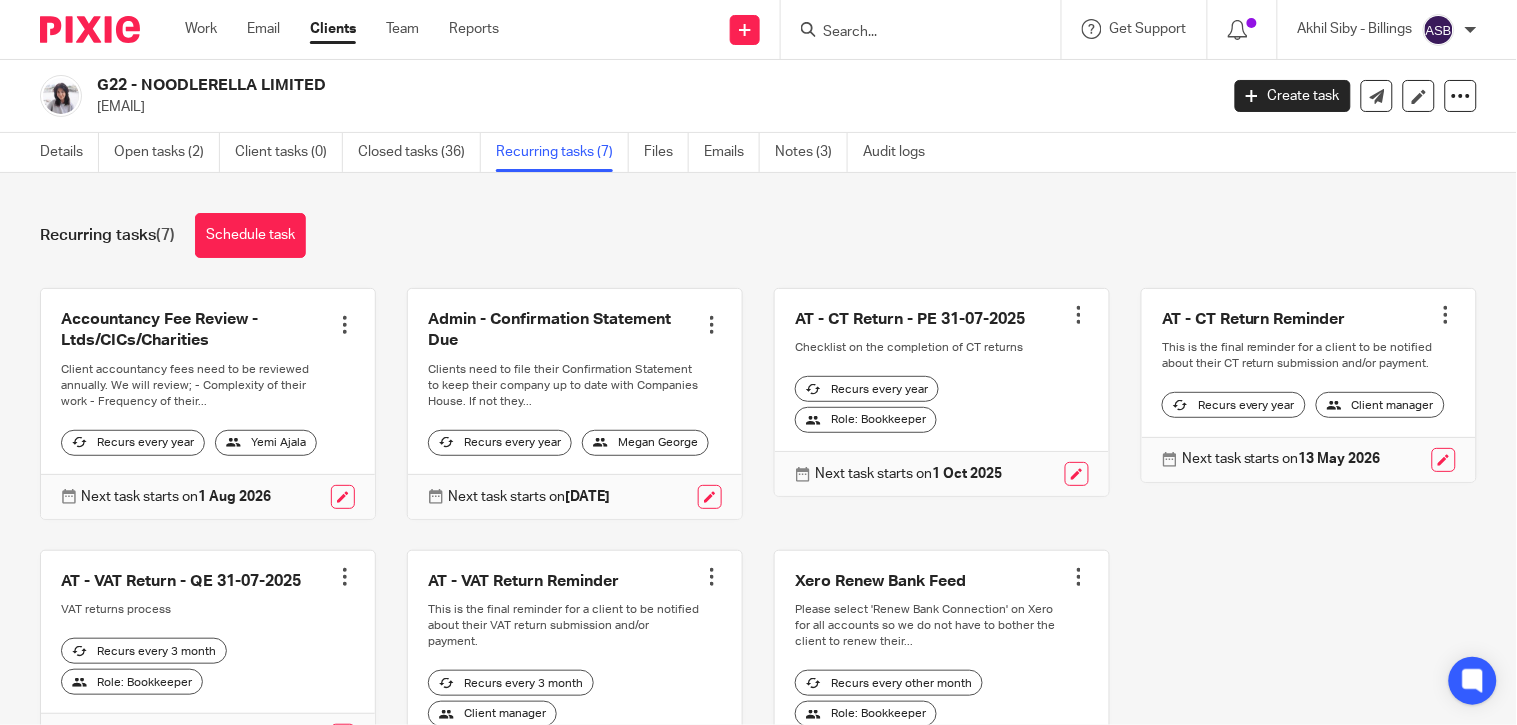 drag, startPoint x: 142, startPoint y: 86, endPoint x: 335, endPoint y: 84, distance: 193.01036 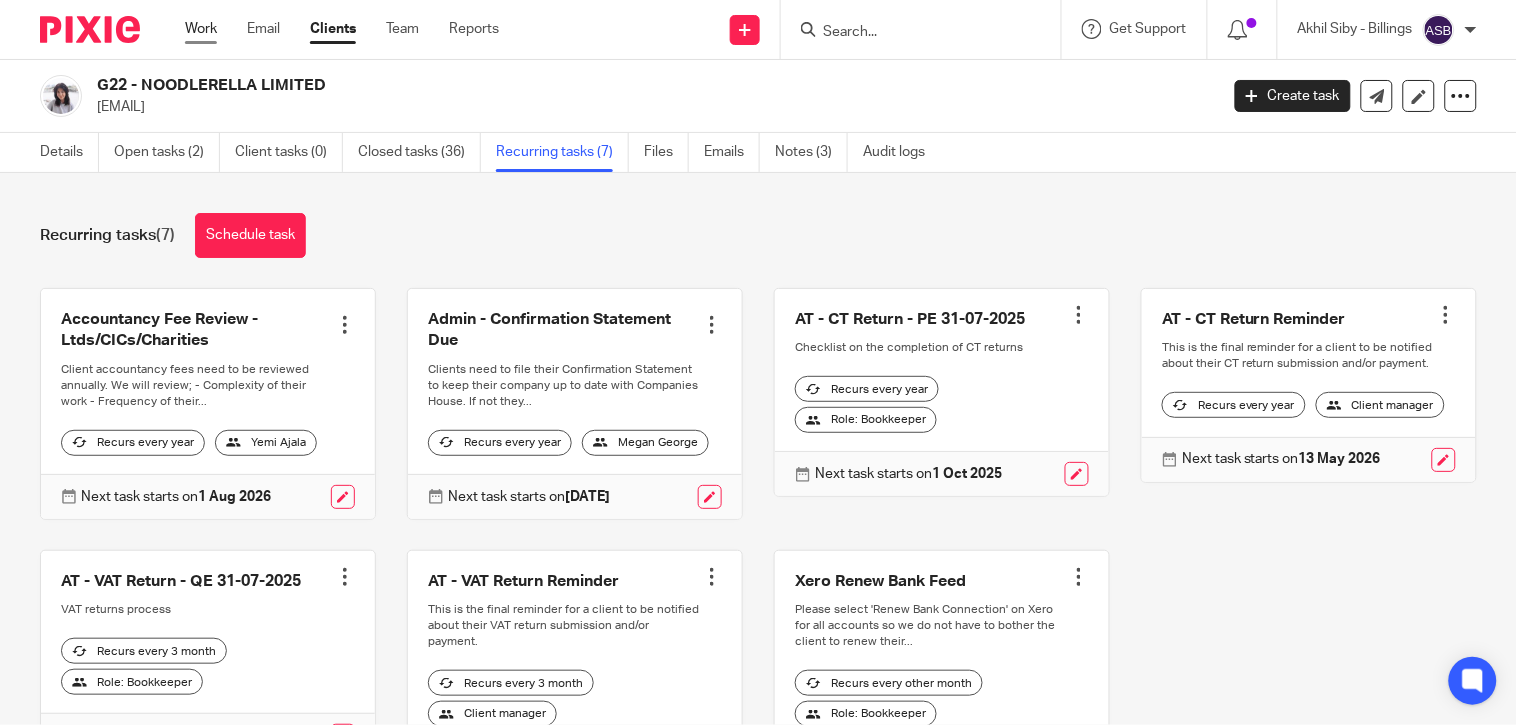click on "Work" at bounding box center [201, 29] 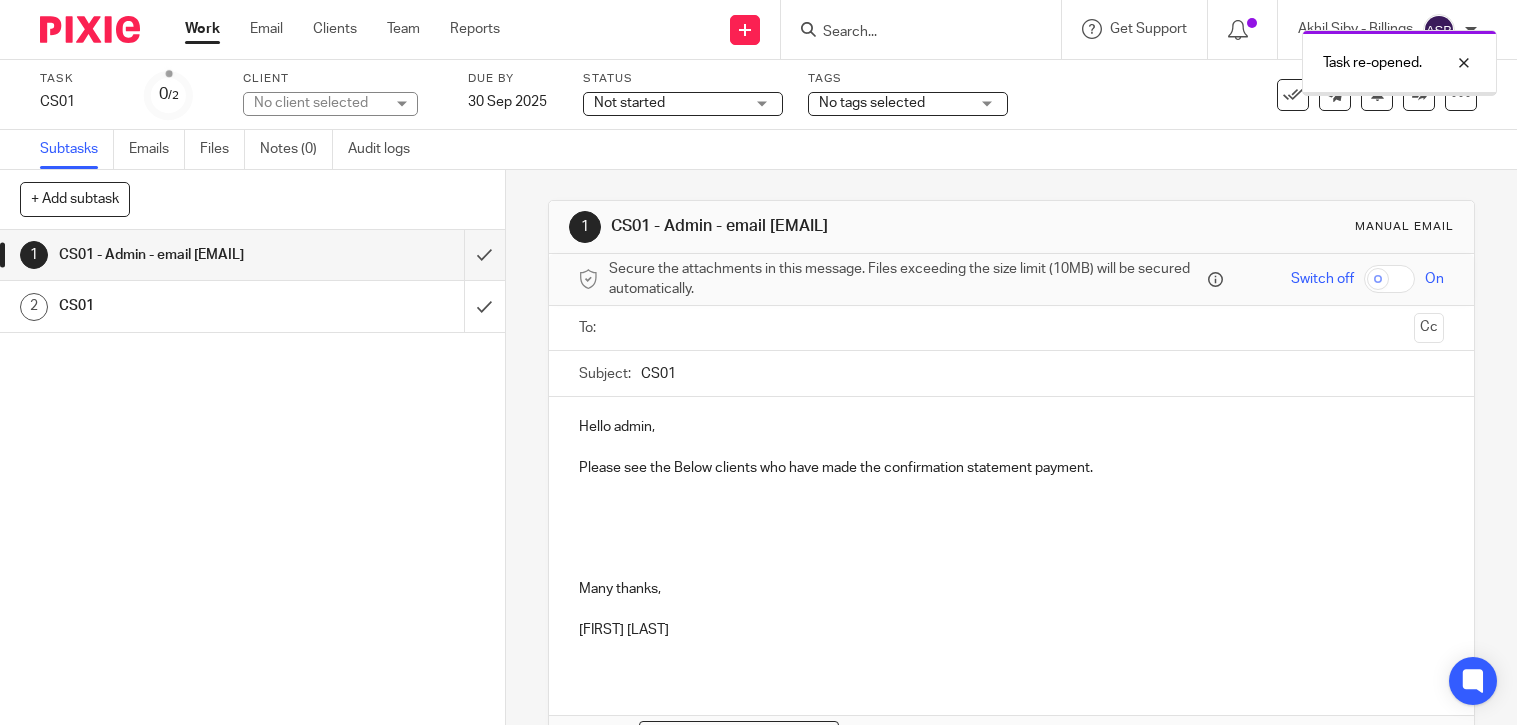 scroll, scrollTop: 0, scrollLeft: 0, axis: both 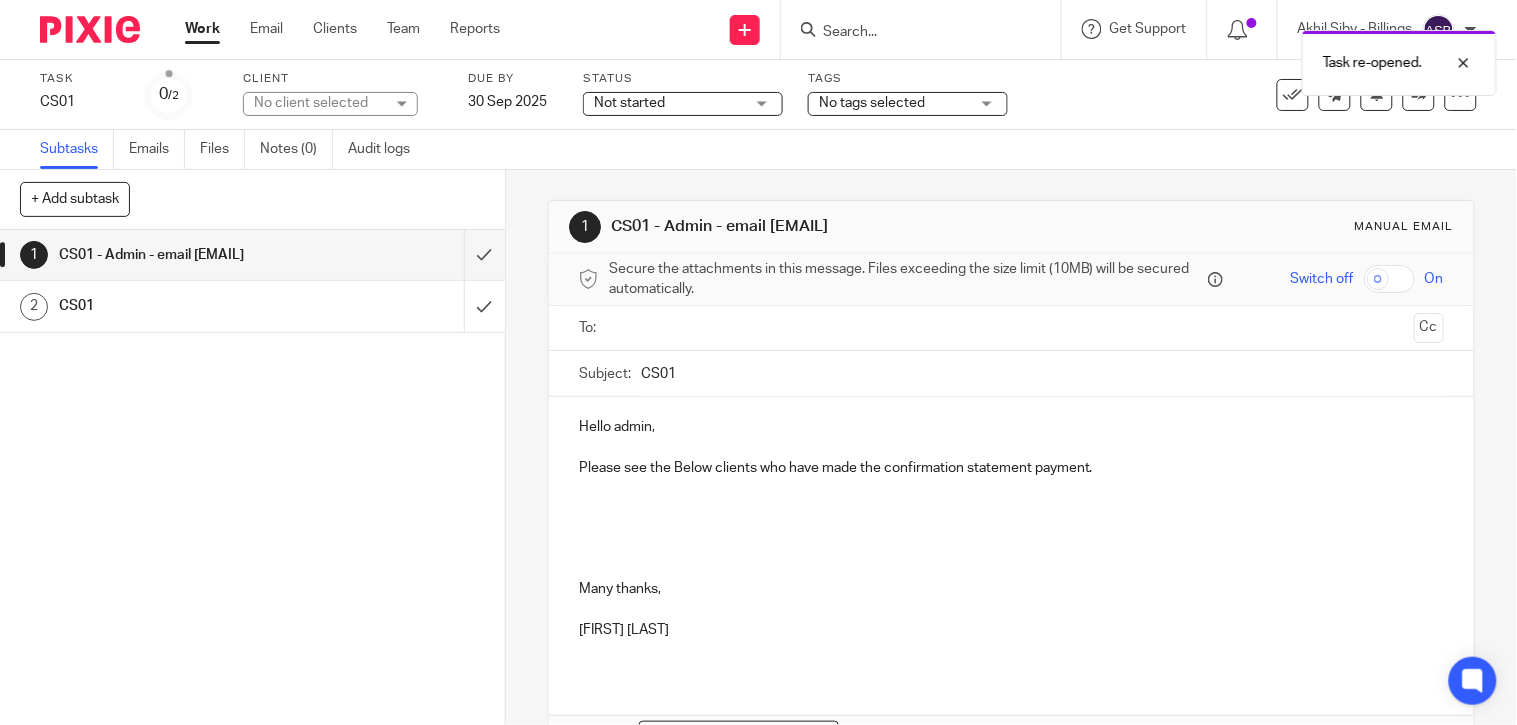 drag, startPoint x: 765, startPoint y: 225, endPoint x: 925, endPoint y: 226, distance: 160.00313 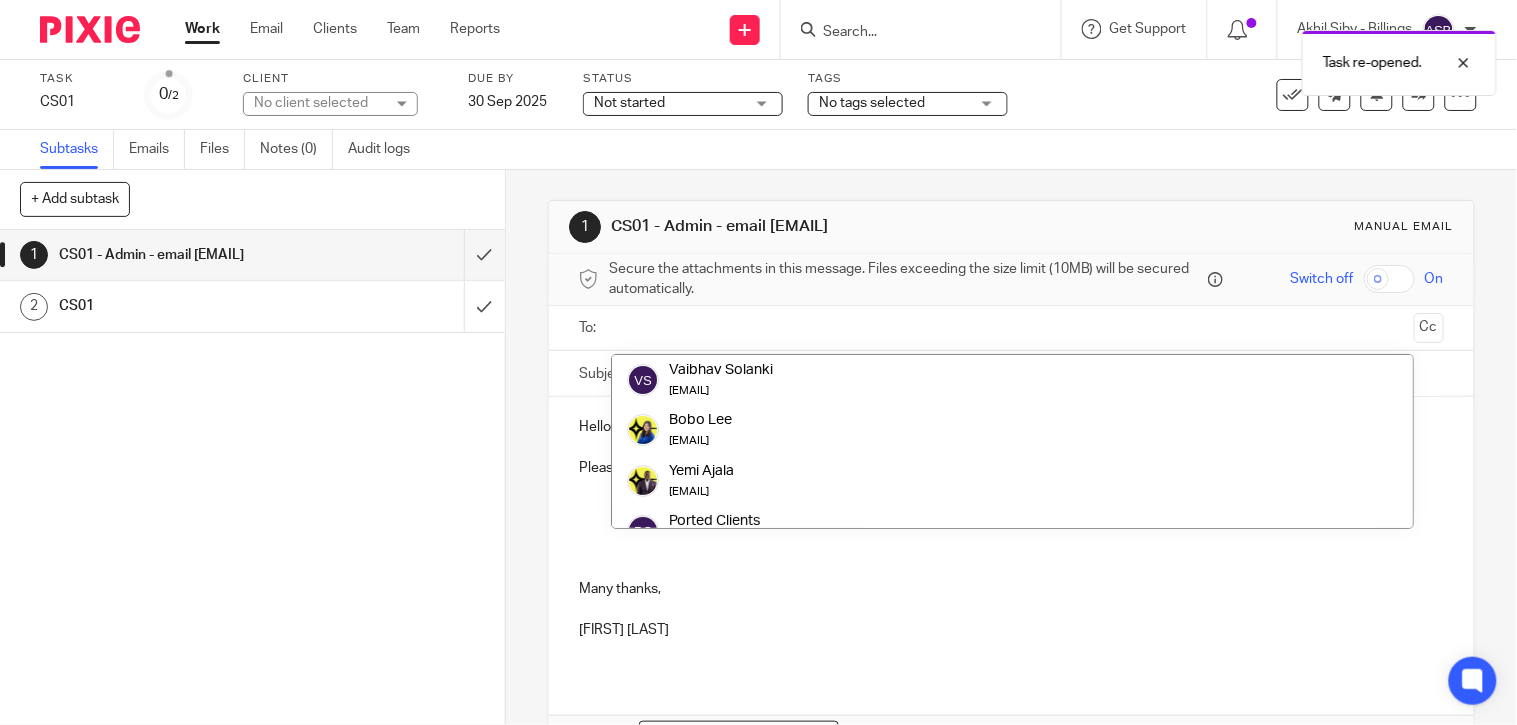 paste on "[EMAIL]" 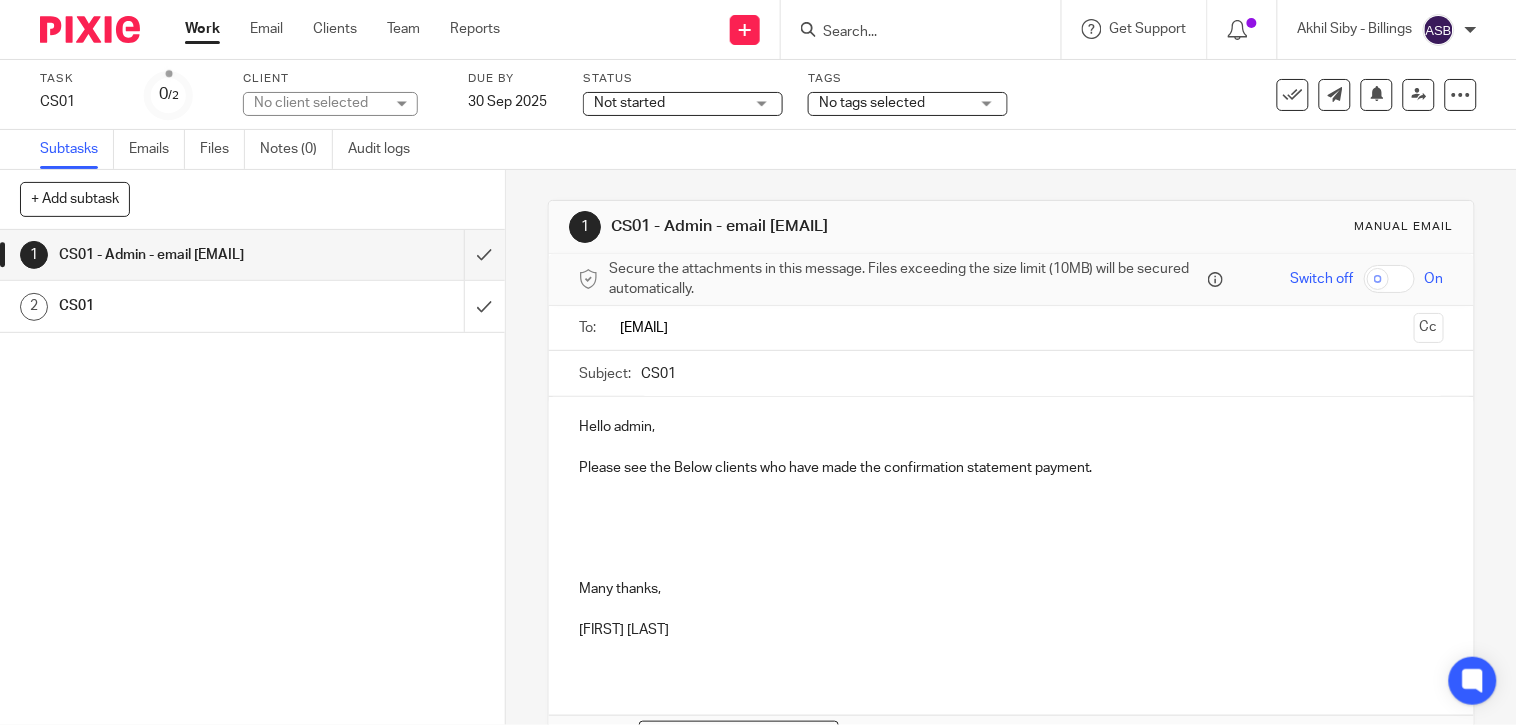 type on "[EMAIL]" 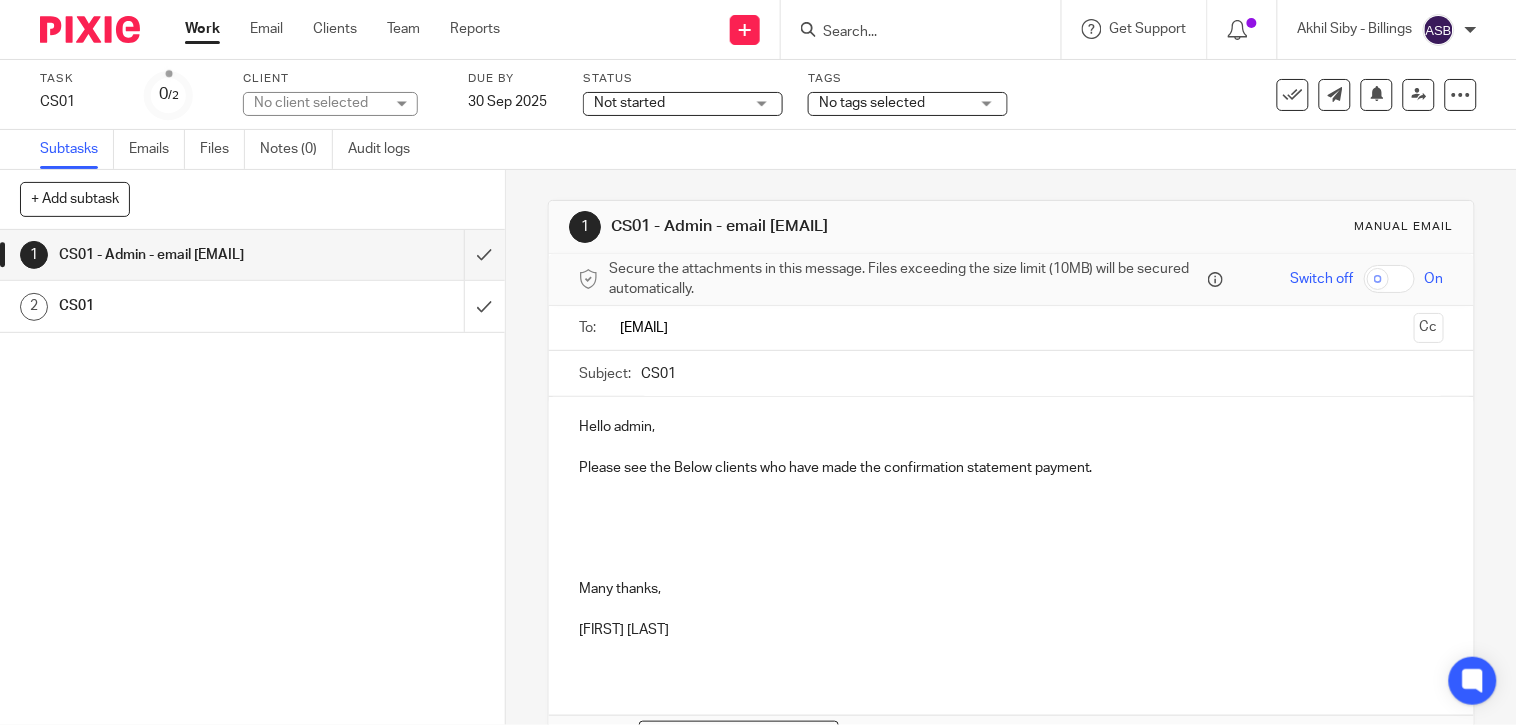 type 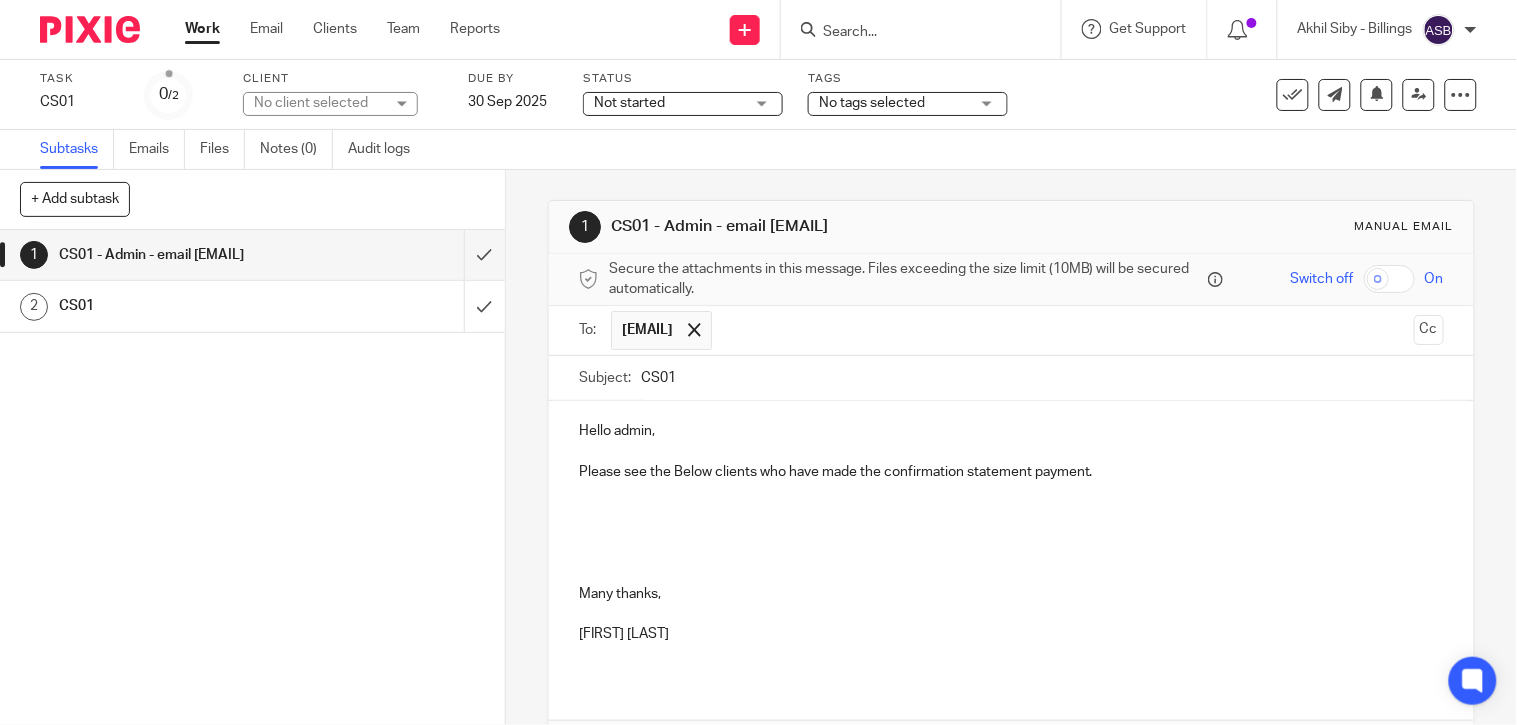 click at bounding box center [1011, 512] 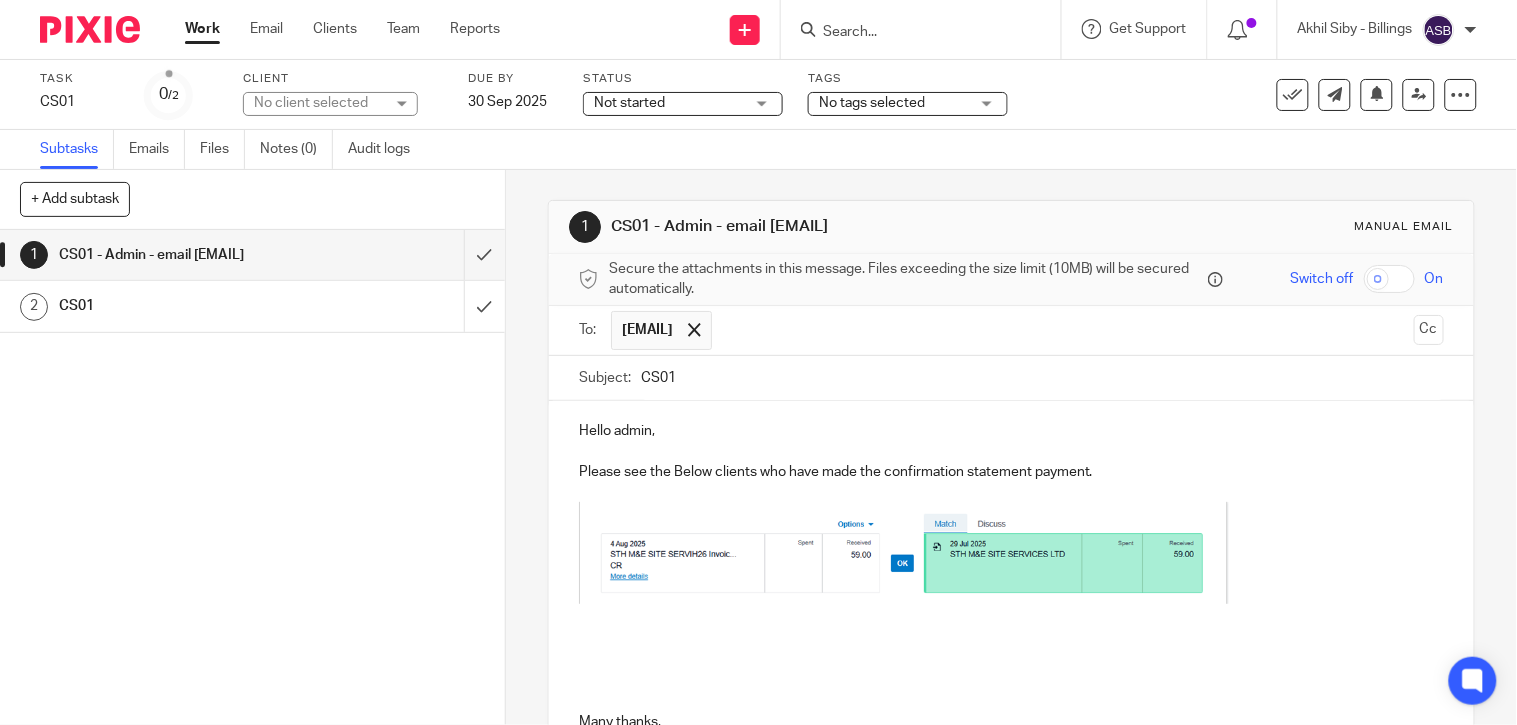 scroll, scrollTop: 111, scrollLeft: 0, axis: vertical 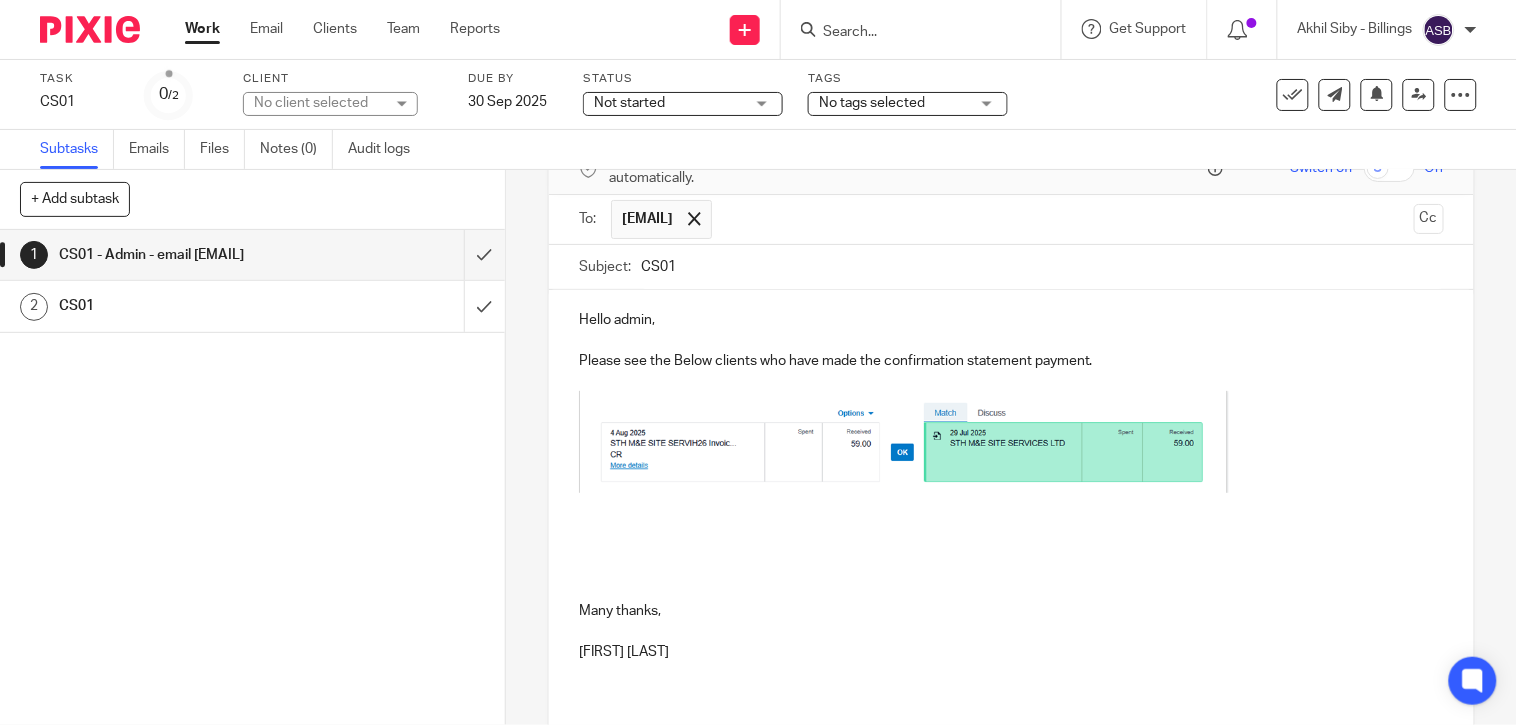 click at bounding box center (1011, 445) 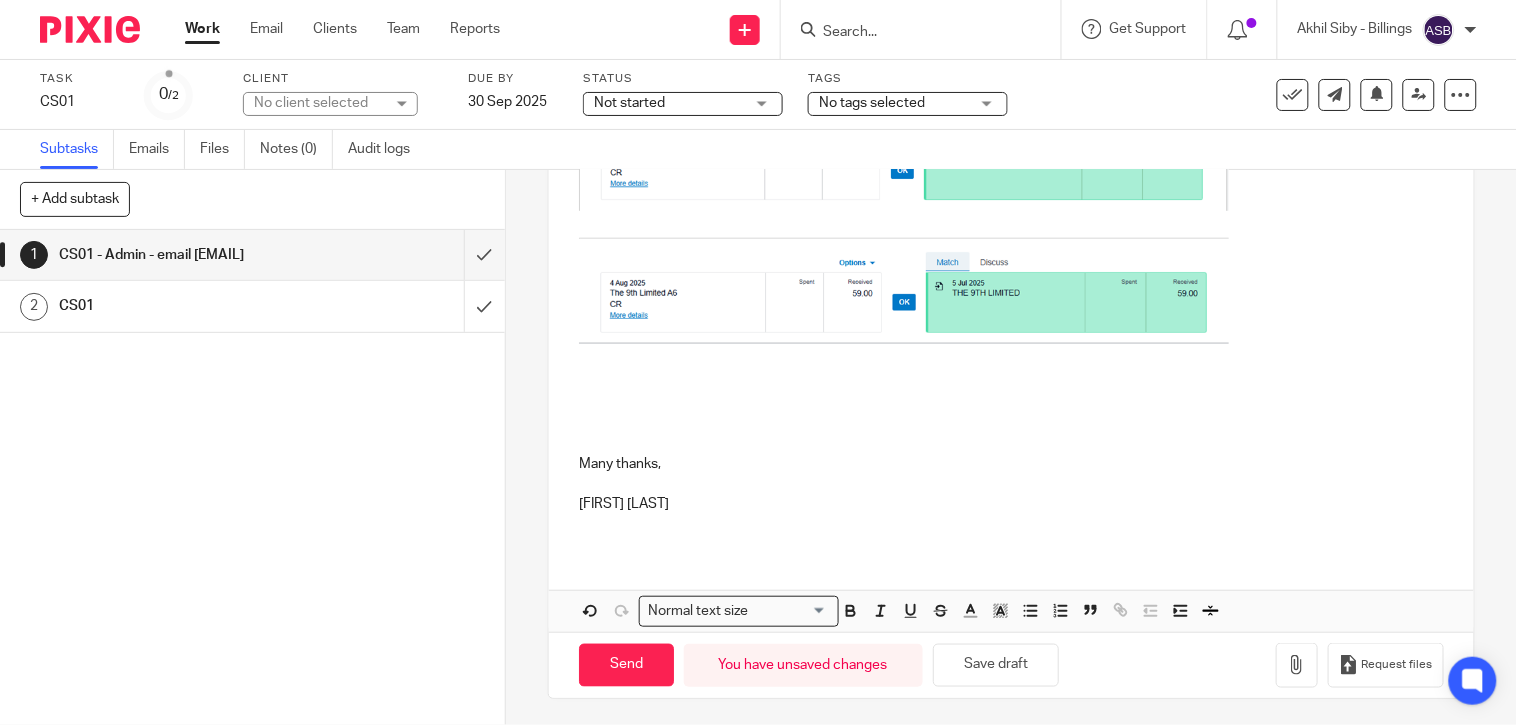 scroll, scrollTop: 397, scrollLeft: 0, axis: vertical 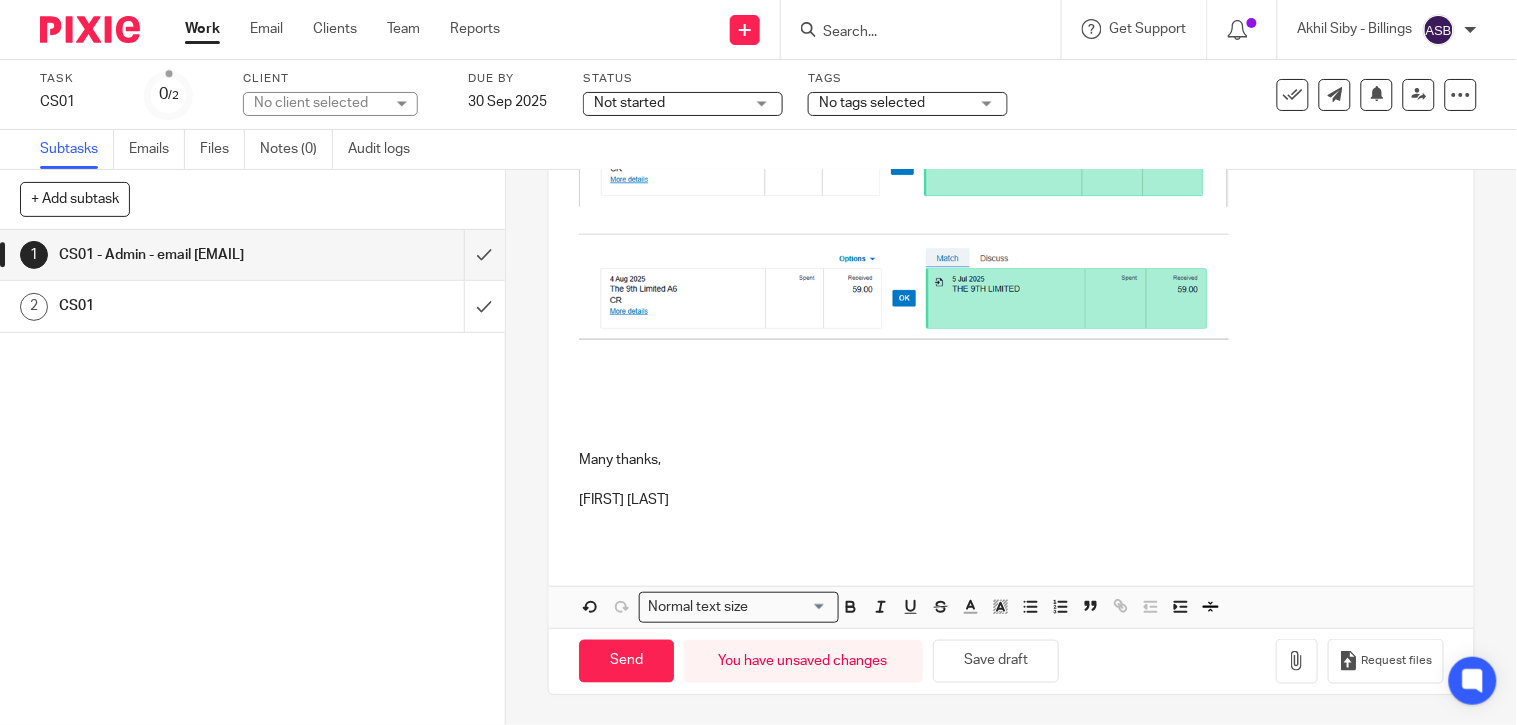 click at bounding box center [1011, 419] 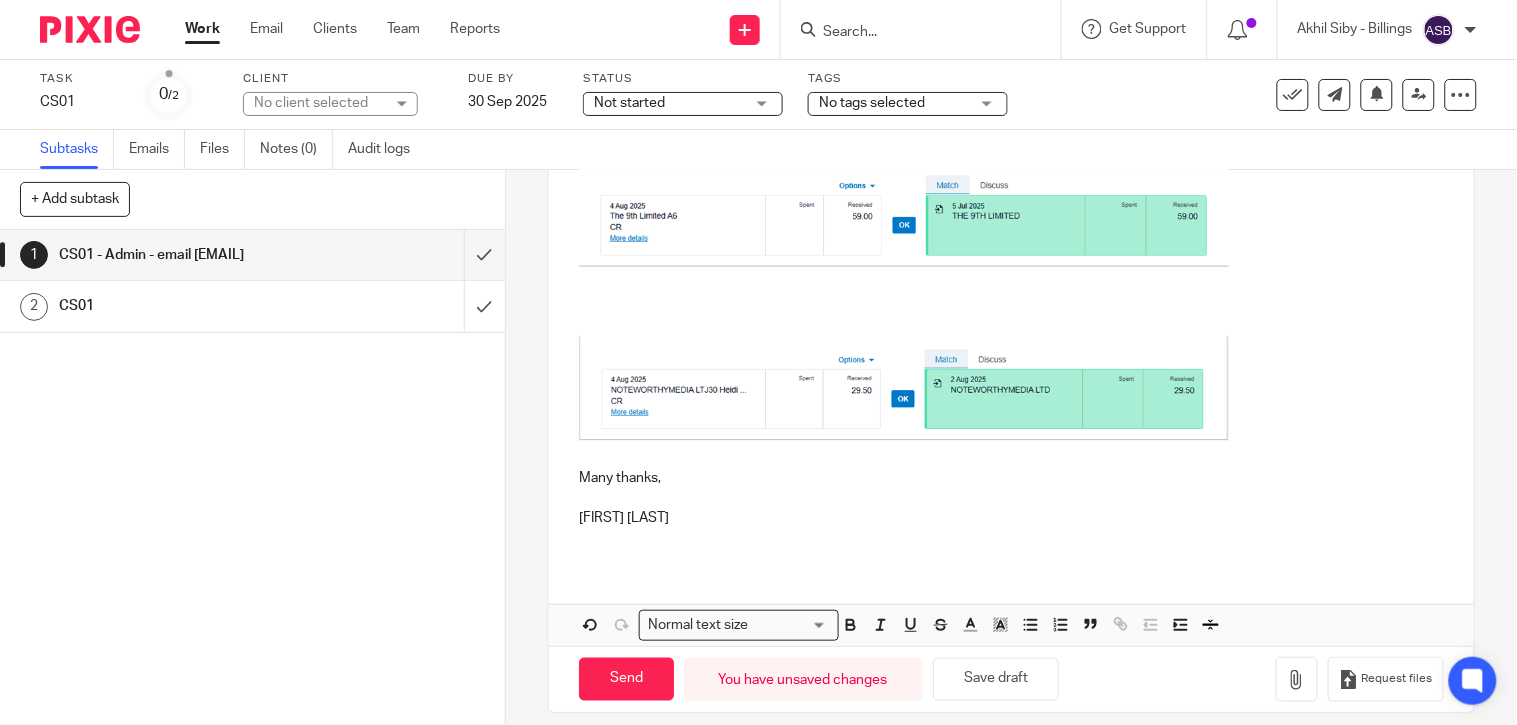 scroll, scrollTop: 487, scrollLeft: 0, axis: vertical 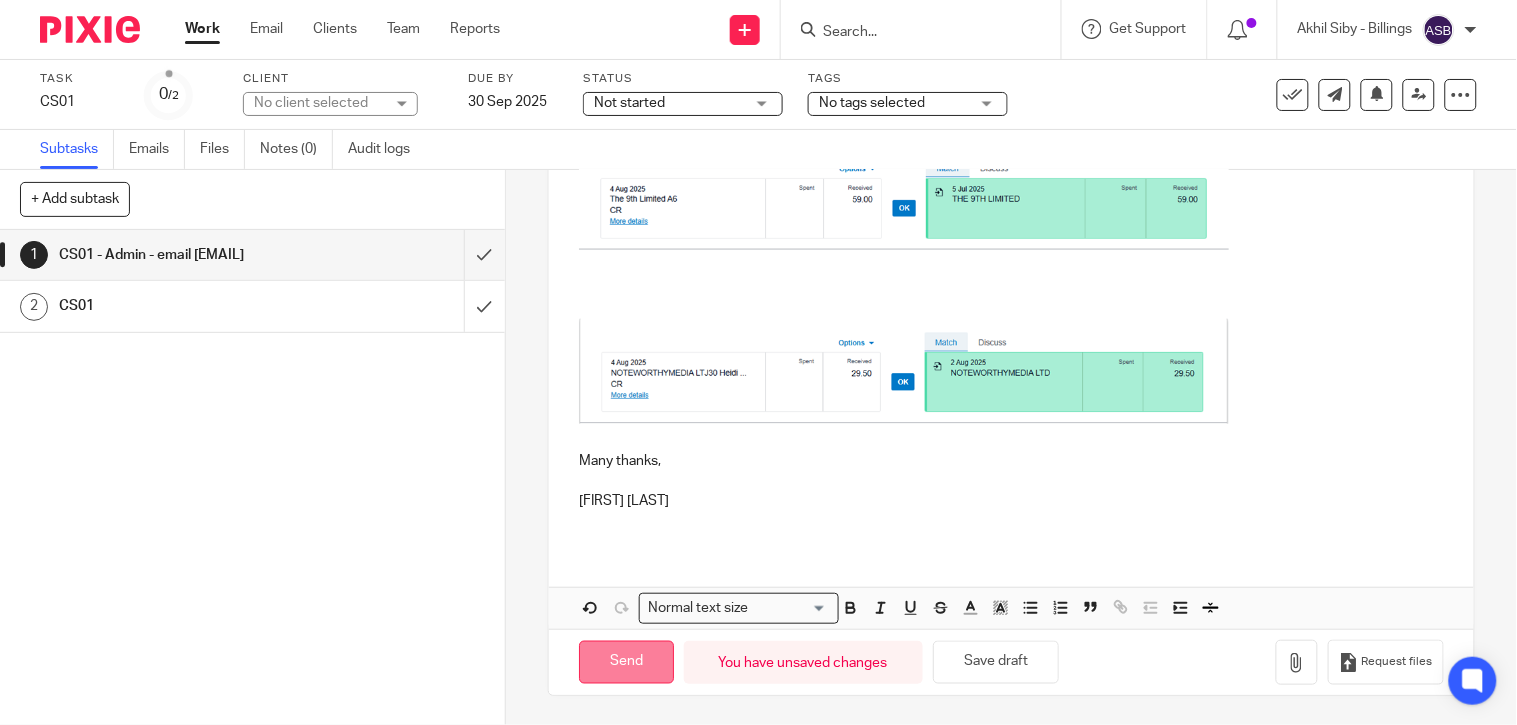 click on "Send" at bounding box center [626, 662] 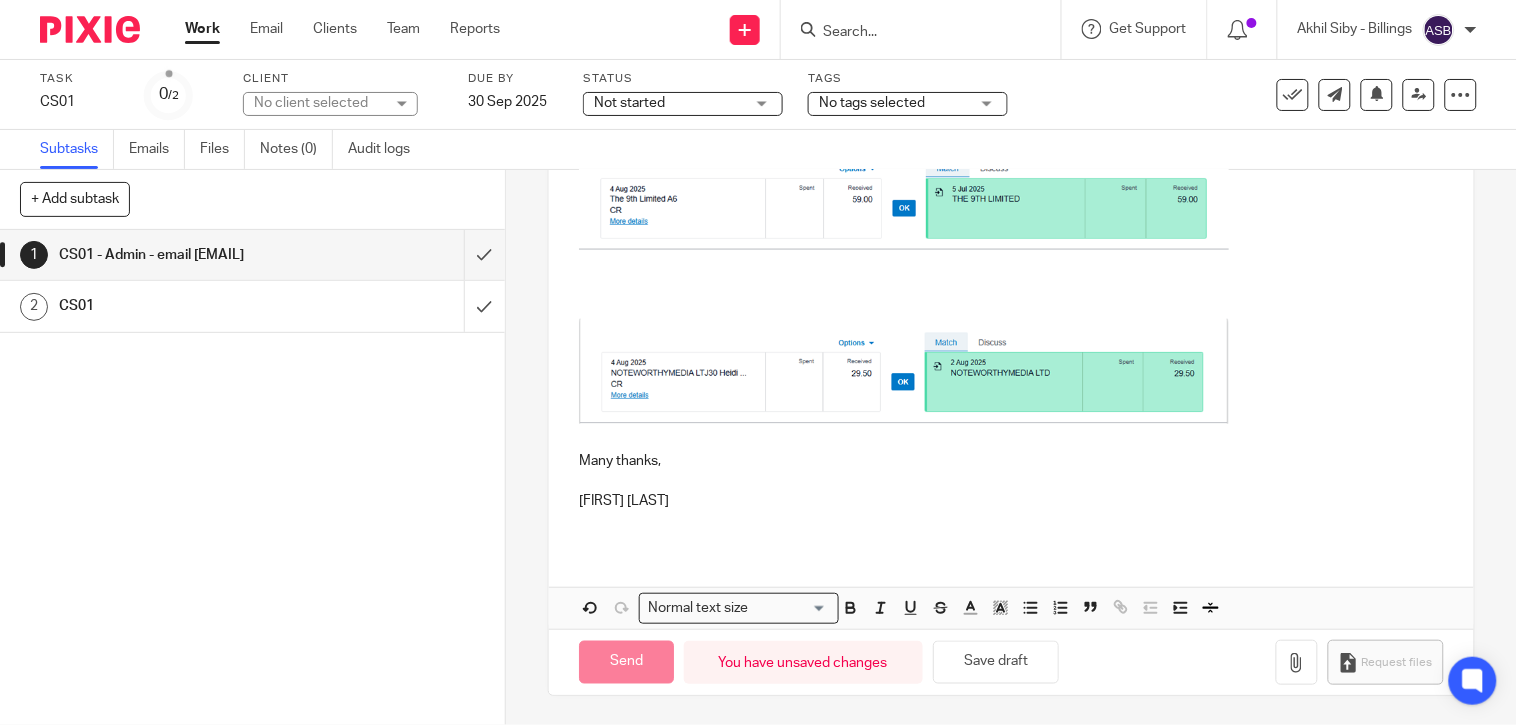 type on "Sent" 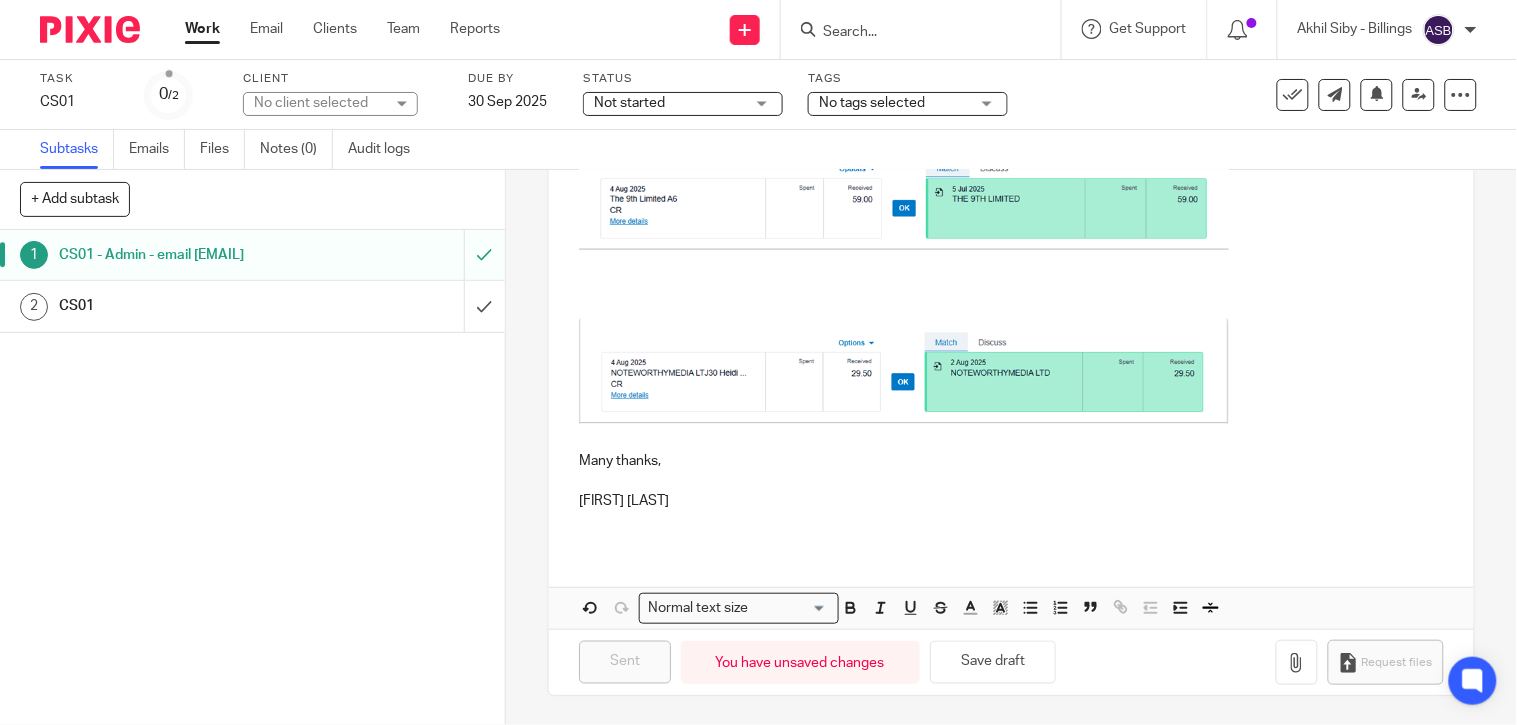 click at bounding box center [911, 33] 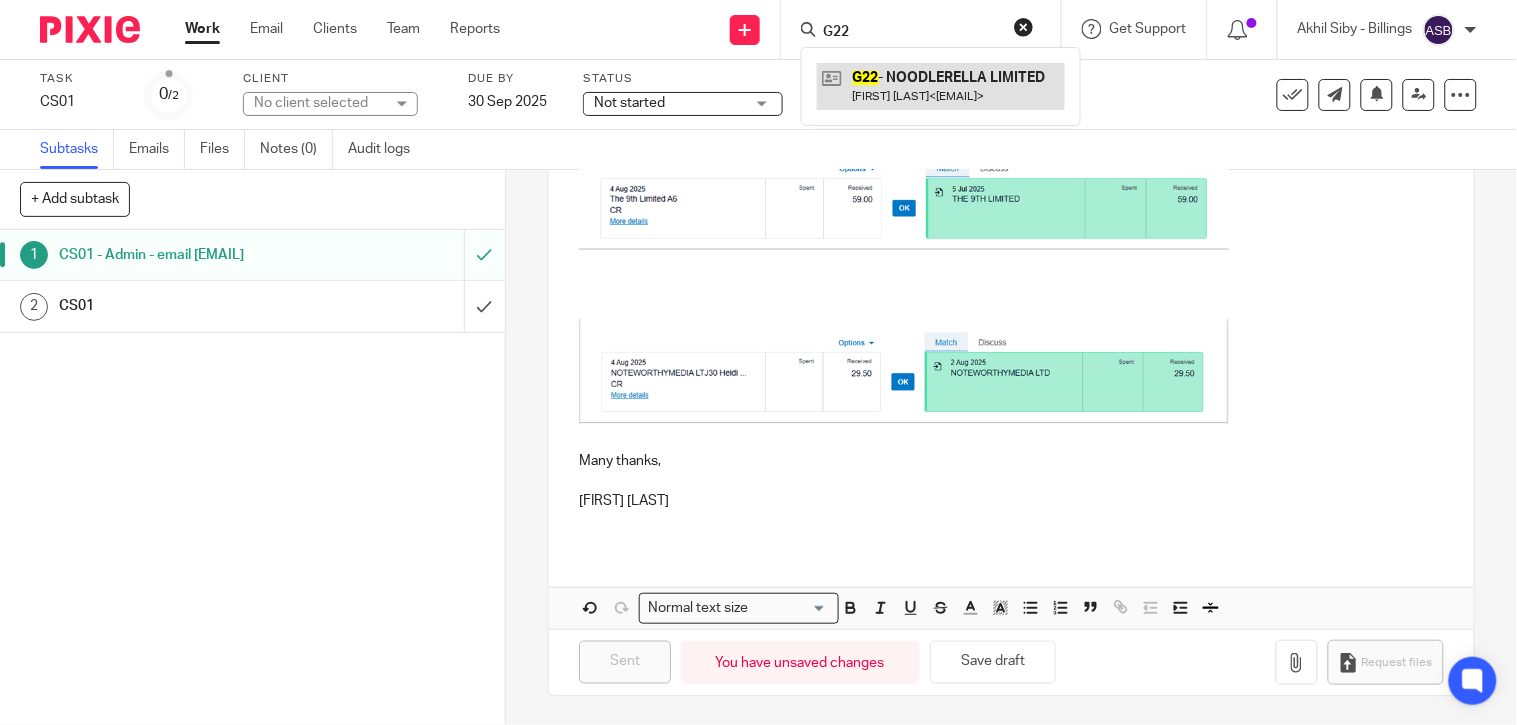 type on "G22" 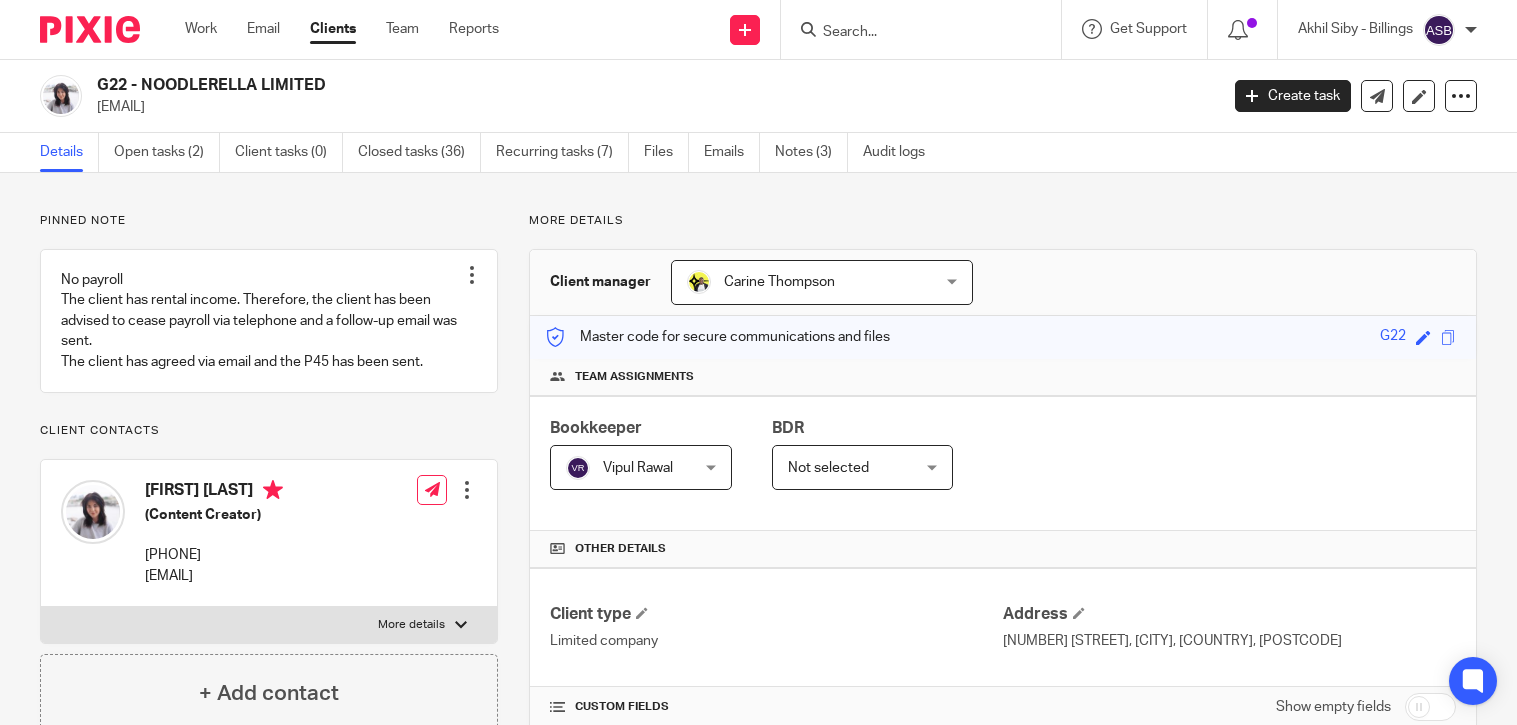 scroll, scrollTop: 0, scrollLeft: 0, axis: both 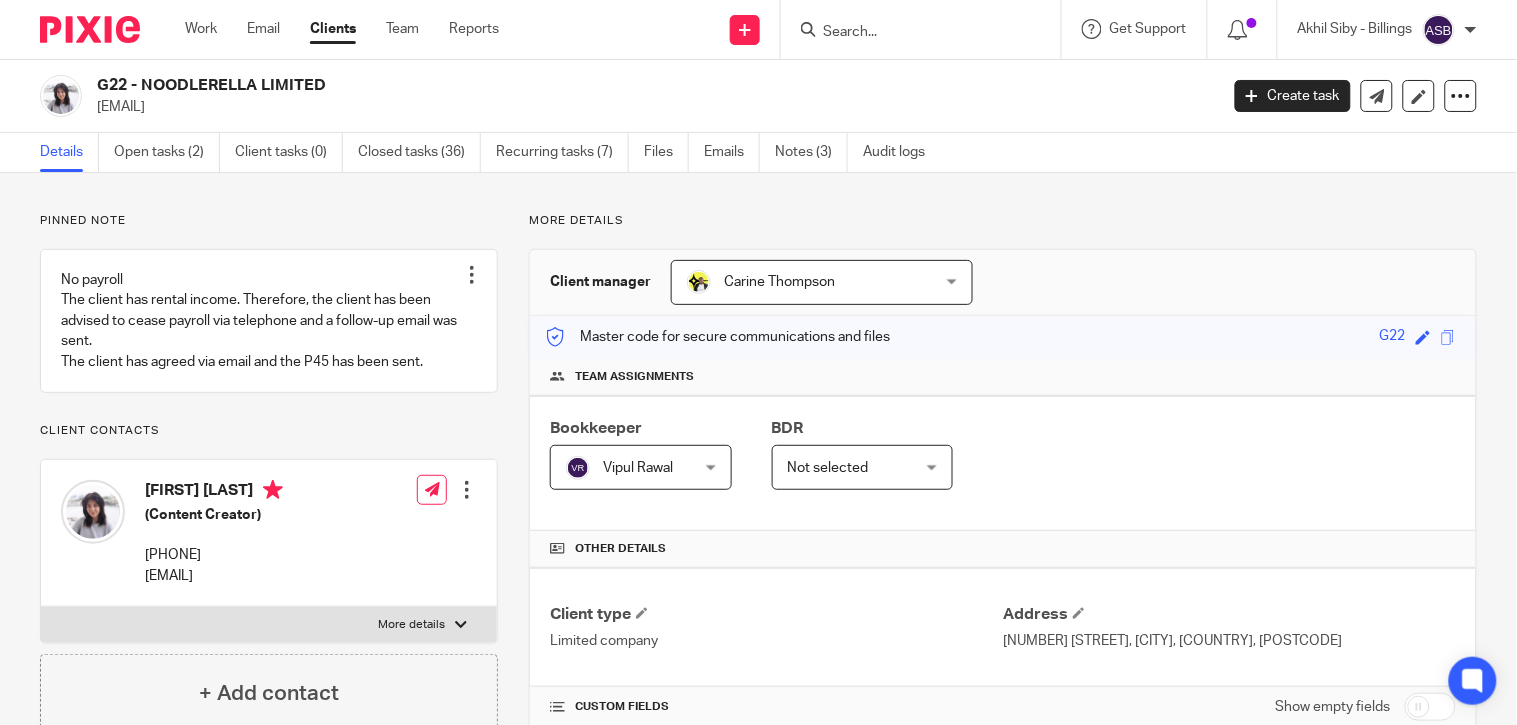 drag, startPoint x: 143, startPoint y: 83, endPoint x: 351, endPoint y: 91, distance: 208.1538 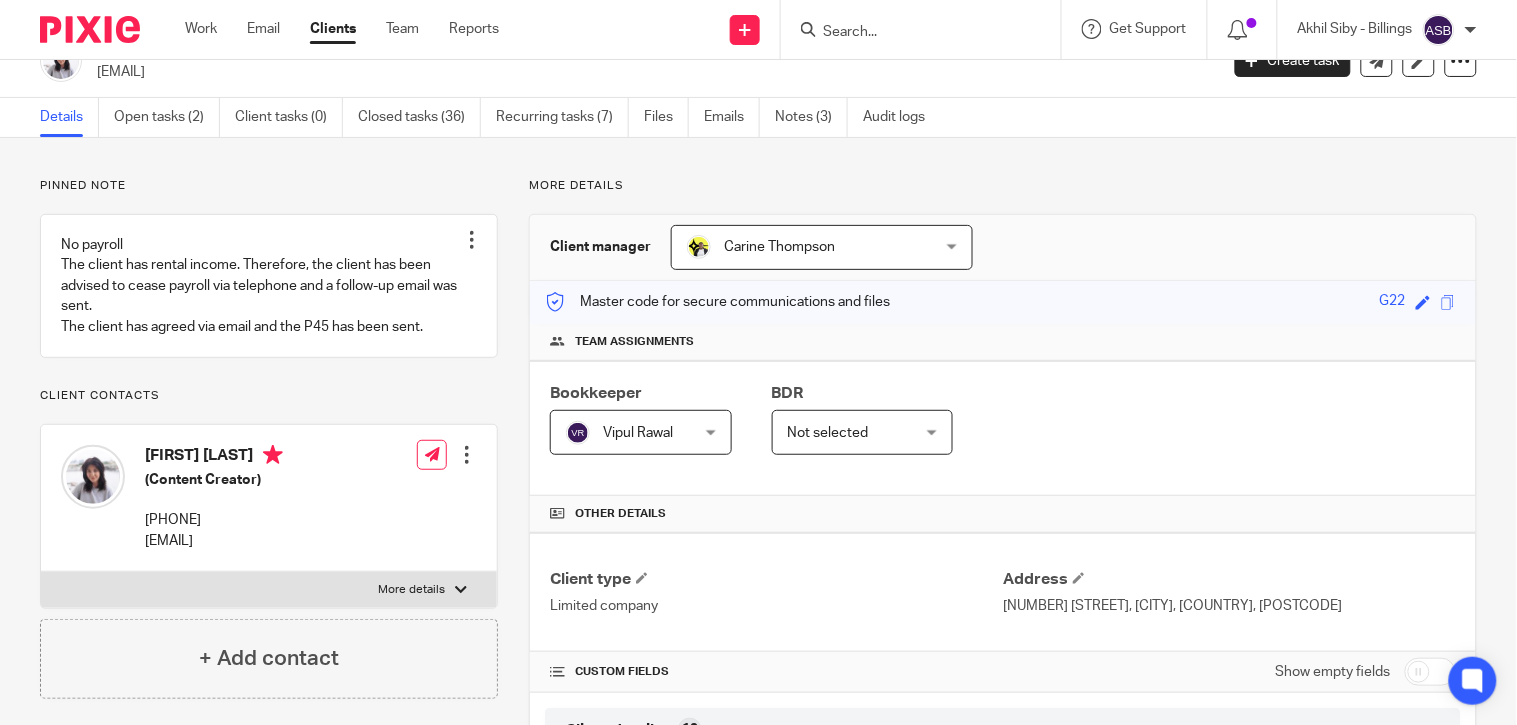 scroll, scrollTop: 0, scrollLeft: 0, axis: both 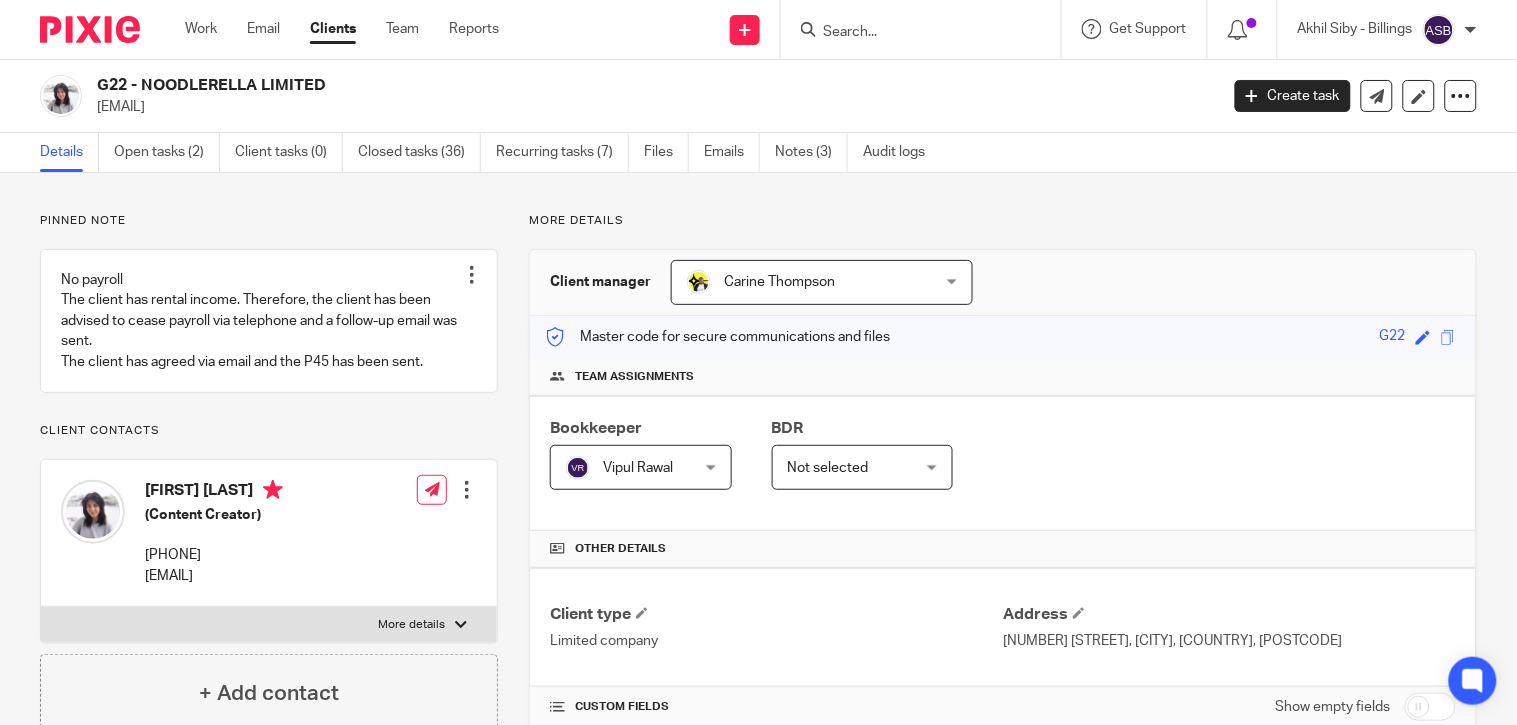 click at bounding box center [921, 29] 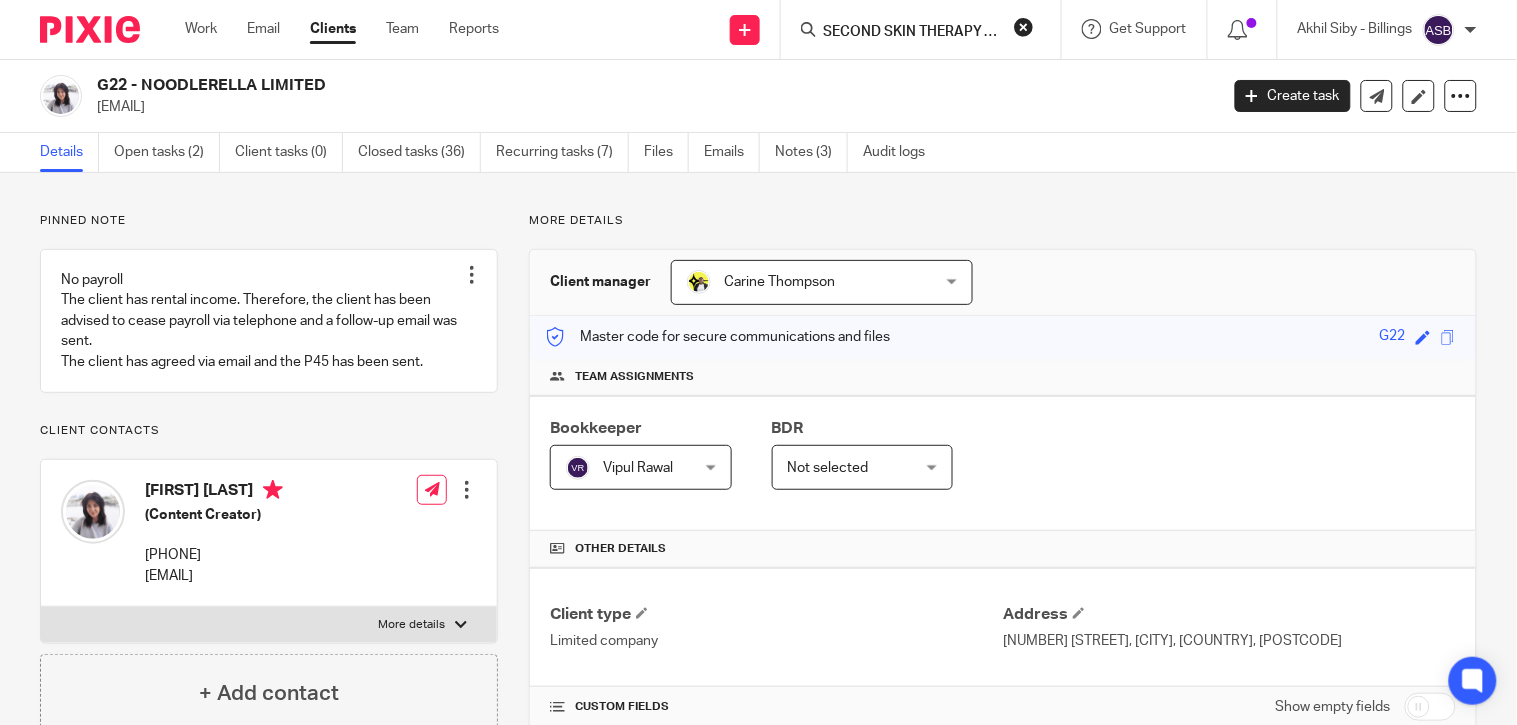 scroll, scrollTop: 0, scrollLeft: 10, axis: horizontal 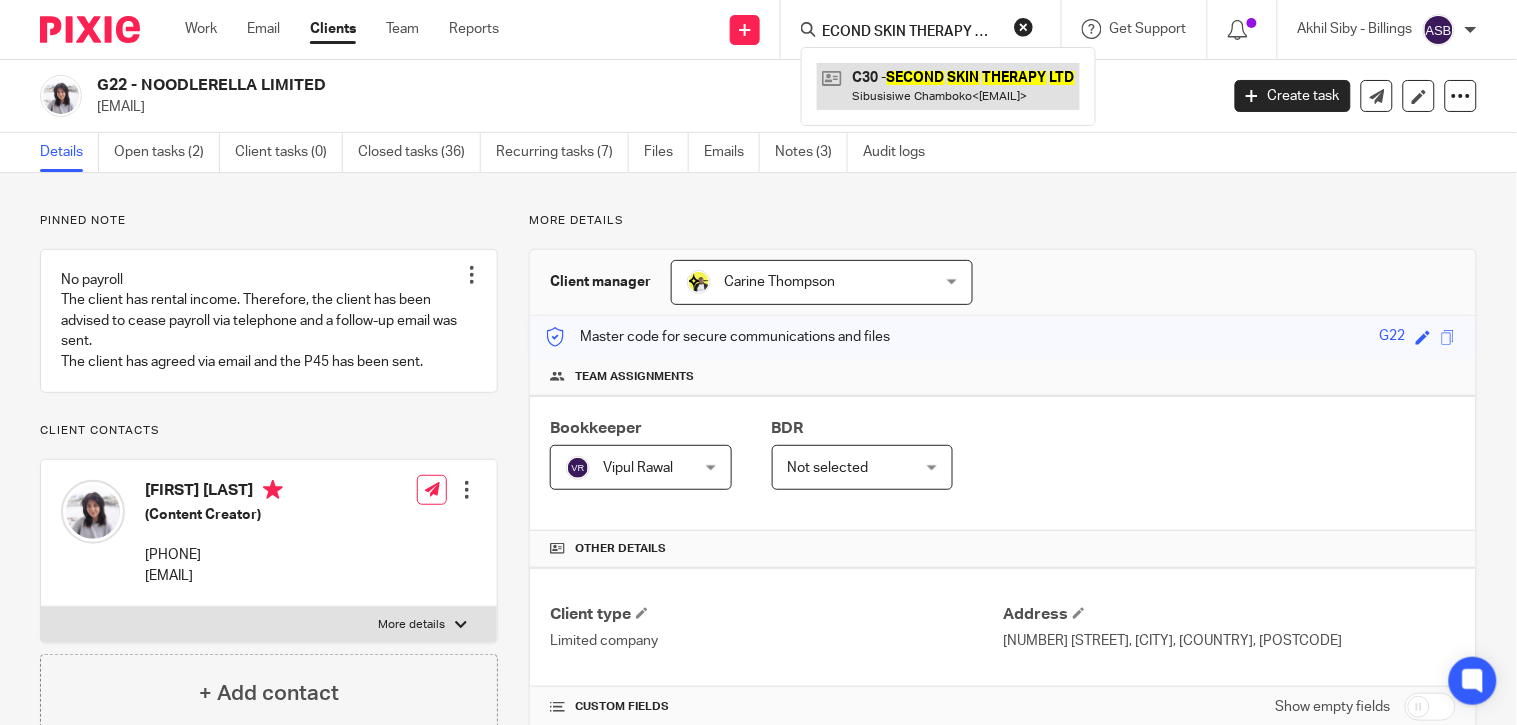 type on "SECOND SKIN THERAPY LTD" 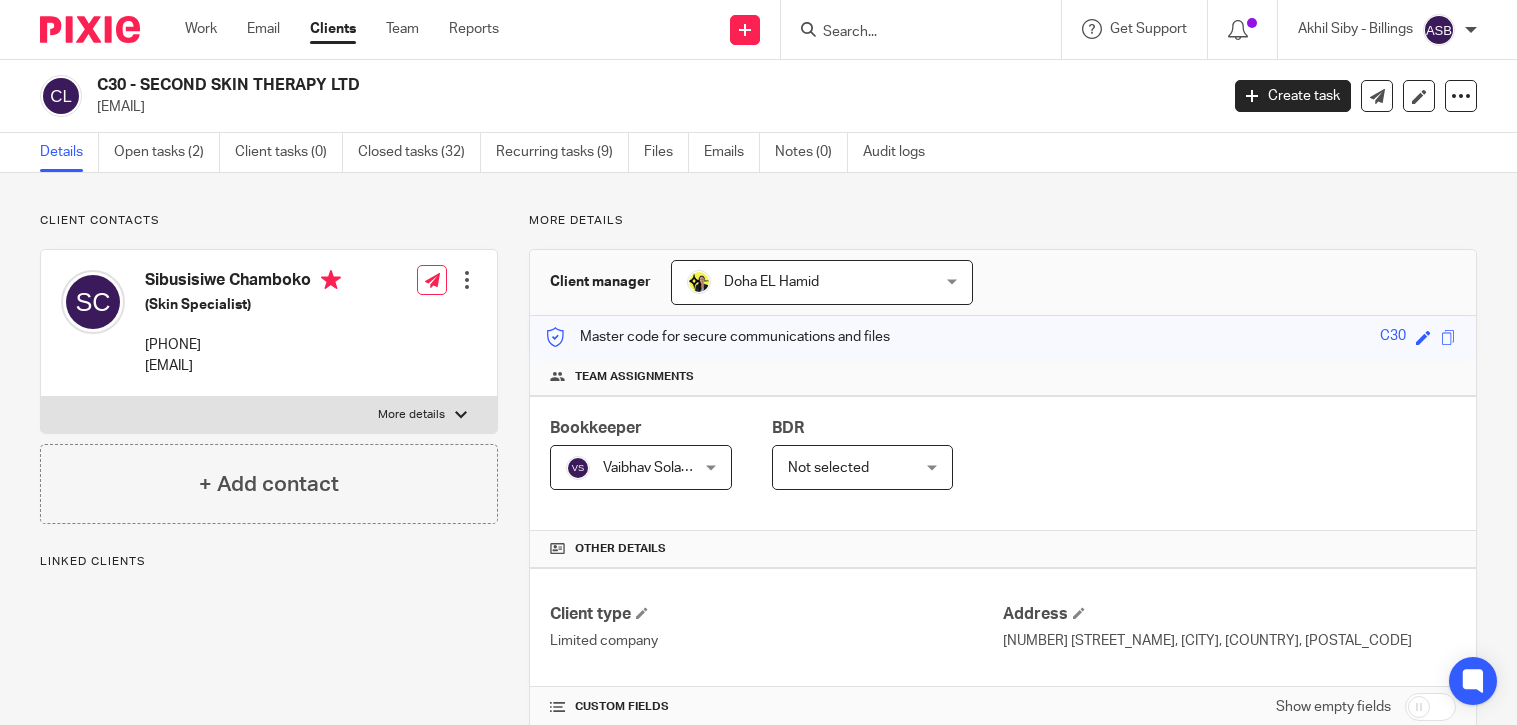 scroll, scrollTop: 0, scrollLeft: 0, axis: both 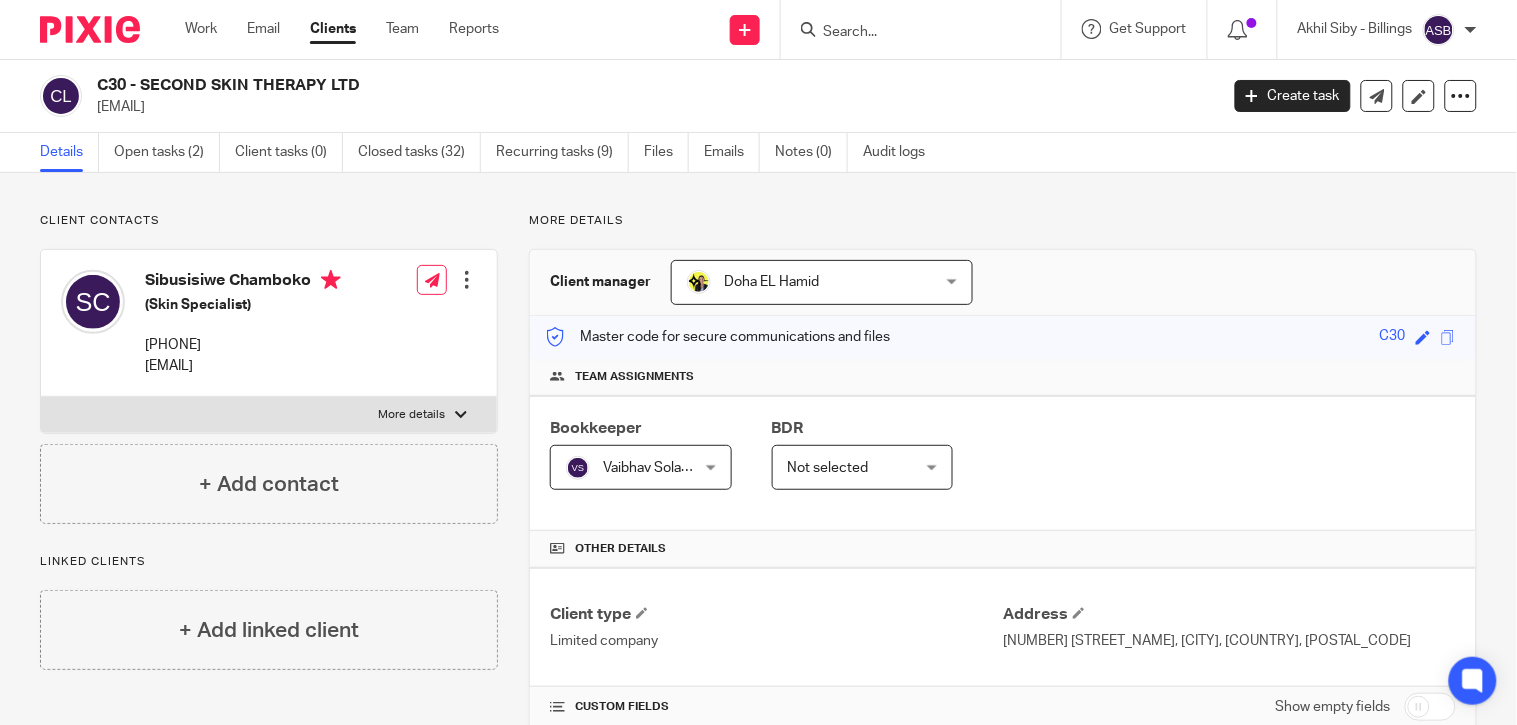 drag, startPoint x: 144, startPoint y: 81, endPoint x: 363, endPoint y: 83, distance: 219.00912 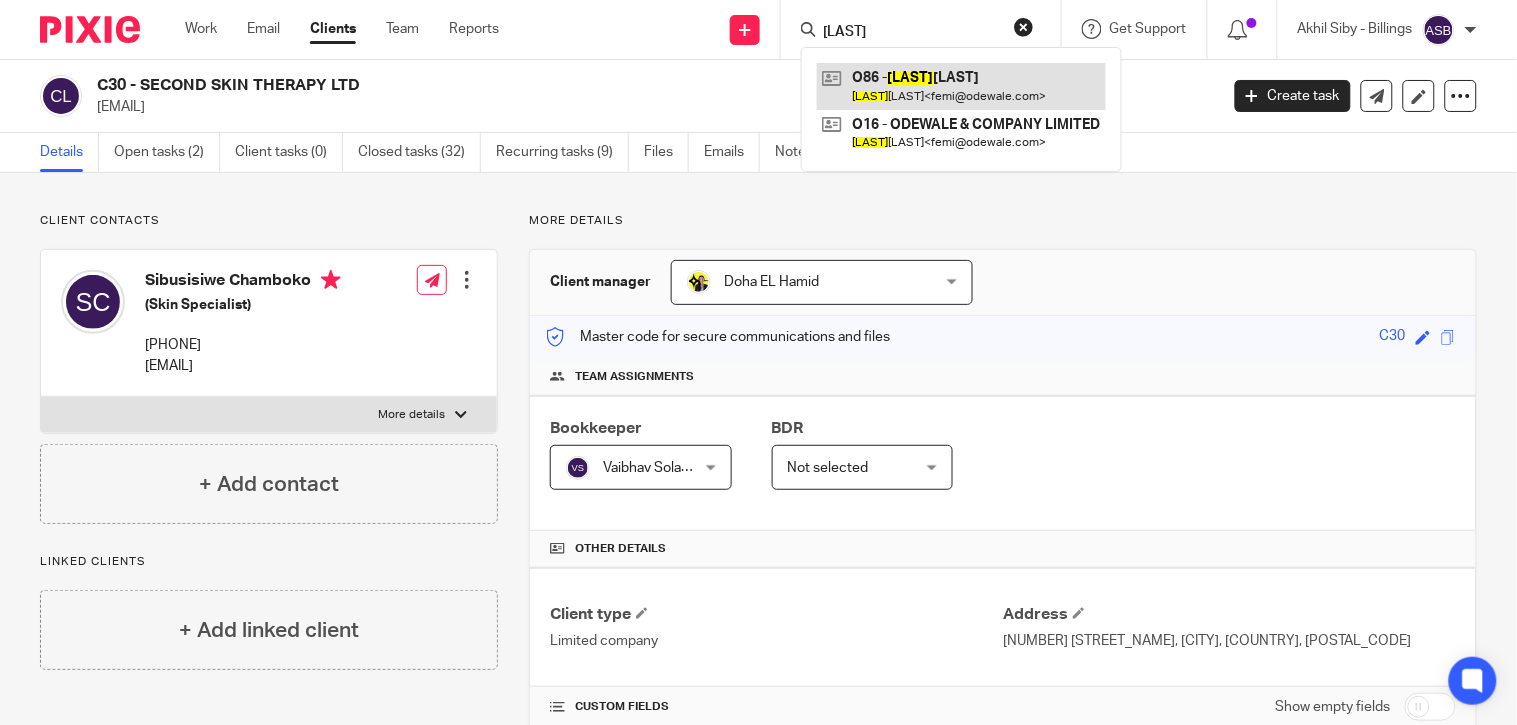type on "[FIRST]" 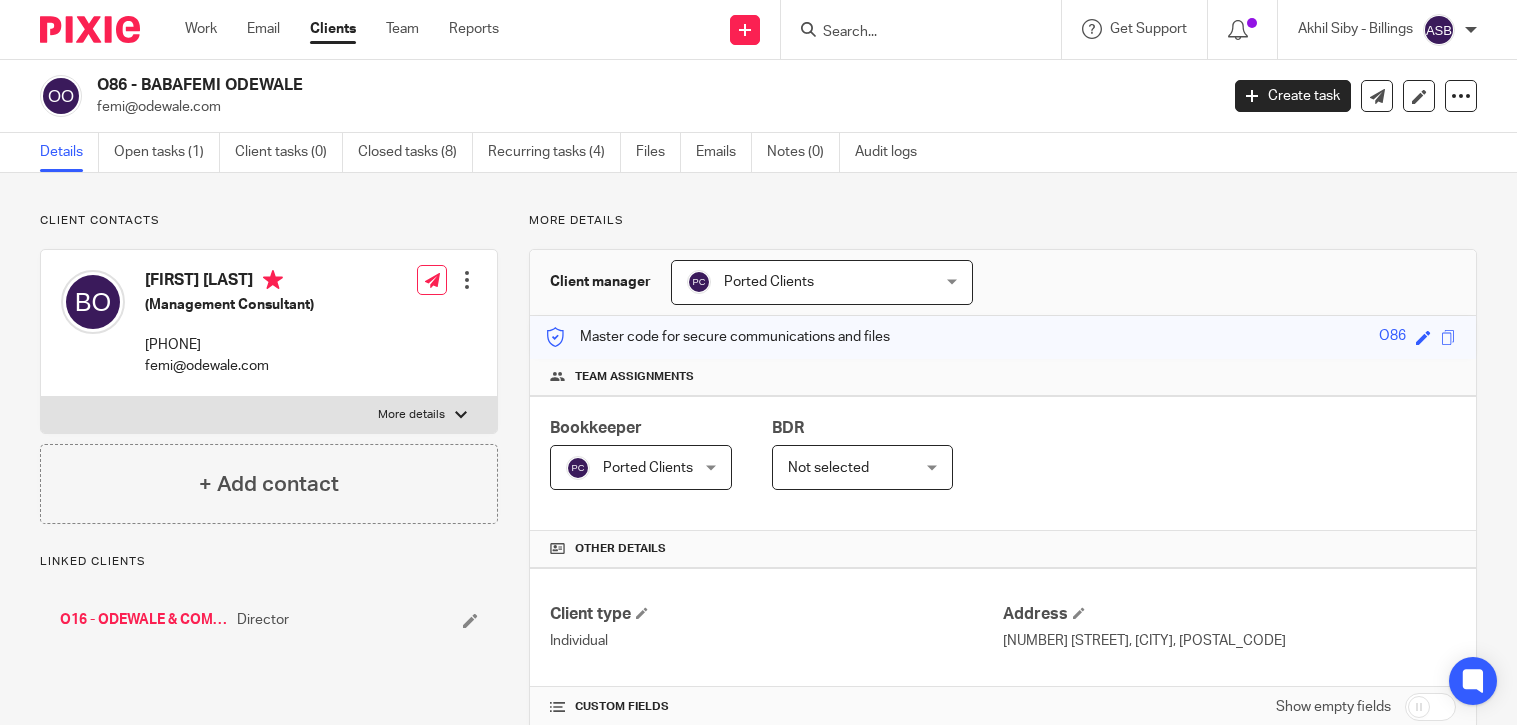 scroll, scrollTop: 0, scrollLeft: 0, axis: both 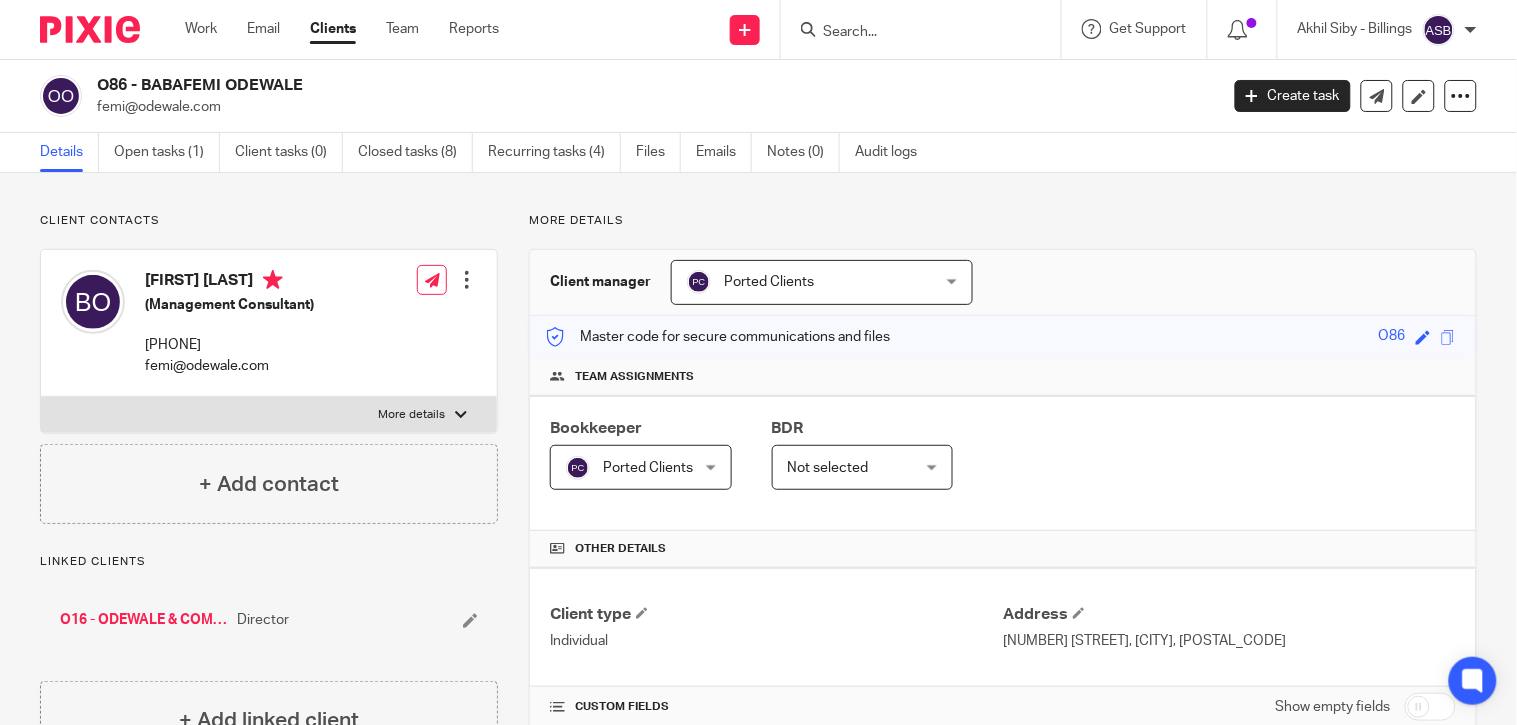 copy on "[FIRST] [LAST]" 